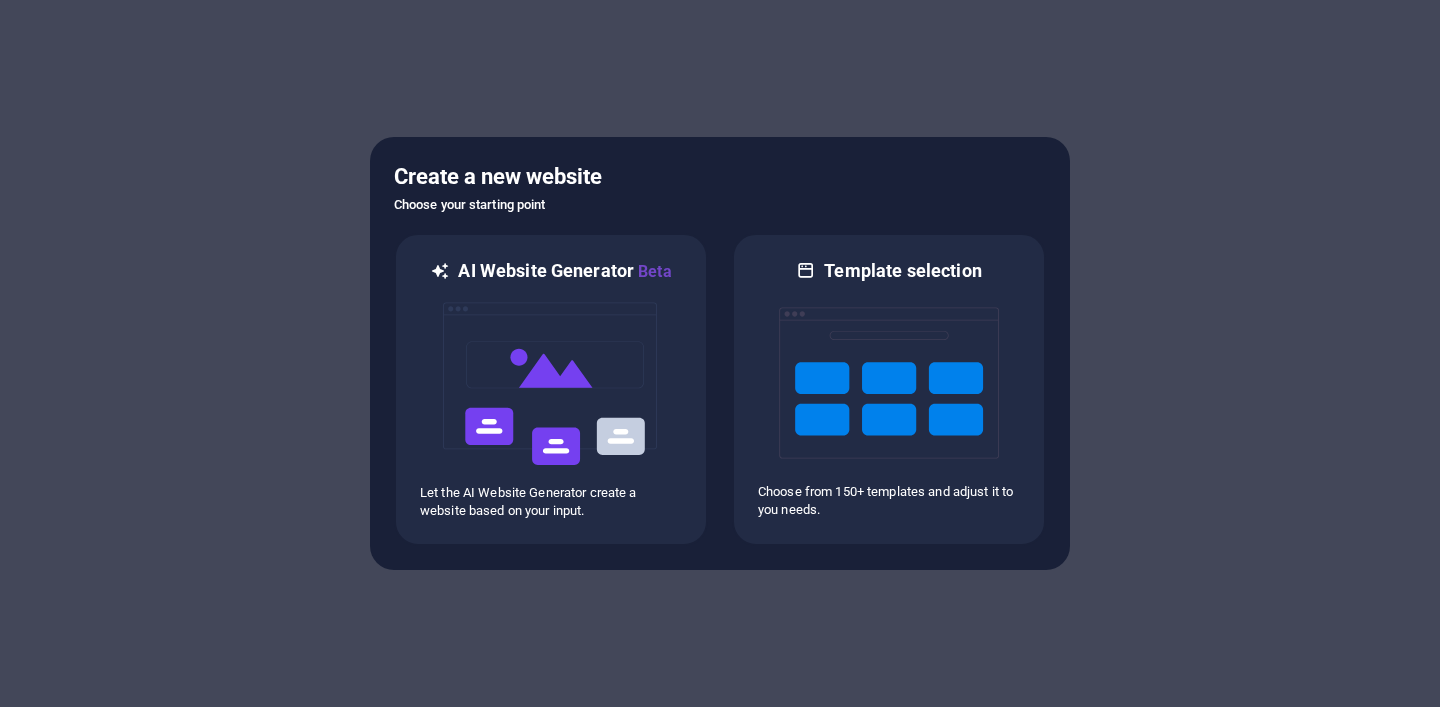 scroll, scrollTop: 0, scrollLeft: 0, axis: both 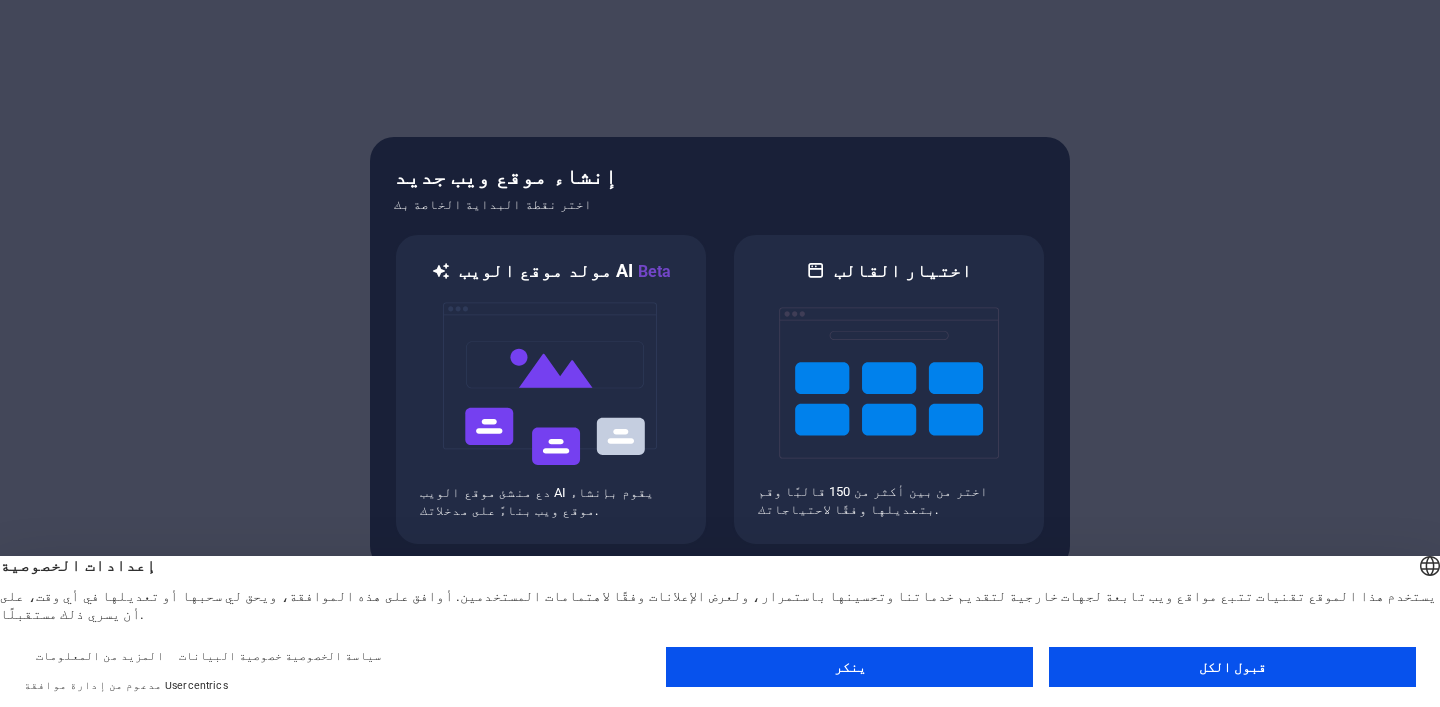 click on "قبول الكل" at bounding box center [1232, 667] 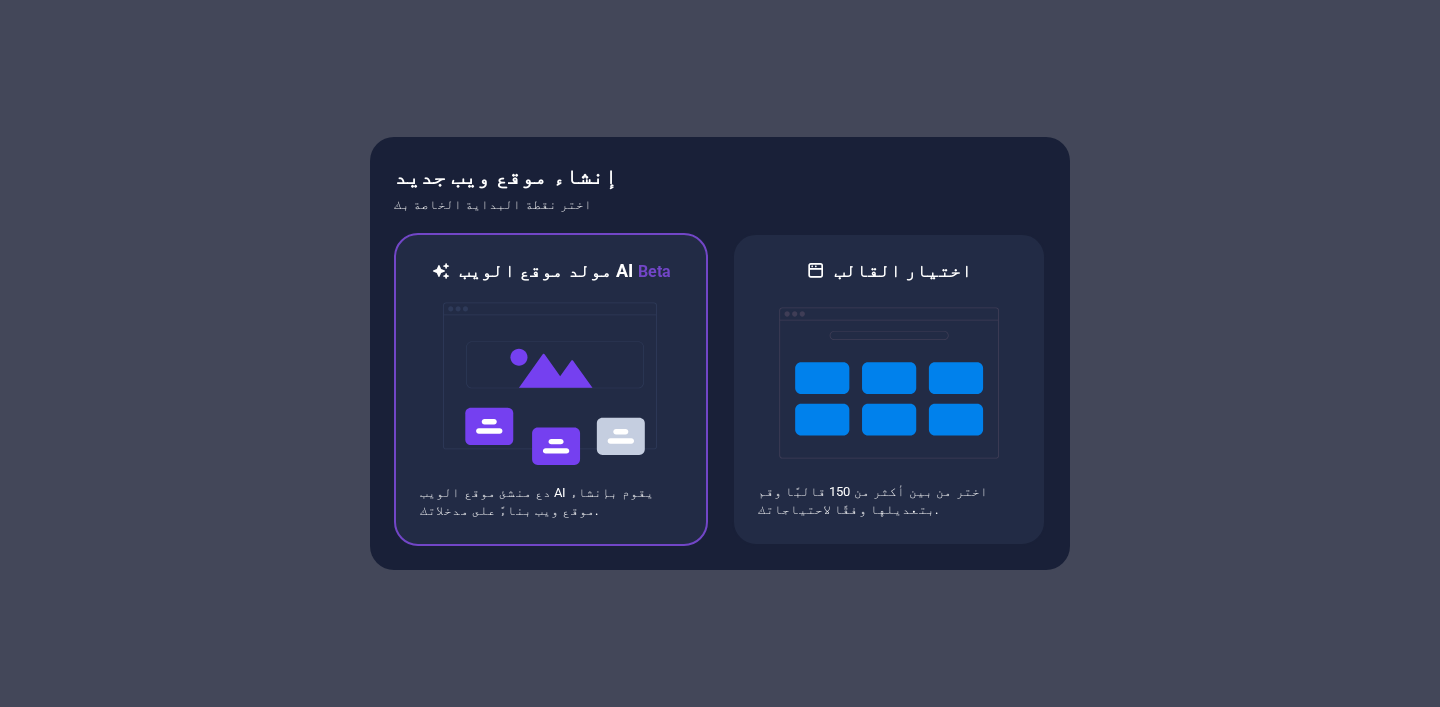 click at bounding box center [551, 384] 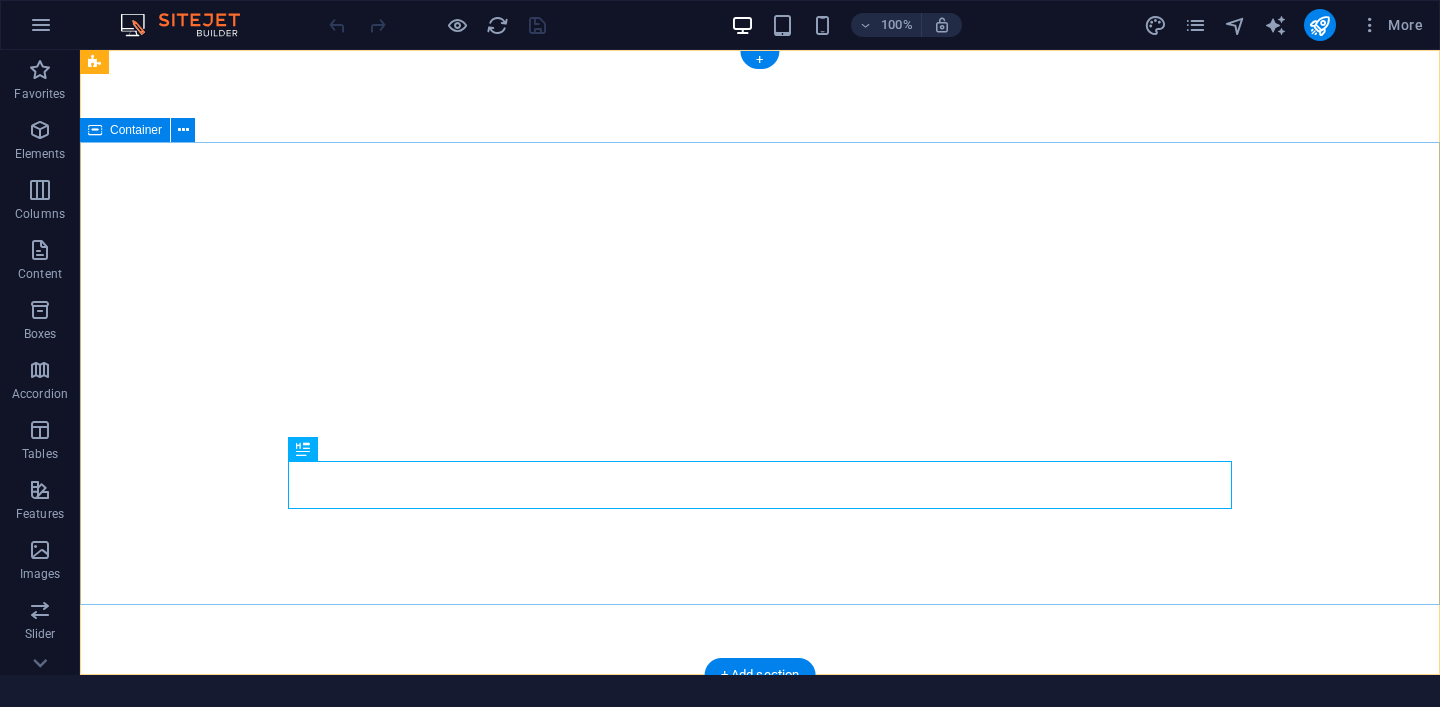 scroll, scrollTop: 0, scrollLeft: 0, axis: both 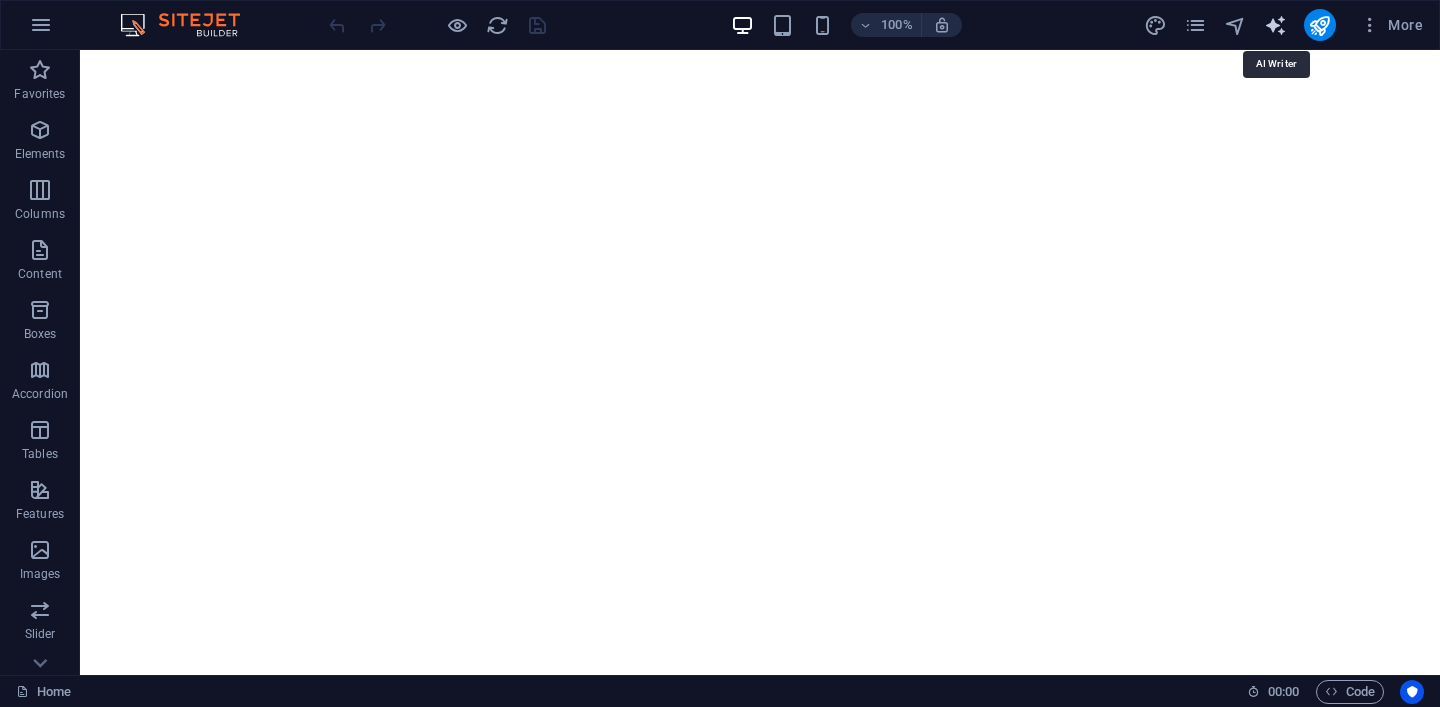 click at bounding box center (1275, 25) 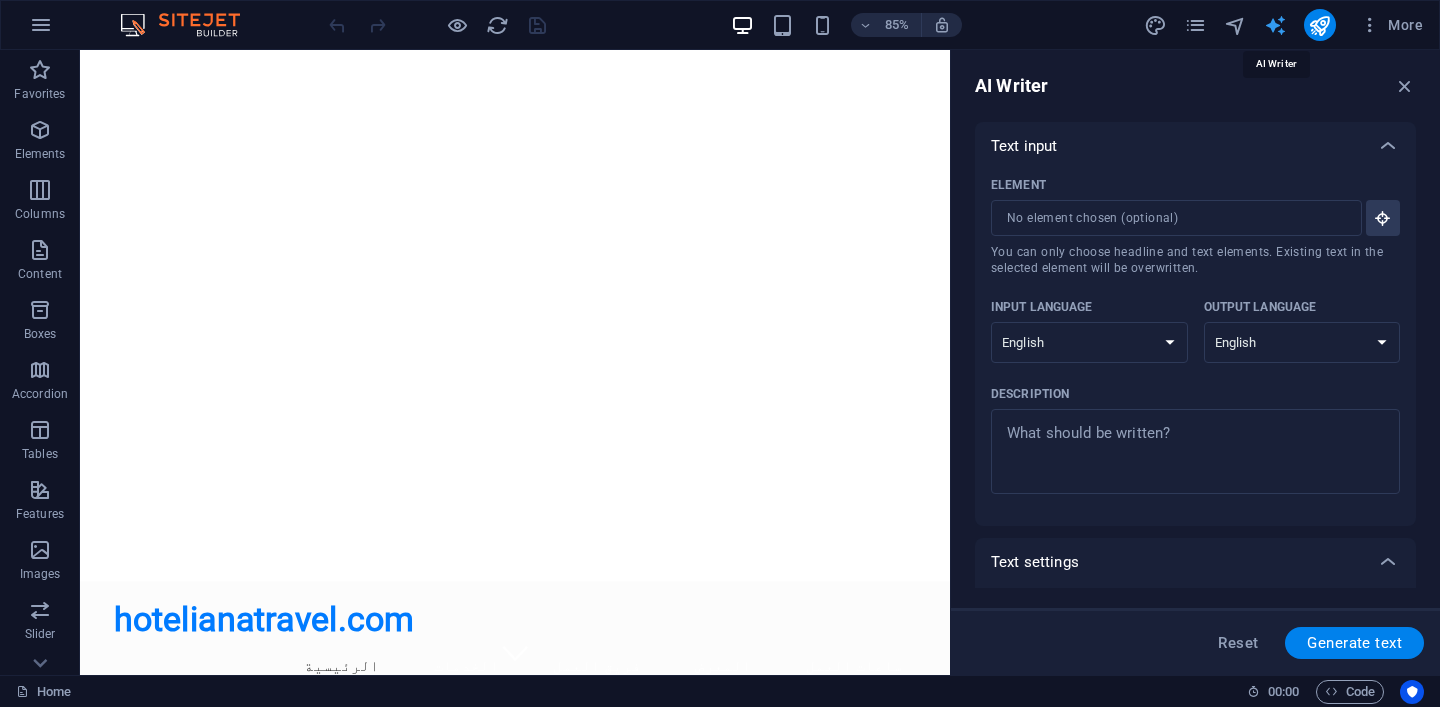 click at bounding box center (1275, 25) 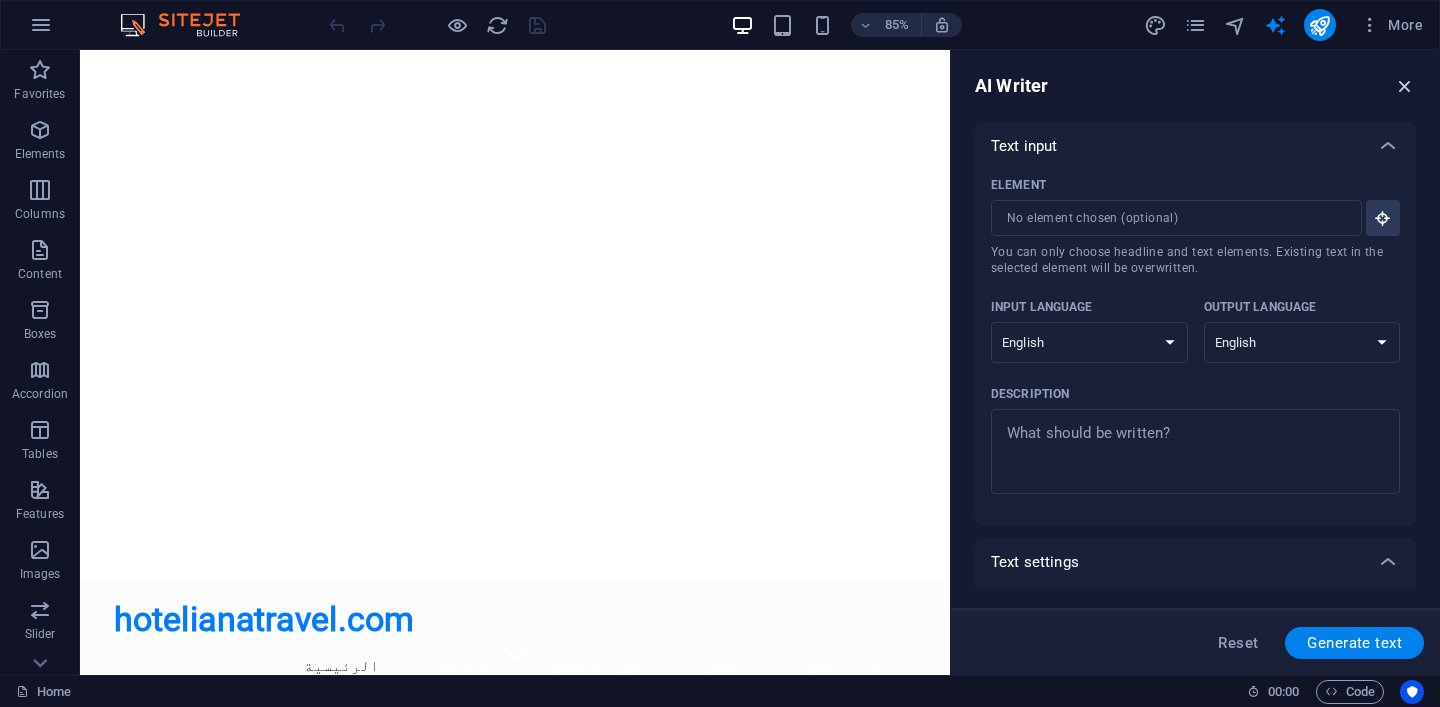 click at bounding box center (1405, 86) 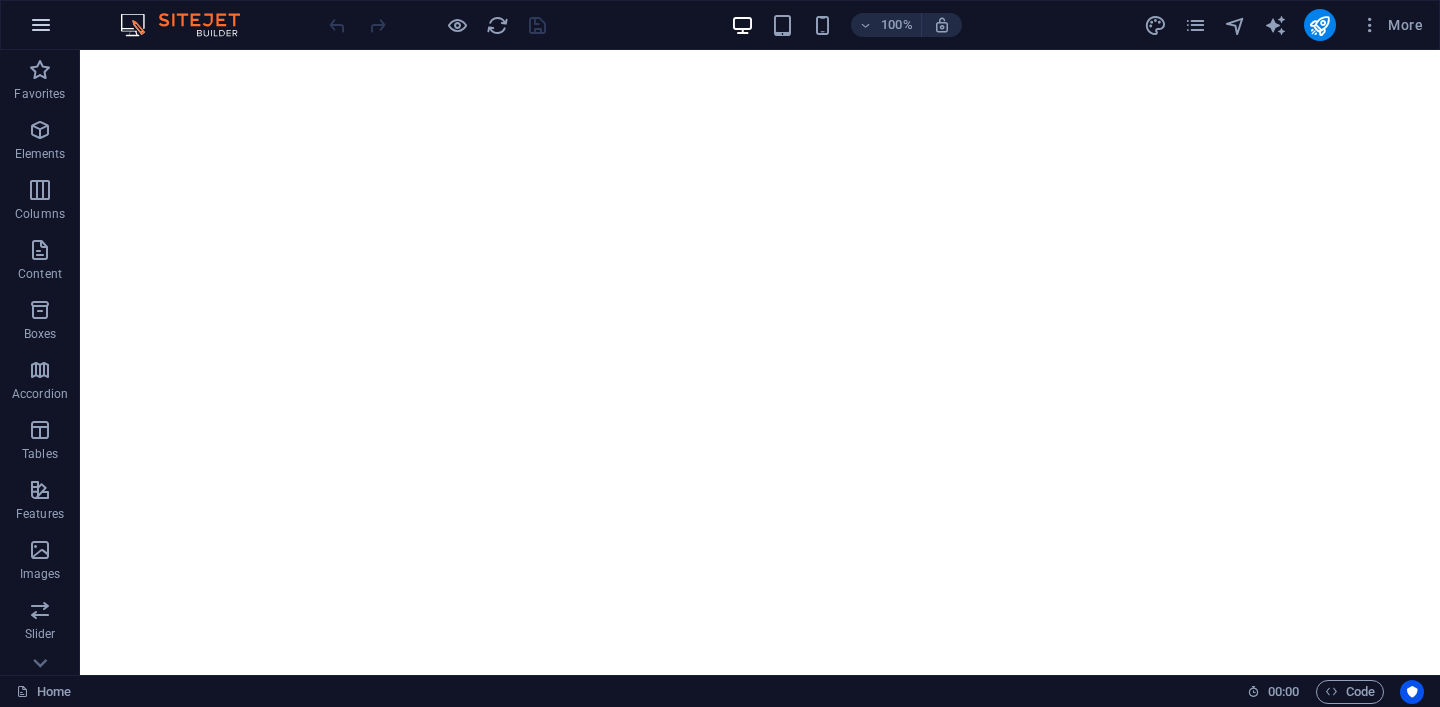 click at bounding box center (41, 25) 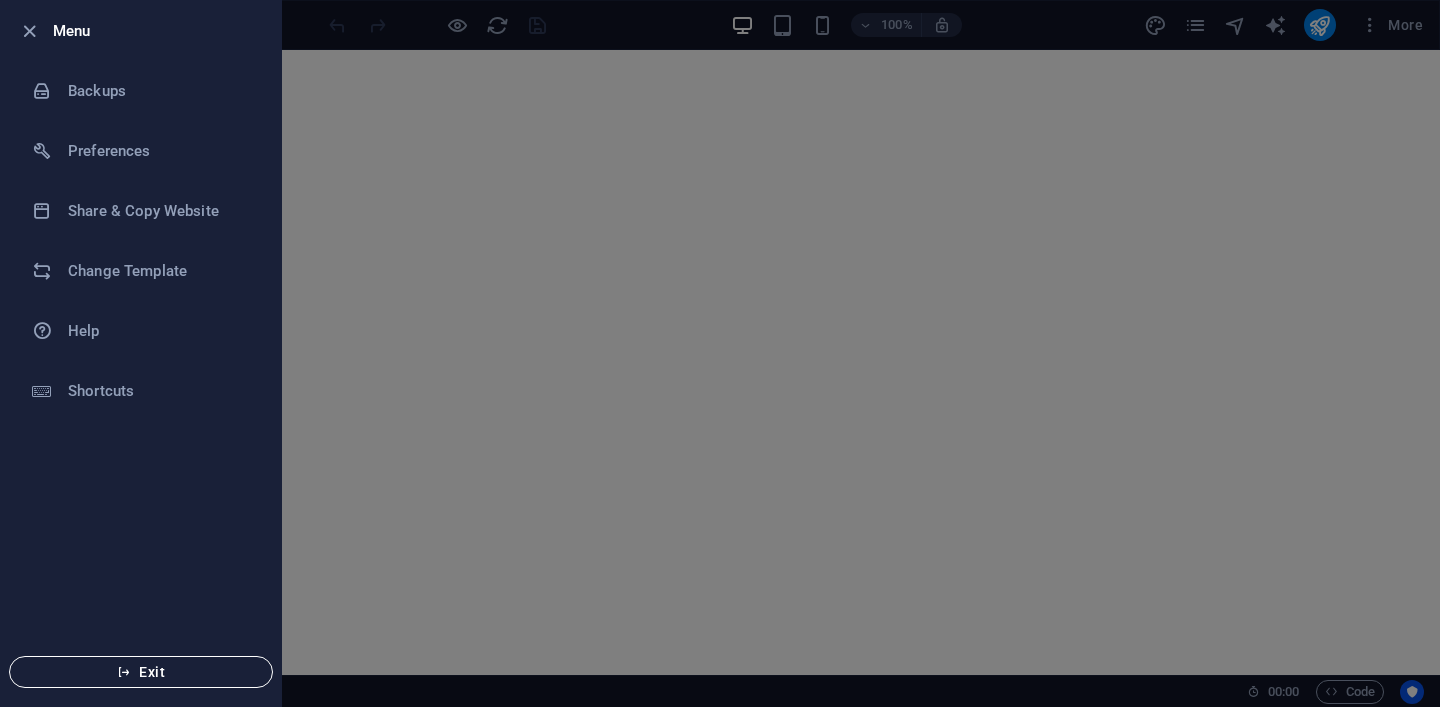click on "Exit" at bounding box center [141, 672] 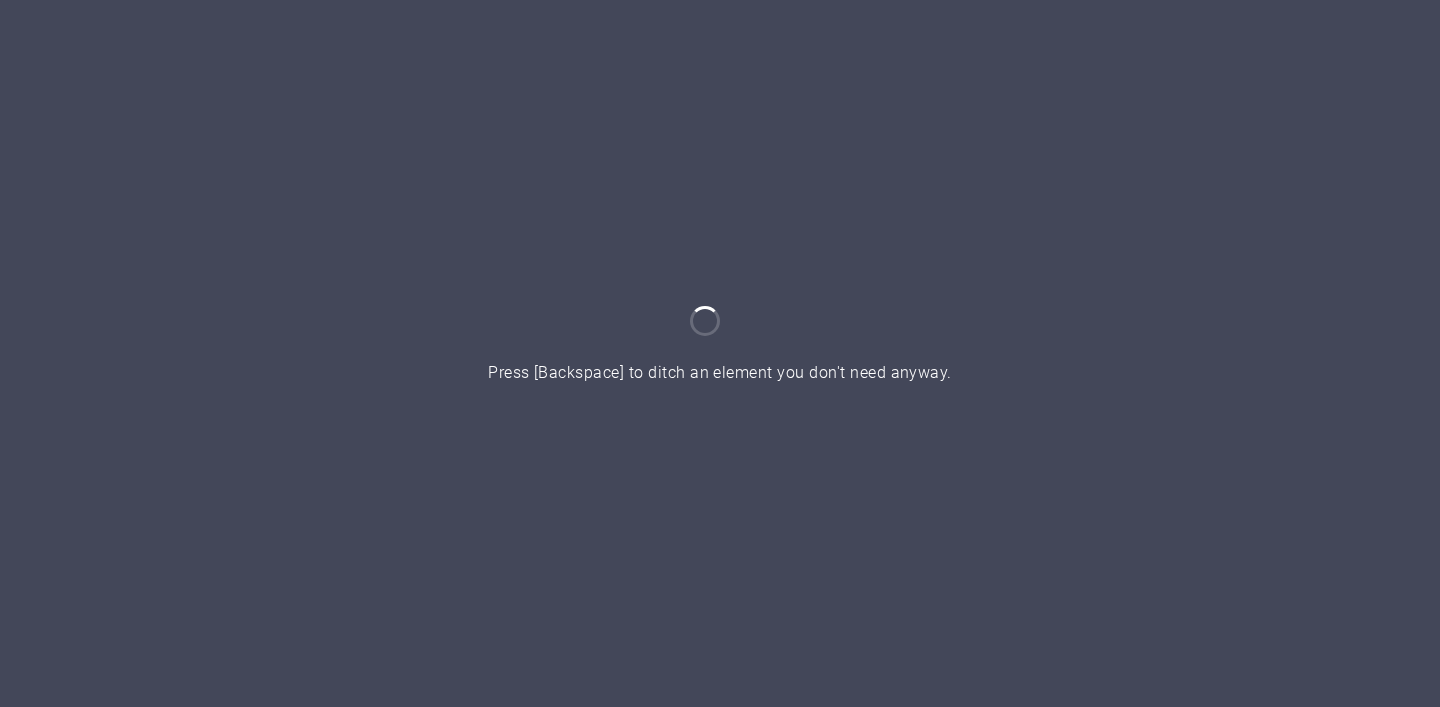 scroll, scrollTop: 0, scrollLeft: 0, axis: both 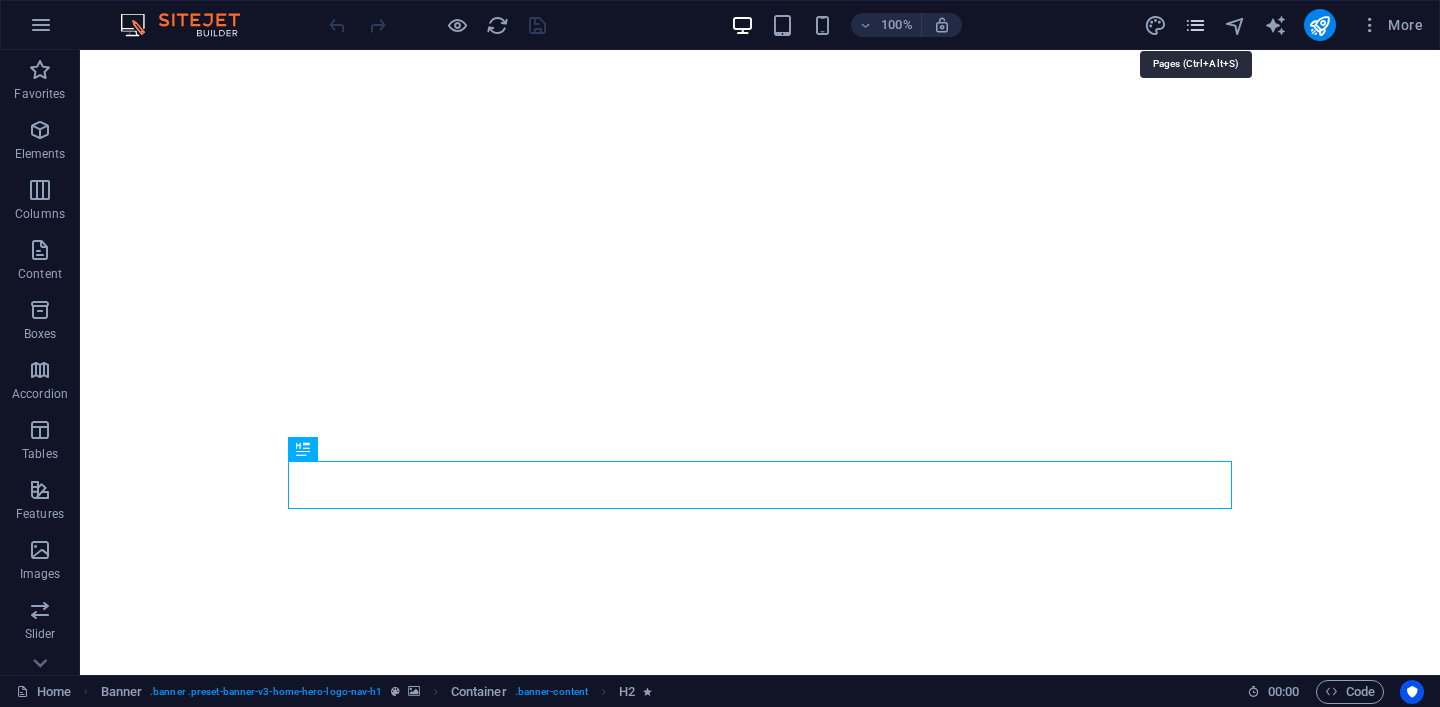click at bounding box center (1195, 25) 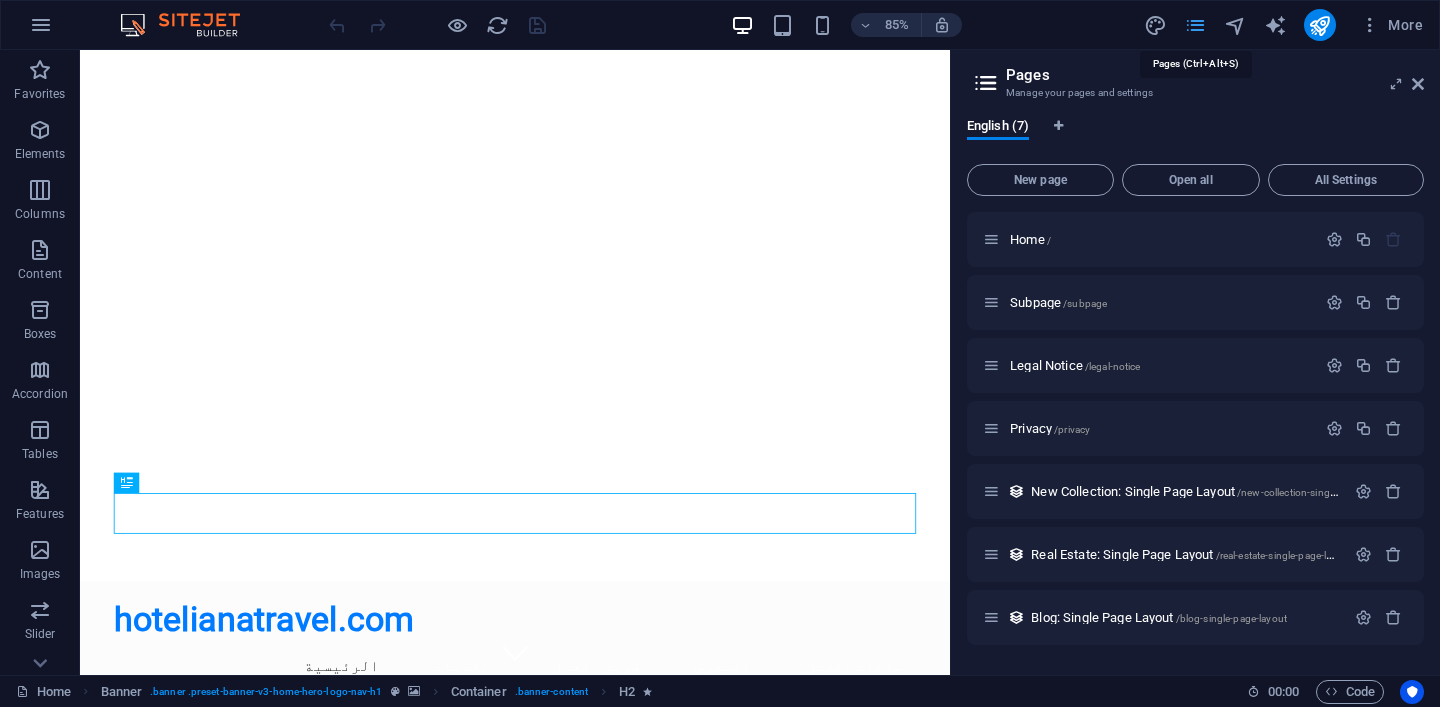 click at bounding box center (1195, 25) 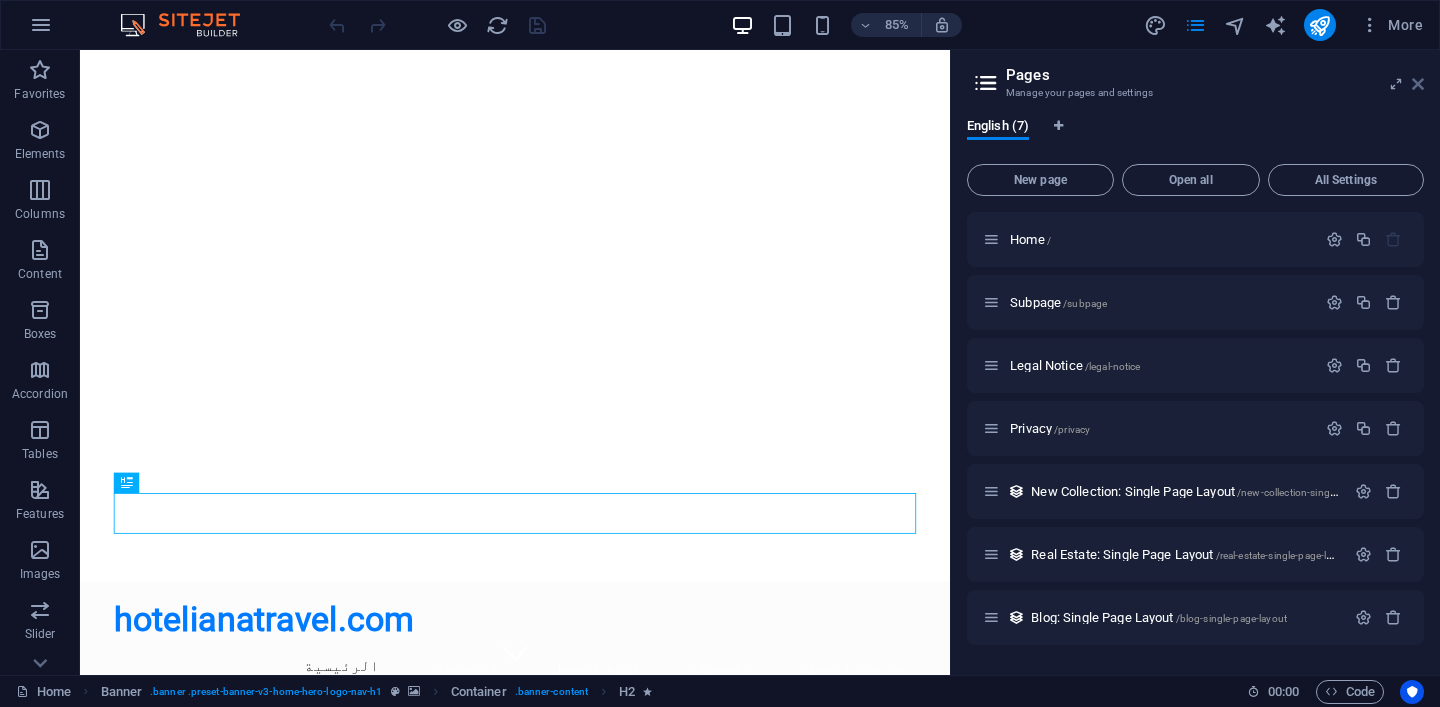 click at bounding box center [1418, 84] 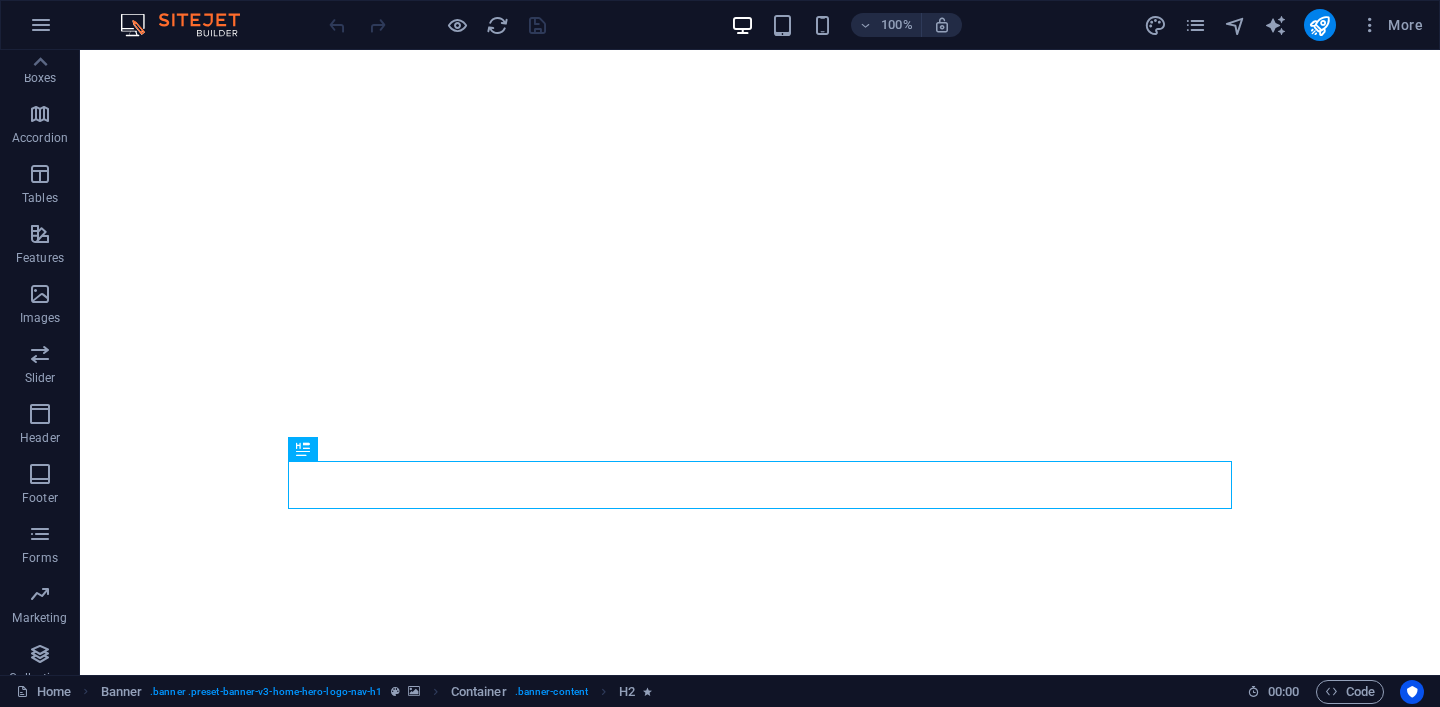 scroll, scrollTop: 275, scrollLeft: 0, axis: vertical 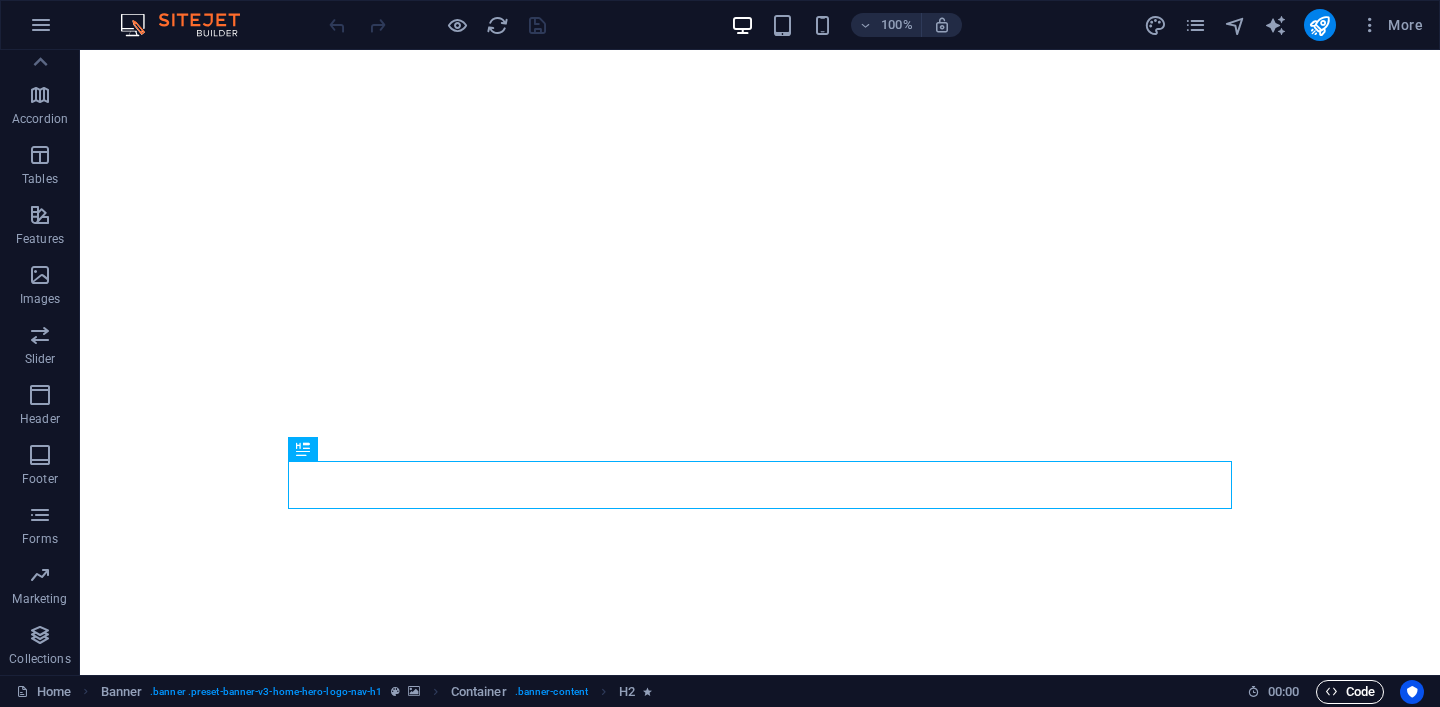 click on "Code" at bounding box center [1350, 692] 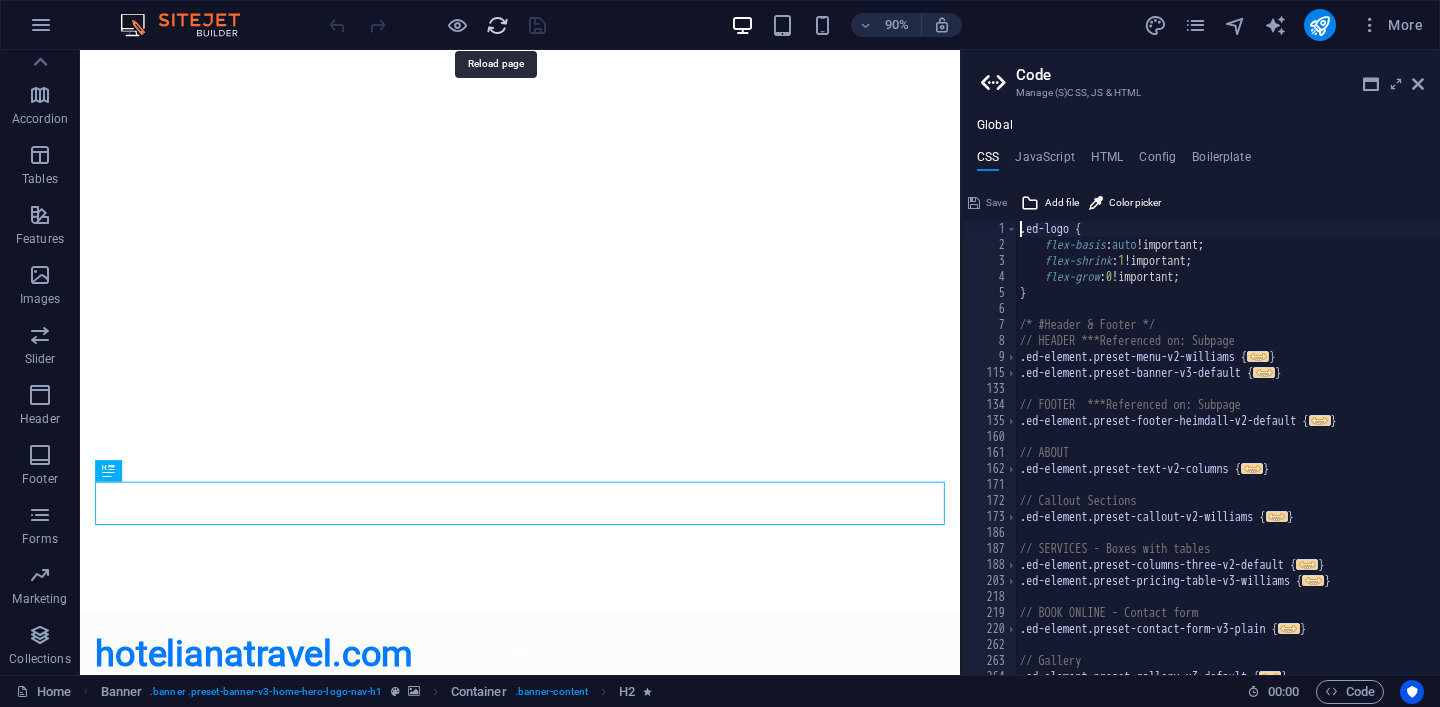 click at bounding box center [497, 25] 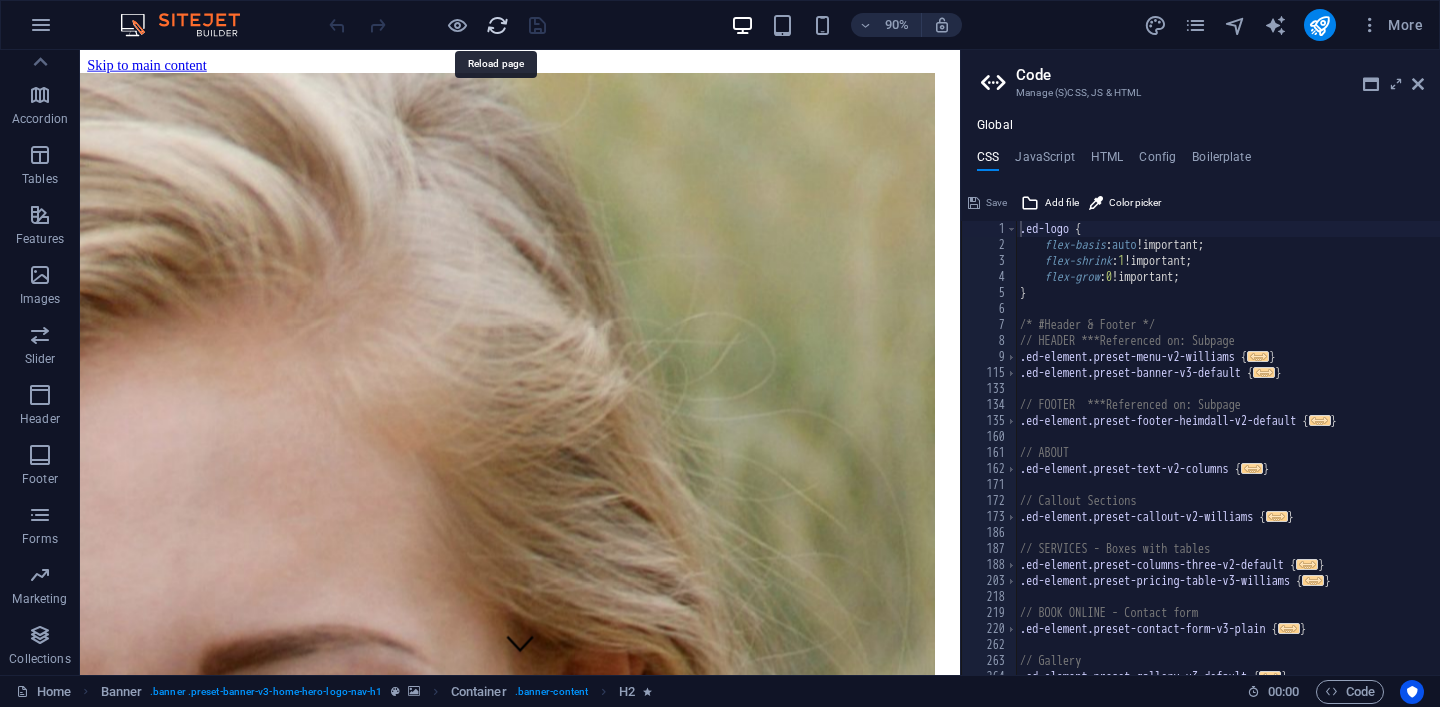 scroll, scrollTop: 0, scrollLeft: 0, axis: both 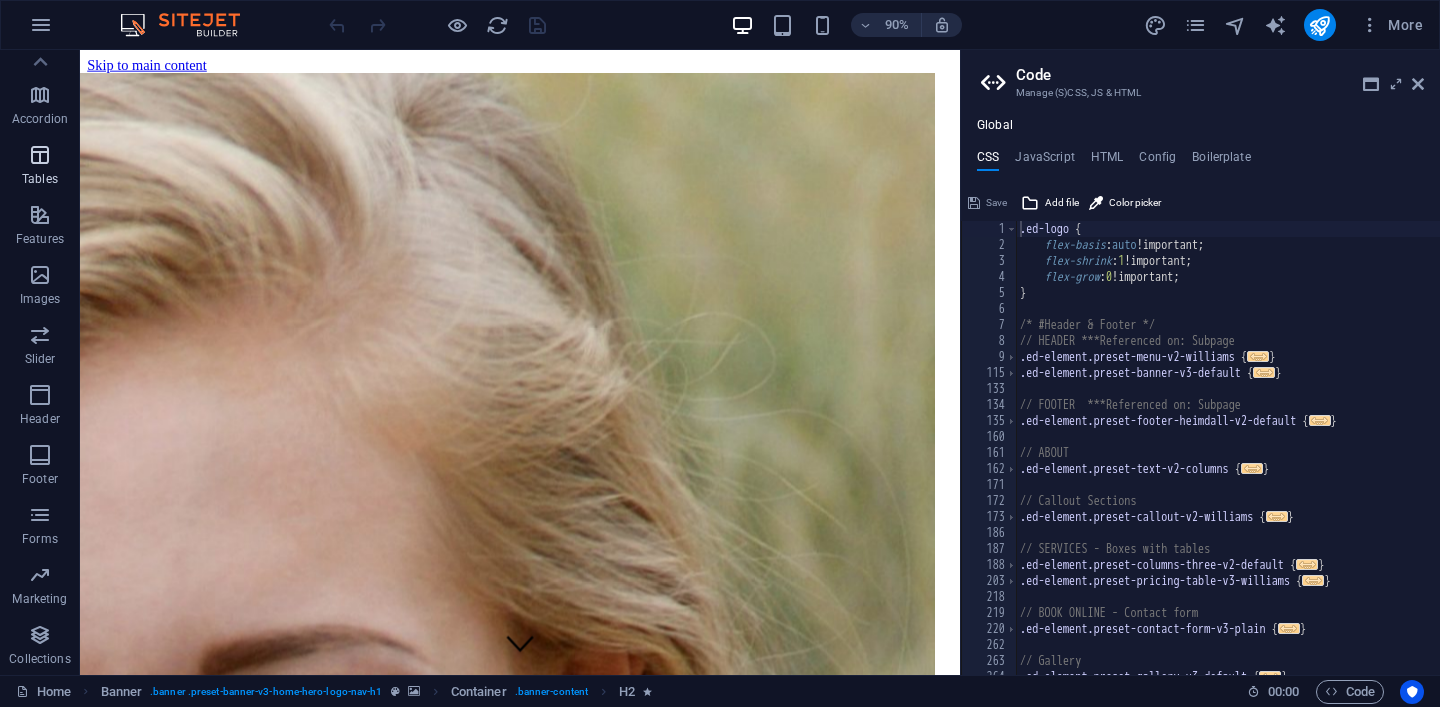 click at bounding box center [40, 155] 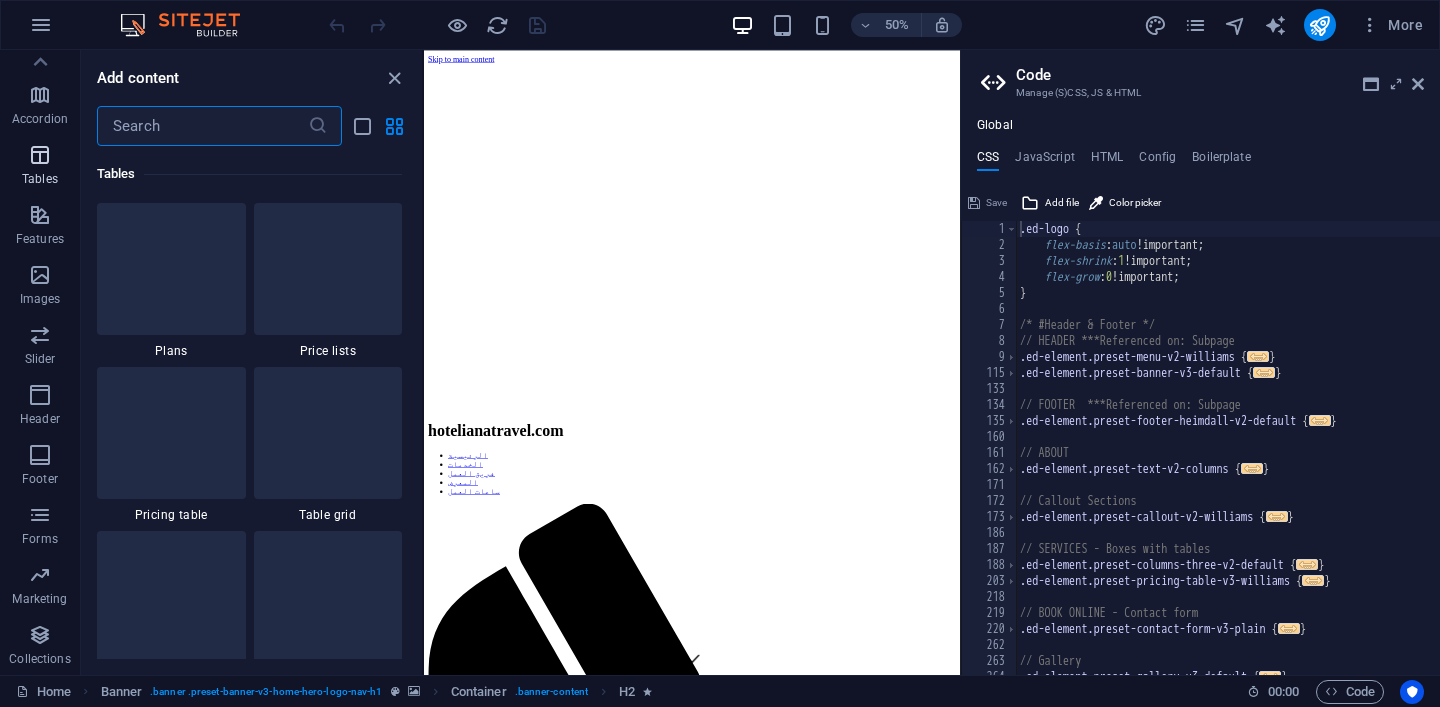 scroll, scrollTop: 6926, scrollLeft: 0, axis: vertical 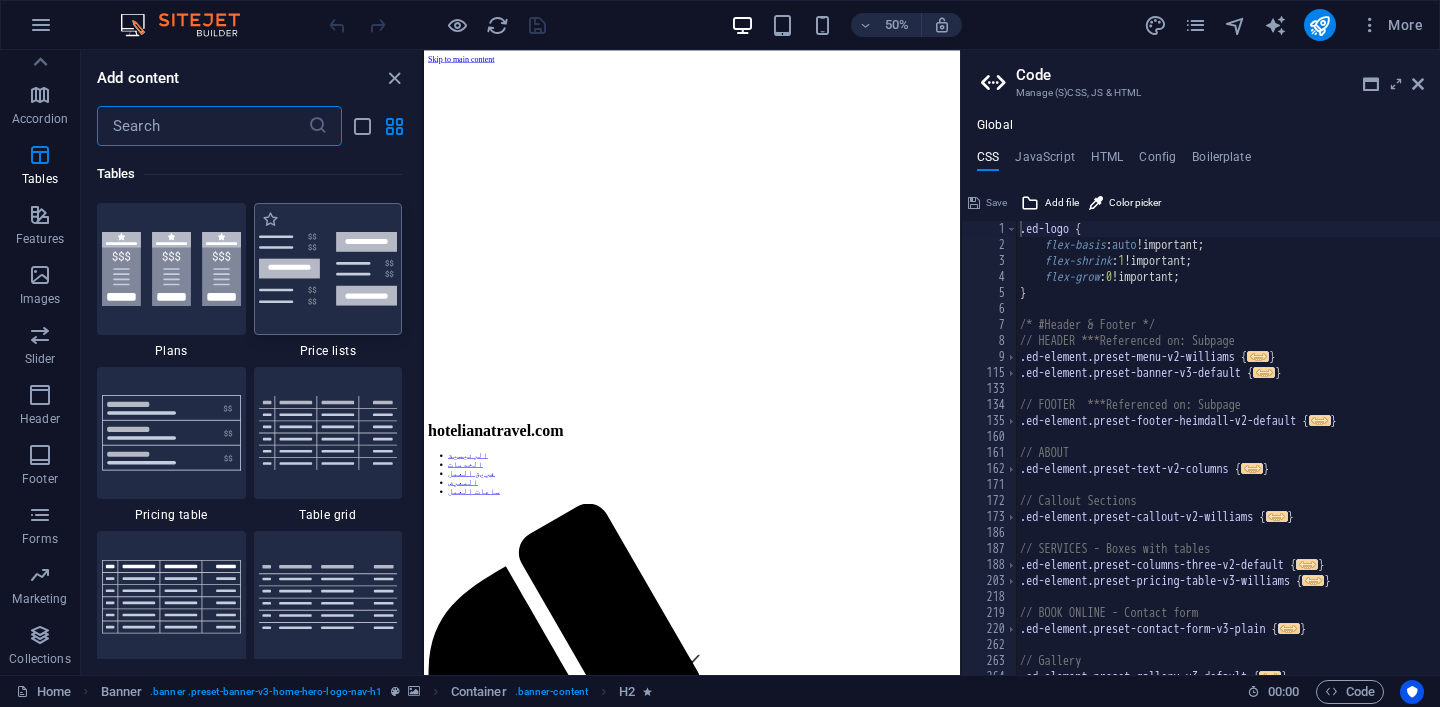 click at bounding box center (328, 269) 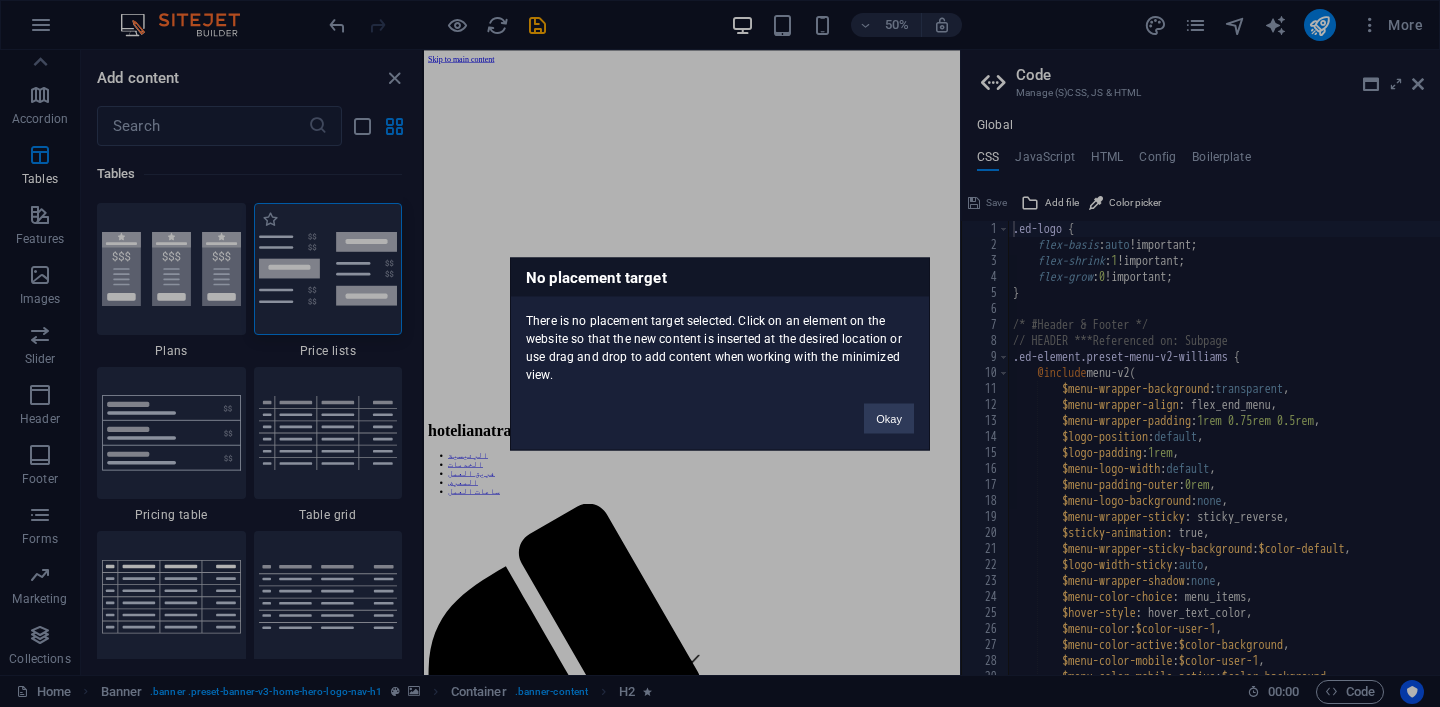 click on "No placement target There is no placement target selected. Click on an element on the website so that the new content is inserted at the desired location or use drag and drop to add content when working with the minimized view. Okay" at bounding box center [720, 353] 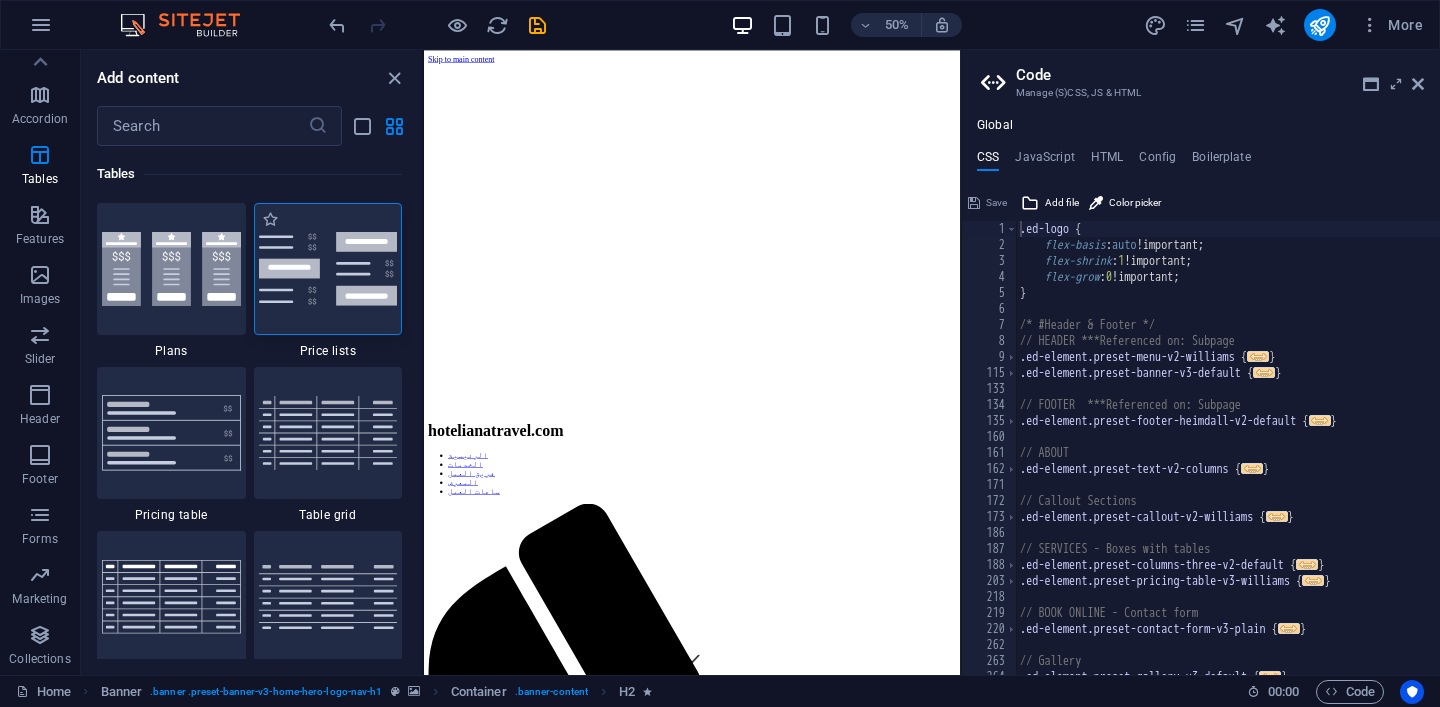 click at bounding box center [328, 269] 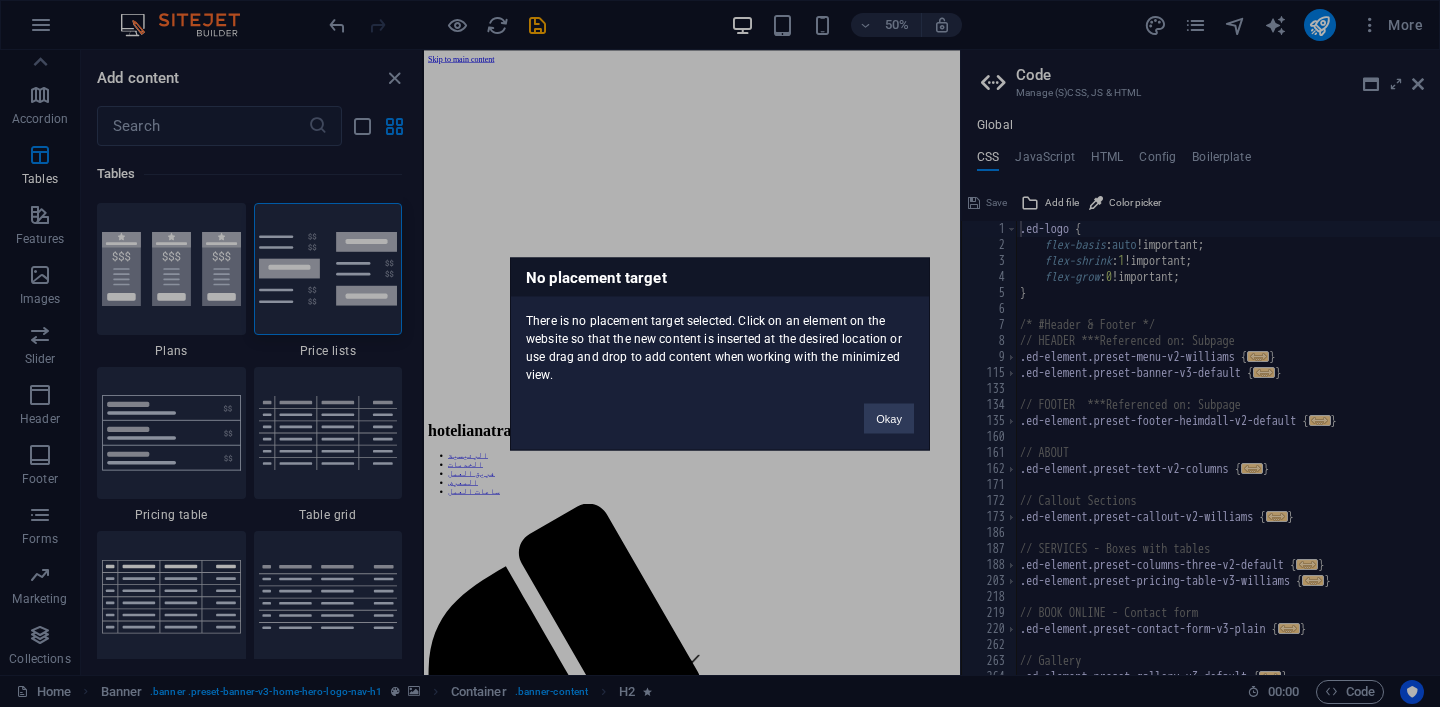 click on "No placement target There is no placement target selected. Click on an element on the website so that the new content is inserted at the desired location or use drag and drop to add content when working with the minimized view. Okay" at bounding box center (720, 353) 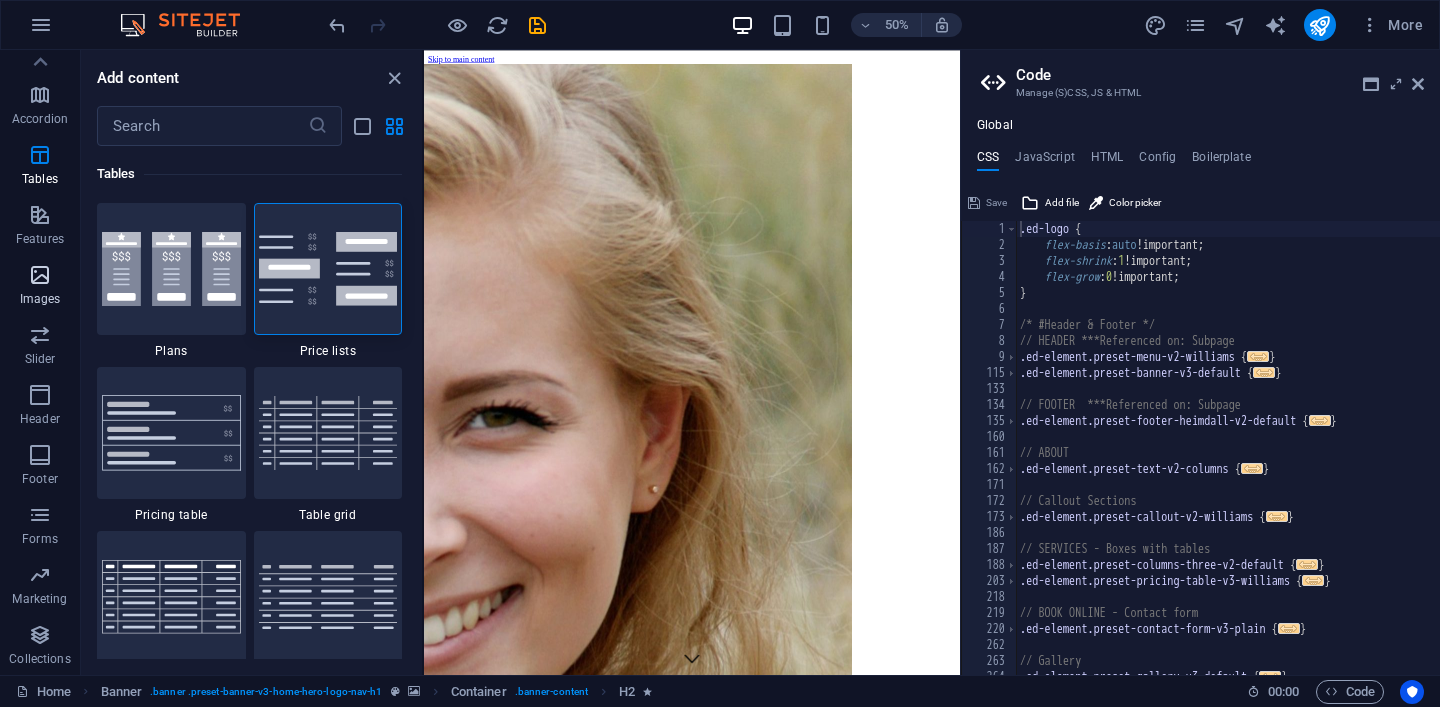 click at bounding box center (40, 275) 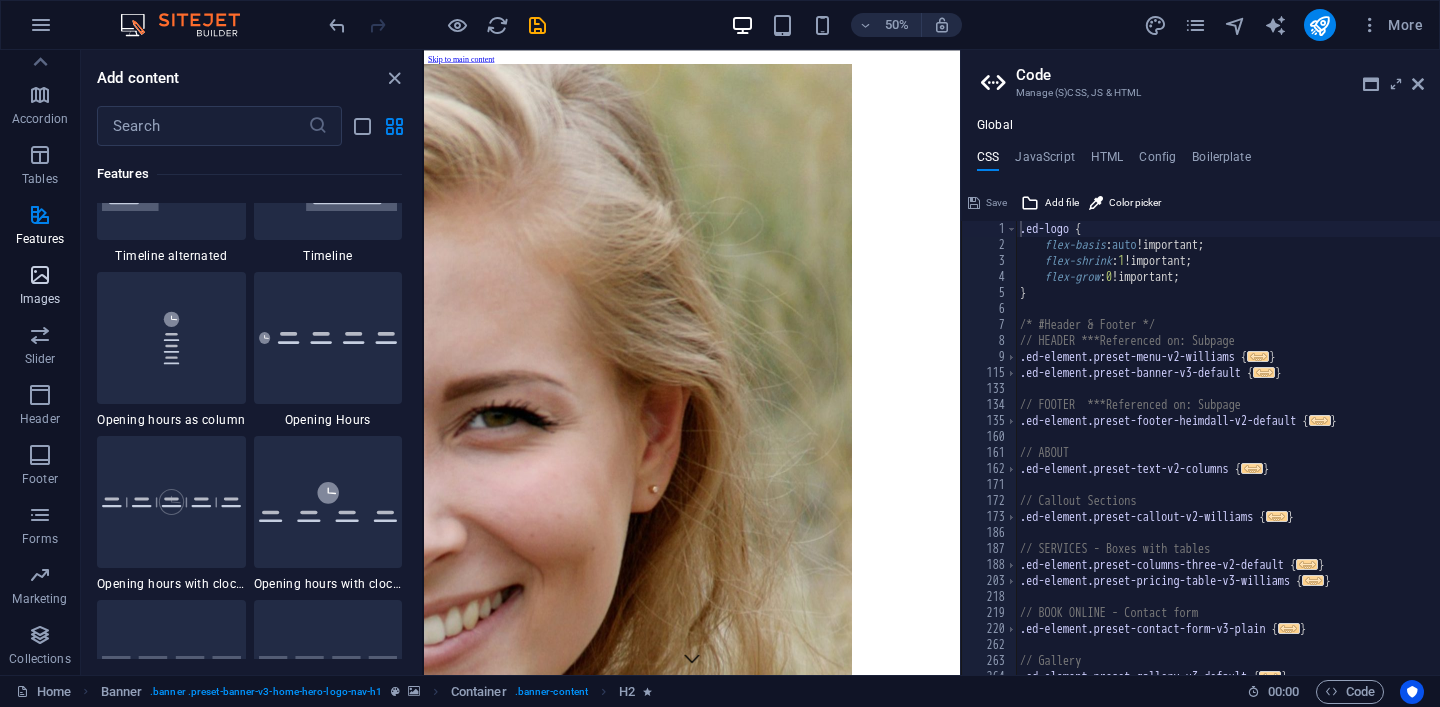 scroll, scrollTop: 10140, scrollLeft: 0, axis: vertical 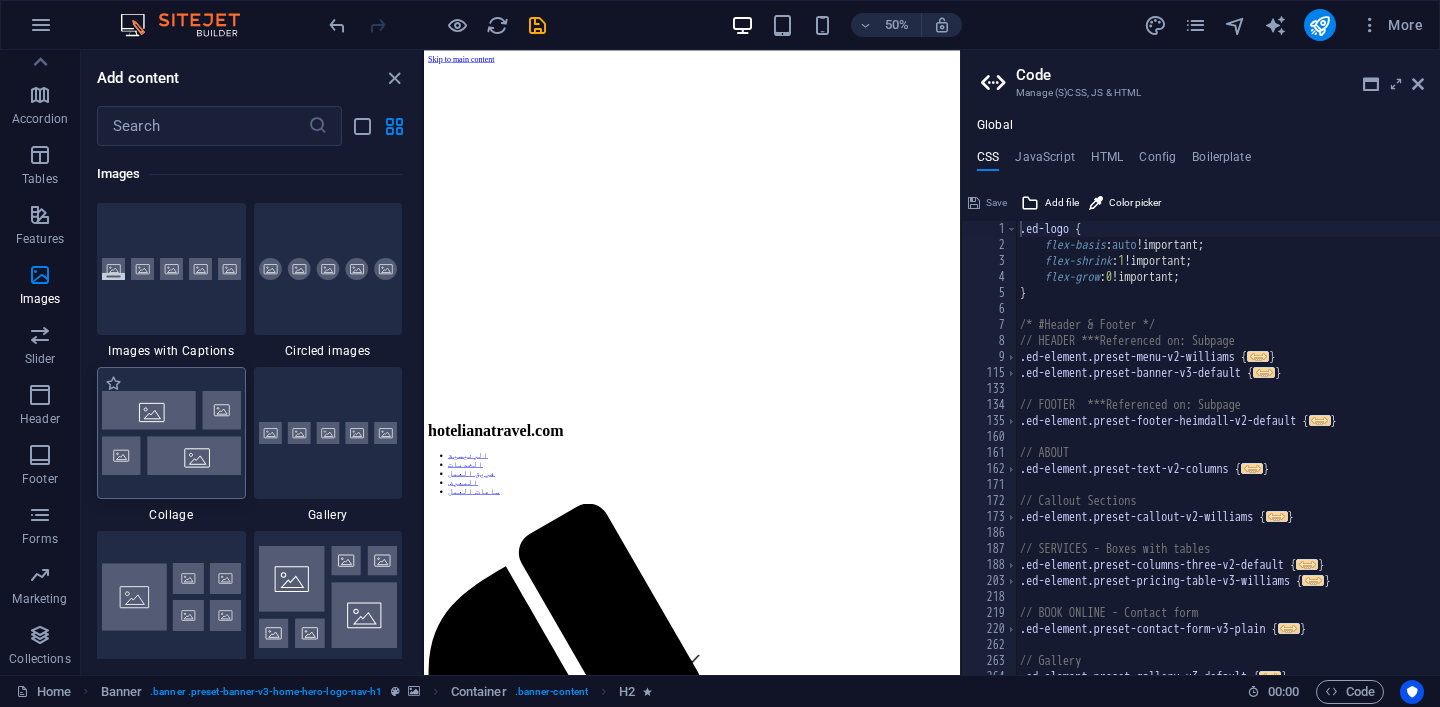 click at bounding box center (171, 432) 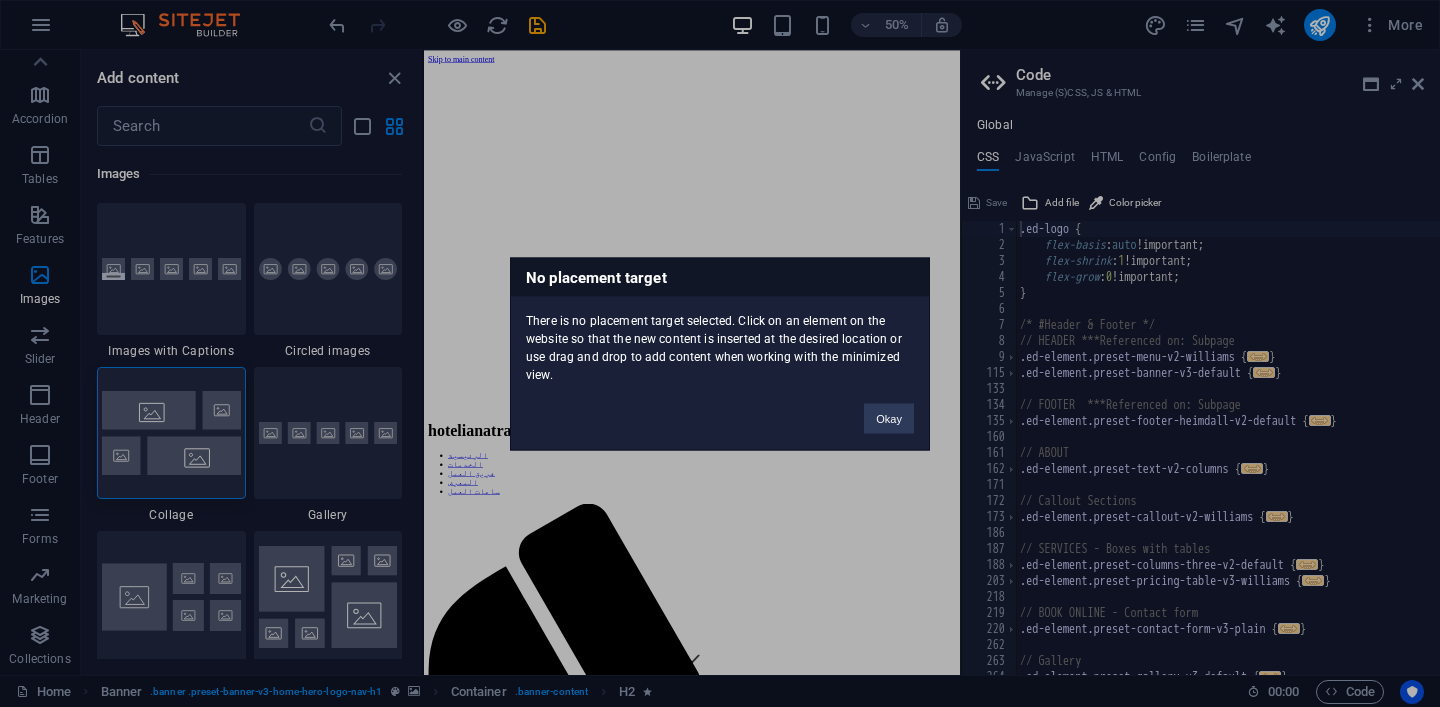click on "No placement target There is no placement target selected. Click on an element on the website so that the new content is inserted at the desired location or use drag and drop to add content when working with the minimized view. Okay" at bounding box center [720, 353] 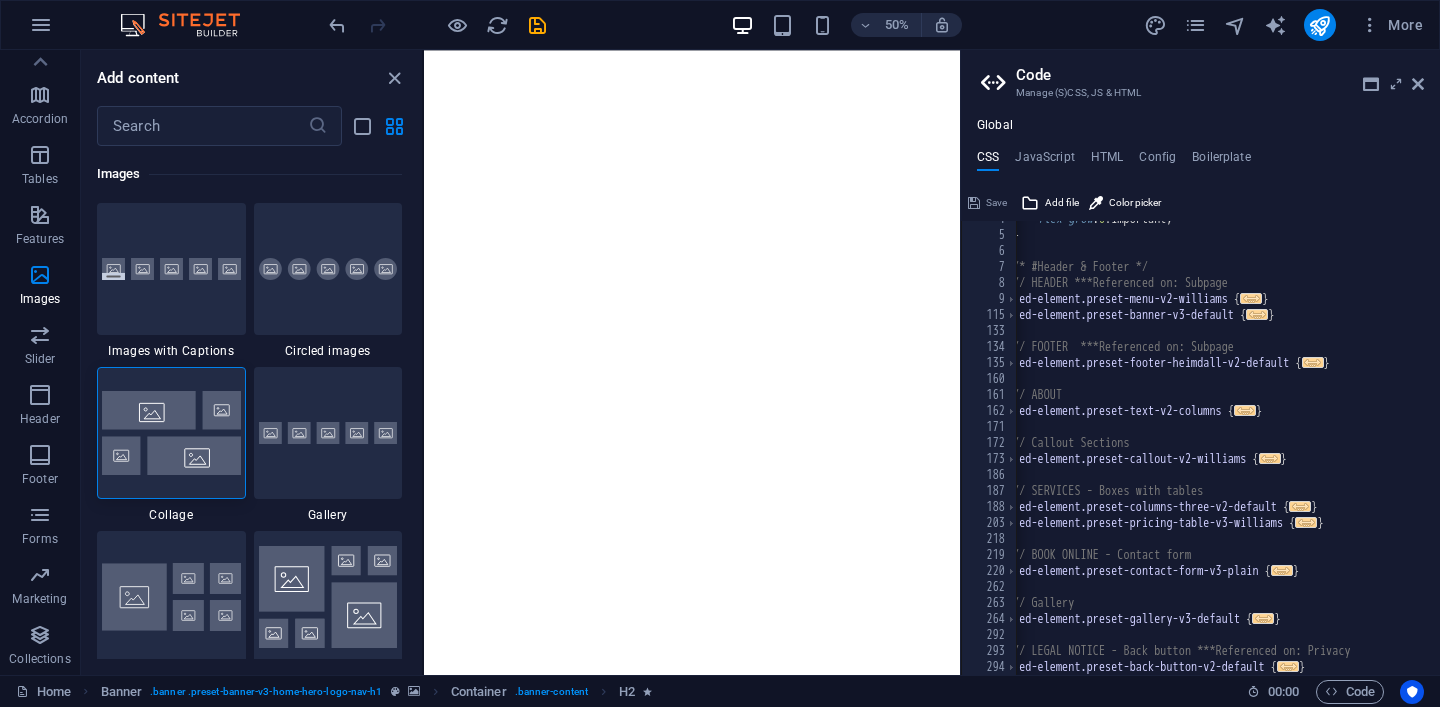 scroll, scrollTop: 213, scrollLeft: 0, axis: vertical 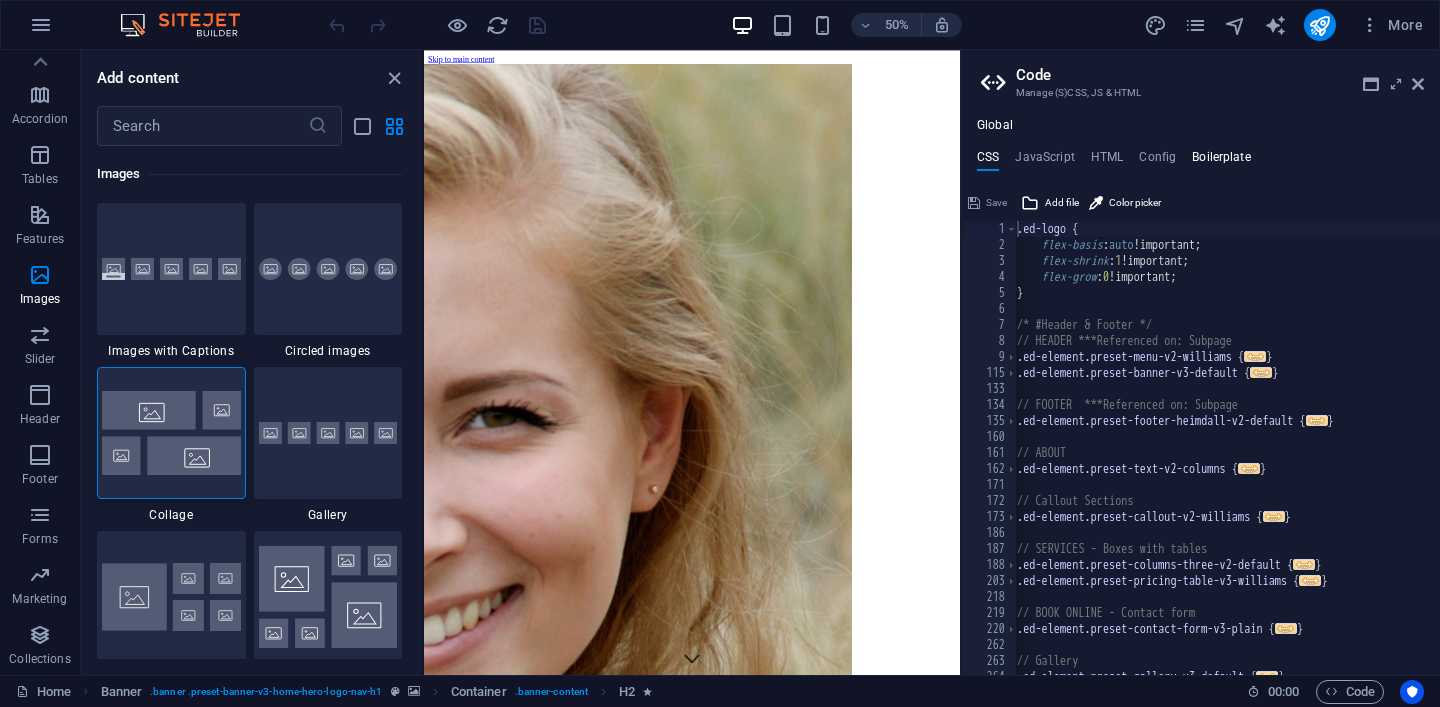 click on "Boilerplate" at bounding box center [1221, 161] 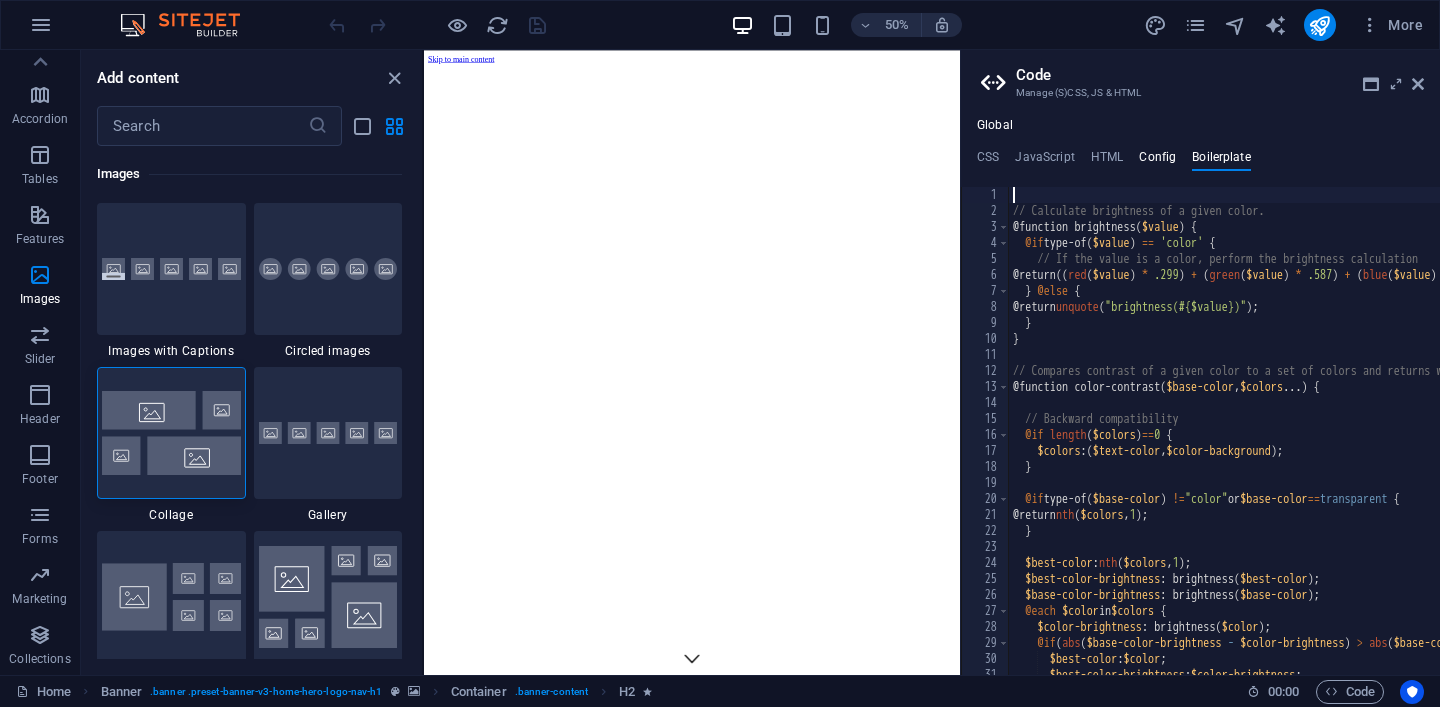 click on "Config" at bounding box center [1157, 161] 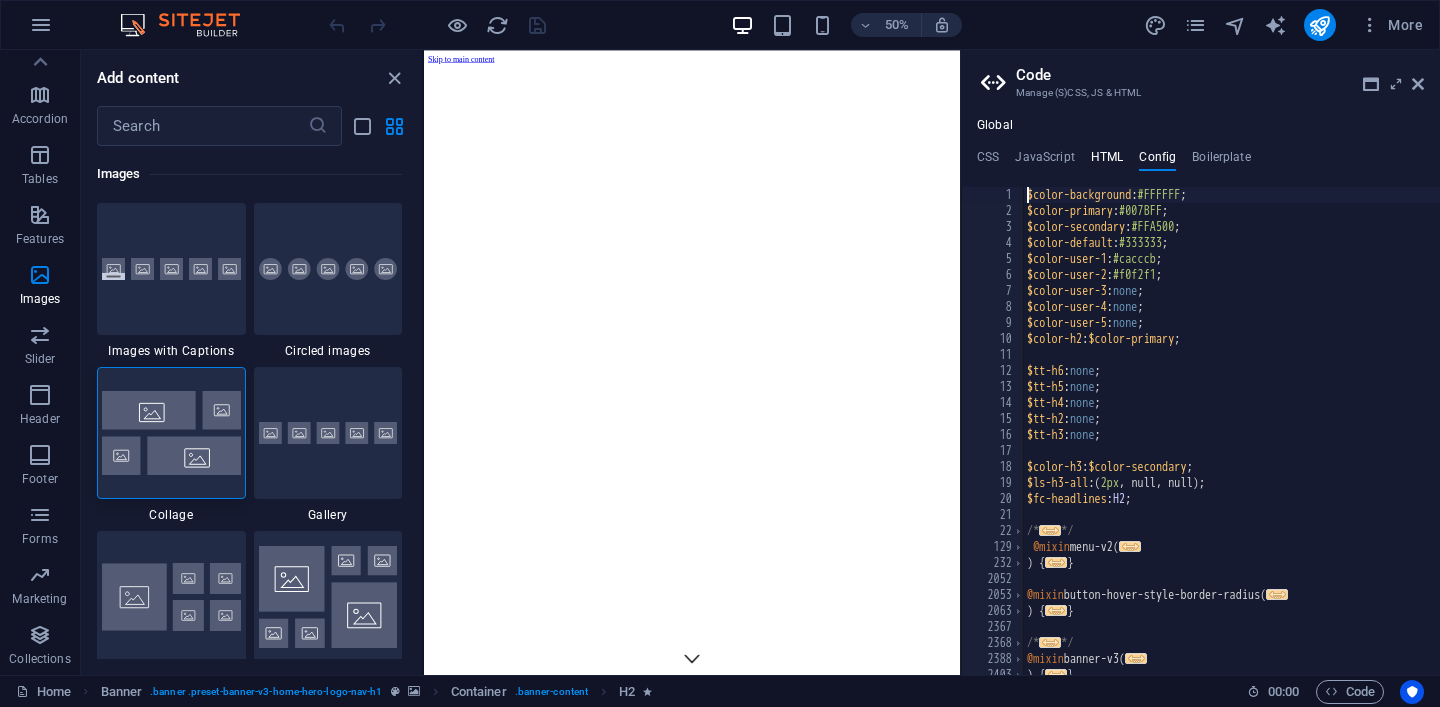 click on "HTML" at bounding box center [1107, 161] 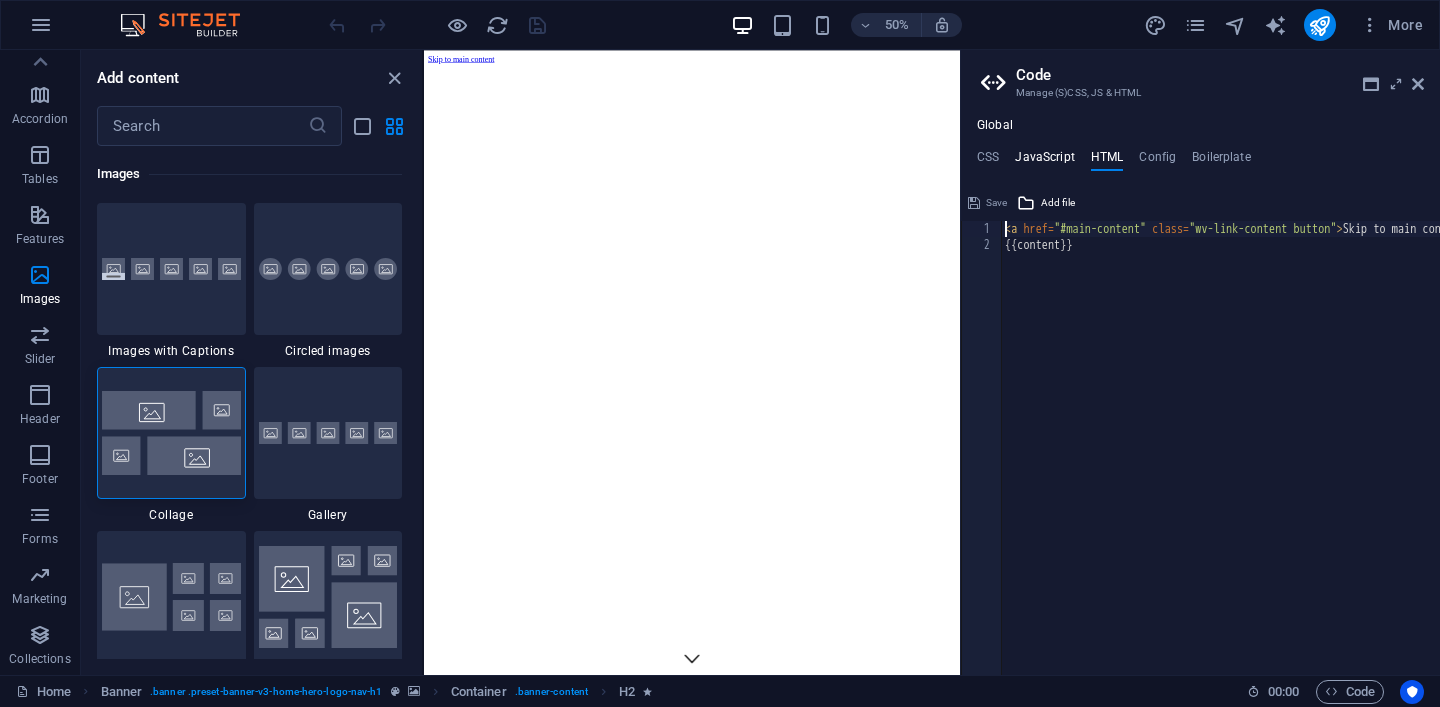 click on "JavaScript" at bounding box center [1044, 161] 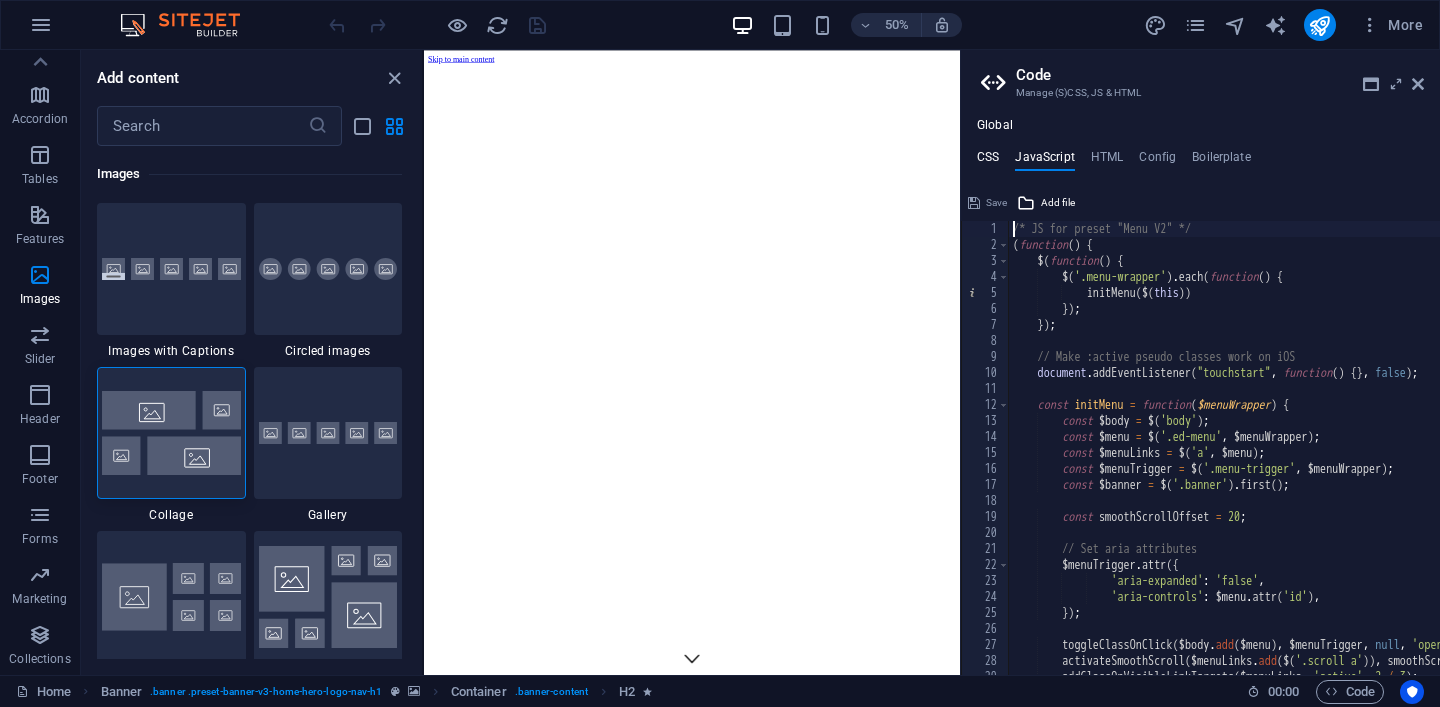 click on "CSS" at bounding box center (988, 161) 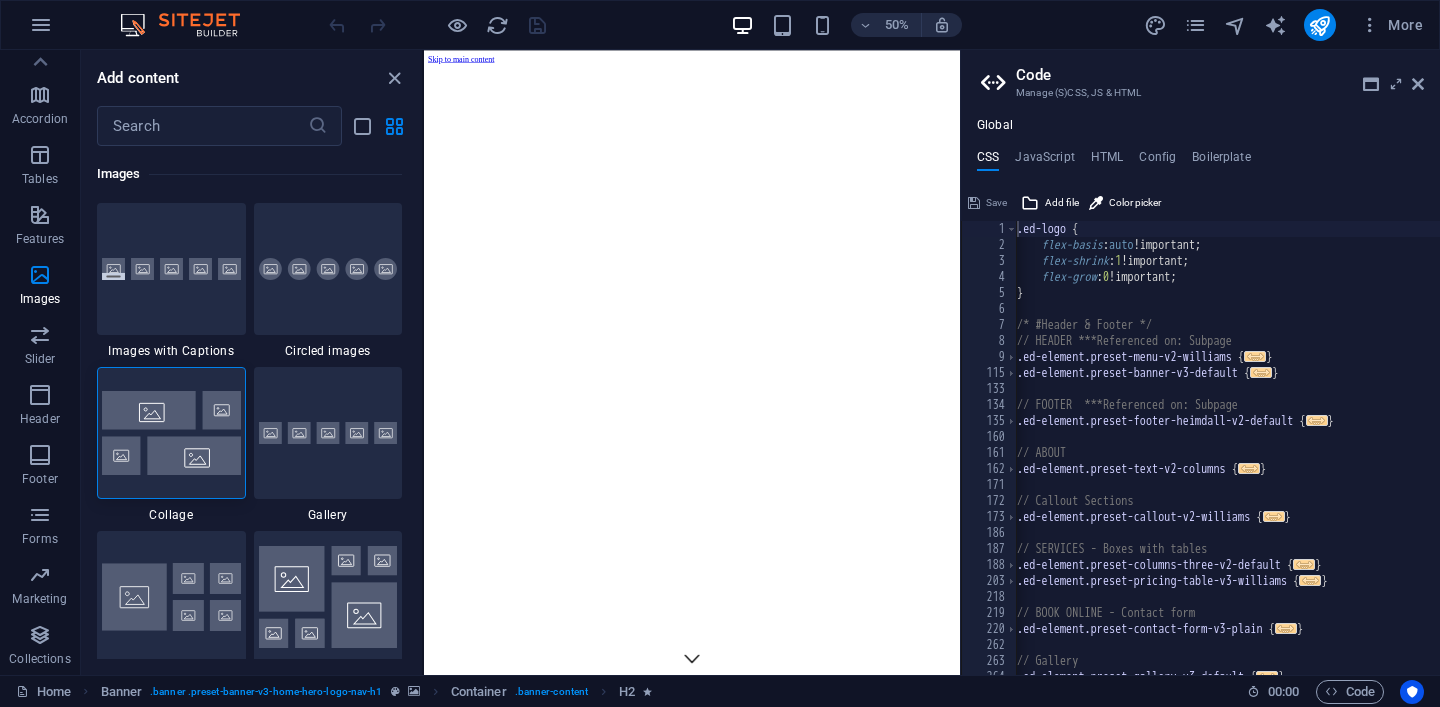 drag, startPoint x: 1257, startPoint y: 155, endPoint x: 985, endPoint y: 165, distance: 272.18375 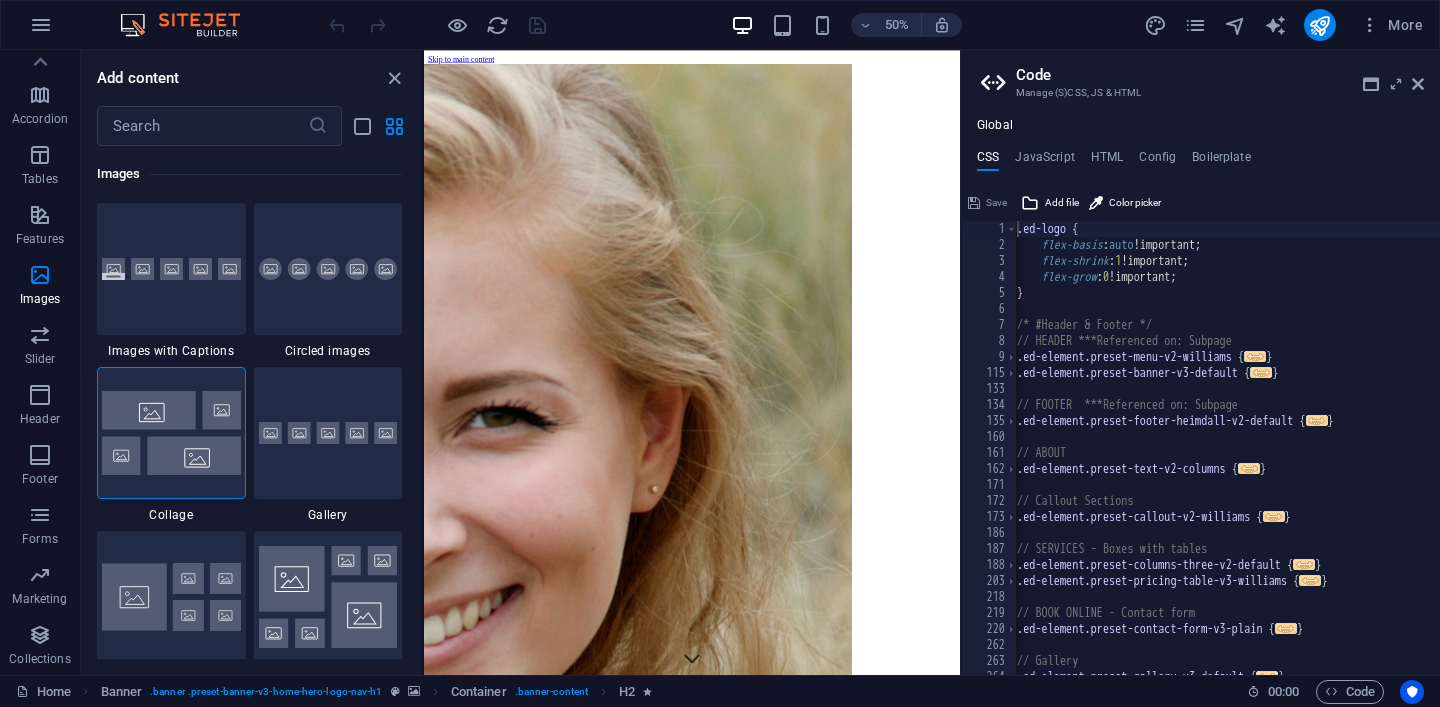 drag, startPoint x: 1261, startPoint y: 135, endPoint x: 968, endPoint y: 169, distance: 294.9661 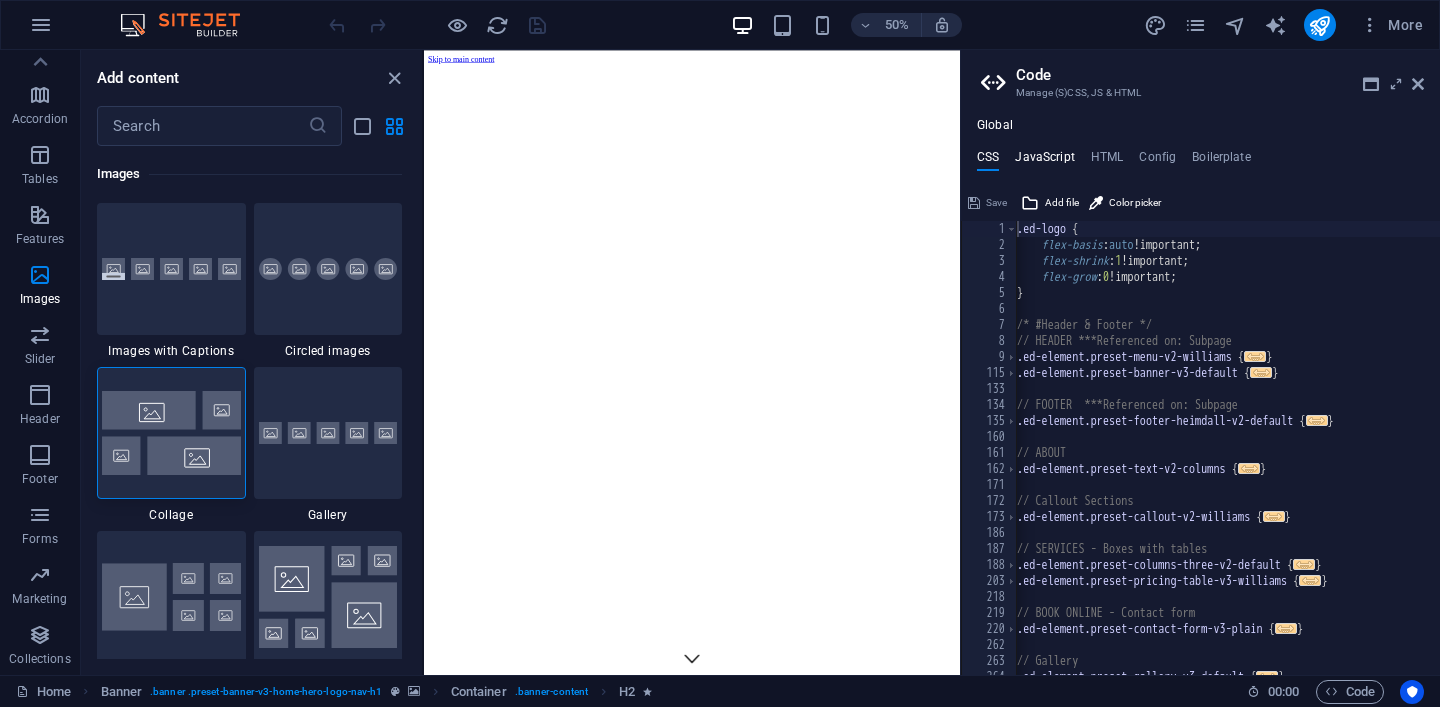 click on "JavaScript" at bounding box center [1044, 161] 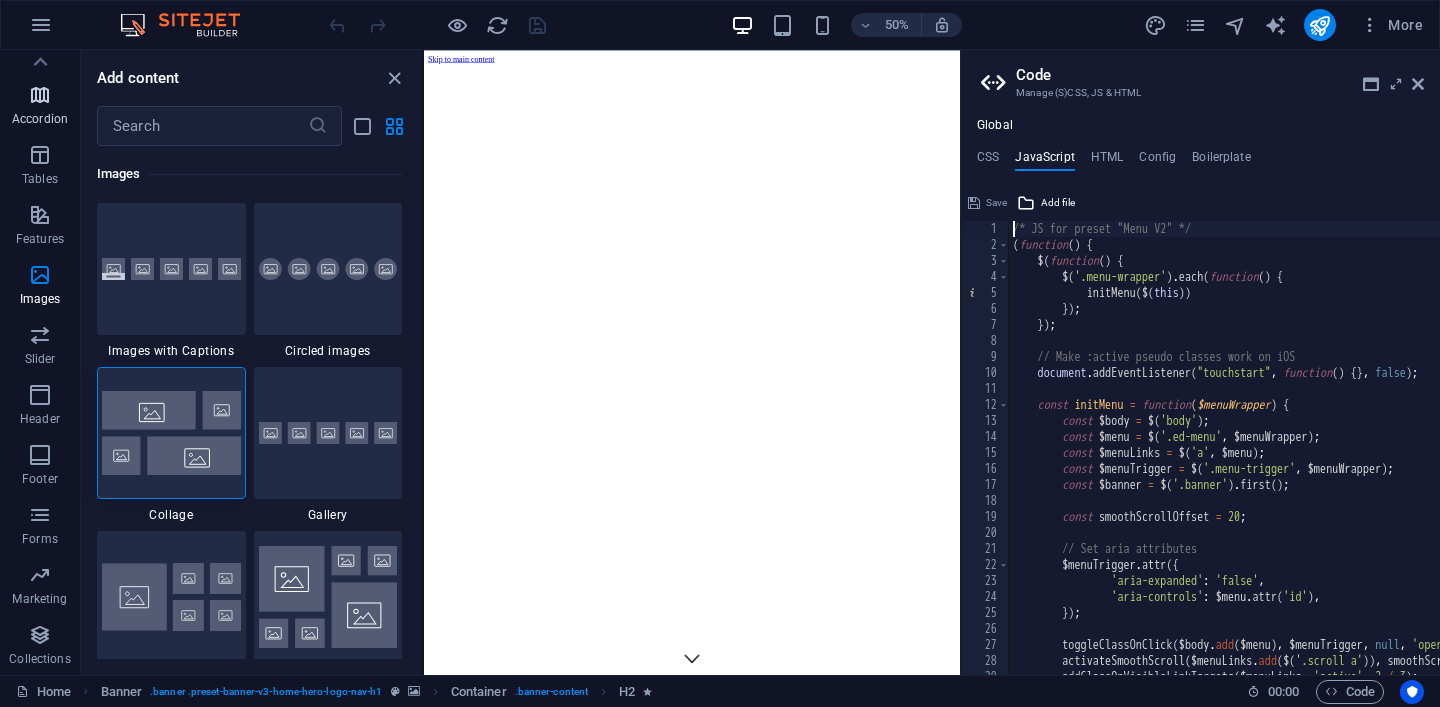 click at bounding box center (40, 95) 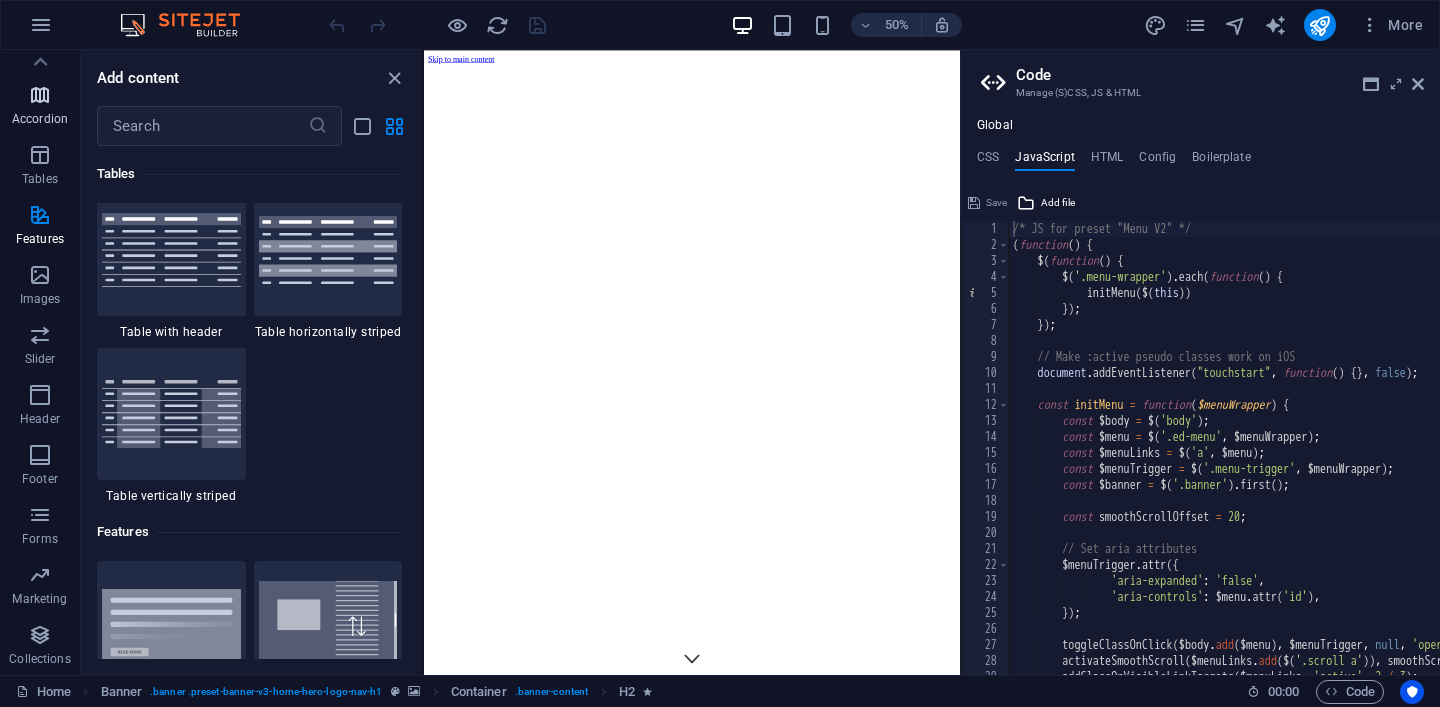 scroll, scrollTop: 6385, scrollLeft: 0, axis: vertical 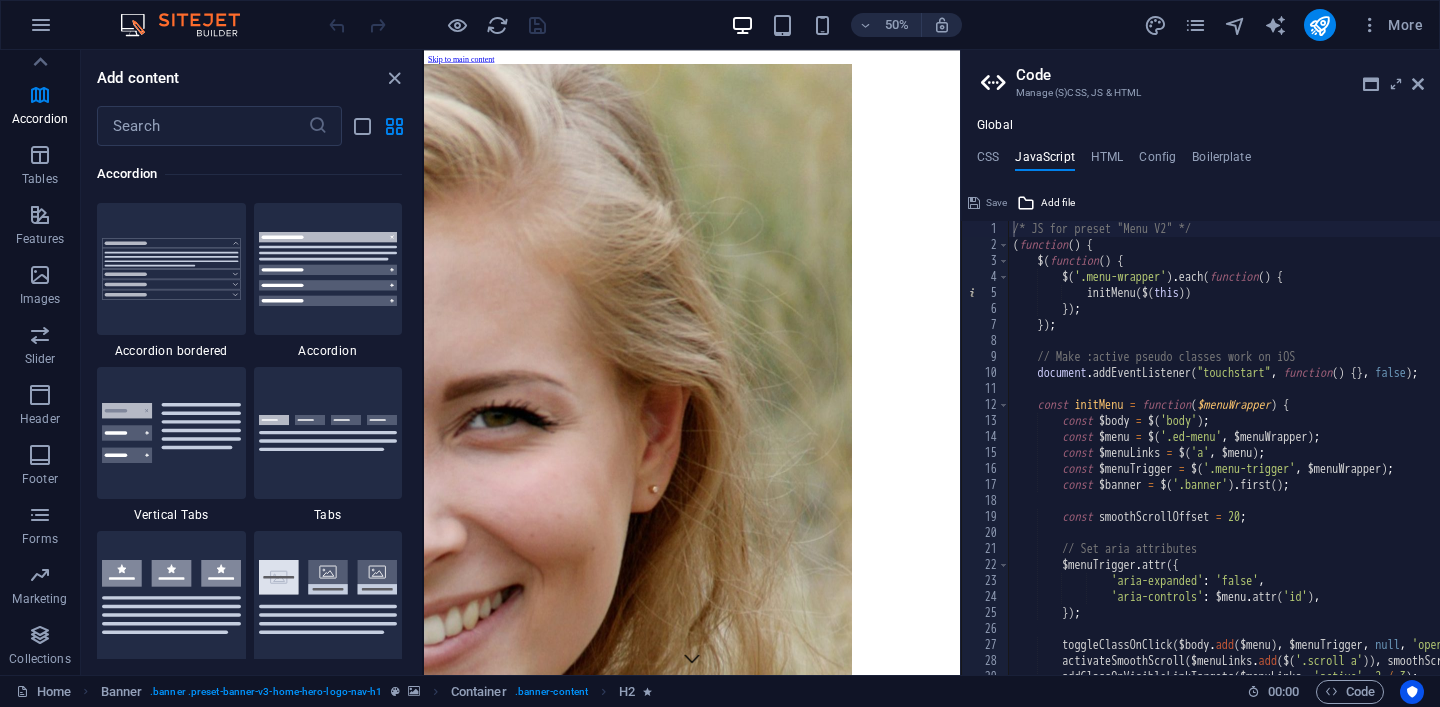 drag, startPoint x: 1192, startPoint y: 156, endPoint x: 1249, endPoint y: 157, distance: 57.00877 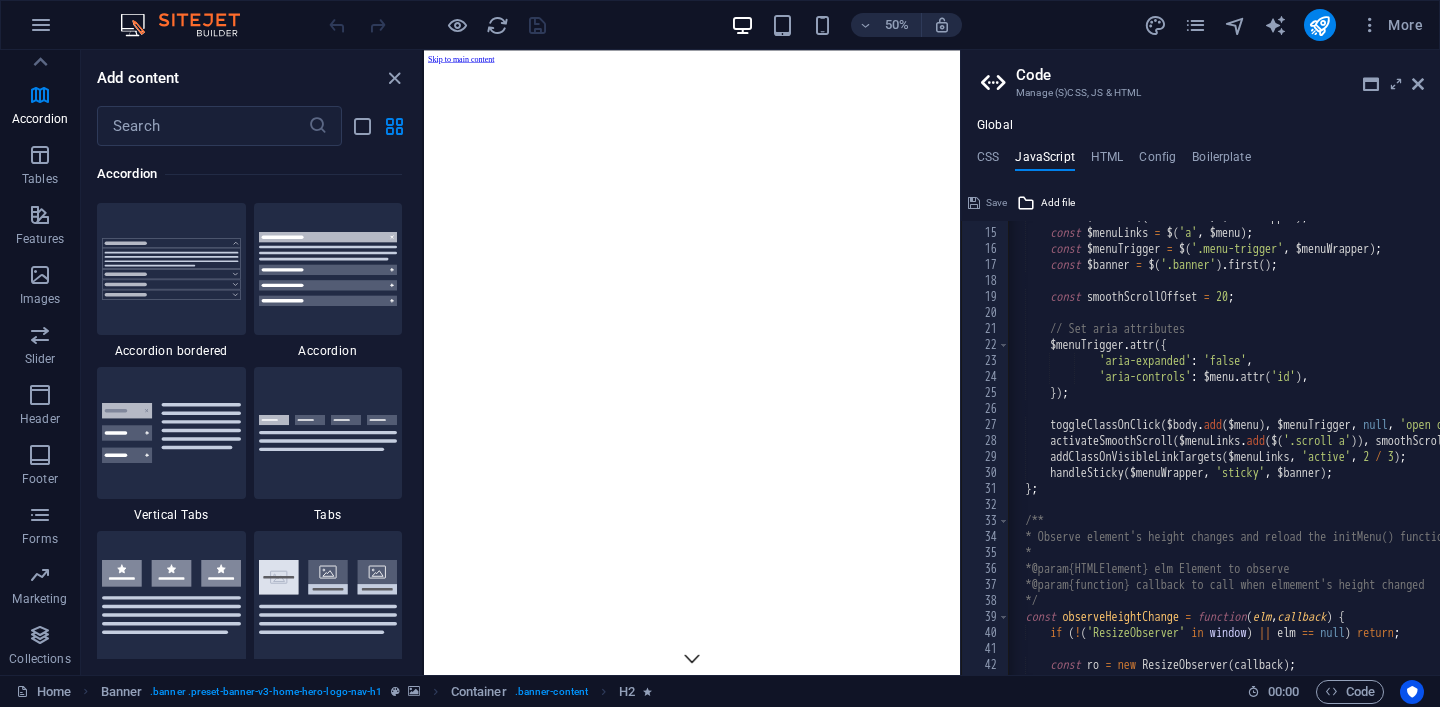 scroll, scrollTop: 472, scrollLeft: 0, axis: vertical 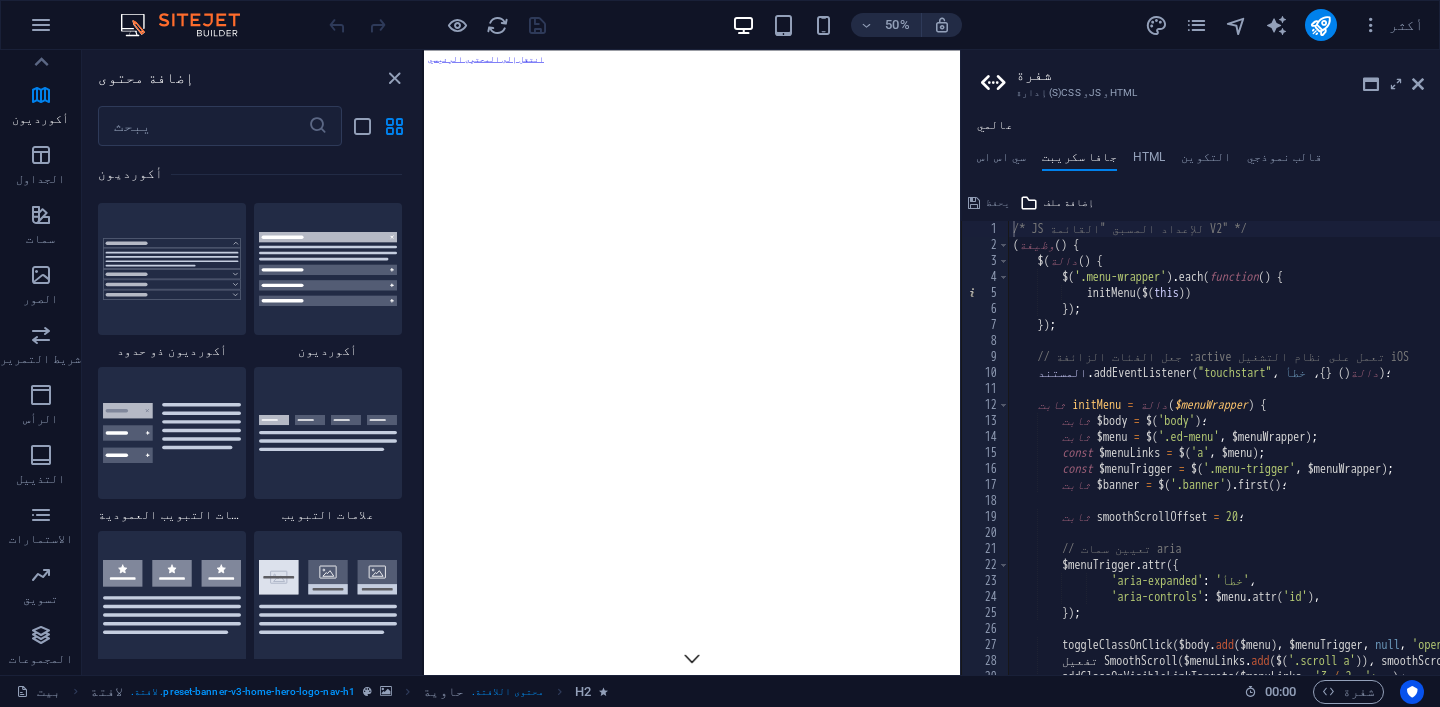 click at bounding box center (190, 25) 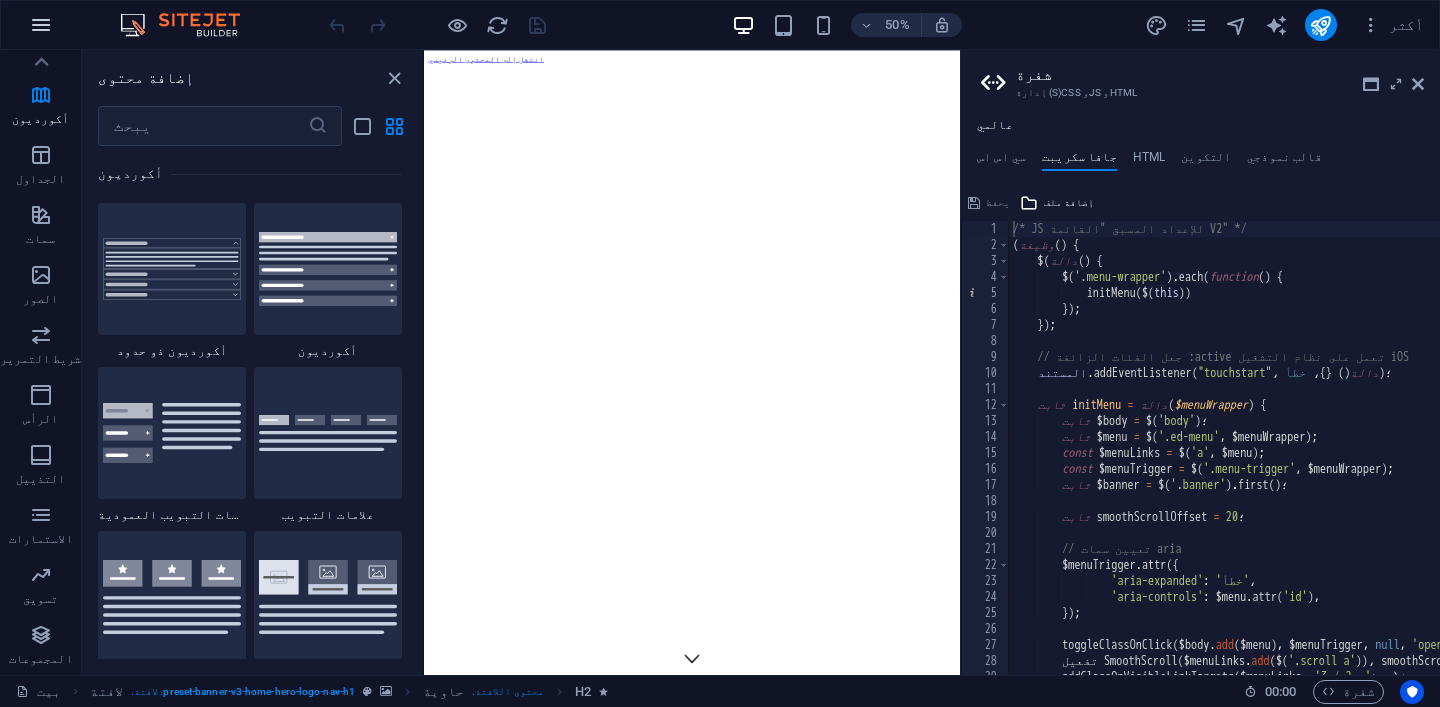 click at bounding box center [41, 25] 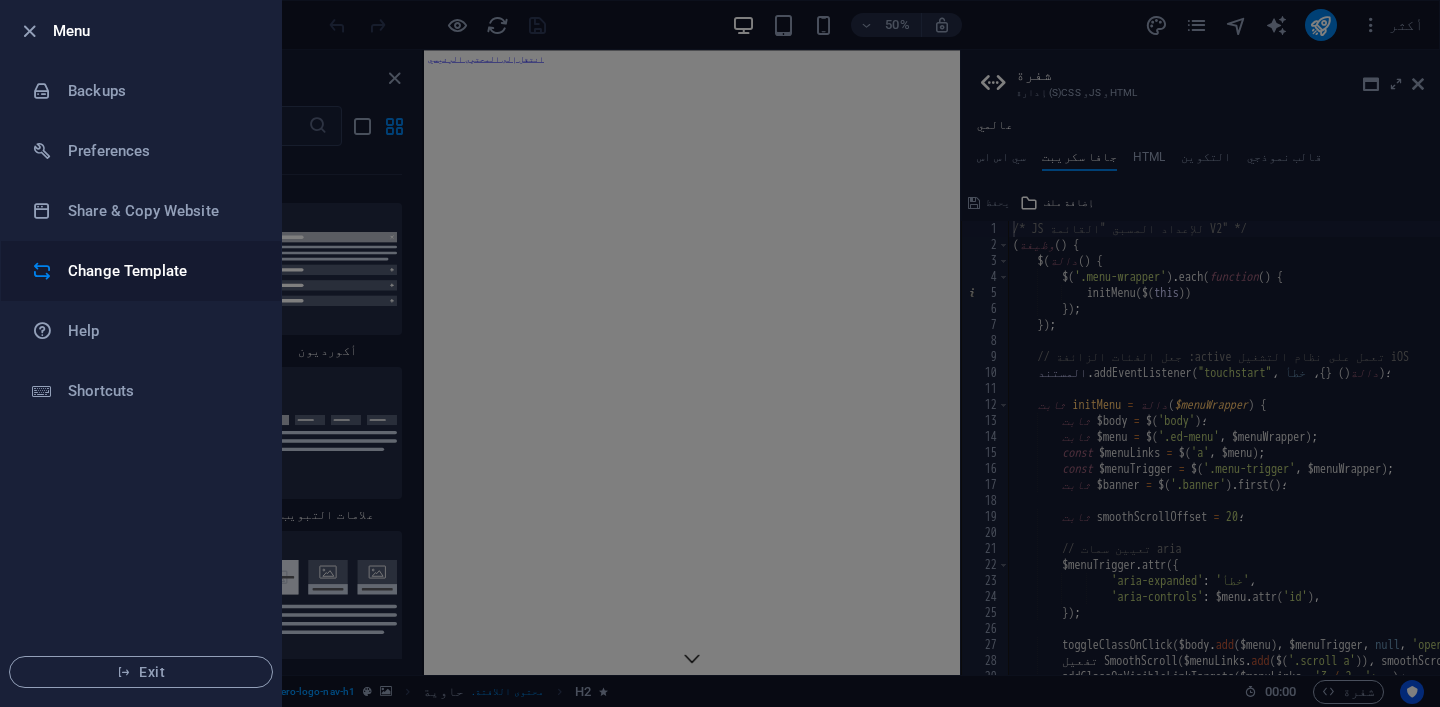 click on "Change Template" at bounding box center (160, 271) 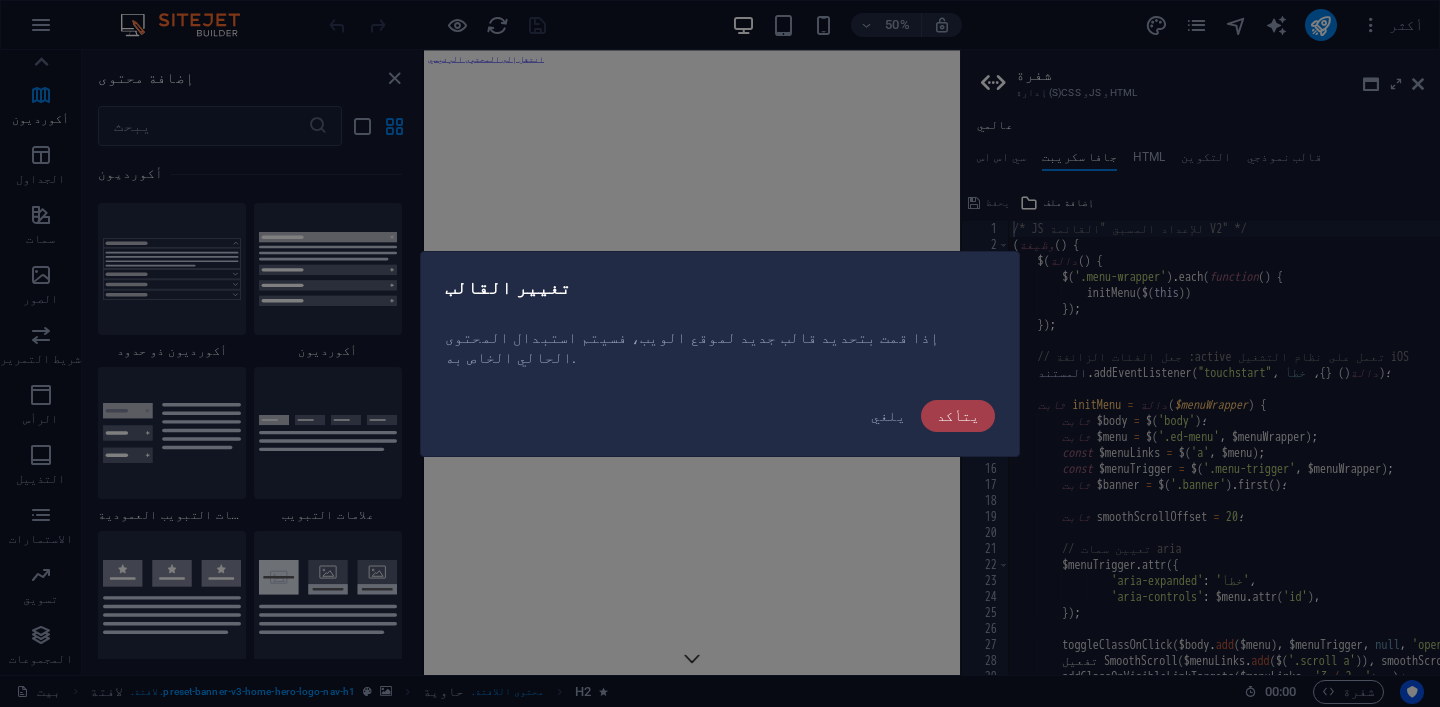 click on "يتأكد" at bounding box center (958, 416) 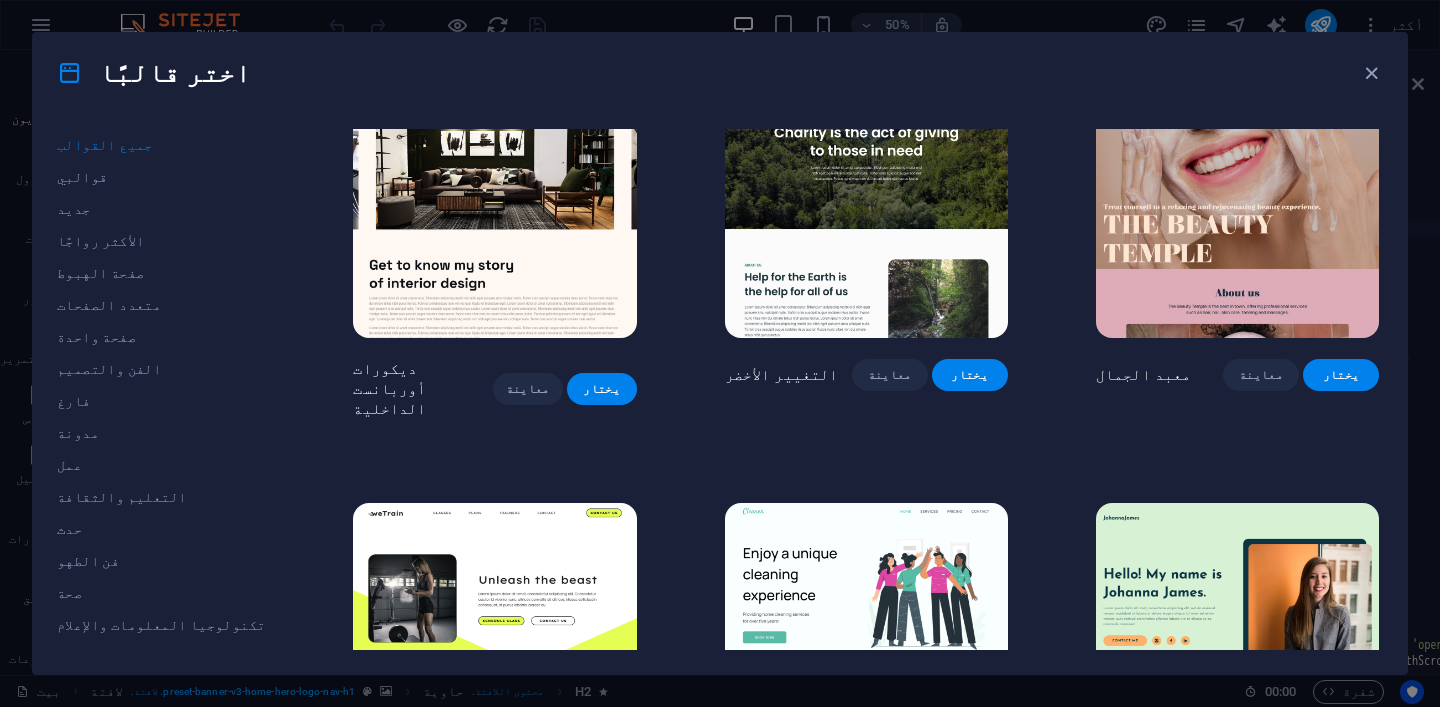 scroll, scrollTop: 2086, scrollLeft: 0, axis: vertical 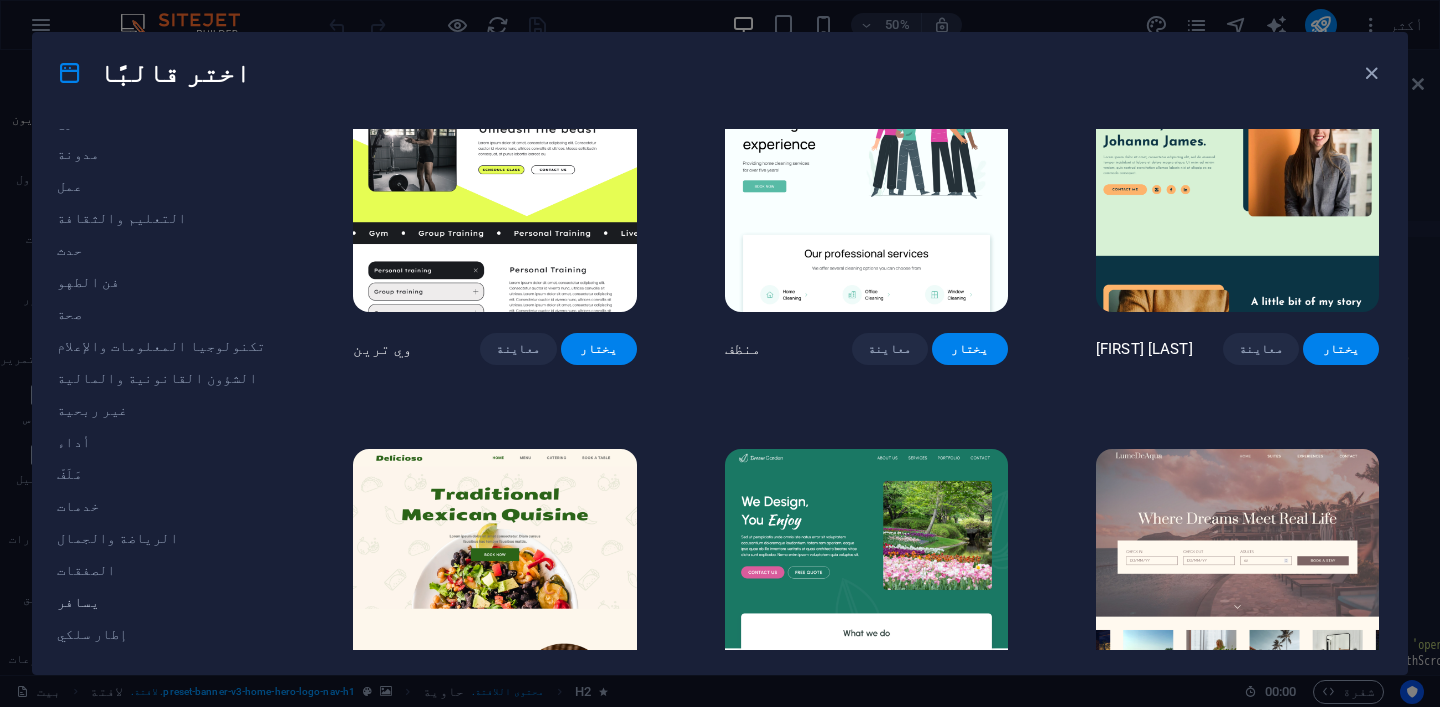 click on "يسافر" at bounding box center (78, 602) 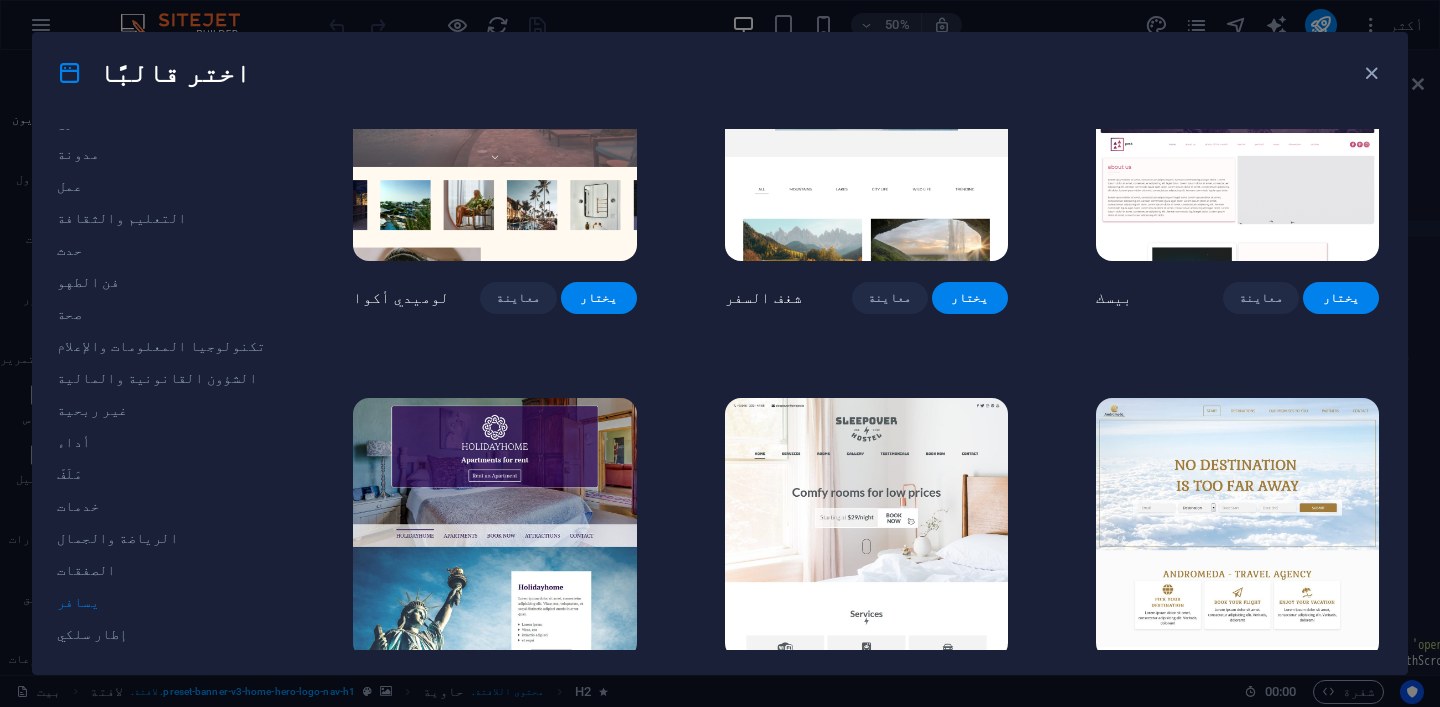 scroll, scrollTop: 0, scrollLeft: 0, axis: both 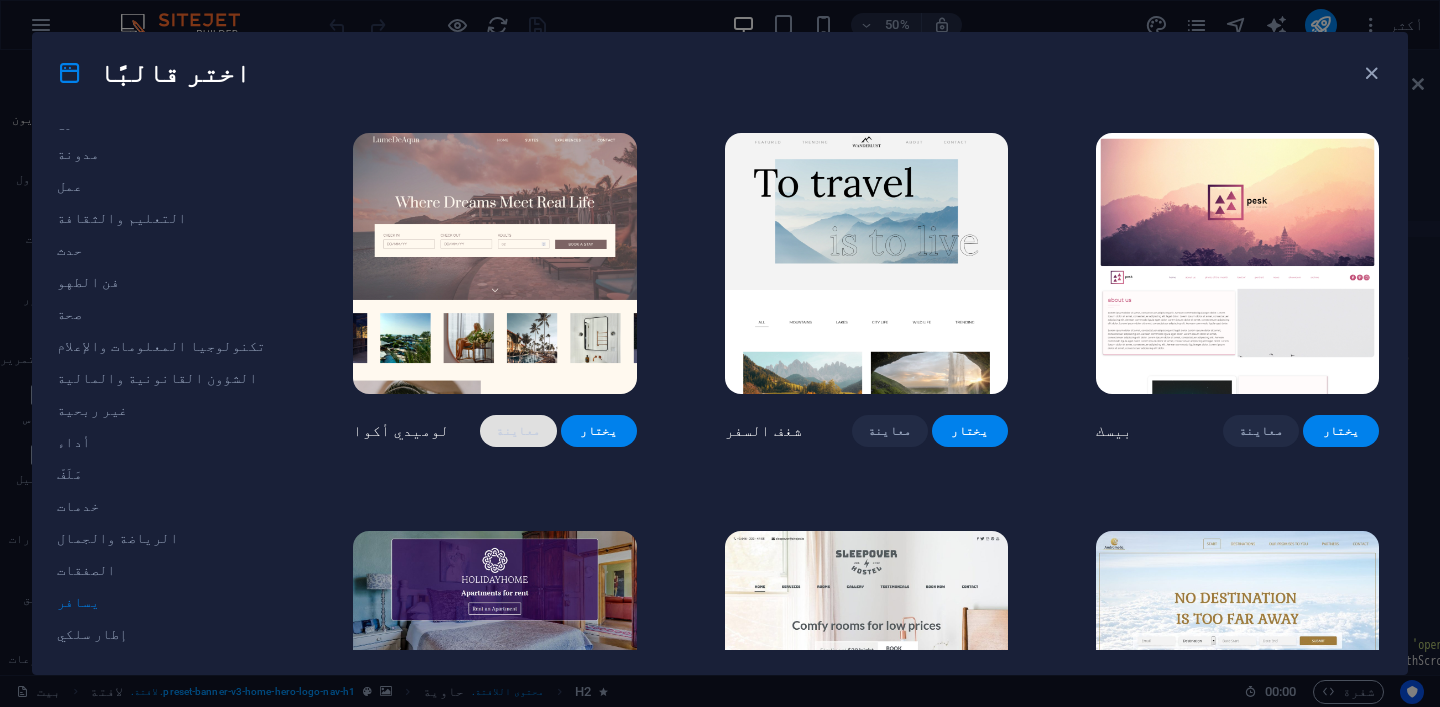 click on "معاينة" at bounding box center (518, 431) 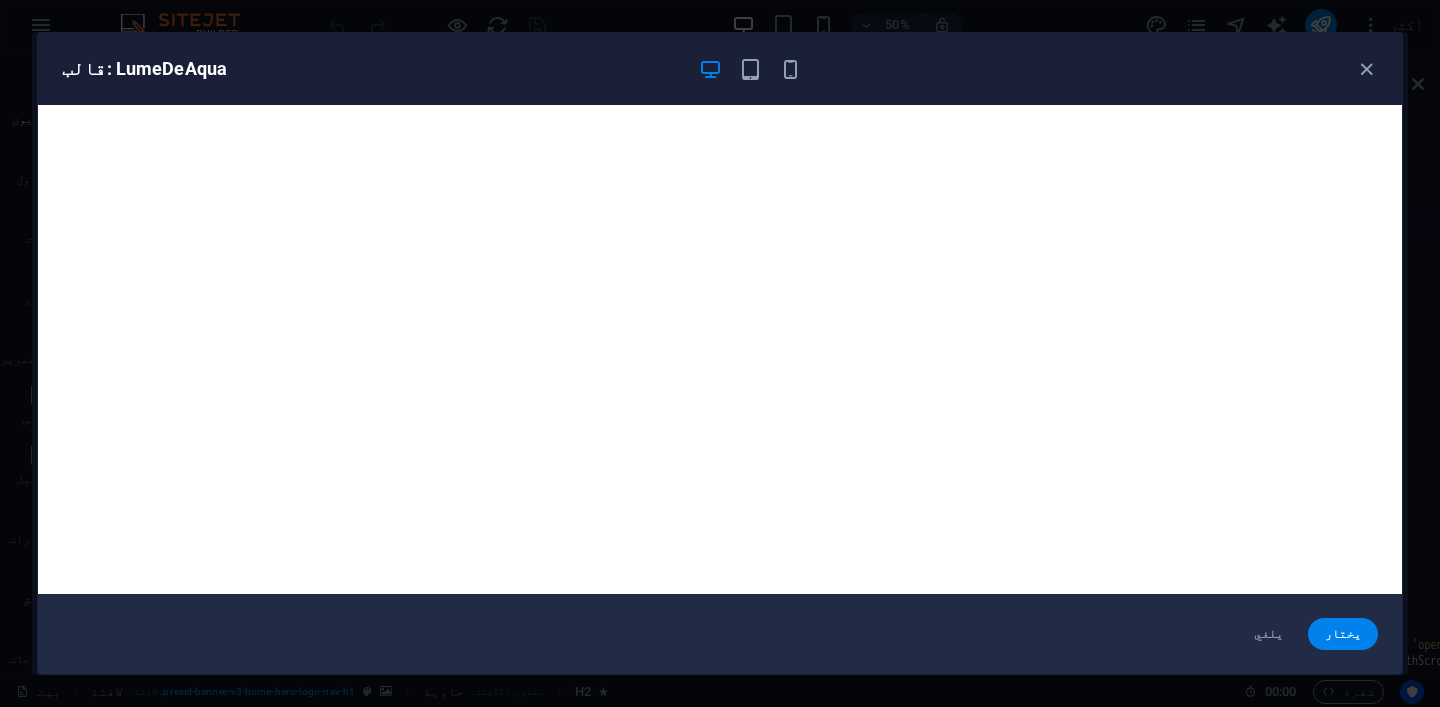scroll, scrollTop: 0, scrollLeft: 0, axis: both 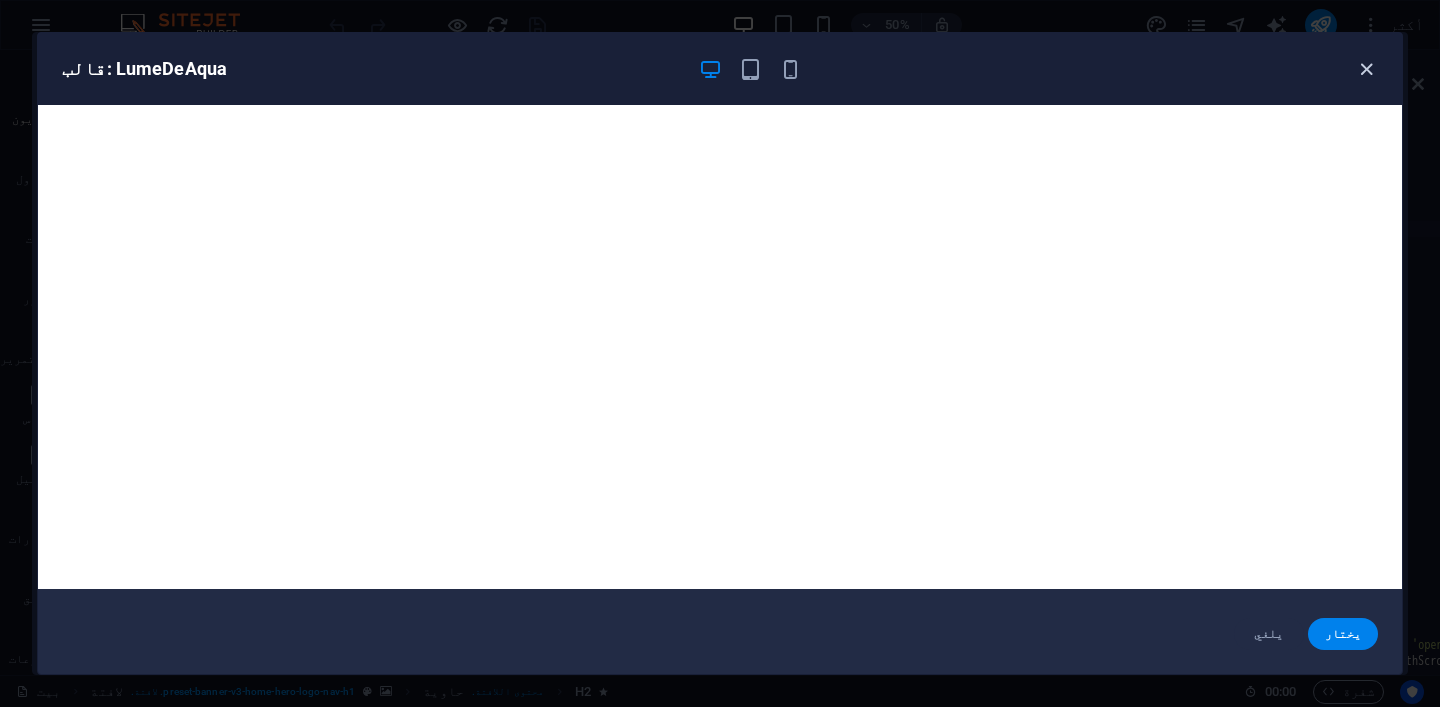 click at bounding box center (1366, 69) 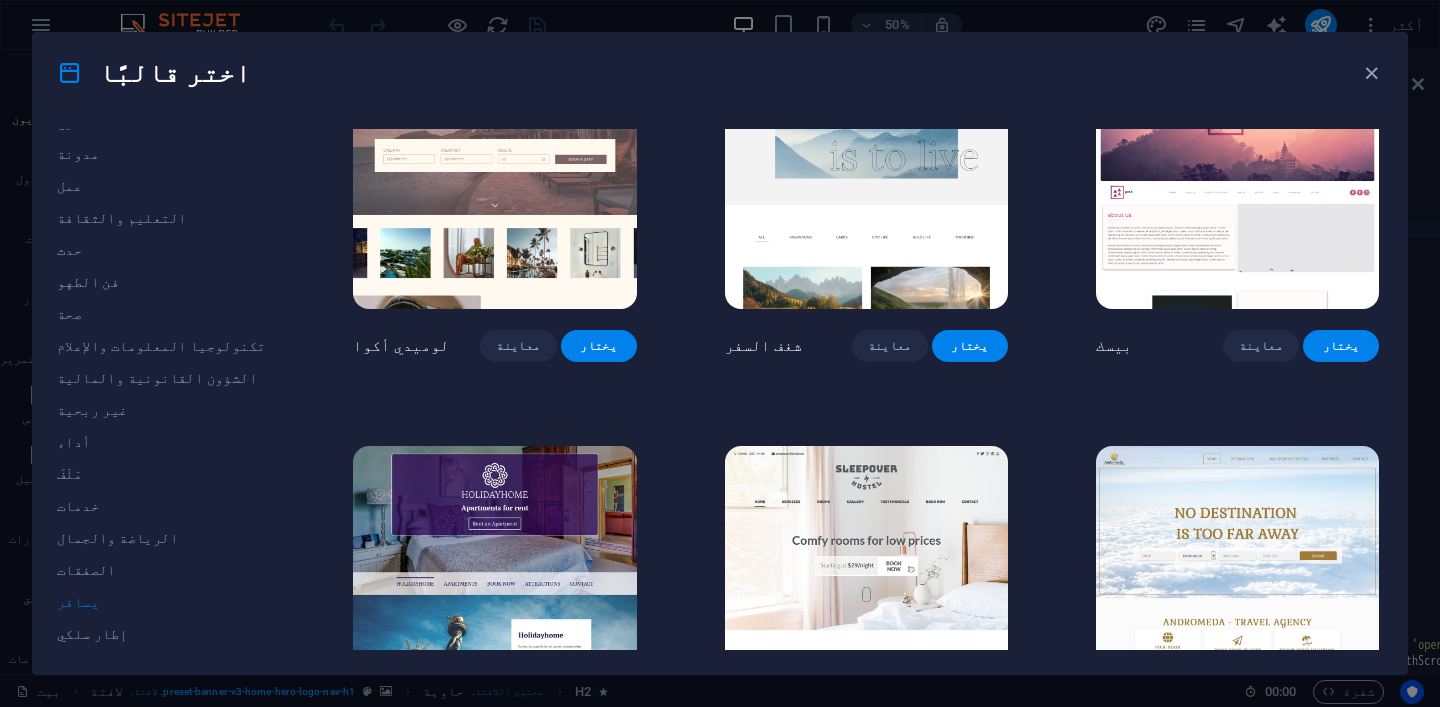 scroll, scrollTop: 0, scrollLeft: 0, axis: both 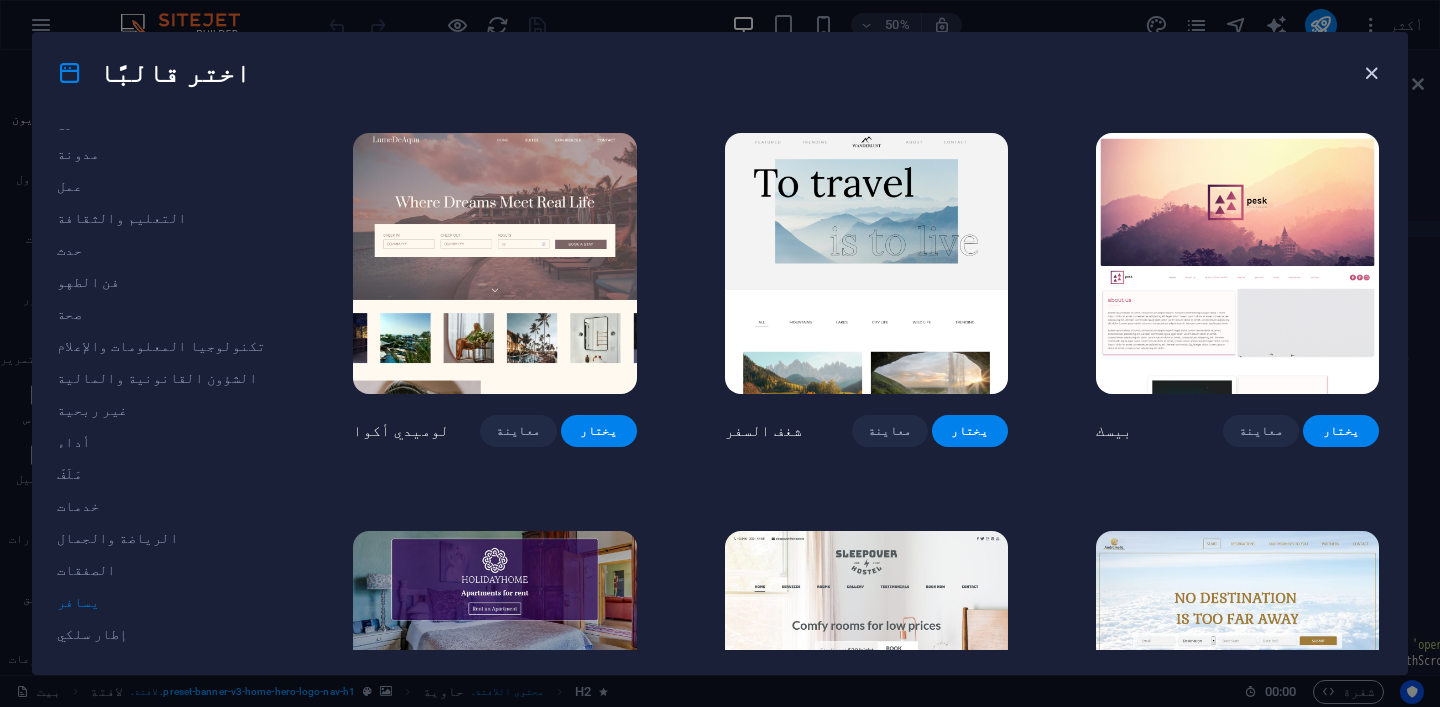 click at bounding box center (1371, 73) 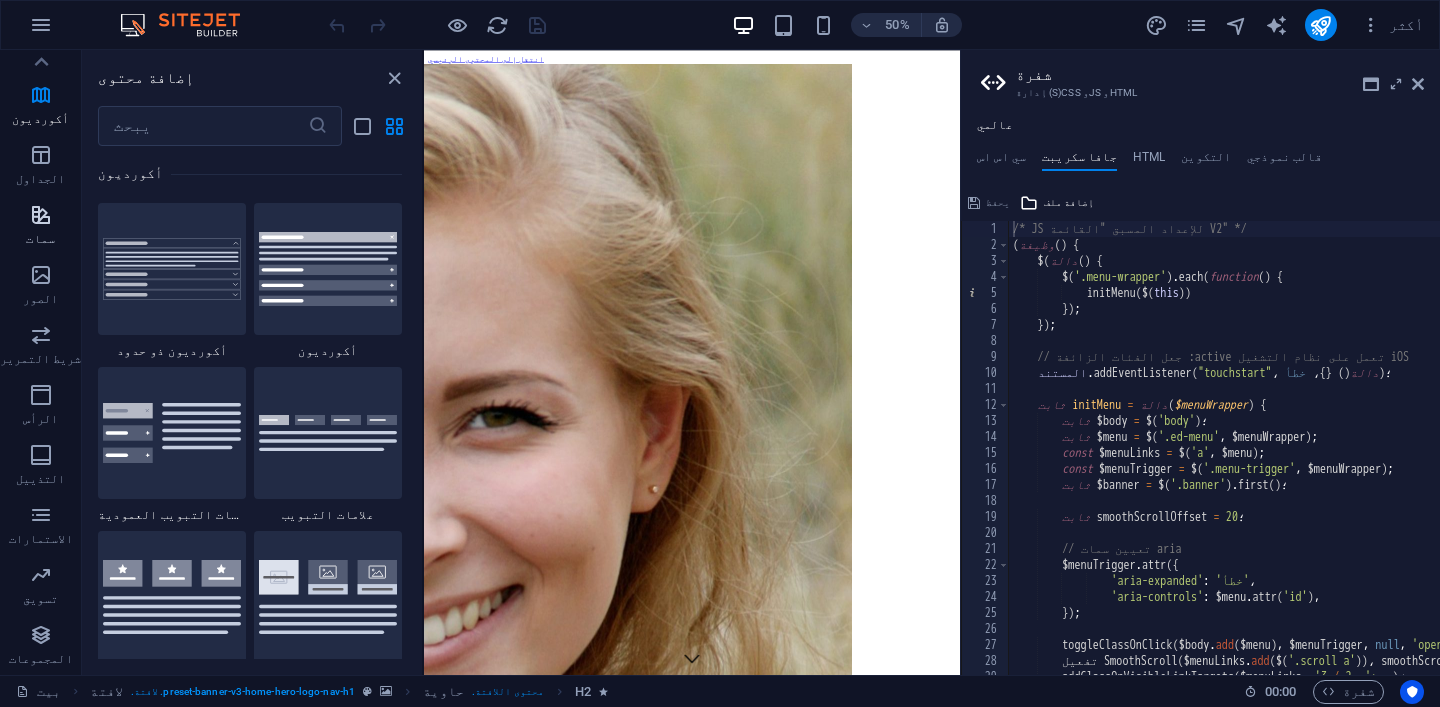 click at bounding box center [41, 215] 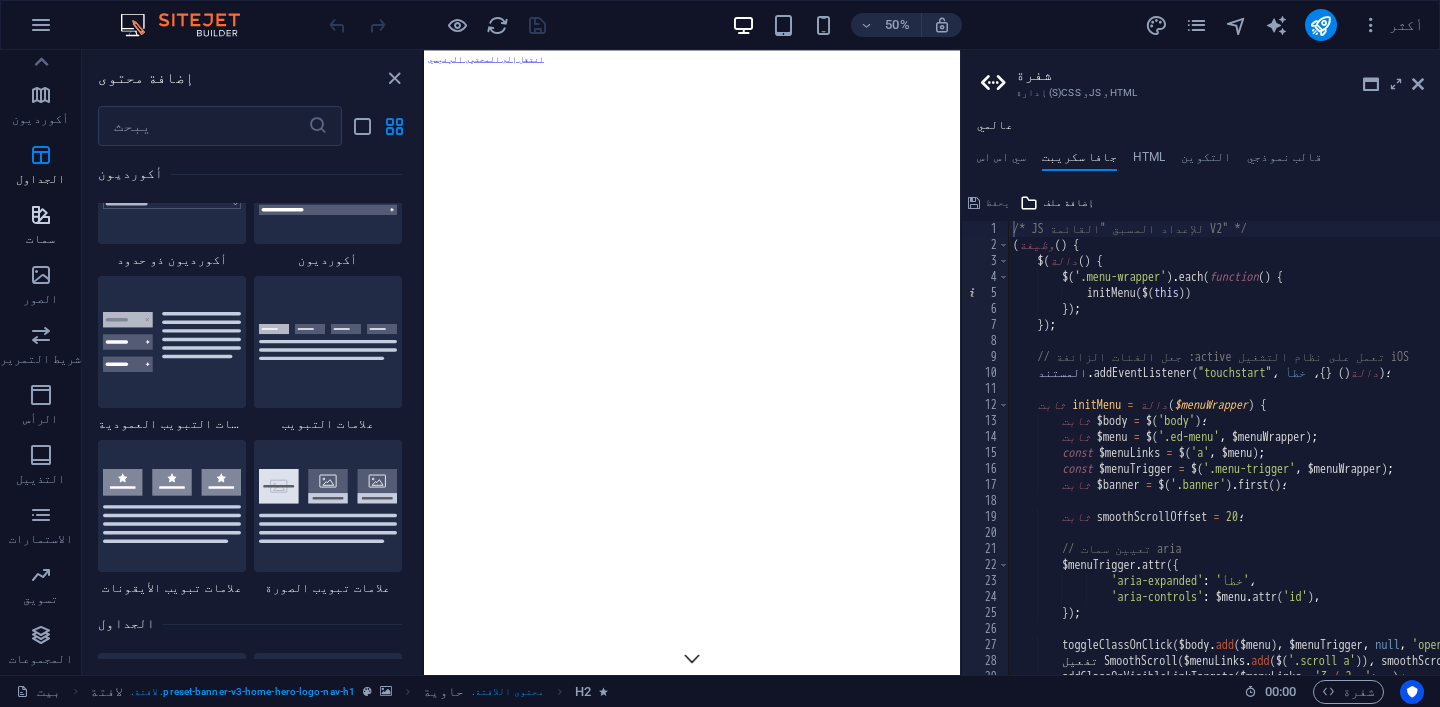 scroll, scrollTop: 7795, scrollLeft: 0, axis: vertical 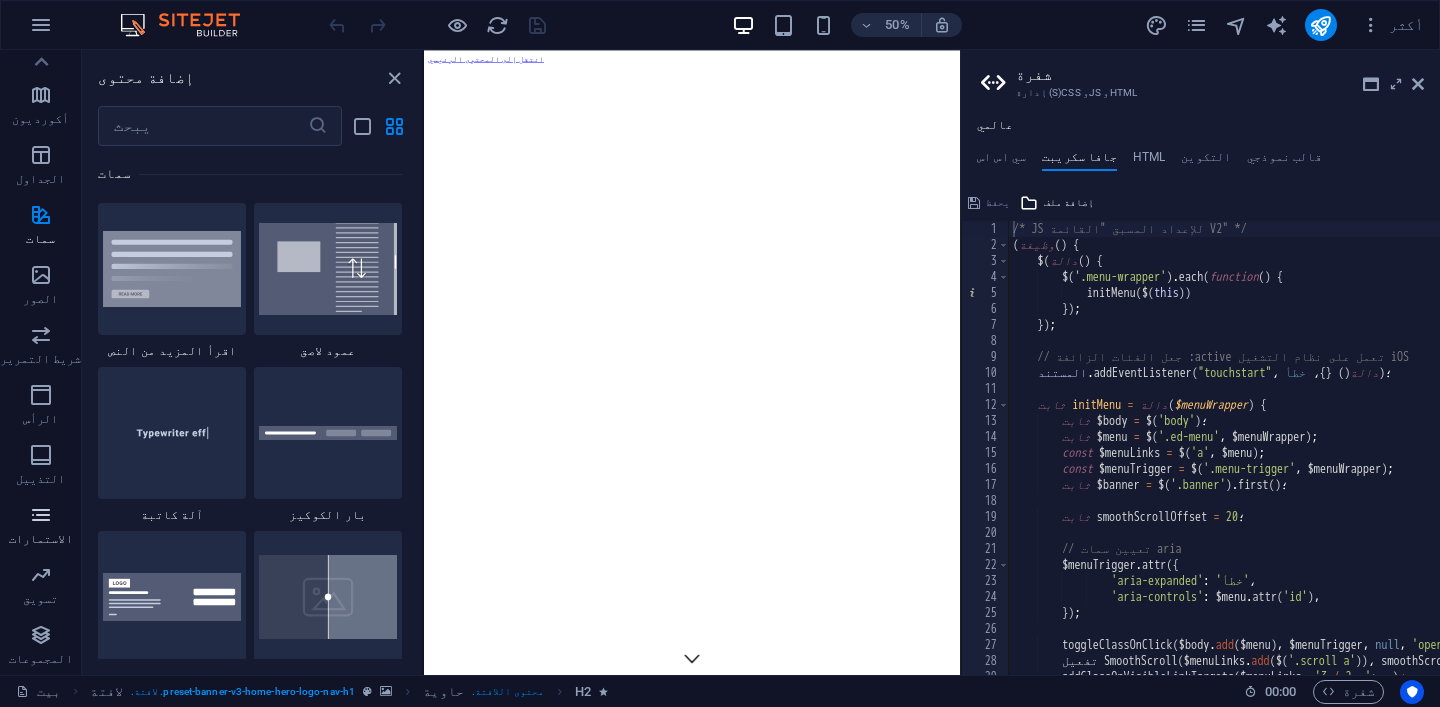 click on "الاستمارات" at bounding box center [40, 527] 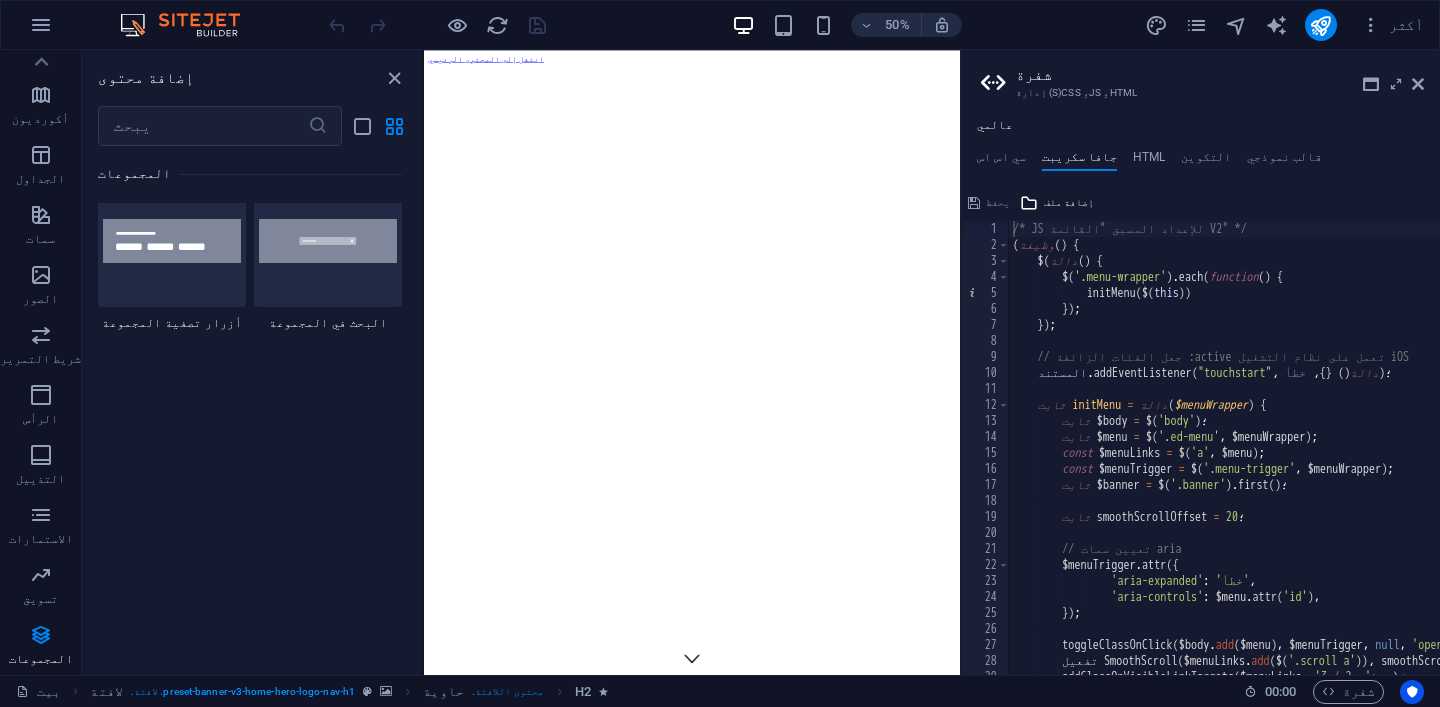 scroll, scrollTop: 19165, scrollLeft: 0, axis: vertical 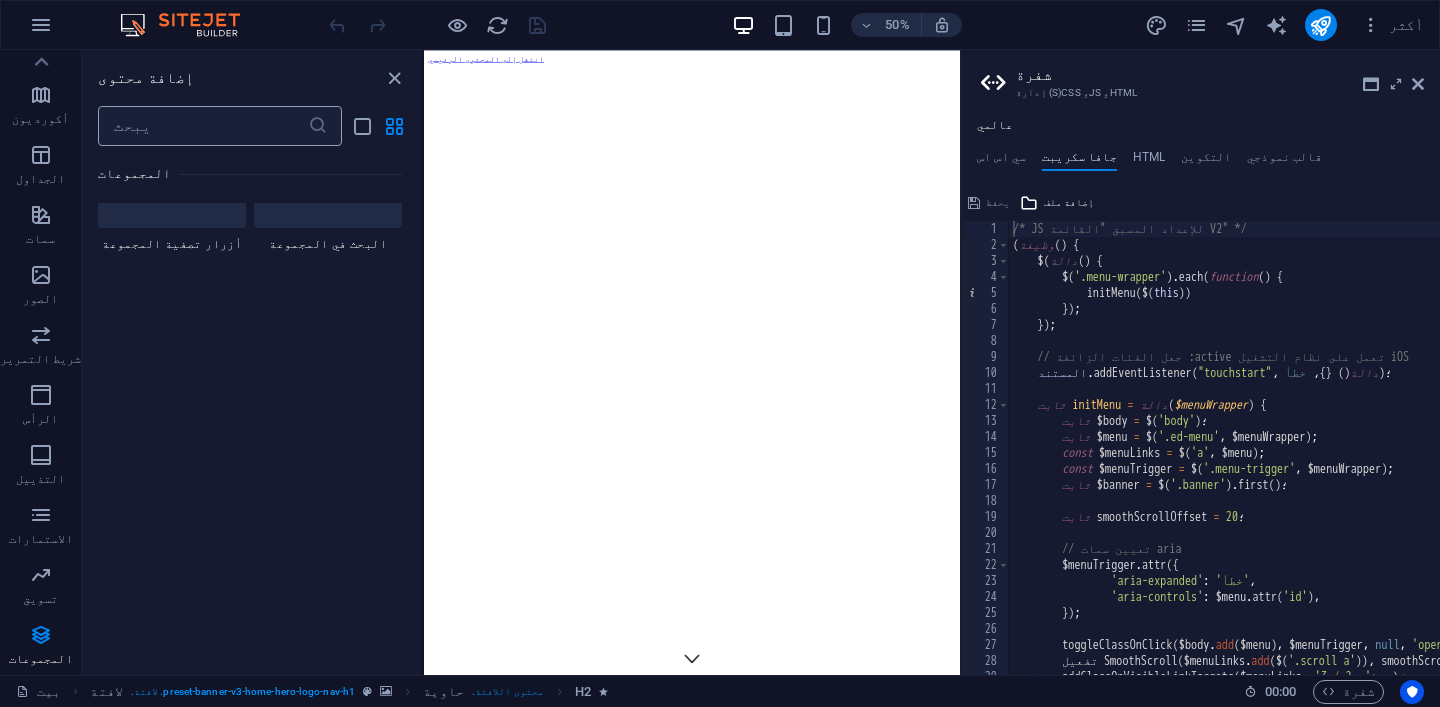 click at bounding box center [202, 126] 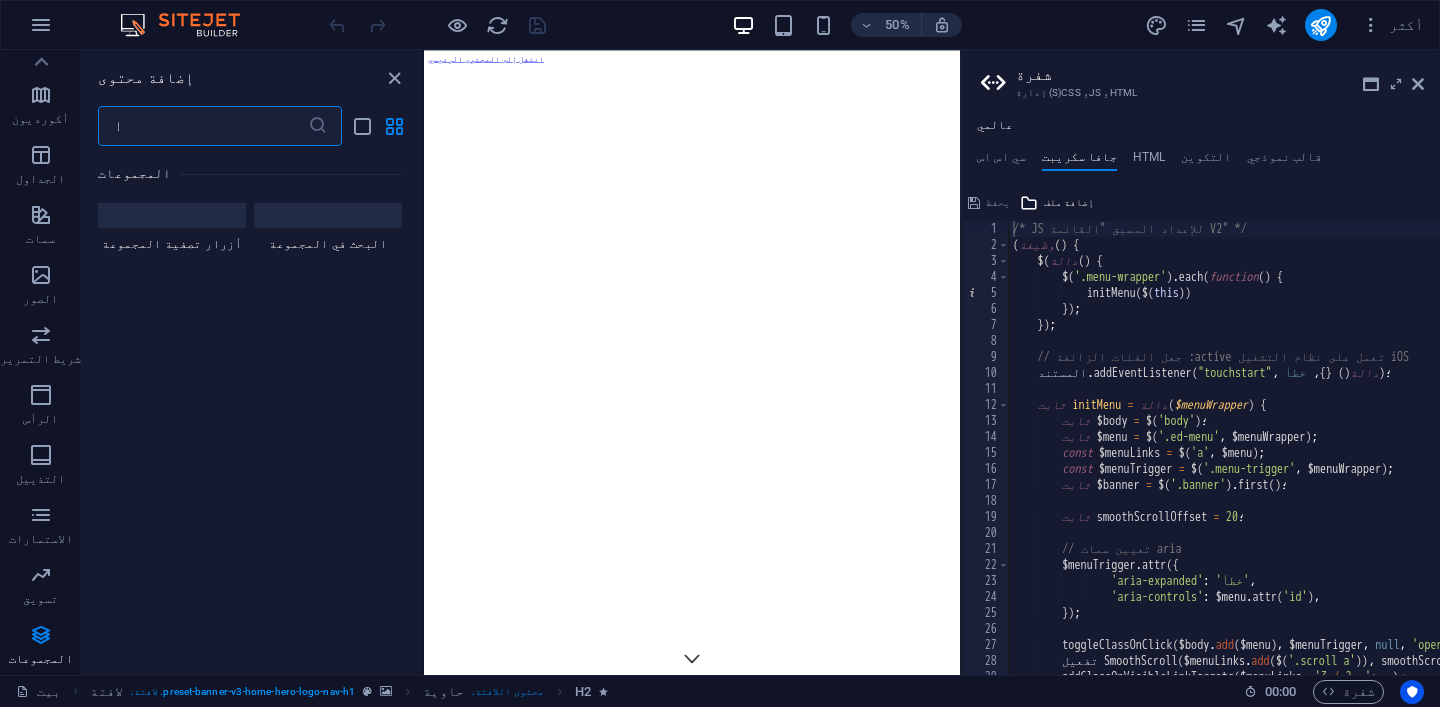 scroll, scrollTop: 0, scrollLeft: 0, axis: both 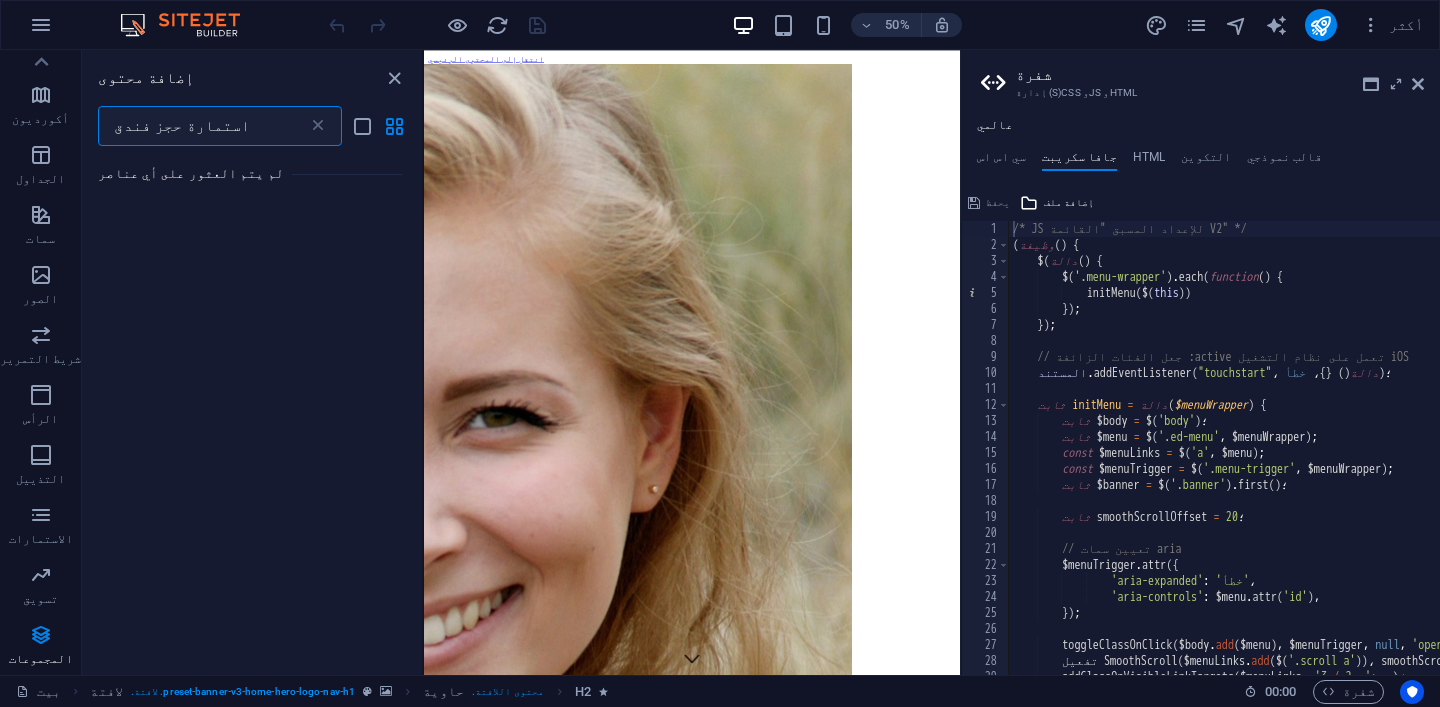 type on "استمارة حجز فندق" 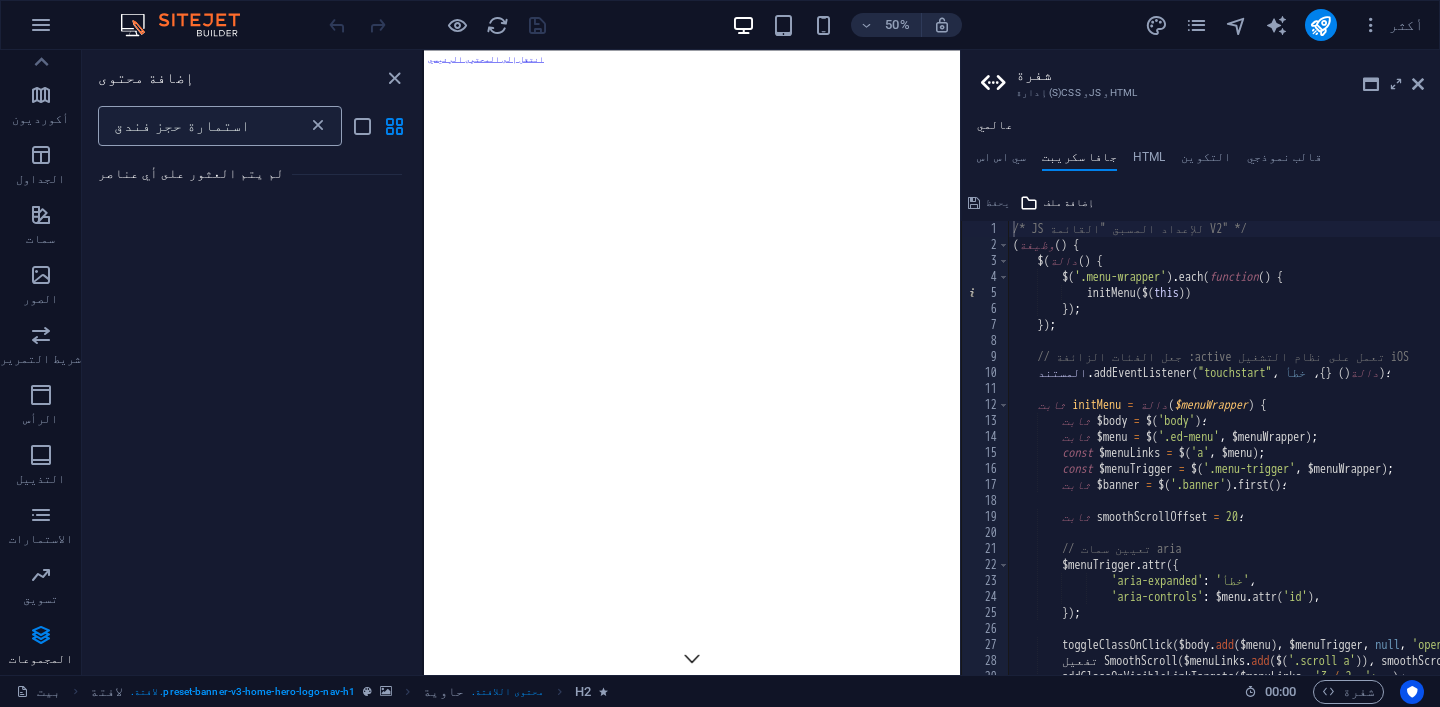click at bounding box center [318, 126] 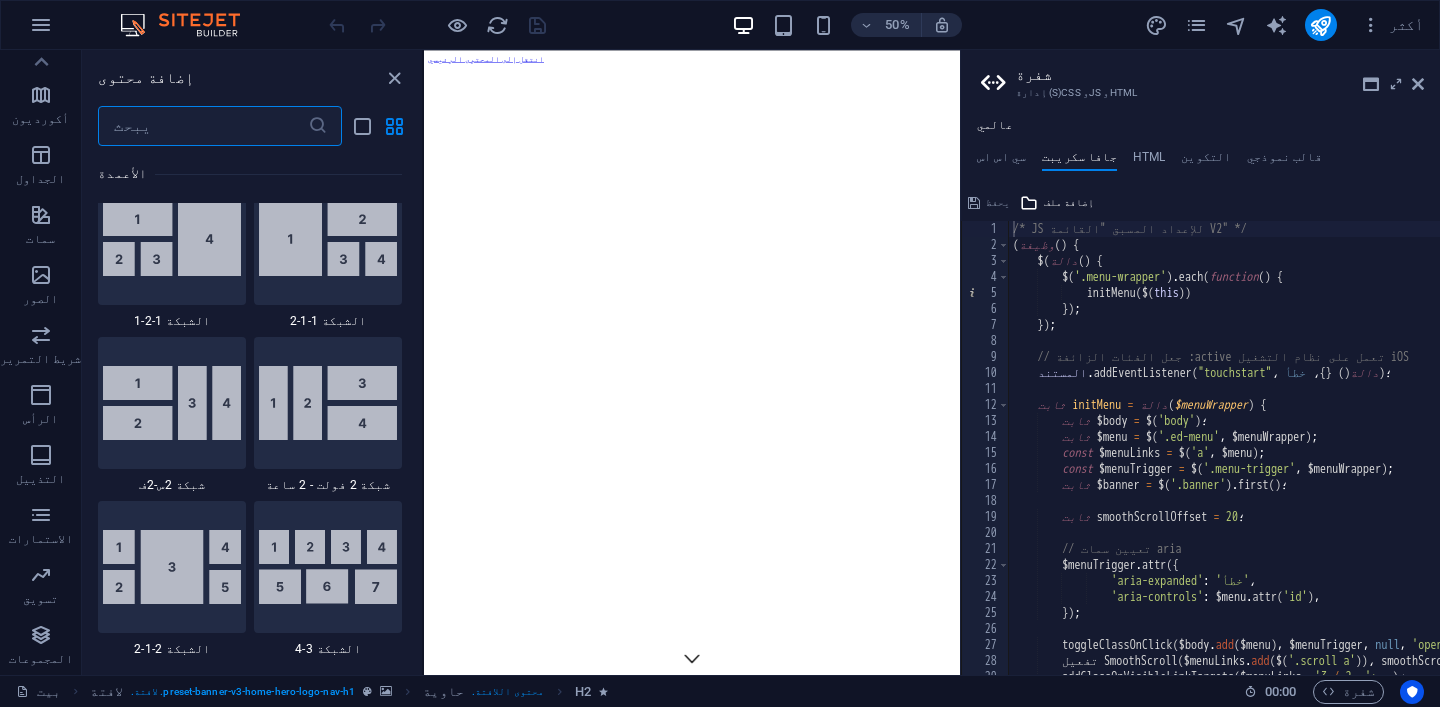 scroll, scrollTop: 3010, scrollLeft: 0, axis: vertical 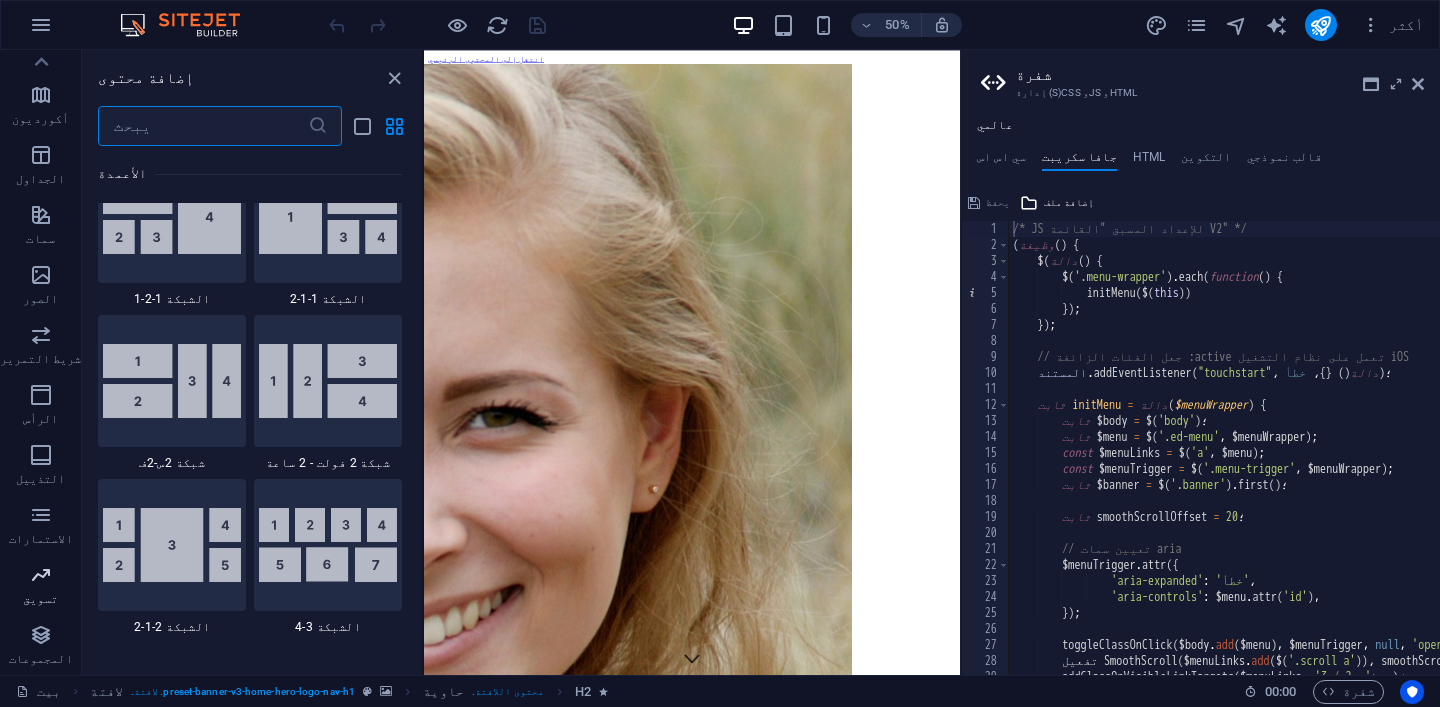 click at bounding box center [41, 575] 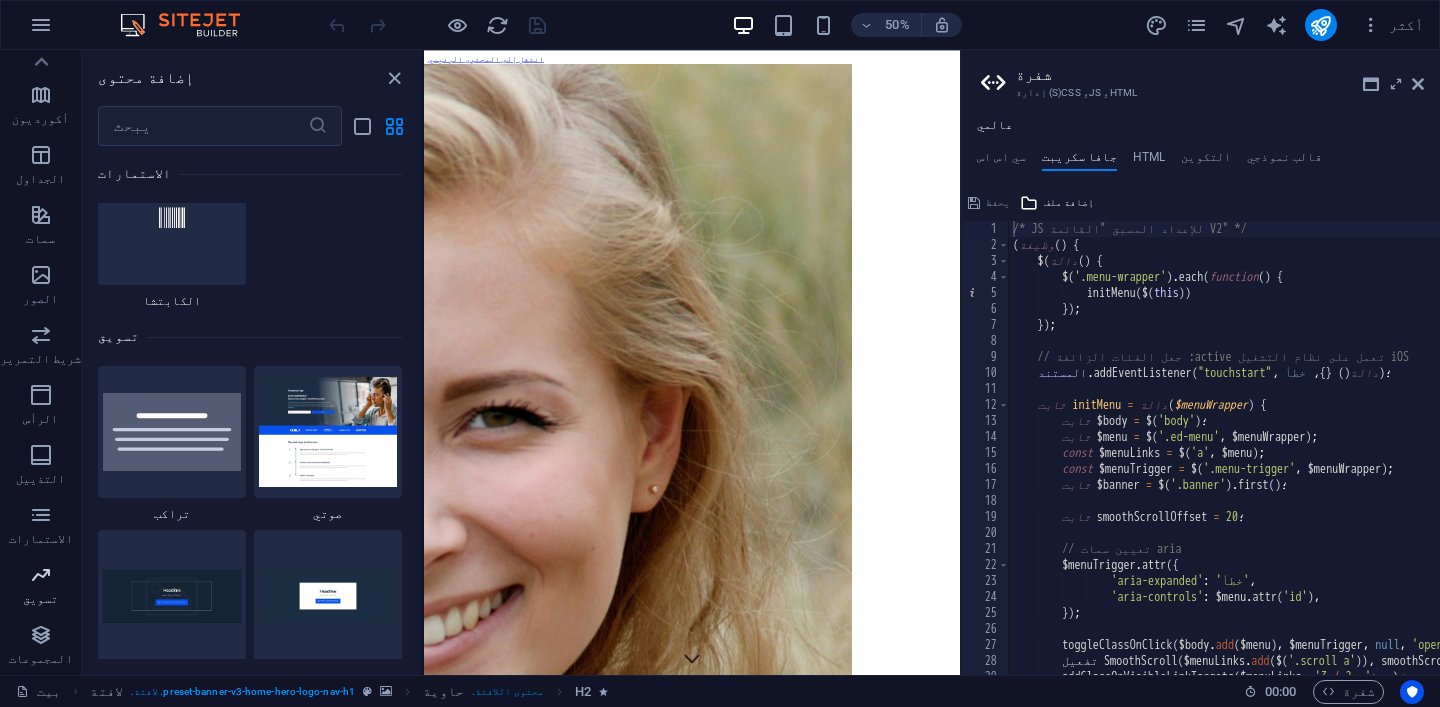 scroll, scrollTop: 16289, scrollLeft: 0, axis: vertical 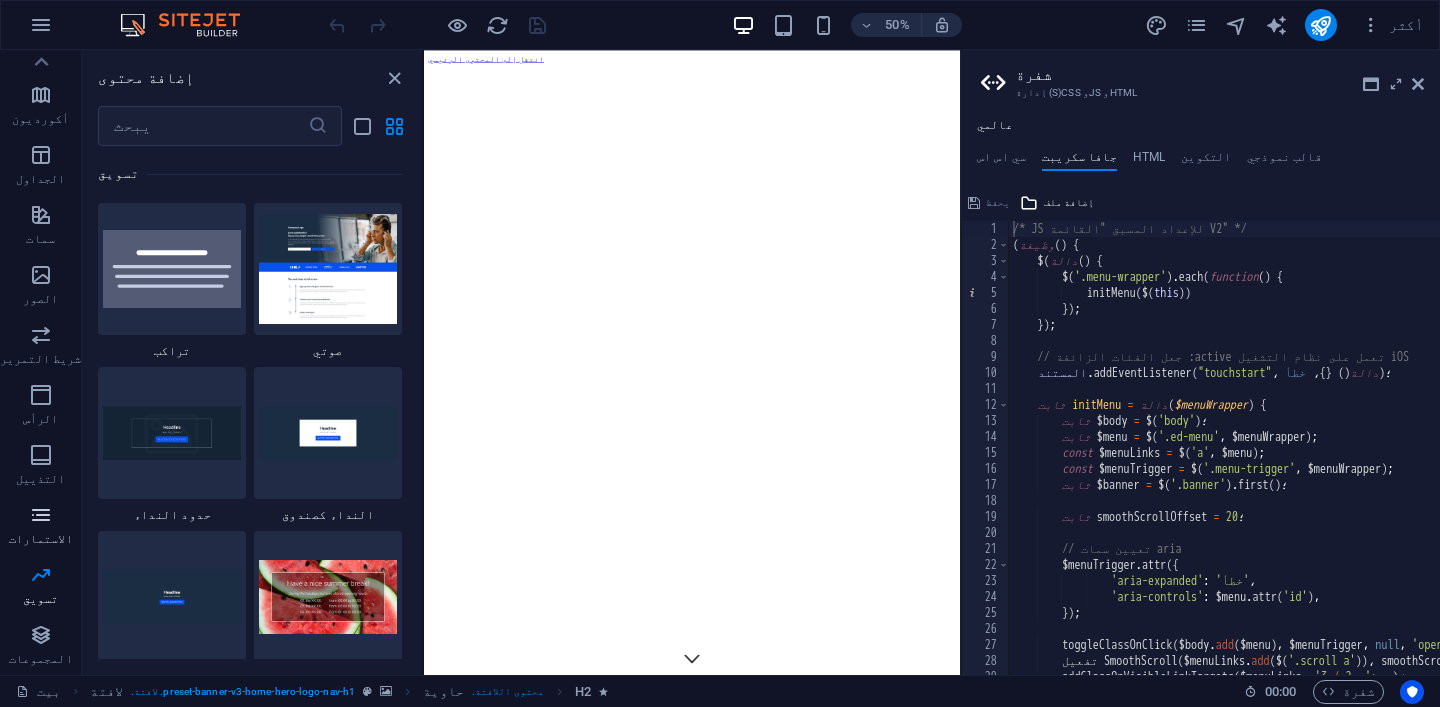 click on "الاستمارات" at bounding box center [41, 539] 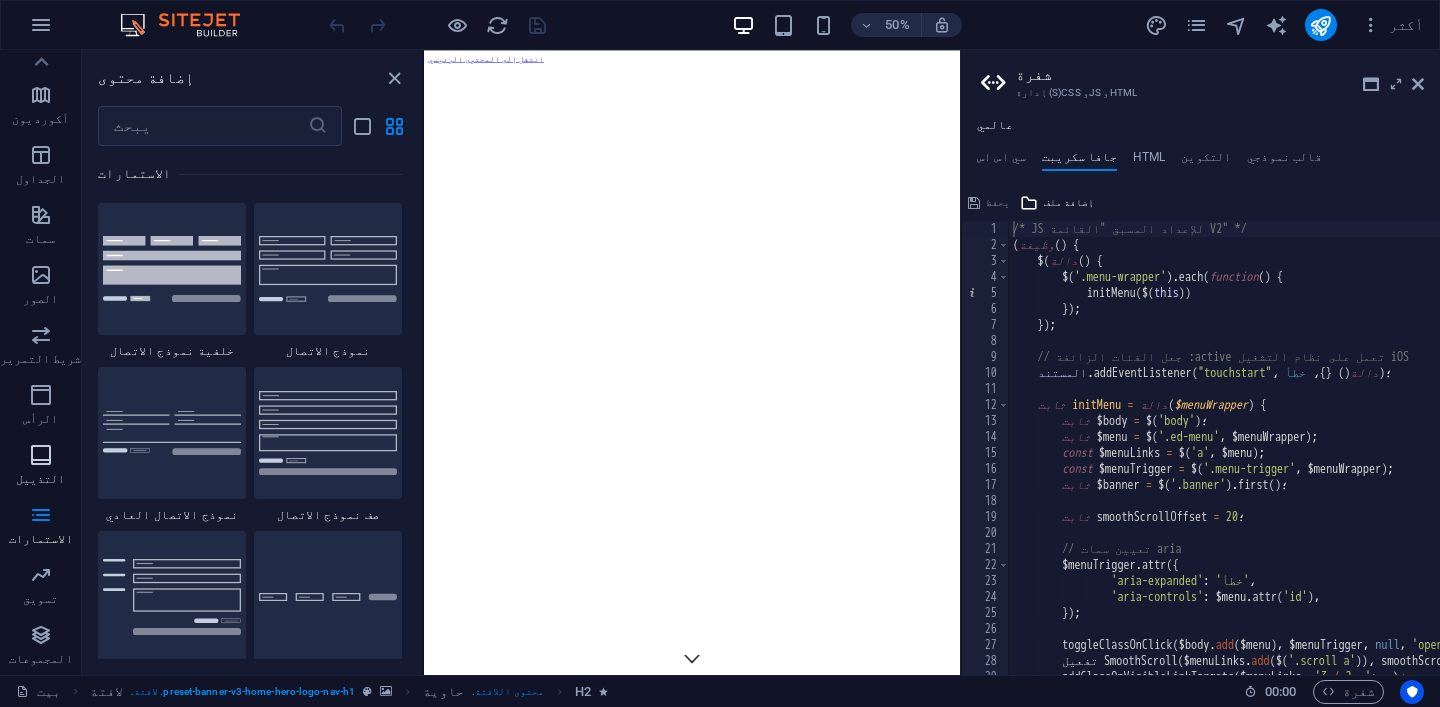 click at bounding box center [41, 455] 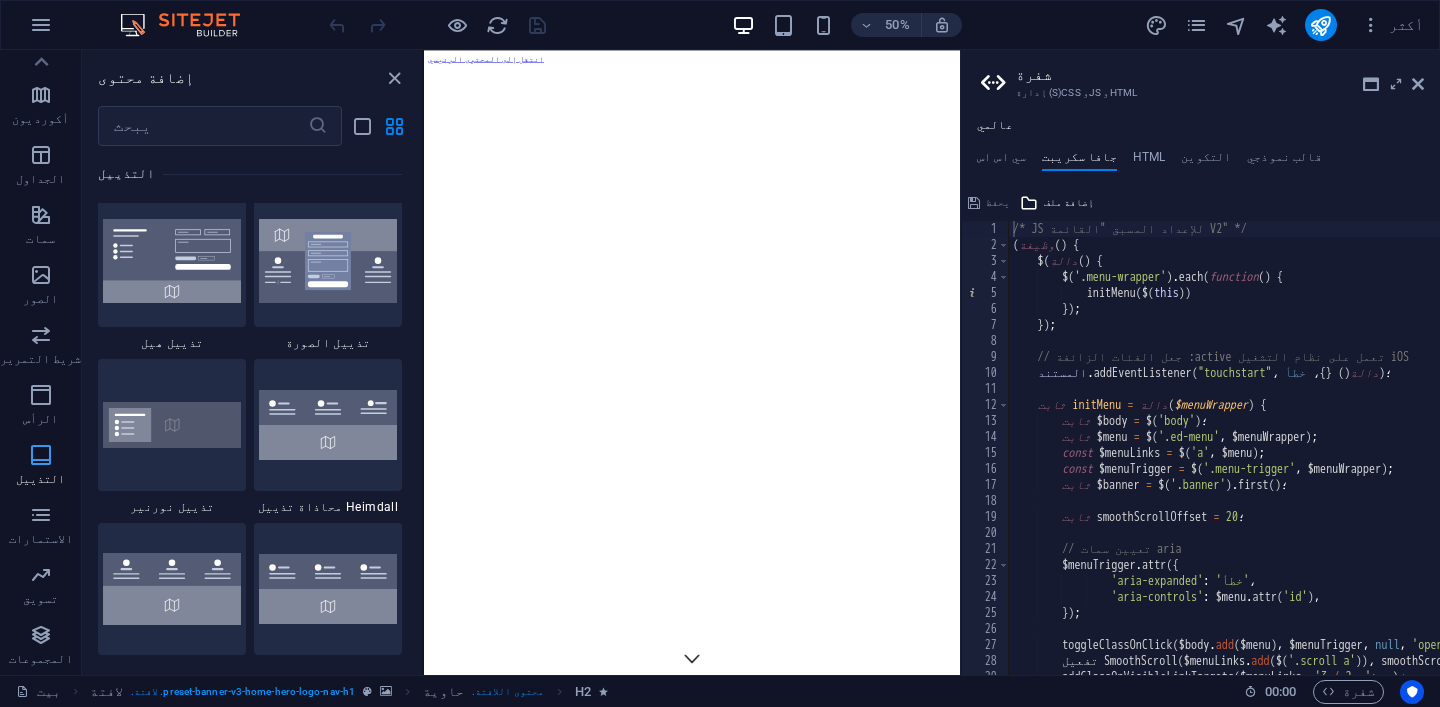 scroll, scrollTop: 13239, scrollLeft: 0, axis: vertical 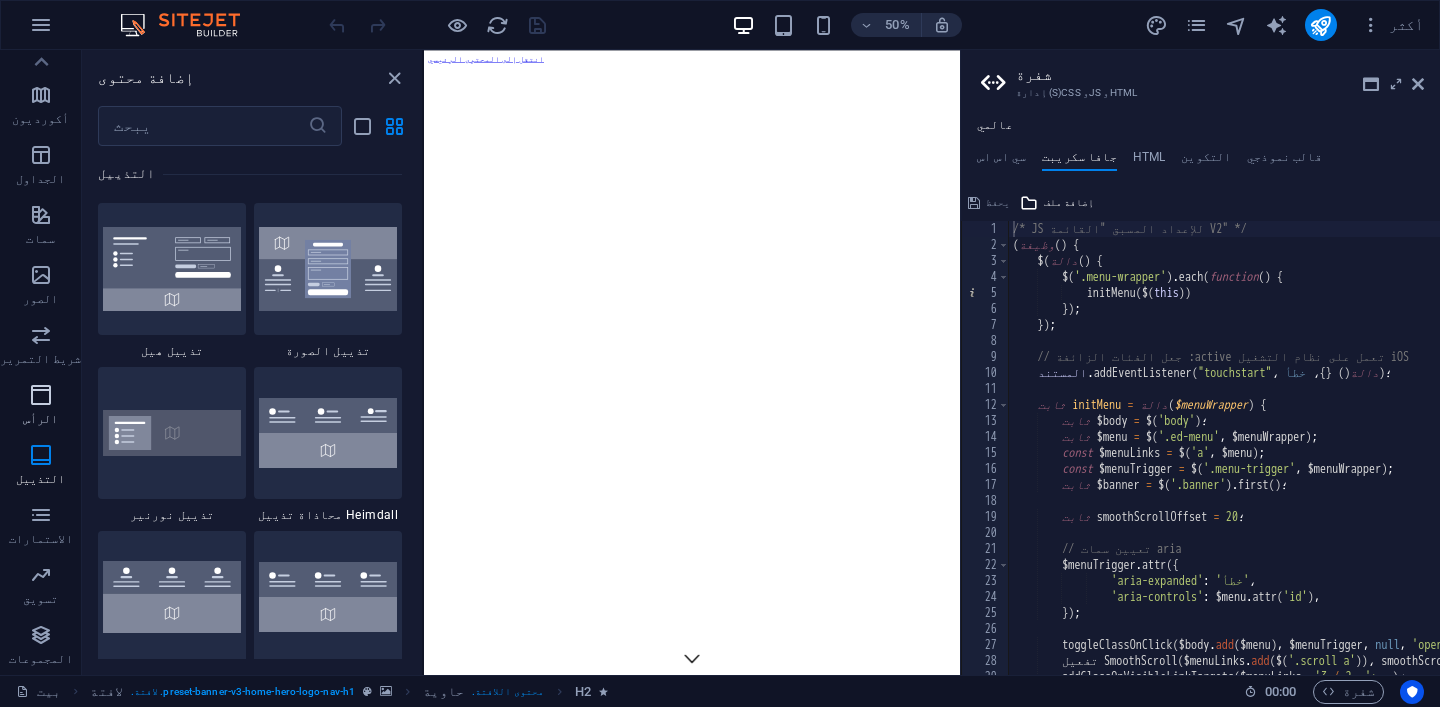 click on "الرأس" at bounding box center (40, 407) 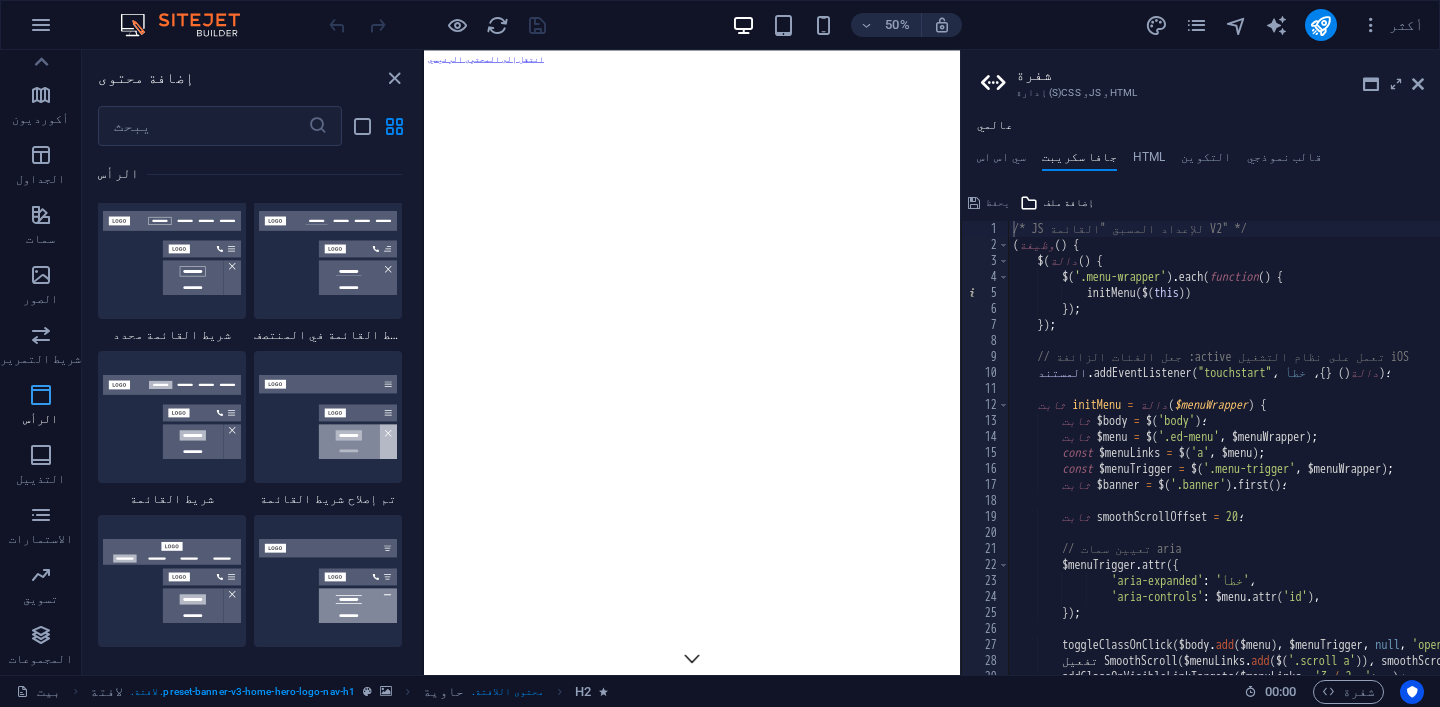 scroll, scrollTop: 12042, scrollLeft: 0, axis: vertical 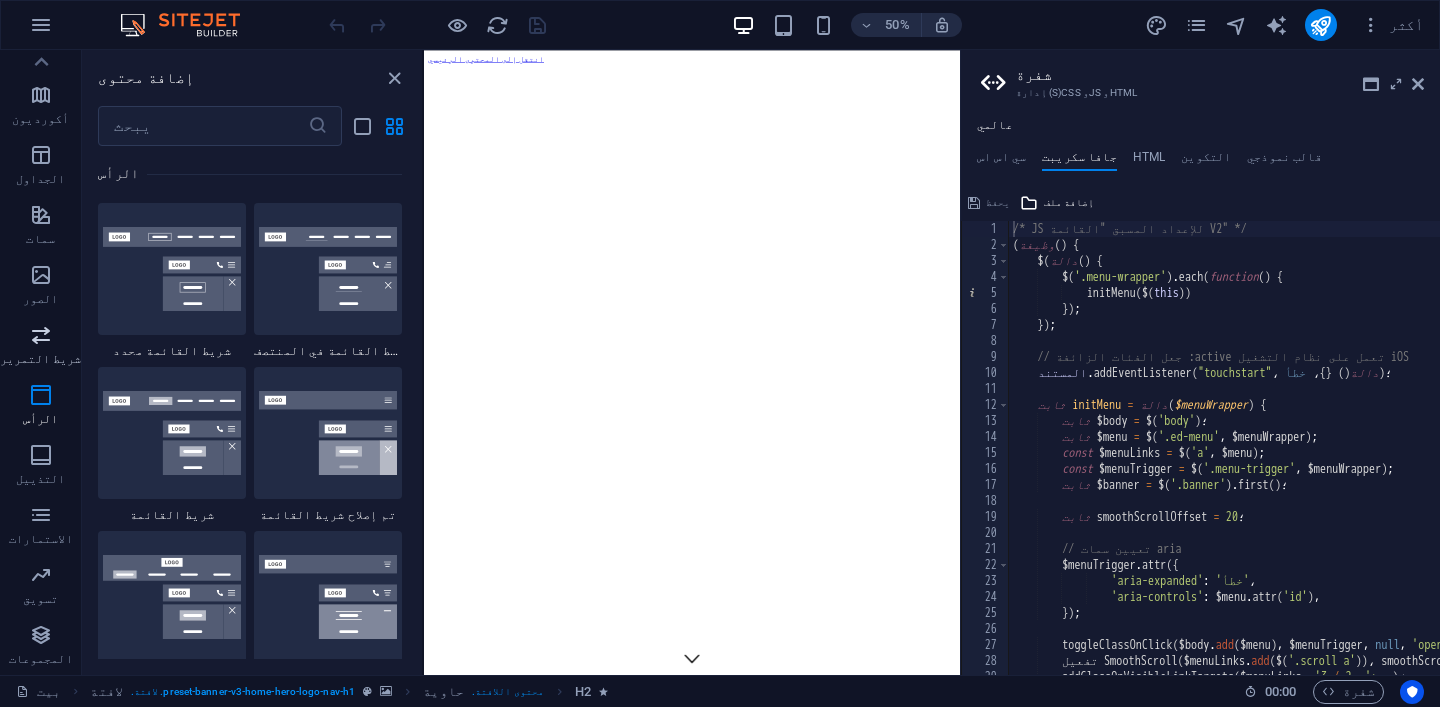 click at bounding box center [41, 335] 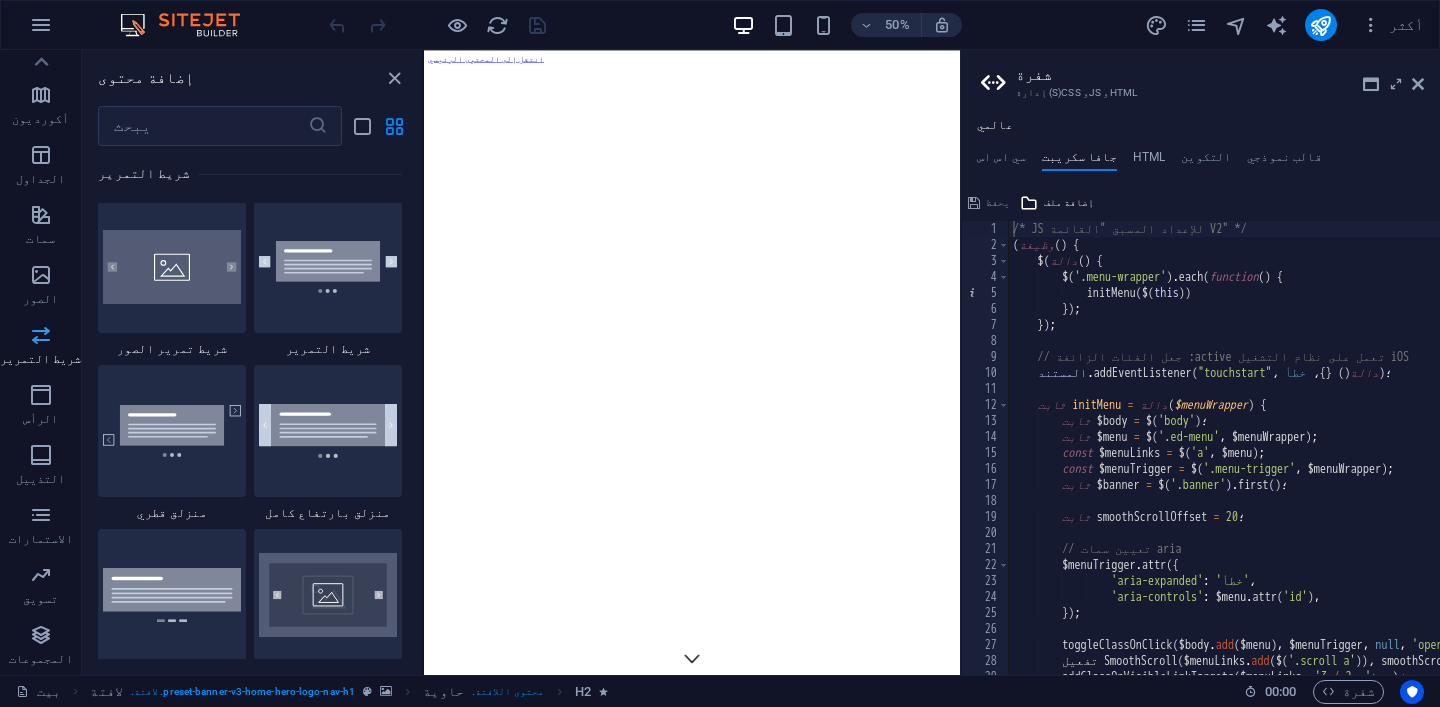 scroll, scrollTop: 11337, scrollLeft: 0, axis: vertical 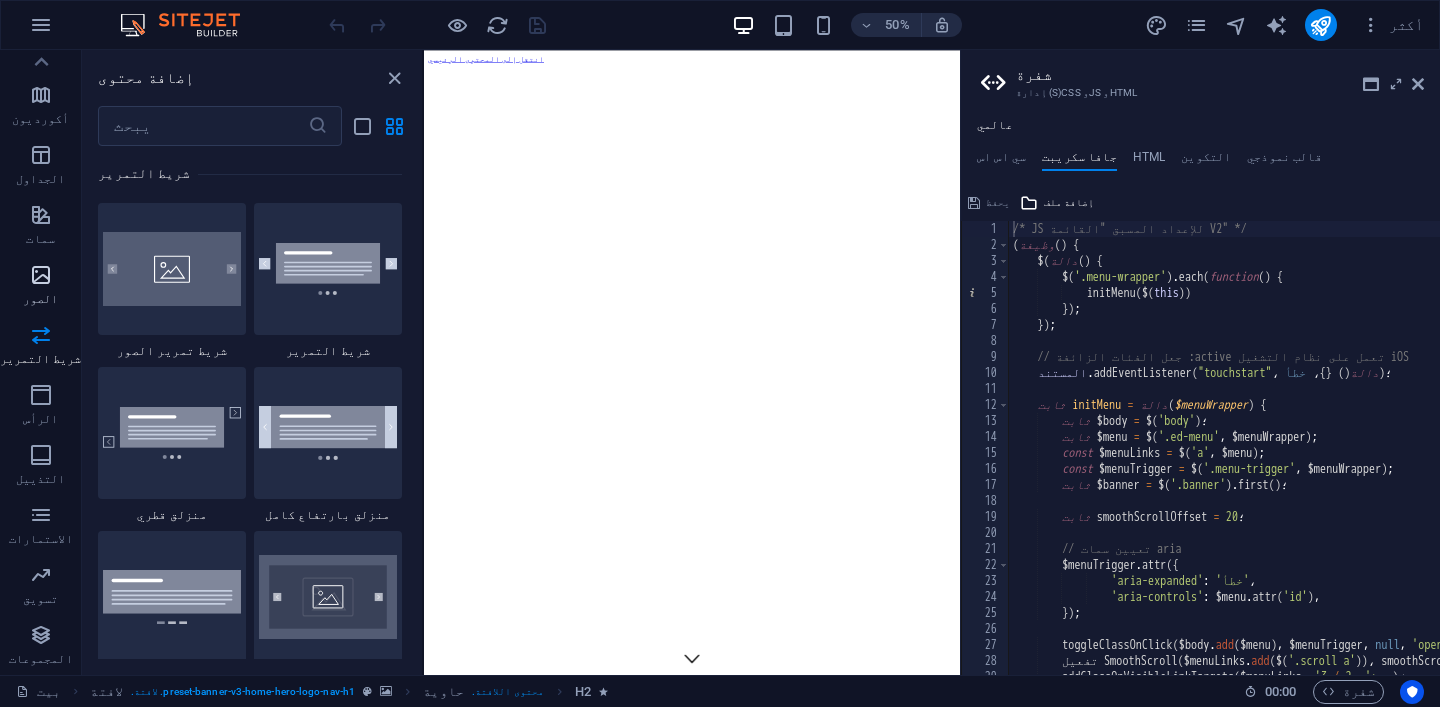click at bounding box center (41, 275) 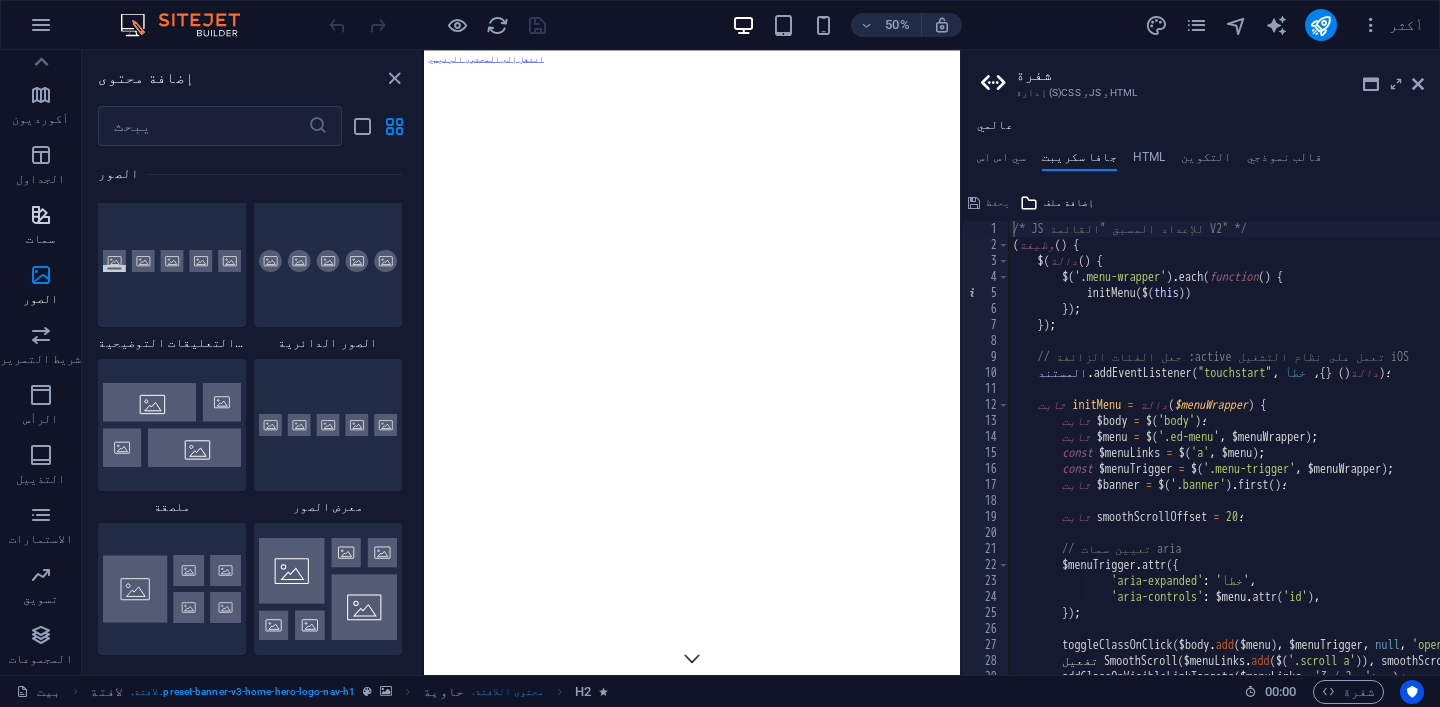 scroll, scrollTop: 10140, scrollLeft: 0, axis: vertical 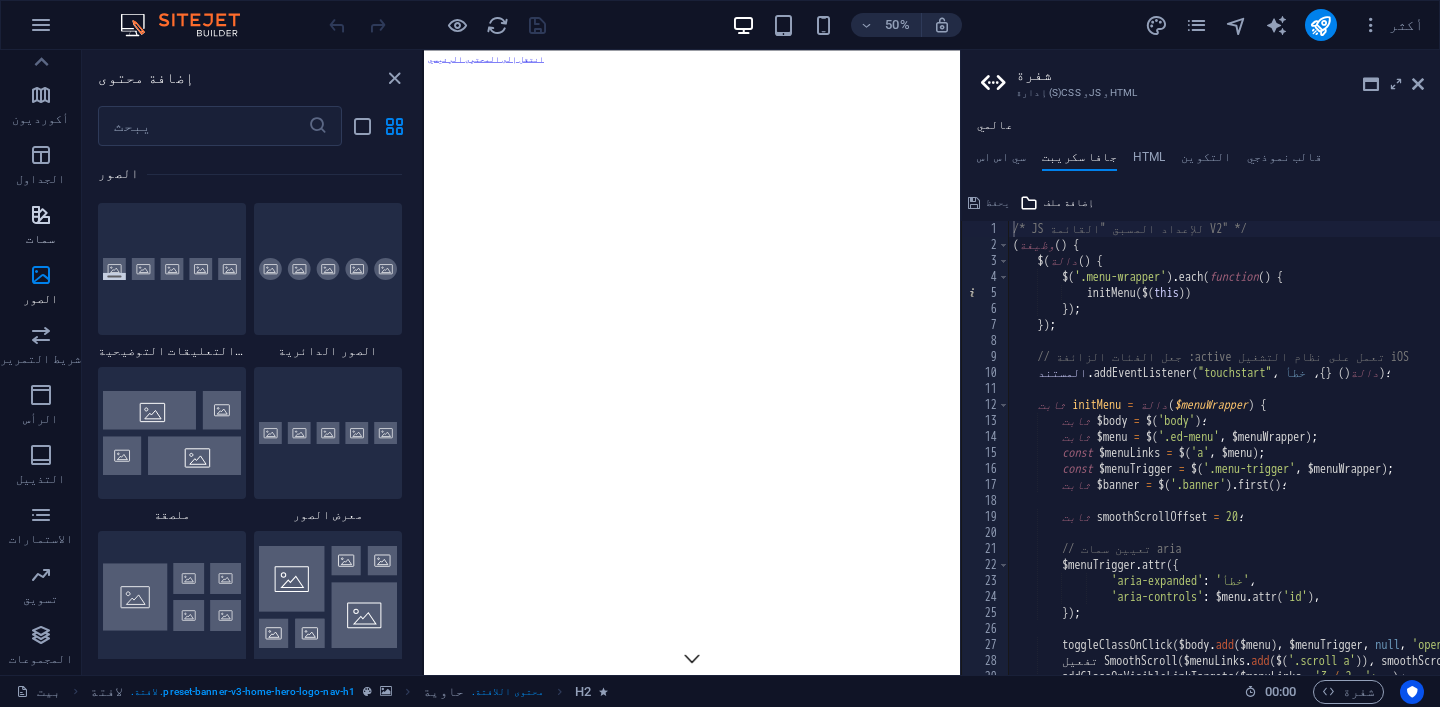 click at bounding box center [41, 215] 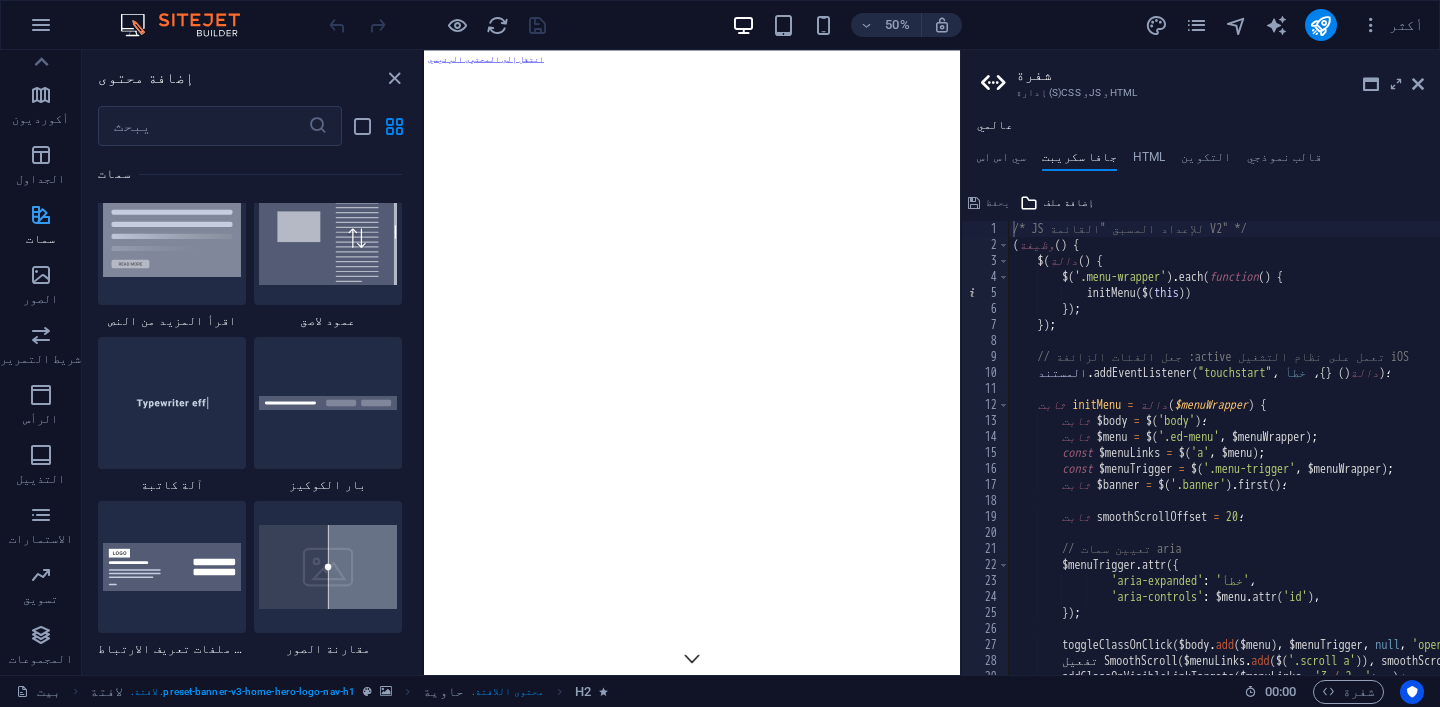 scroll, scrollTop: 7795, scrollLeft: 0, axis: vertical 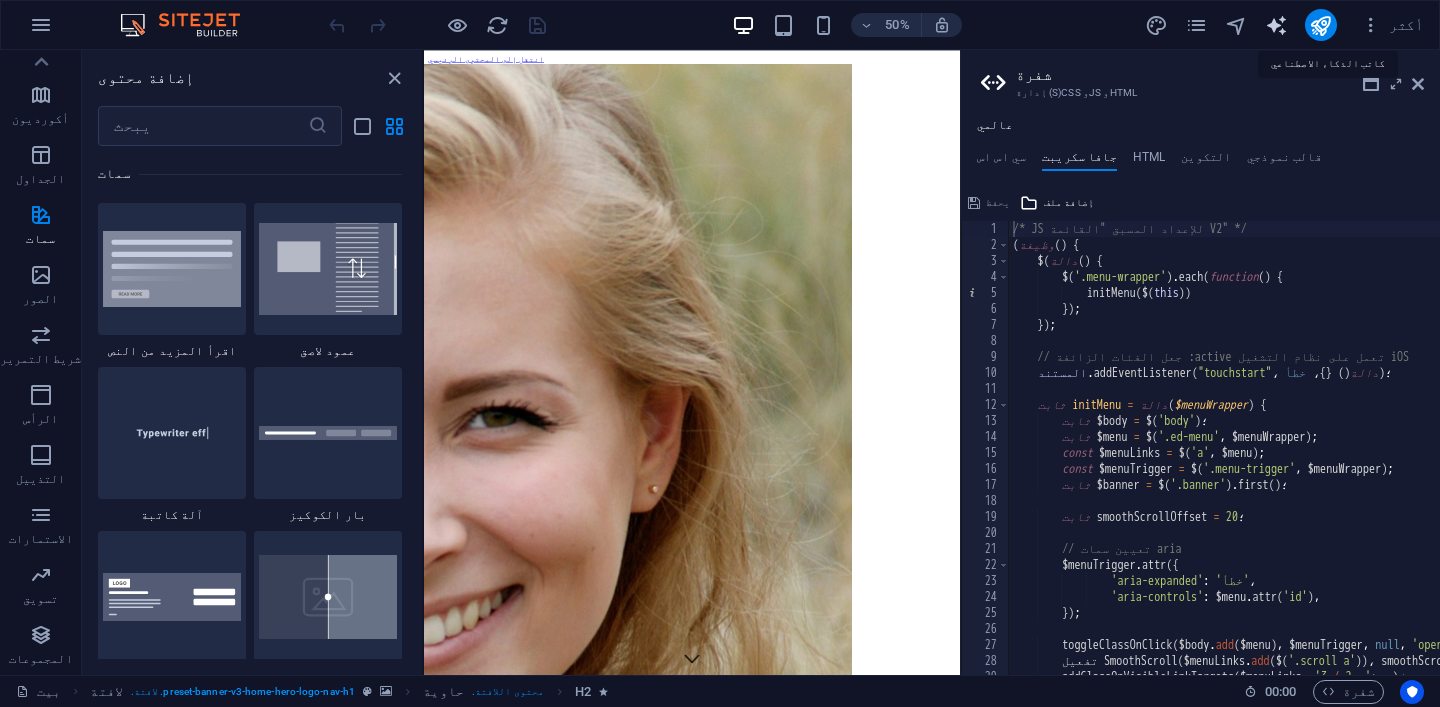 click at bounding box center [1276, 25] 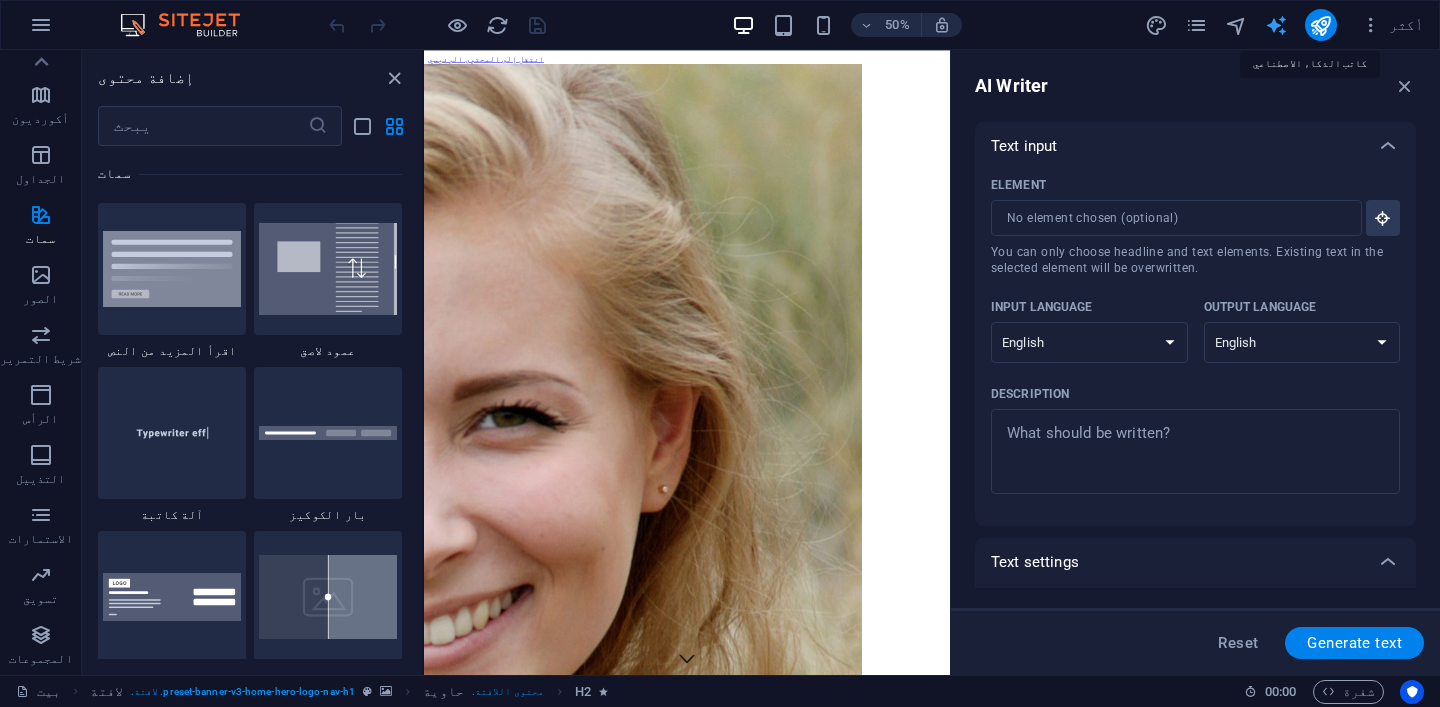 scroll, scrollTop: 0, scrollLeft: 0, axis: both 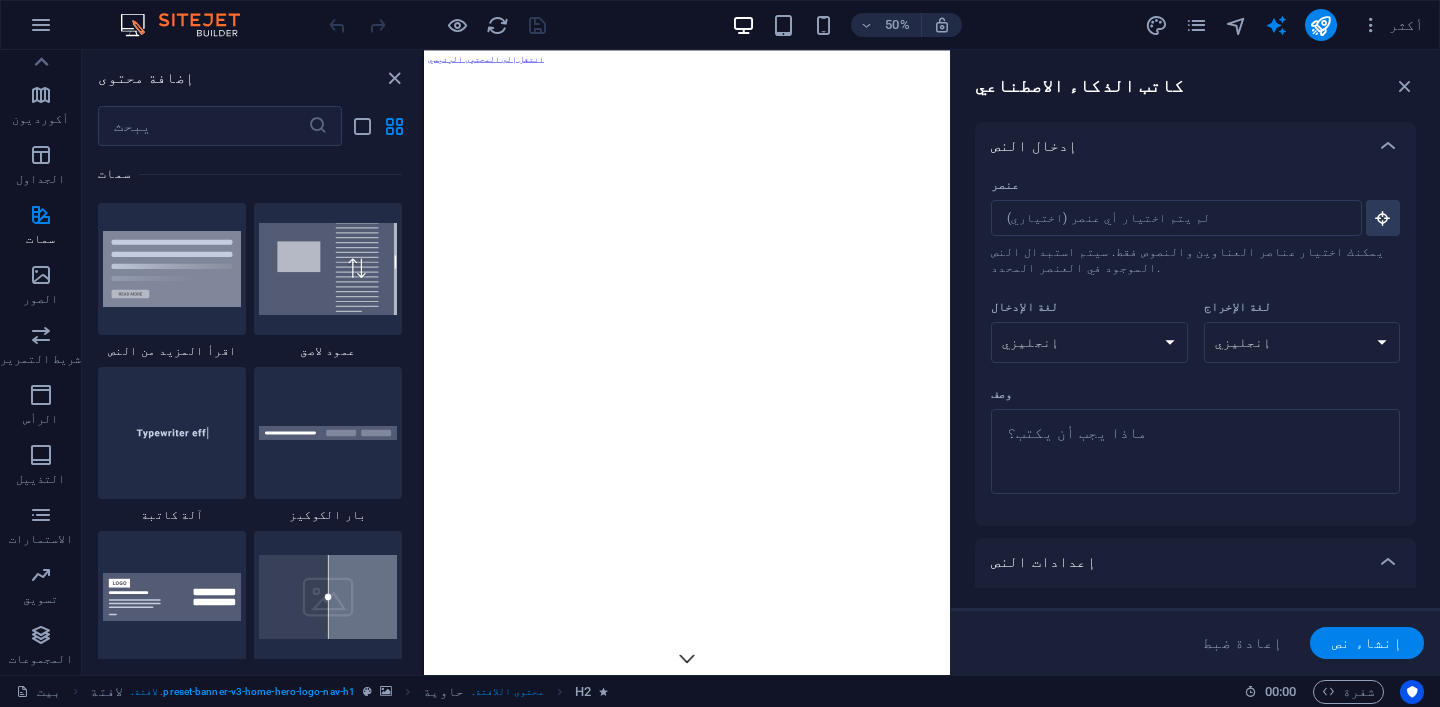 click on "عنصر" at bounding box center [1191, 185] 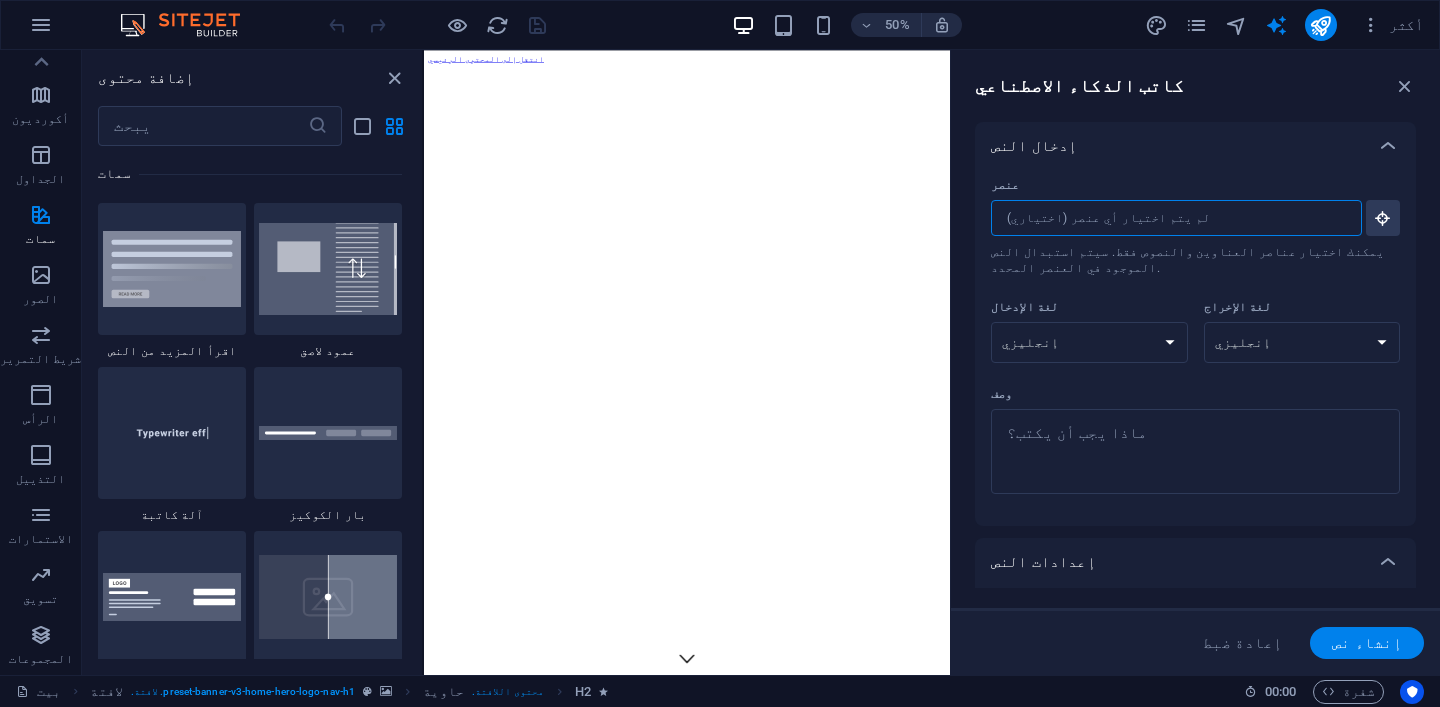 click on "عنصر ​ يمكنك اختيار عناصر العناوين والنصوص فقط. سيتم استبدال النص الموجود في العنصر المحدد." at bounding box center [1169, 218] 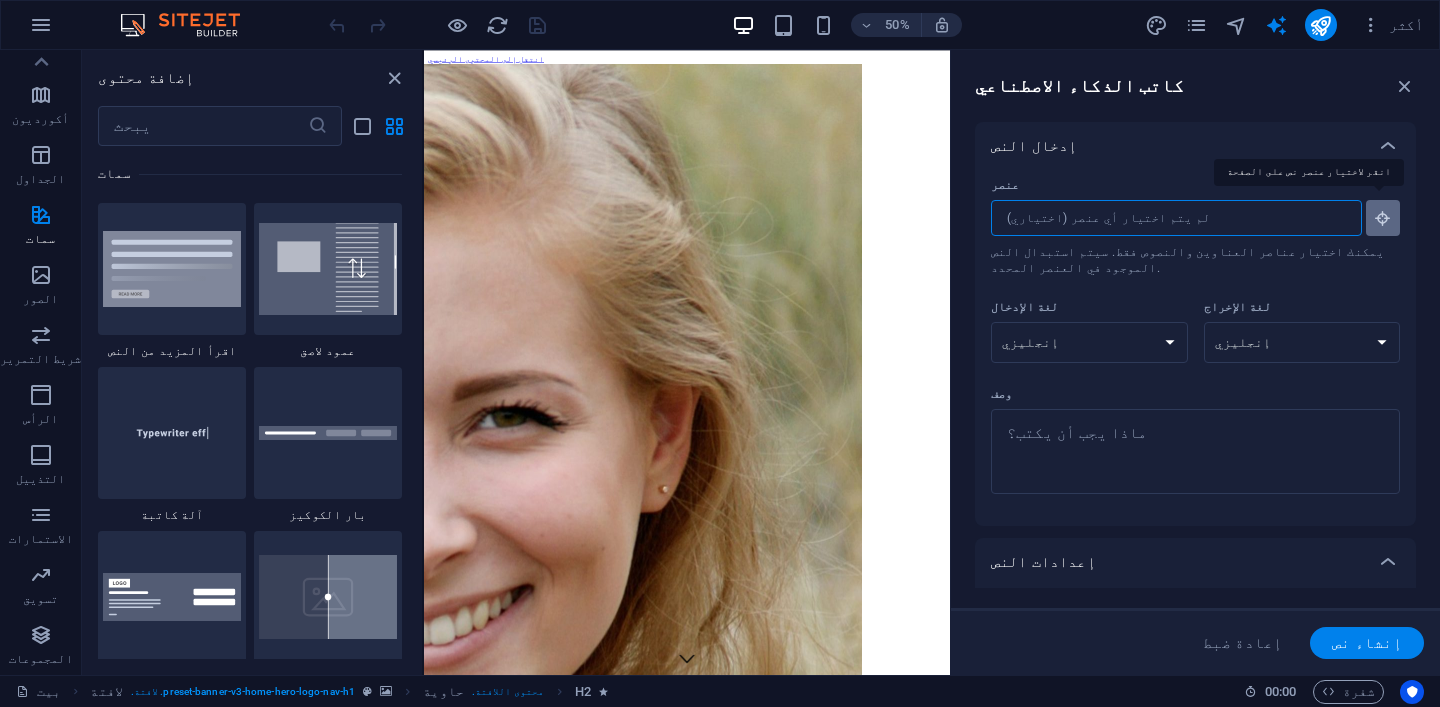 click at bounding box center (1383, 218) 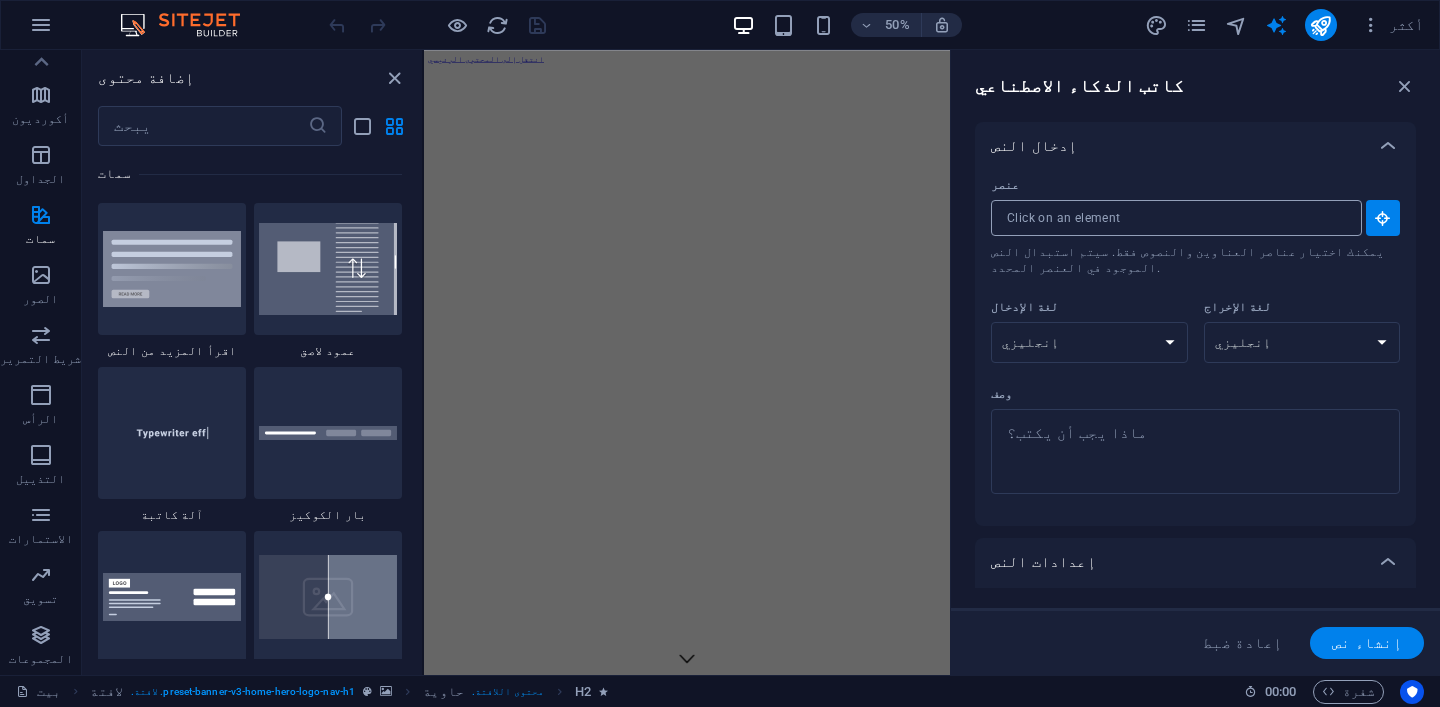 click on "عنصر ​ يمكنك اختيار عناصر العناوين والنصوص فقط. سيتم استبدال النص الموجود في العنصر المحدد." at bounding box center (1169, 218) 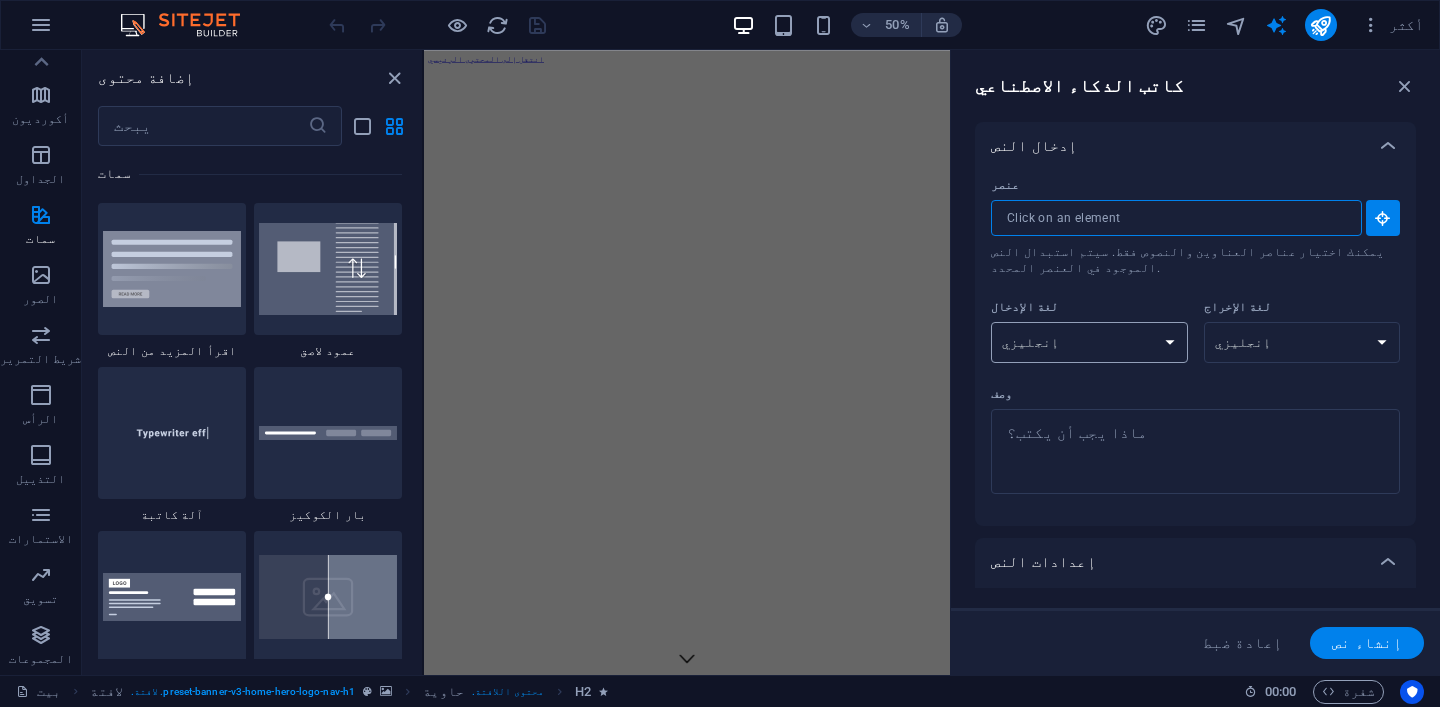 click on "الألبانية عربي الأرمنية عوضي أذربيجاني بشكير الباسكية البيلاروسية البنغالية بهوجبوري بوسني البرتغالية البرازيلية البلغارية الكانتونية (يوي) الكاتالونية تشاتيسغارهي الصينية الكرواتية التشيكية دانماركي دوجري هولندي إنجليزي الإستونية جزر فارو الفنلندية فرنسي الجاليكية جورجي الألمانية اليونانية الغوجاراتية هاريانفي الهندية المجرية الإندونيسية الأيرلندية إيطالي اليابانية الجاوية كانادا كشميري الكازاخستانية الكونكانية كوري قيرغيزستان اللاتفية الليتوانية المقدونية مايثيلي الملايو المالطيون الماندرين اللغة الصينية الماندرينية الماراثية مين نان وو" at bounding box center [1089, 342] 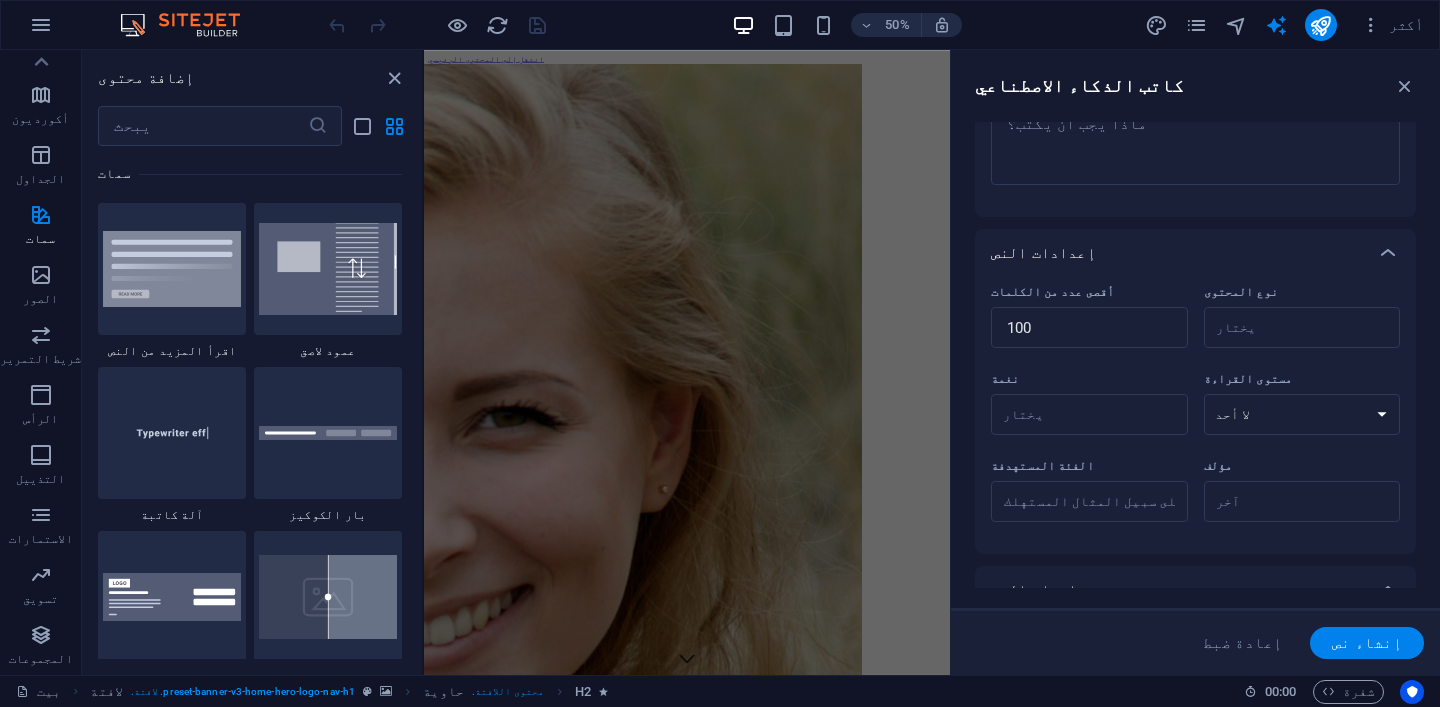 scroll, scrollTop: 311, scrollLeft: 0, axis: vertical 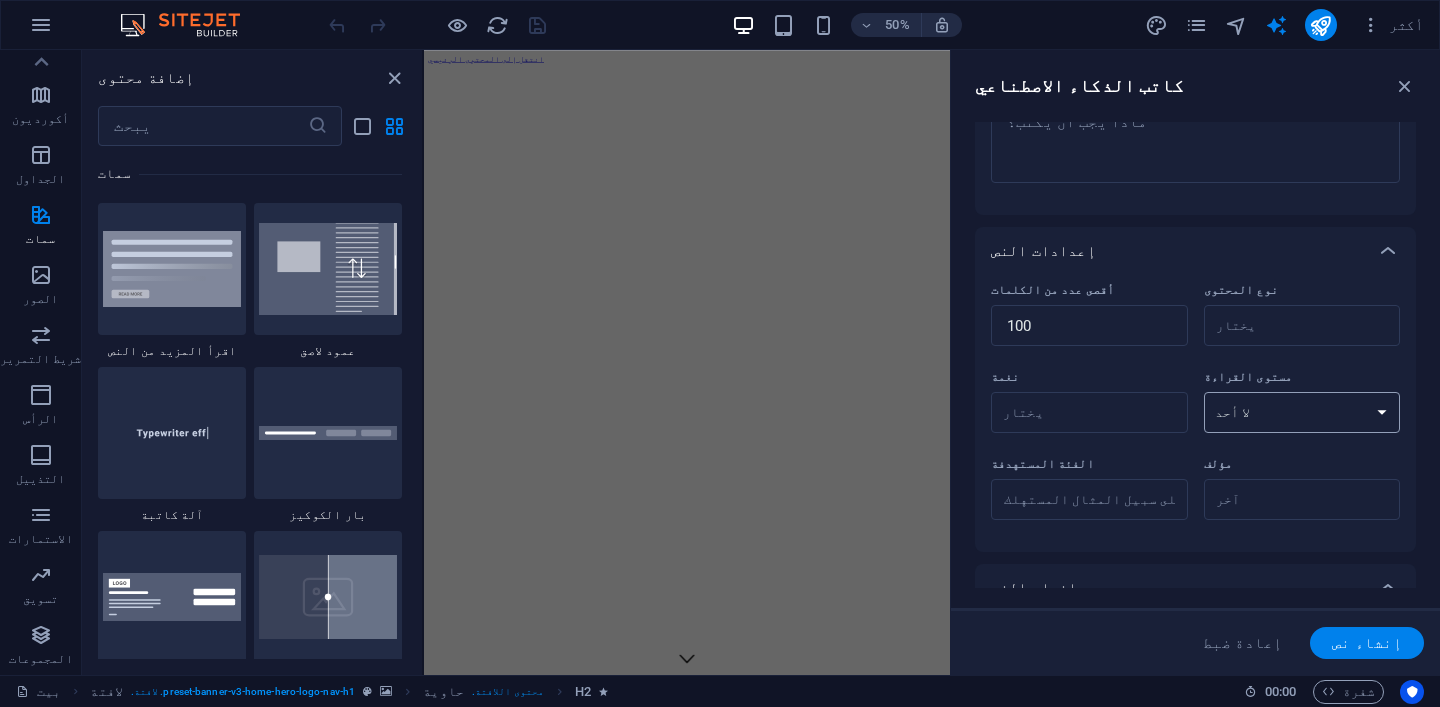 click on "لا أحد أكاديمي بالغ مراهق طفل" at bounding box center [1302, 412] 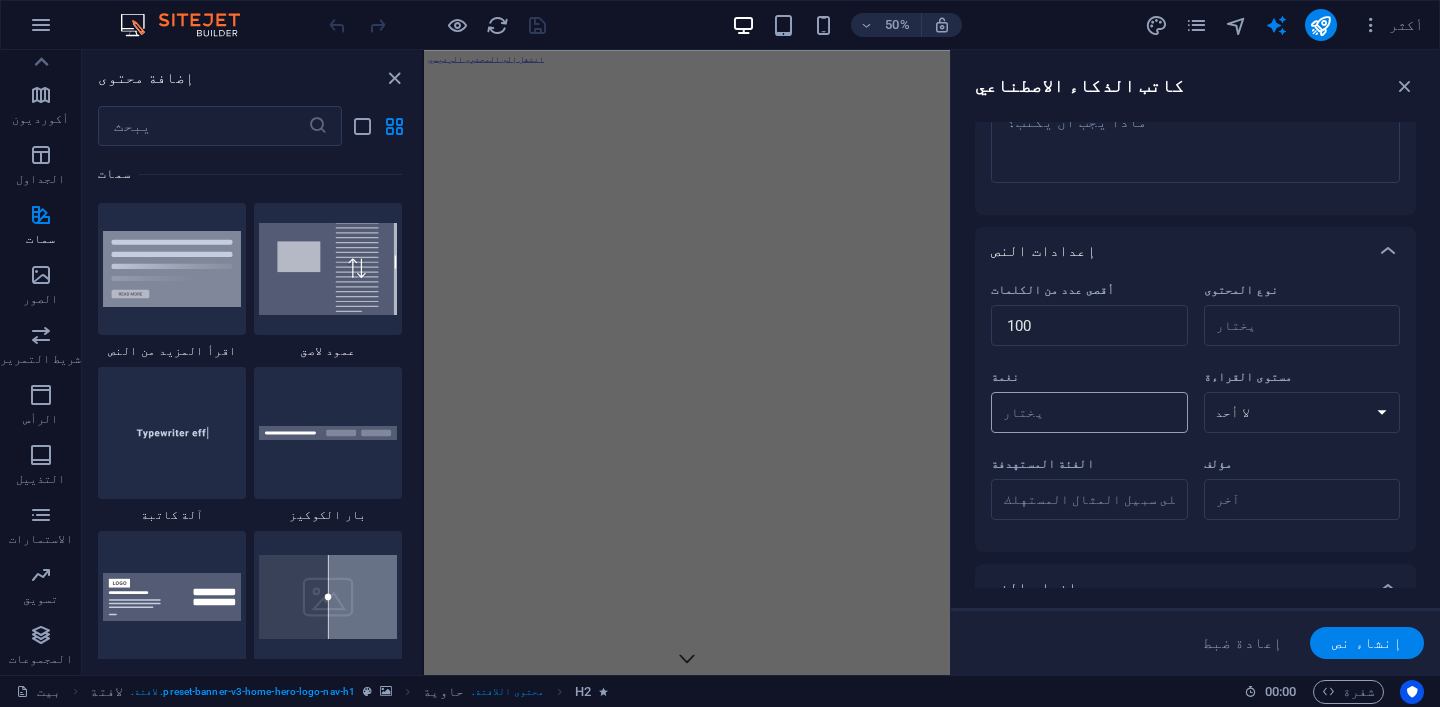 click on "نغمة ​" at bounding box center (1073, 412) 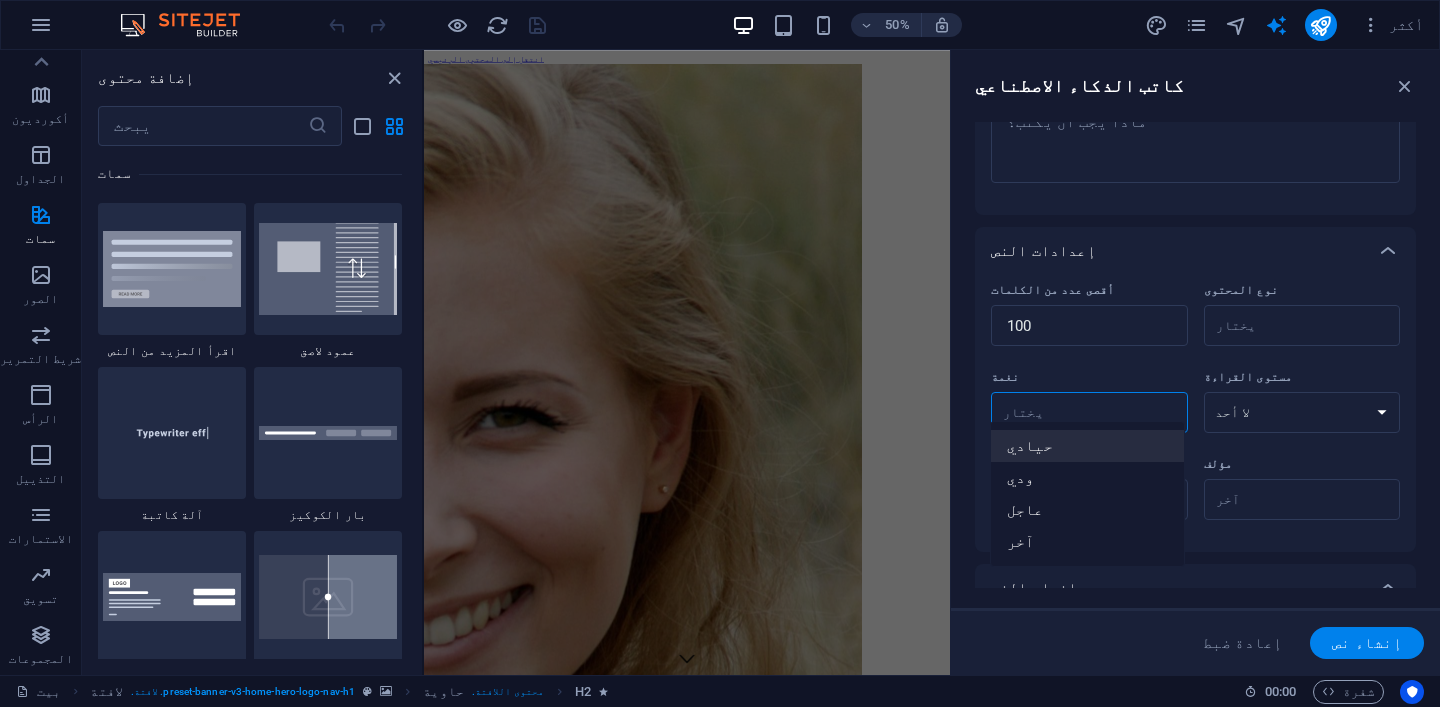 click on "نغمة ​" at bounding box center (1073, 412) 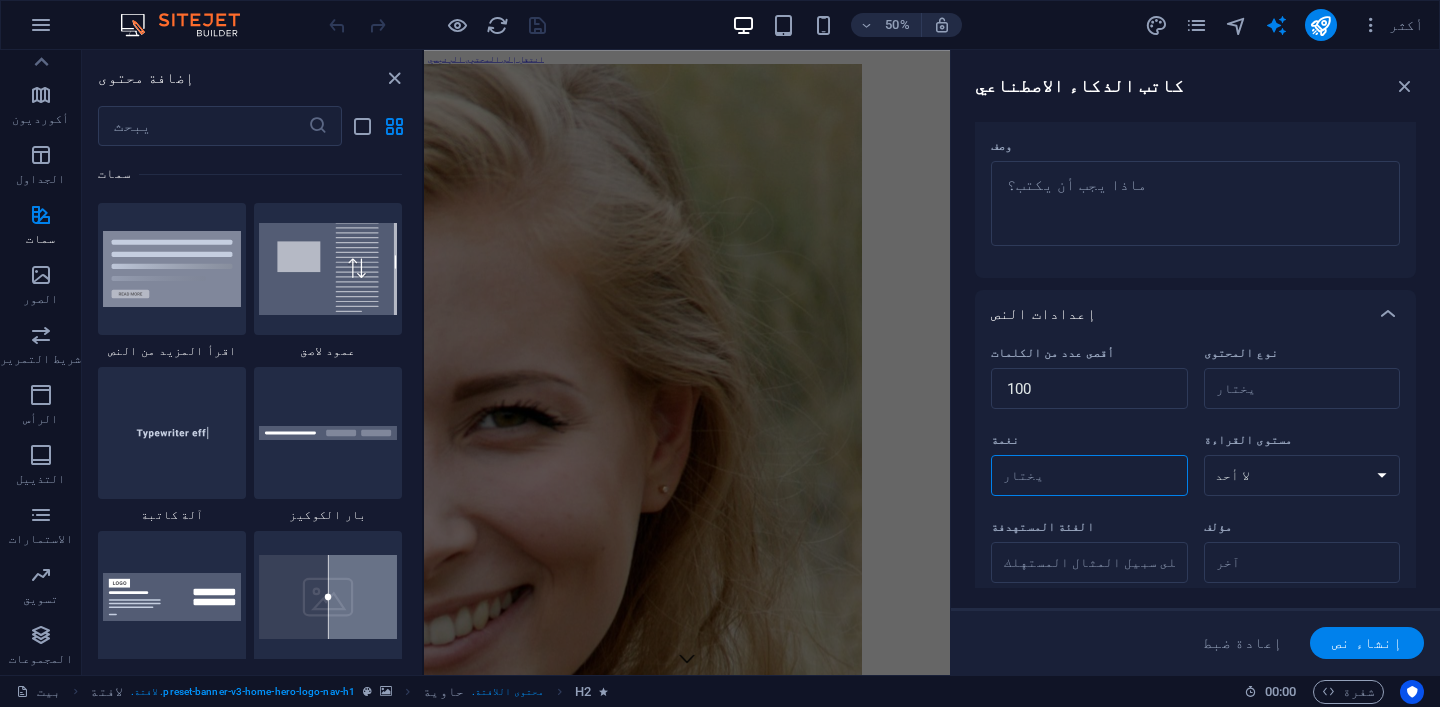 scroll, scrollTop: 0, scrollLeft: 0, axis: both 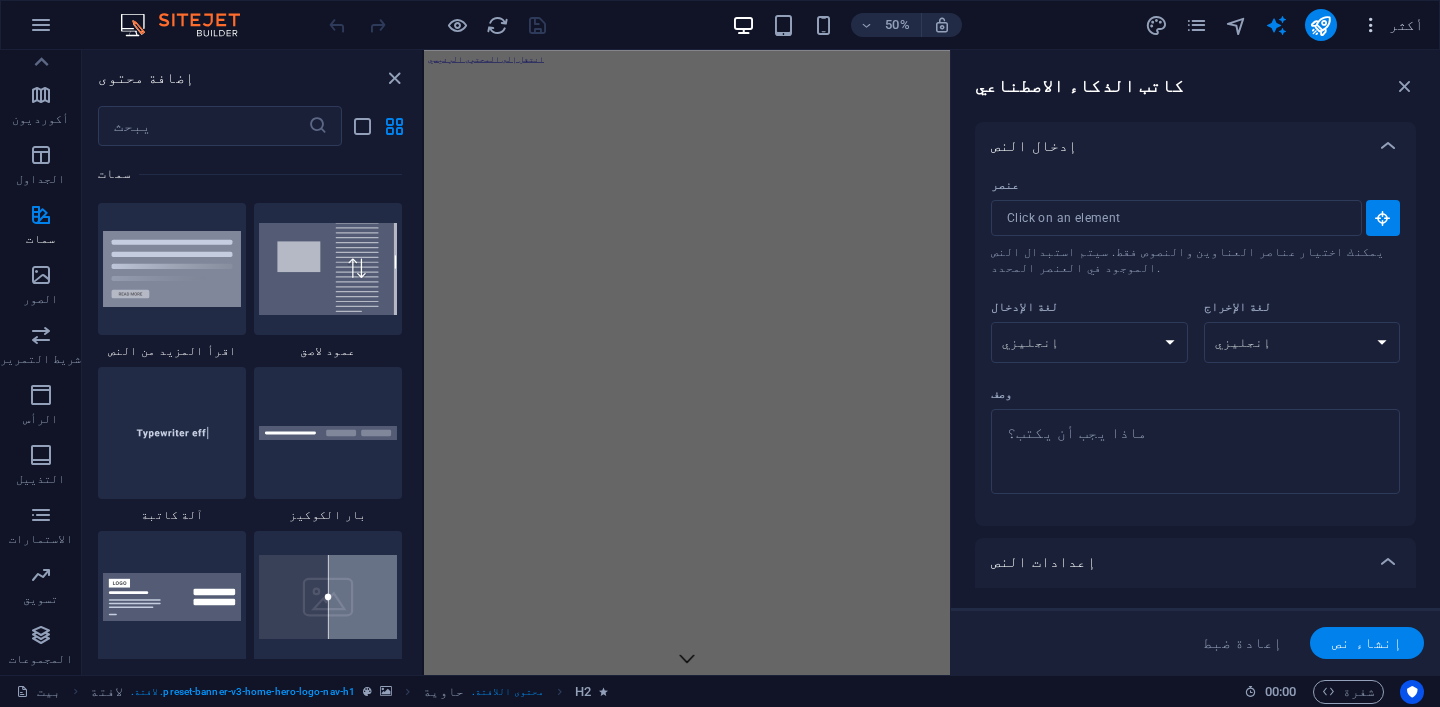 click on "أكثر" at bounding box center [1406, 25] 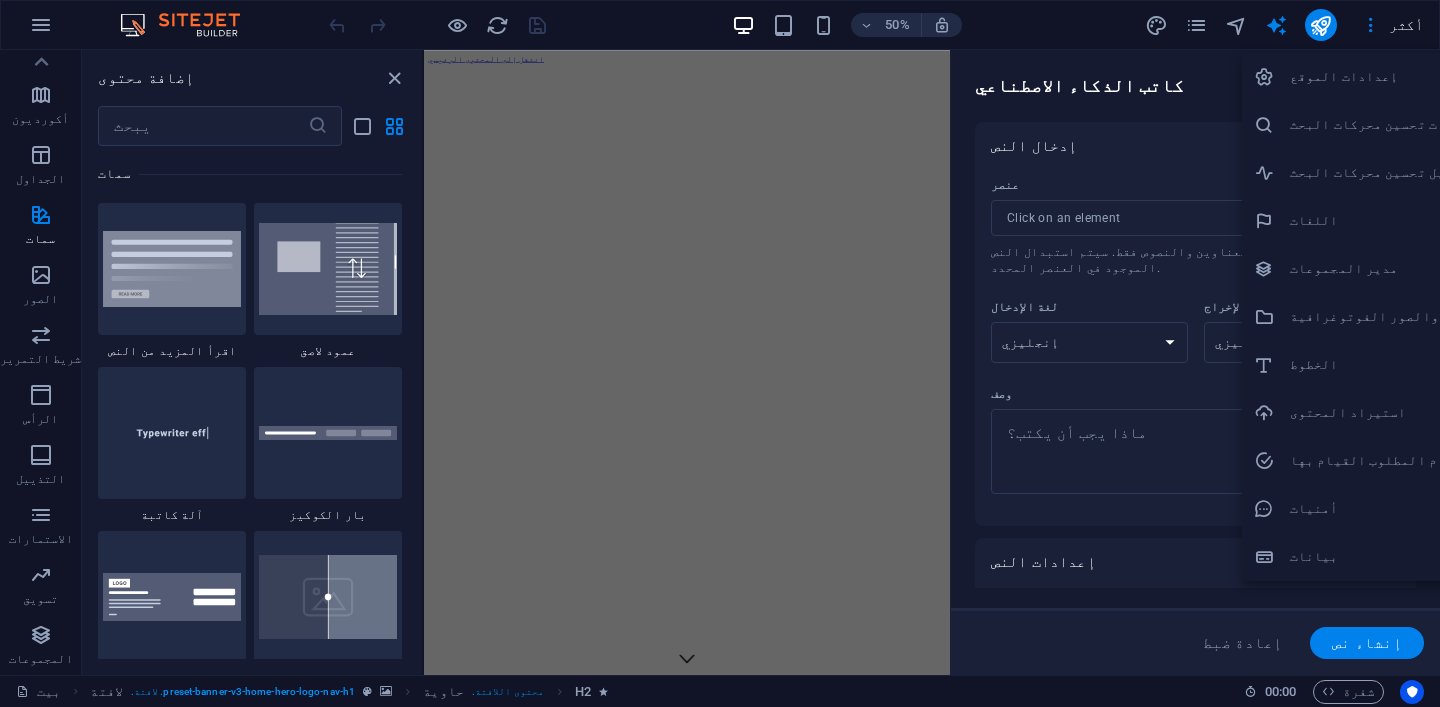 click on "إعدادات الموقع" at bounding box center [1344, 76] 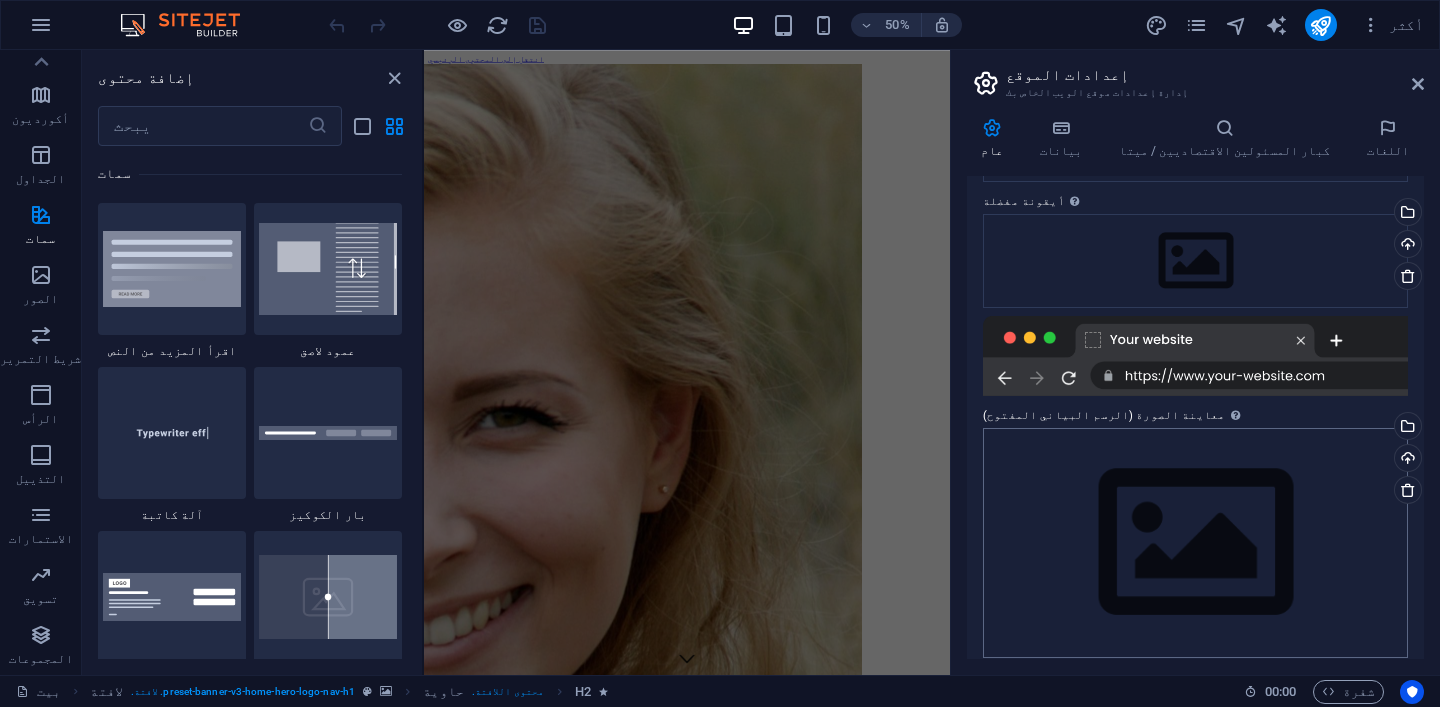 scroll, scrollTop: 199, scrollLeft: 0, axis: vertical 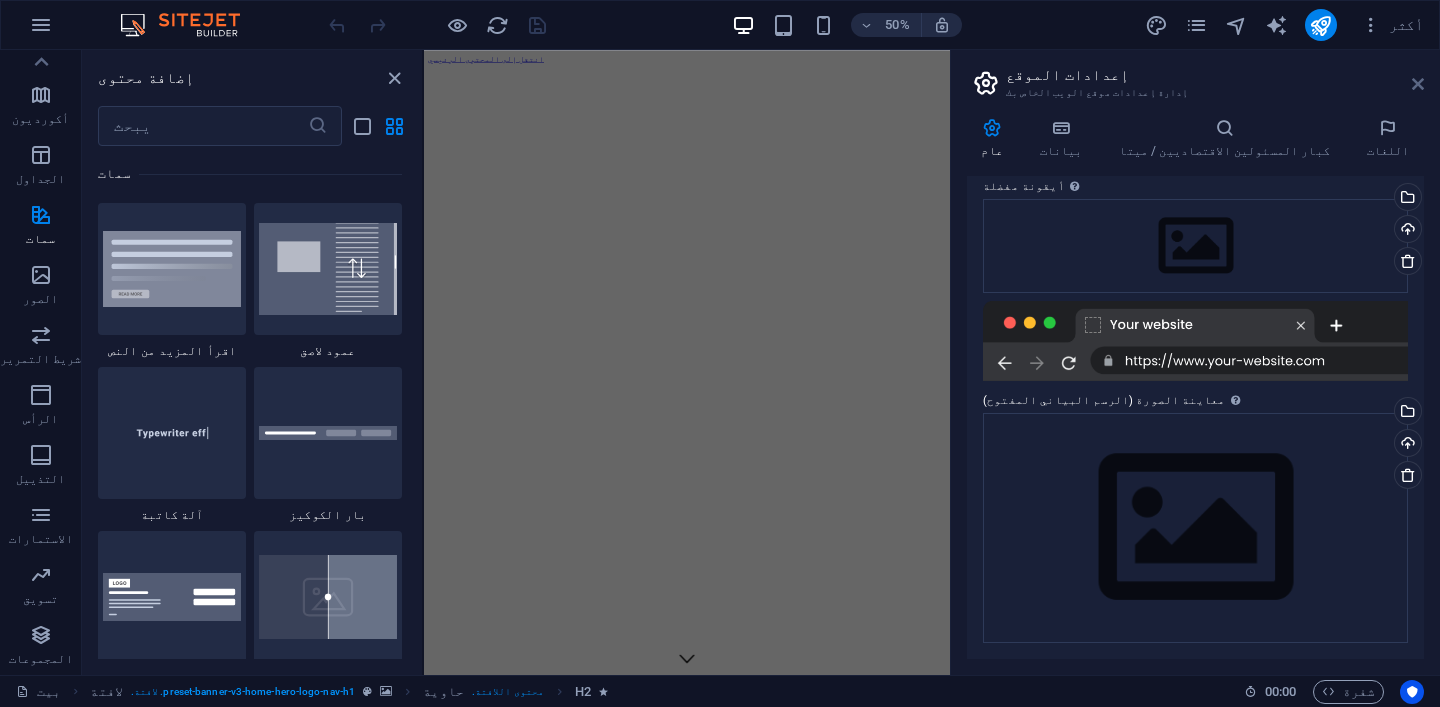 click at bounding box center (1418, 84) 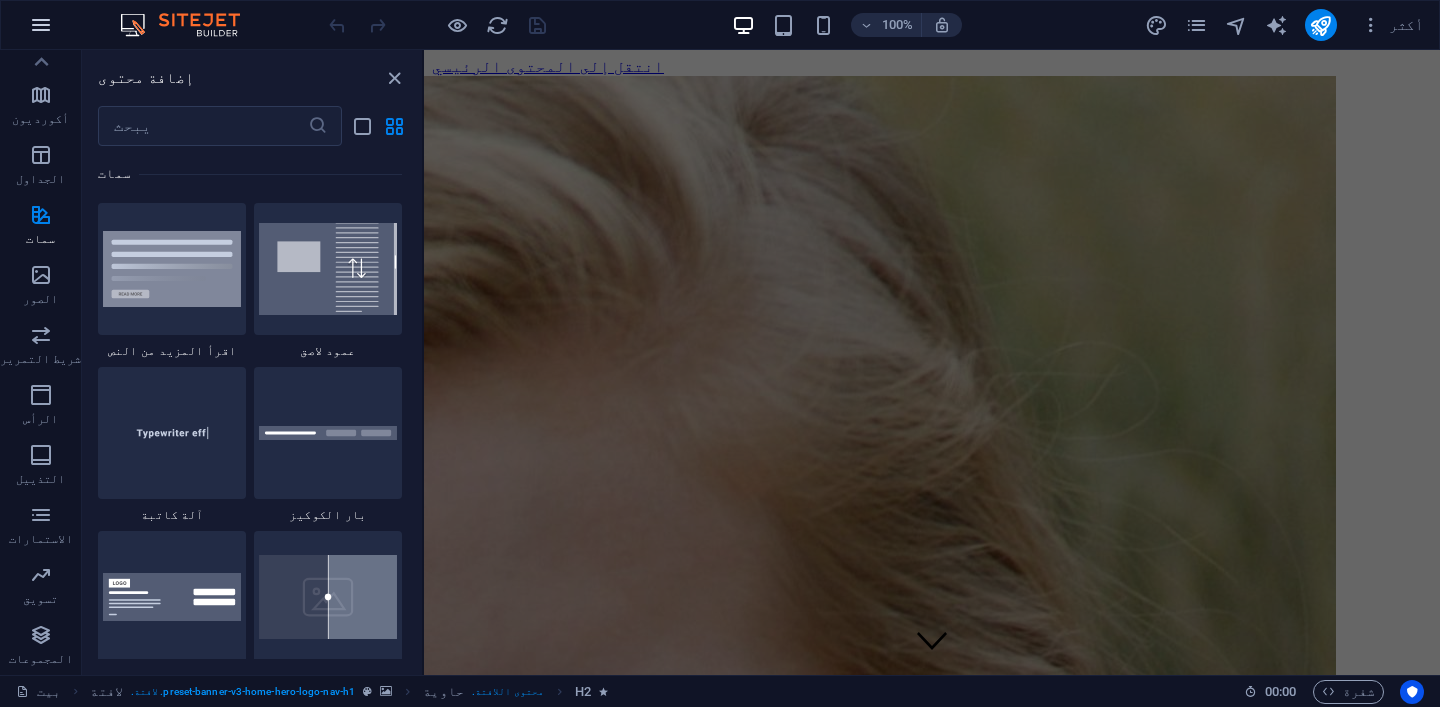click at bounding box center (41, 25) 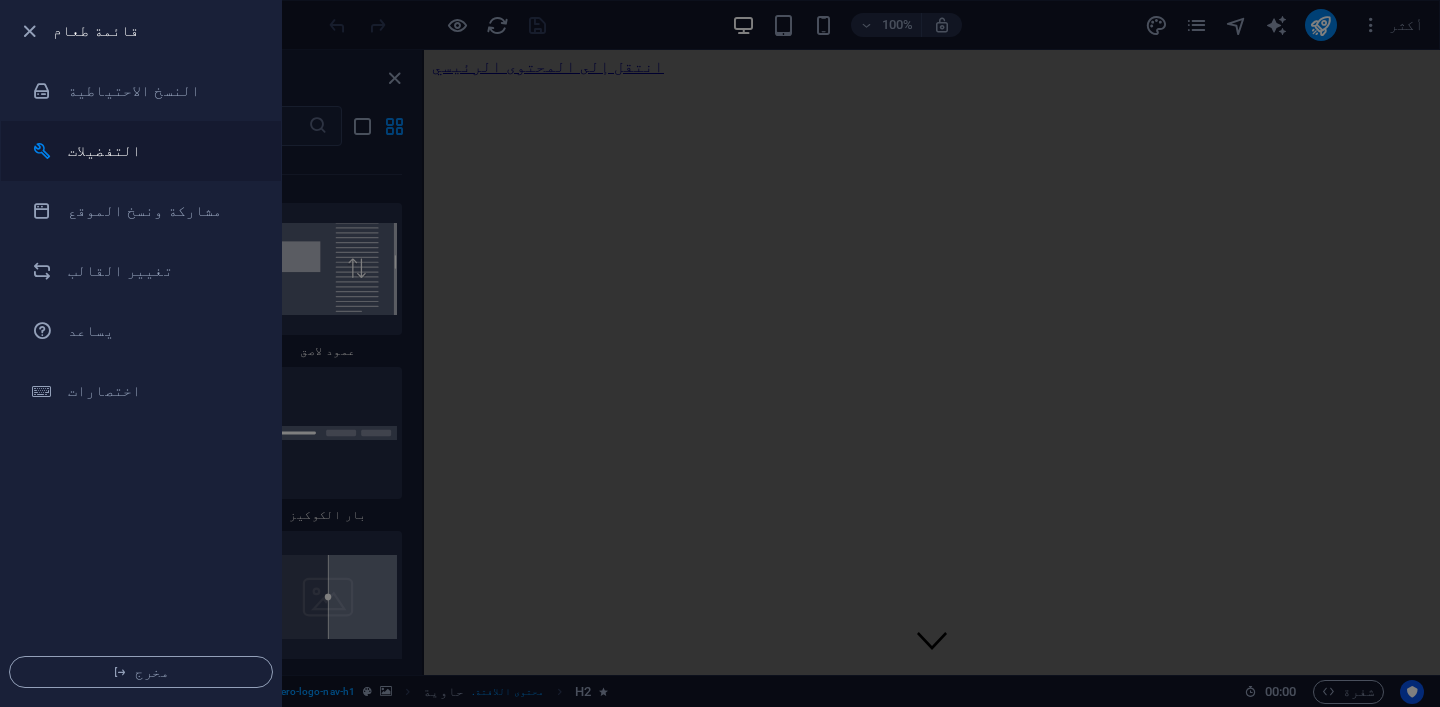 click on "التفضيلات" at bounding box center [104, 151] 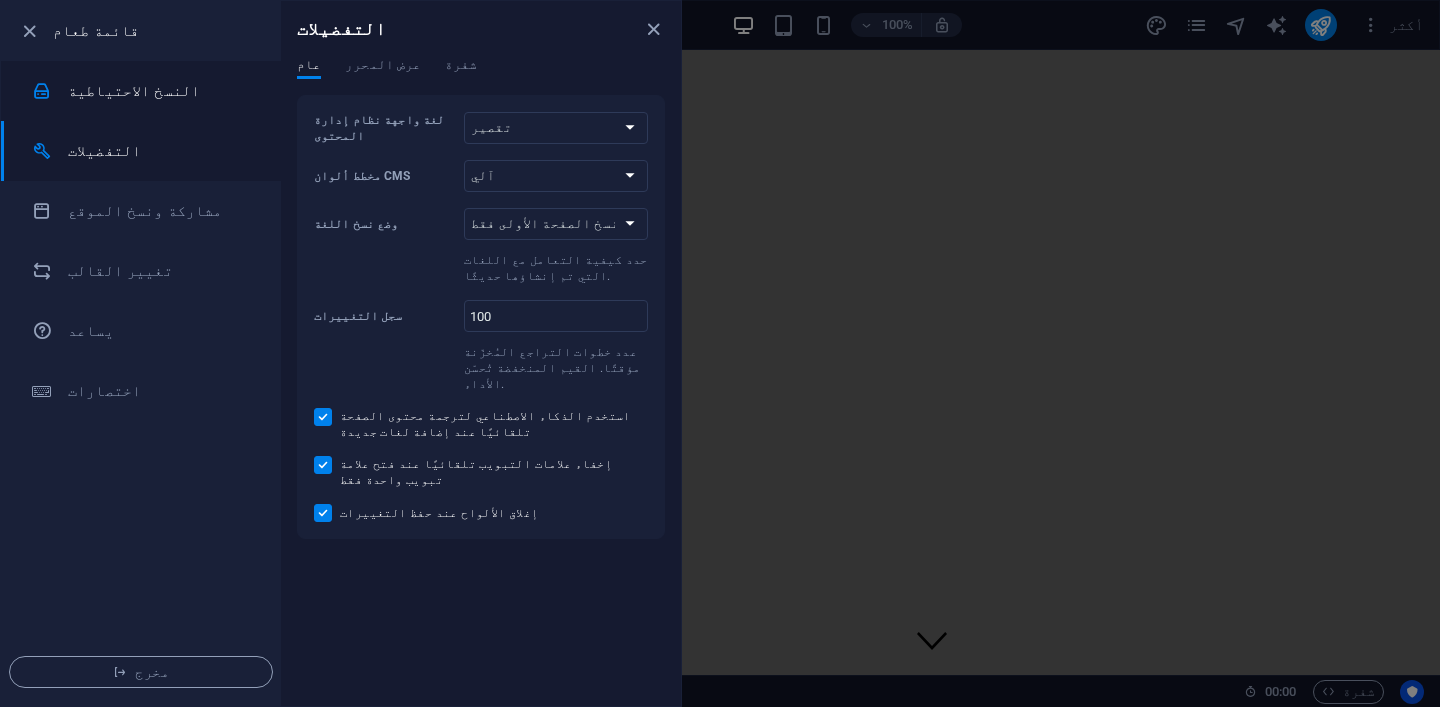 click on "النسخ الاحتياطية" at bounding box center [134, 91] 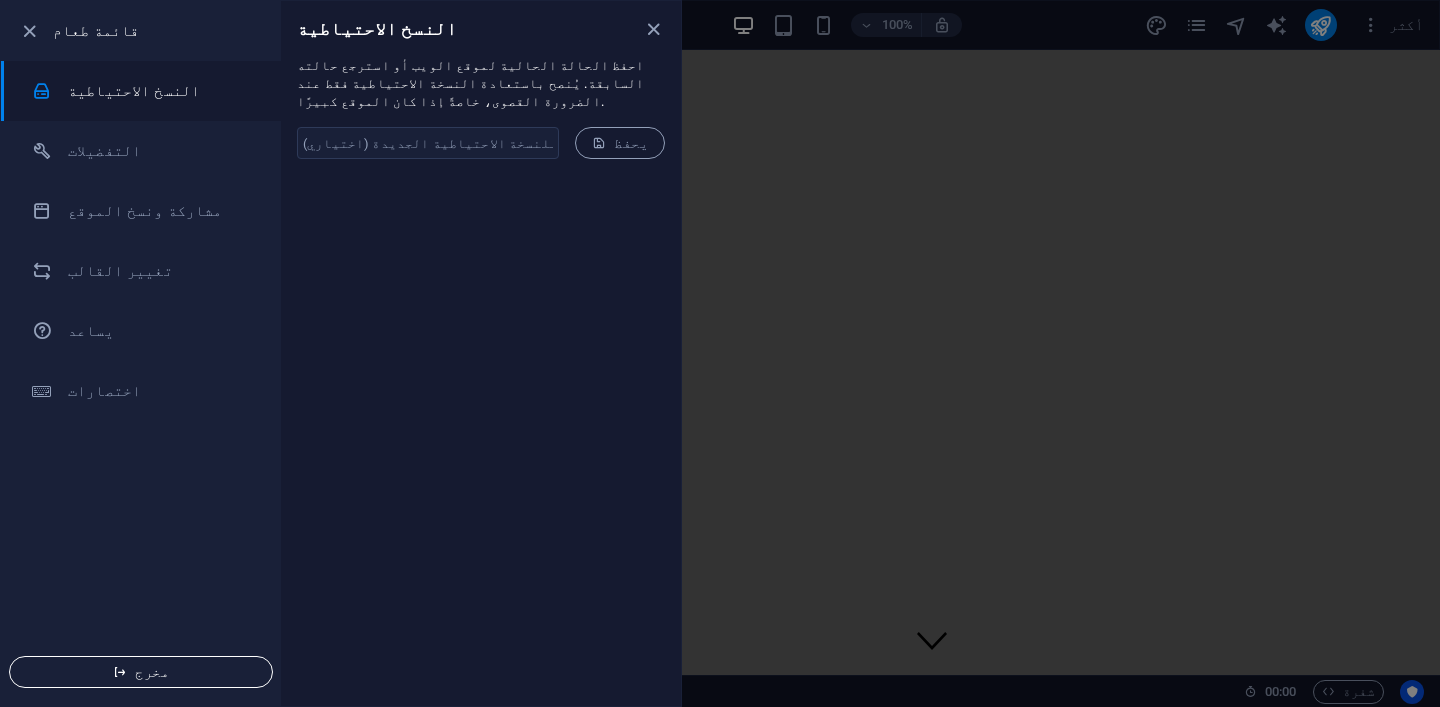 click on "مخرج" at bounding box center (141, 672) 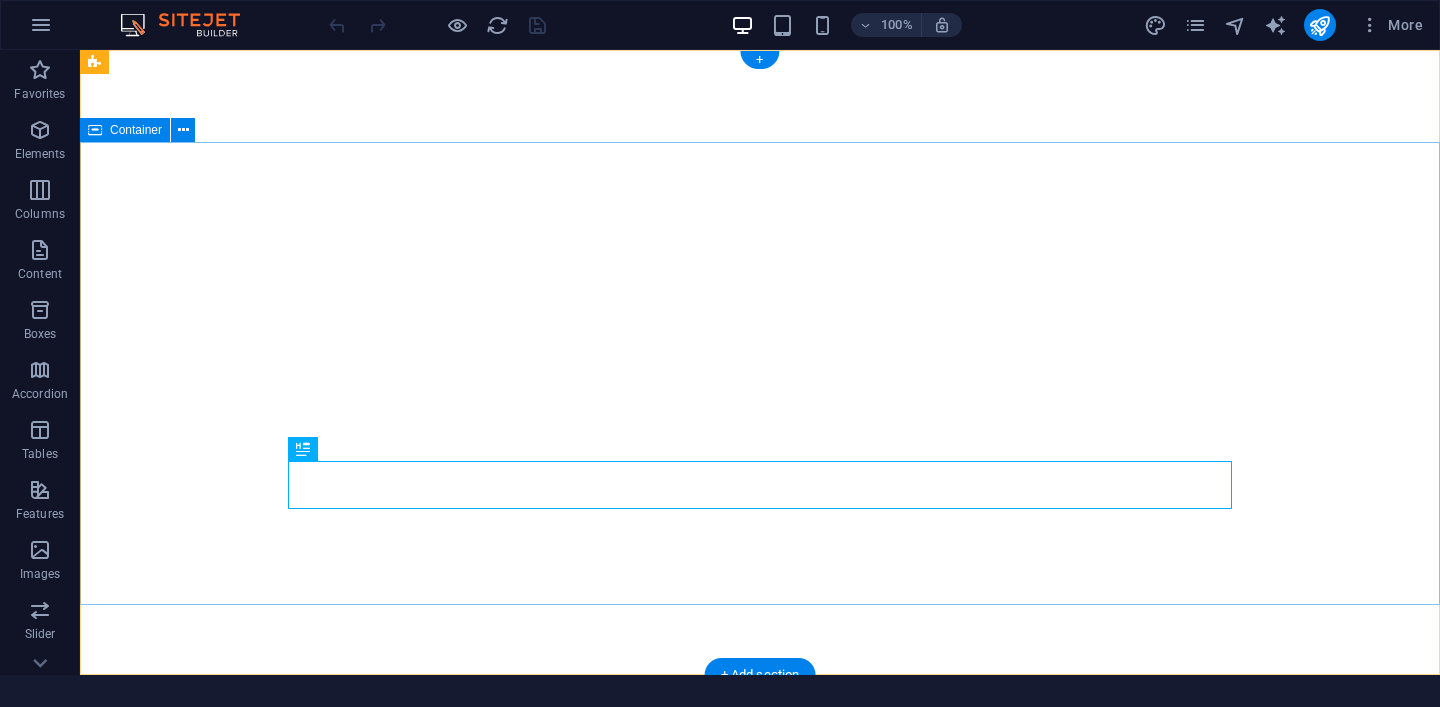 scroll, scrollTop: 0, scrollLeft: 0, axis: both 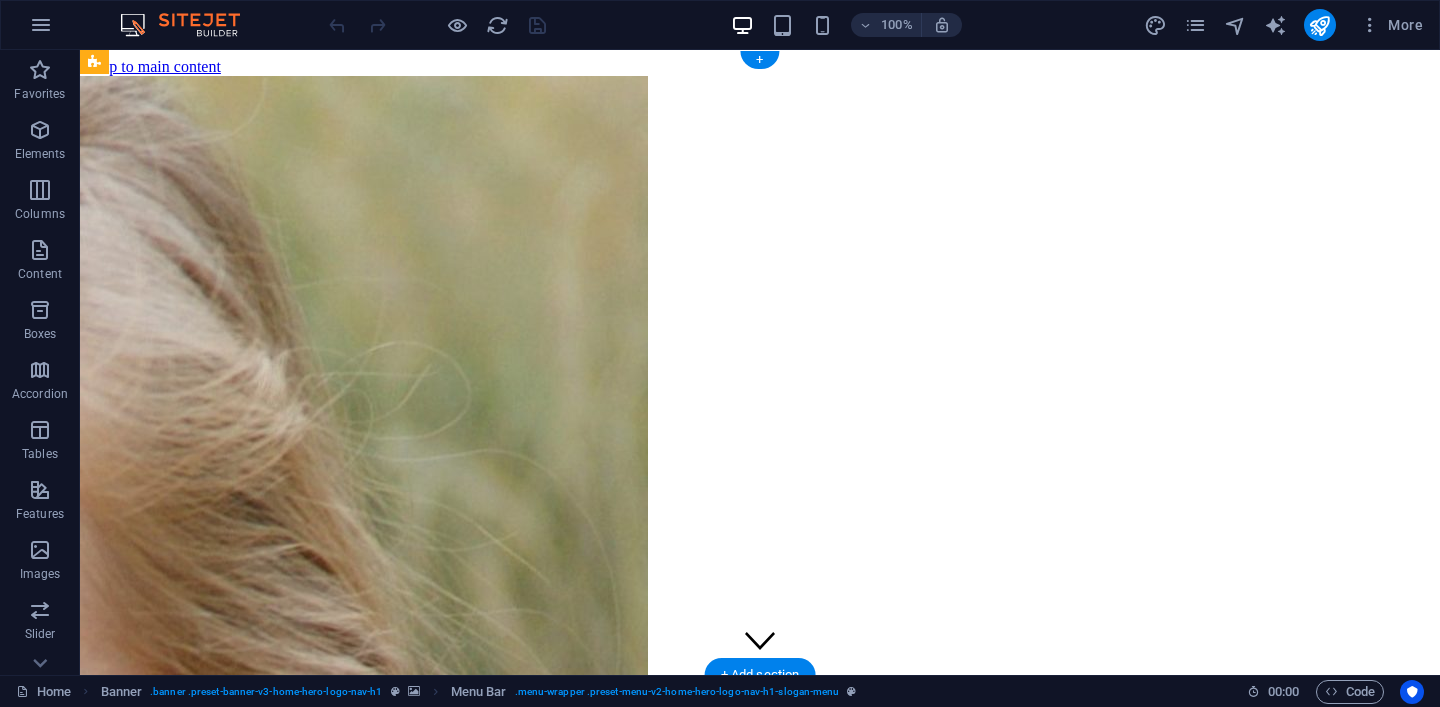 drag, startPoint x: 1395, startPoint y: 66, endPoint x: 1182, endPoint y: 266, distance: 292.17975 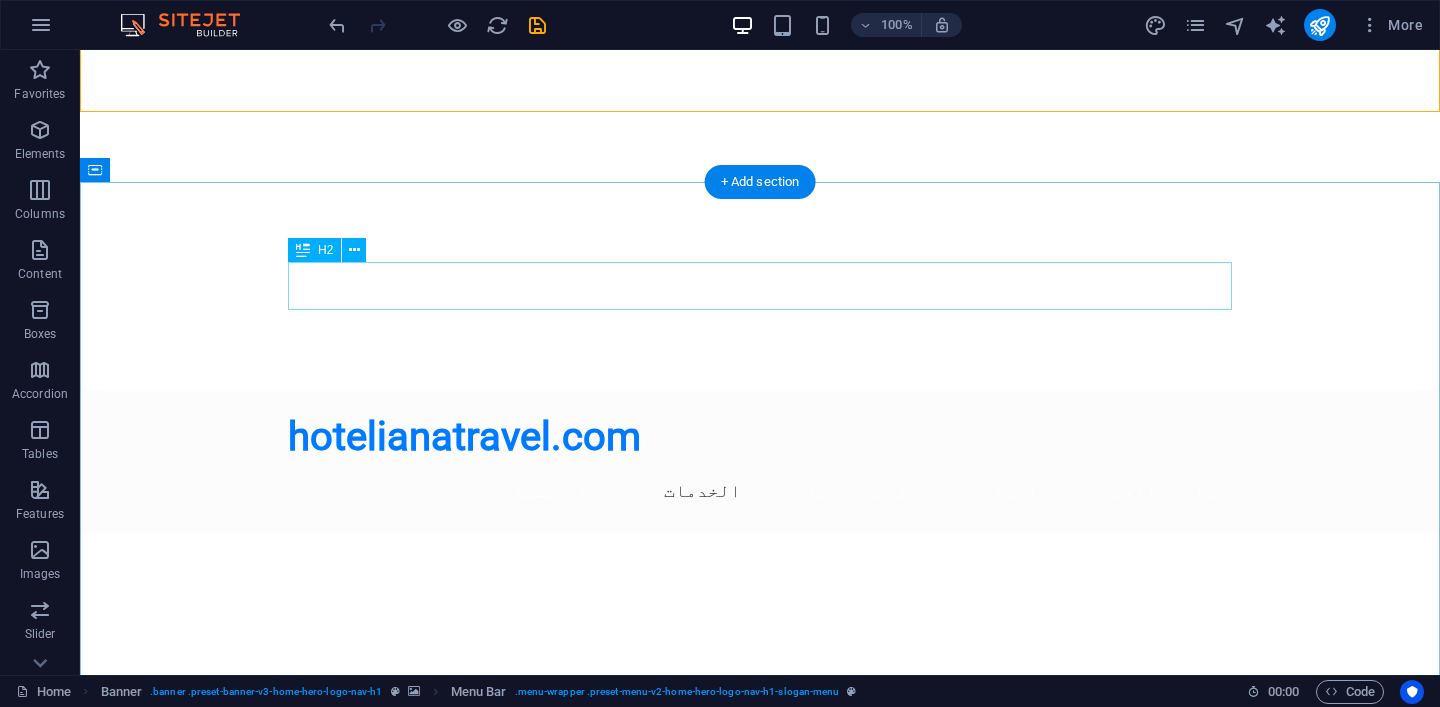 scroll, scrollTop: 517, scrollLeft: 0, axis: vertical 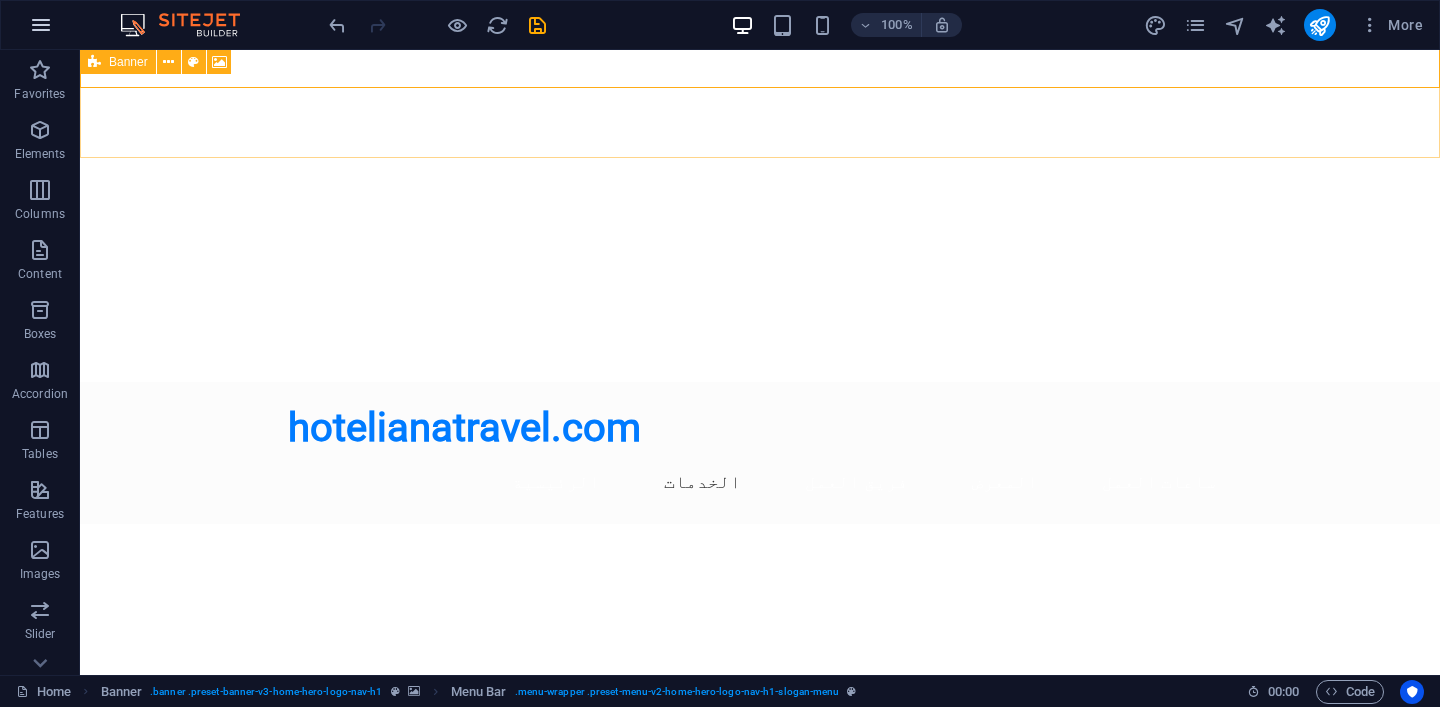 click at bounding box center [41, 25] 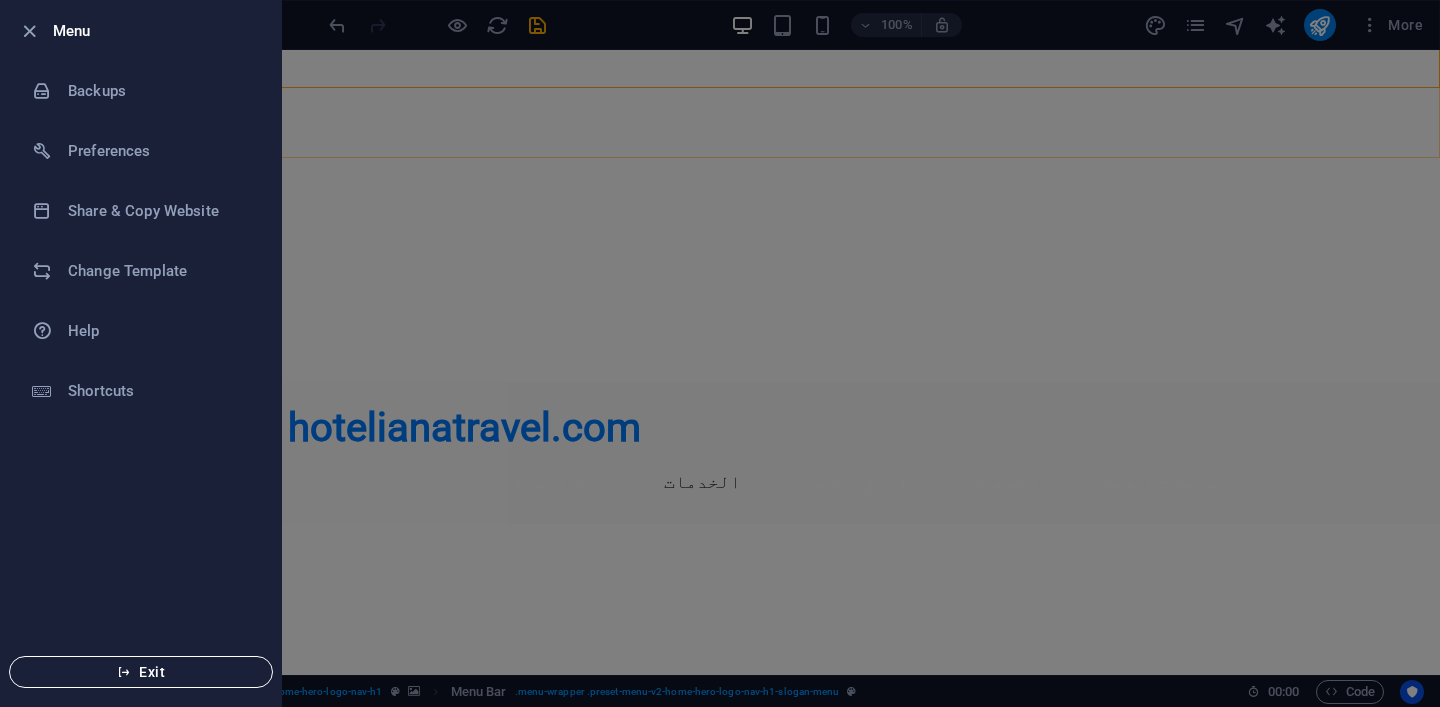 click at bounding box center (124, 672) 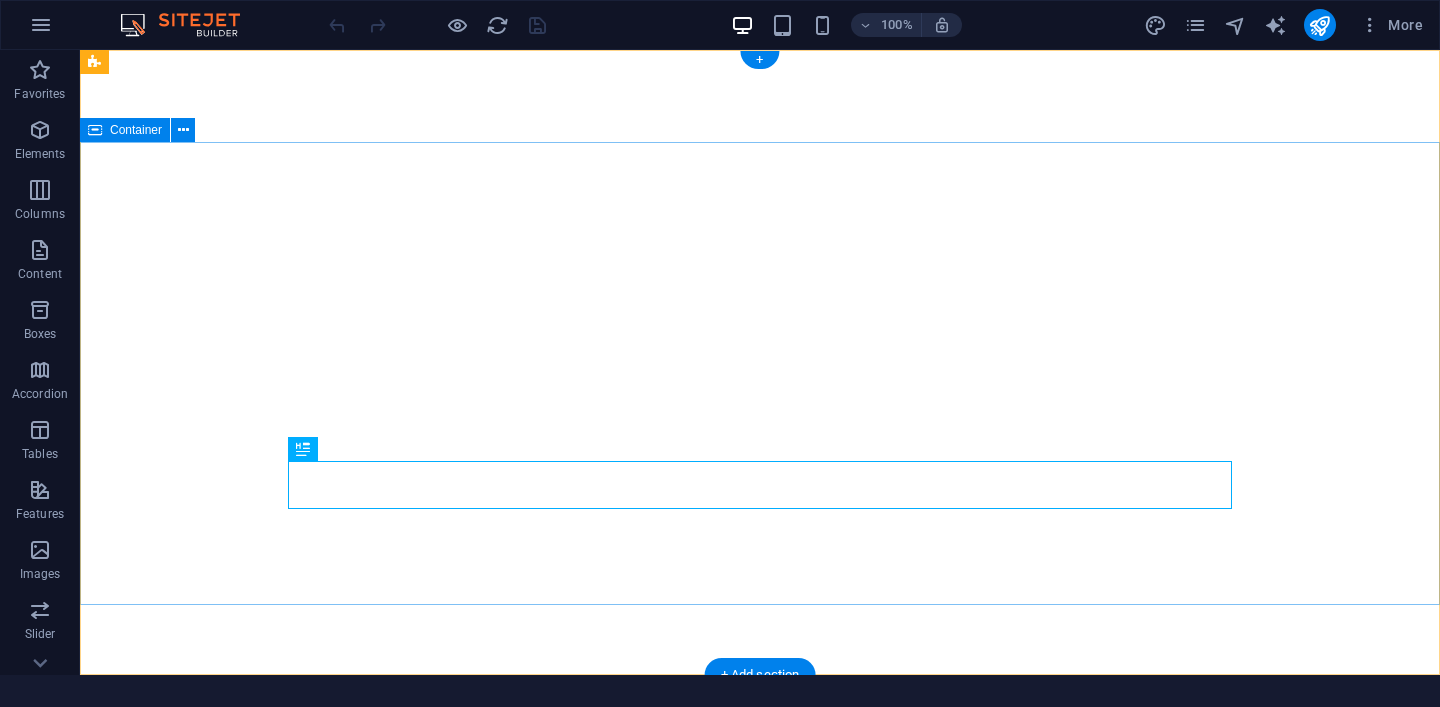 scroll, scrollTop: 0, scrollLeft: 0, axis: both 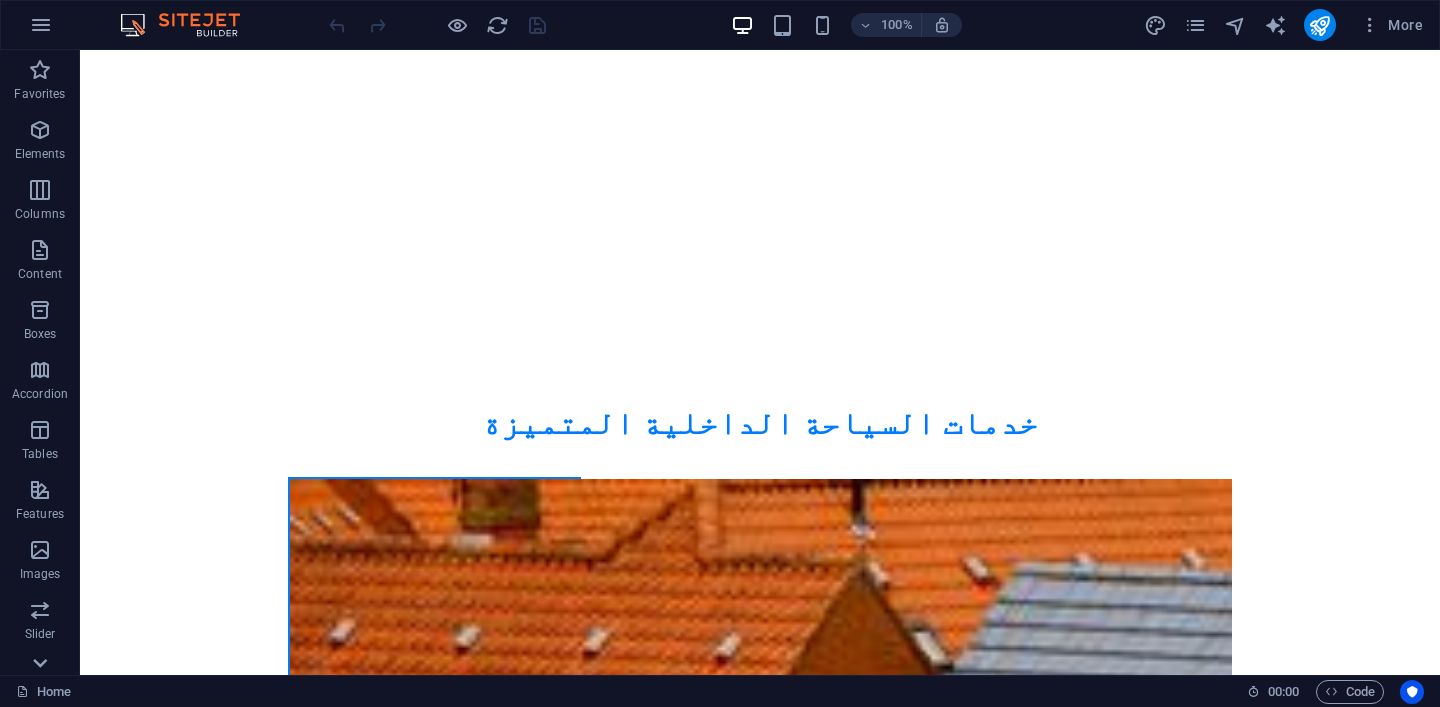 click 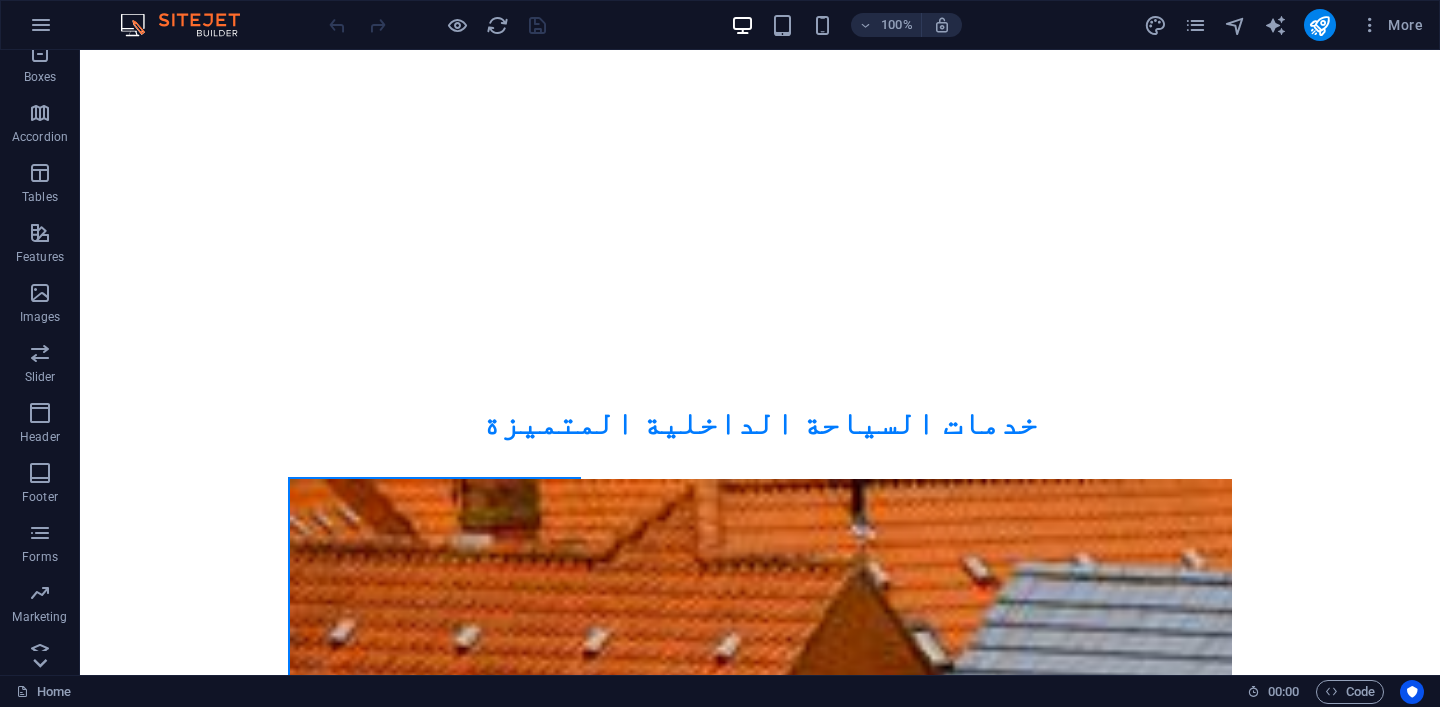 scroll, scrollTop: 275, scrollLeft: 0, axis: vertical 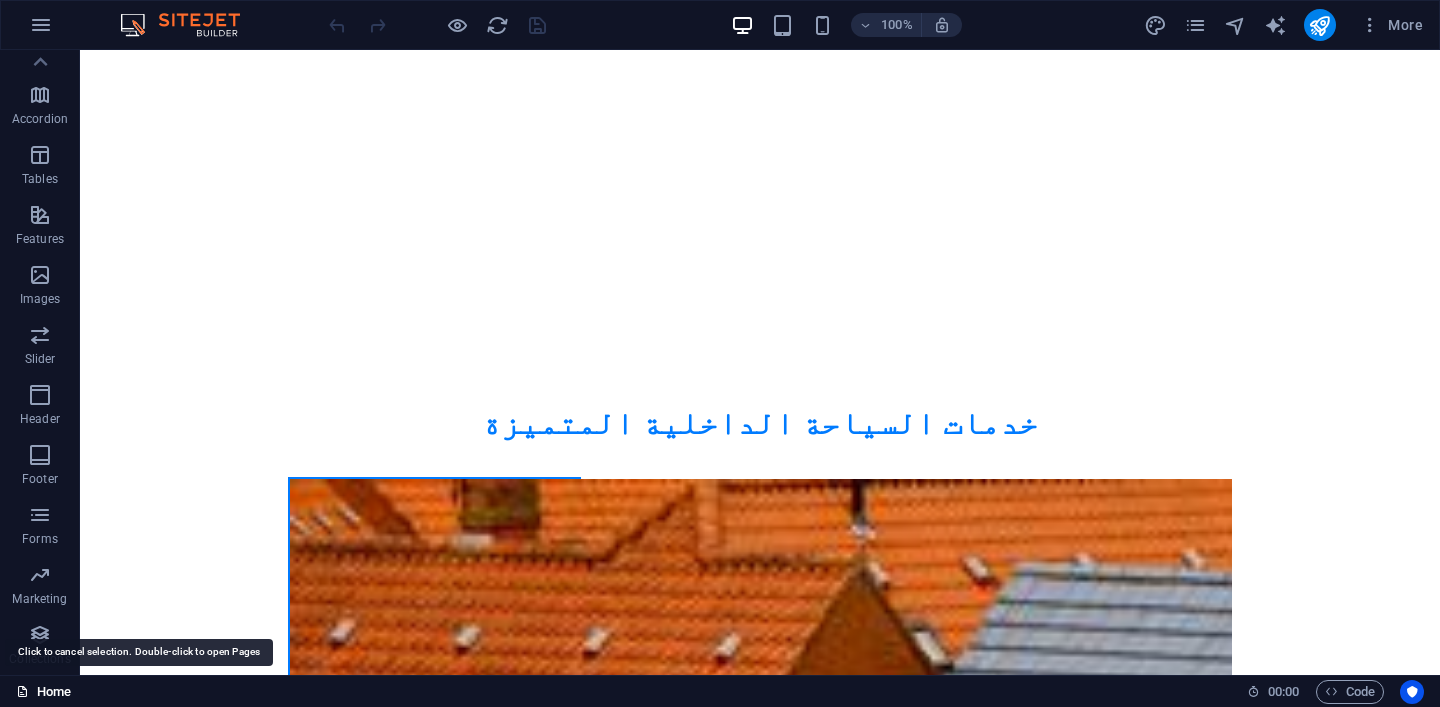 click on "Home" at bounding box center (43, 692) 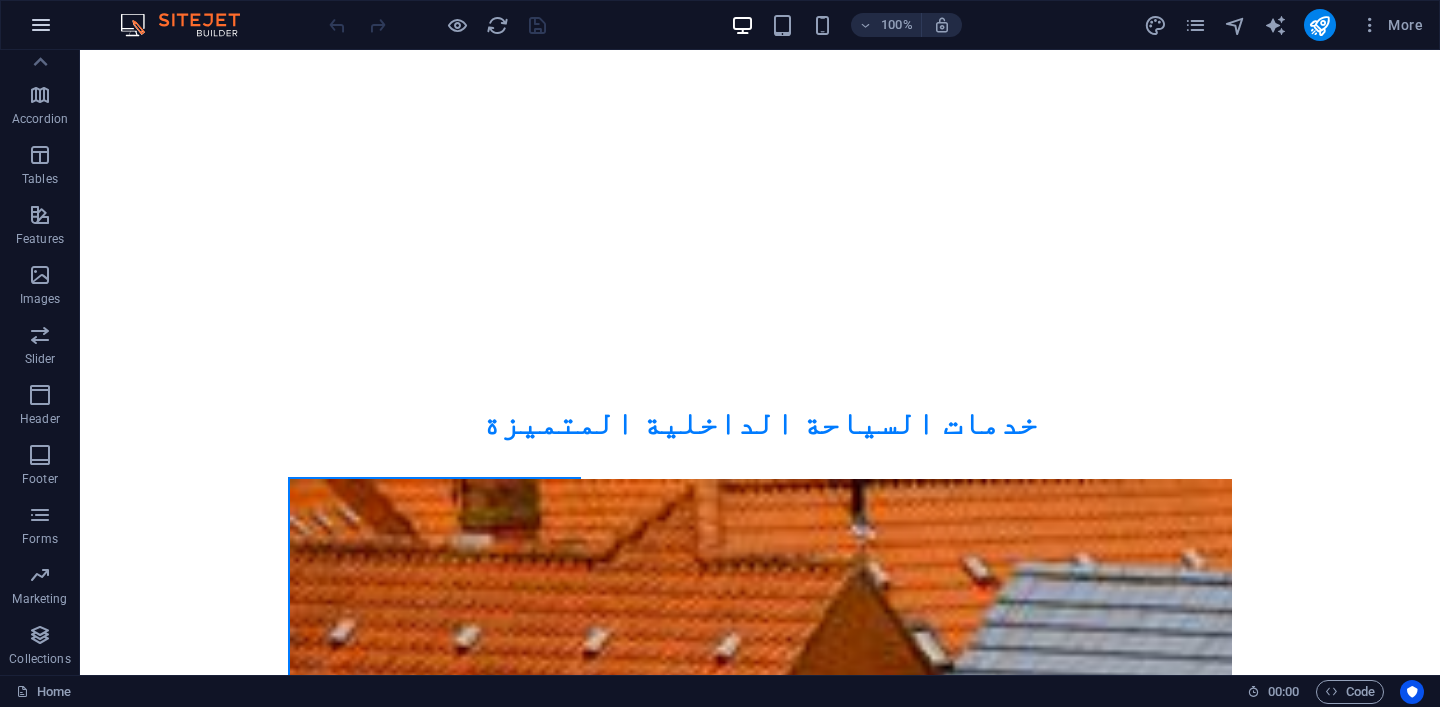 click at bounding box center (41, 25) 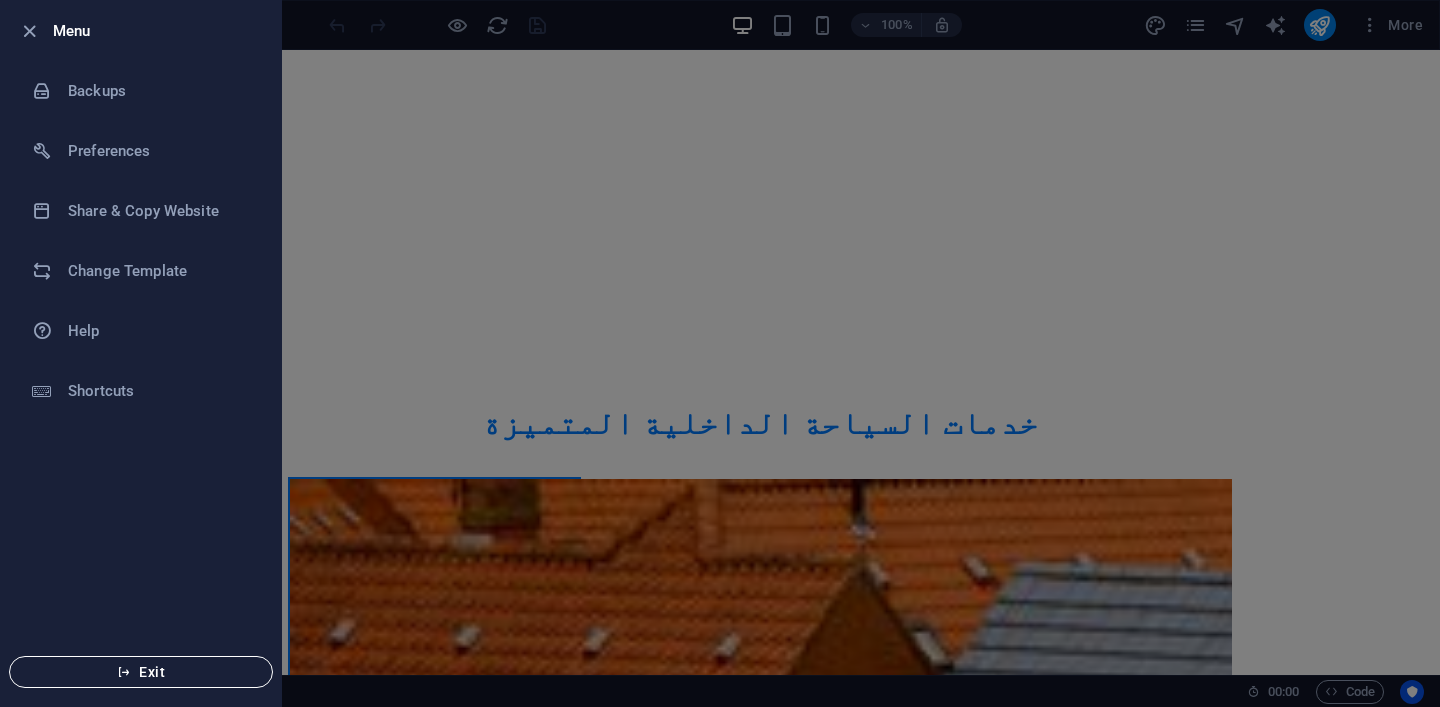 click on "Exit" at bounding box center (141, 672) 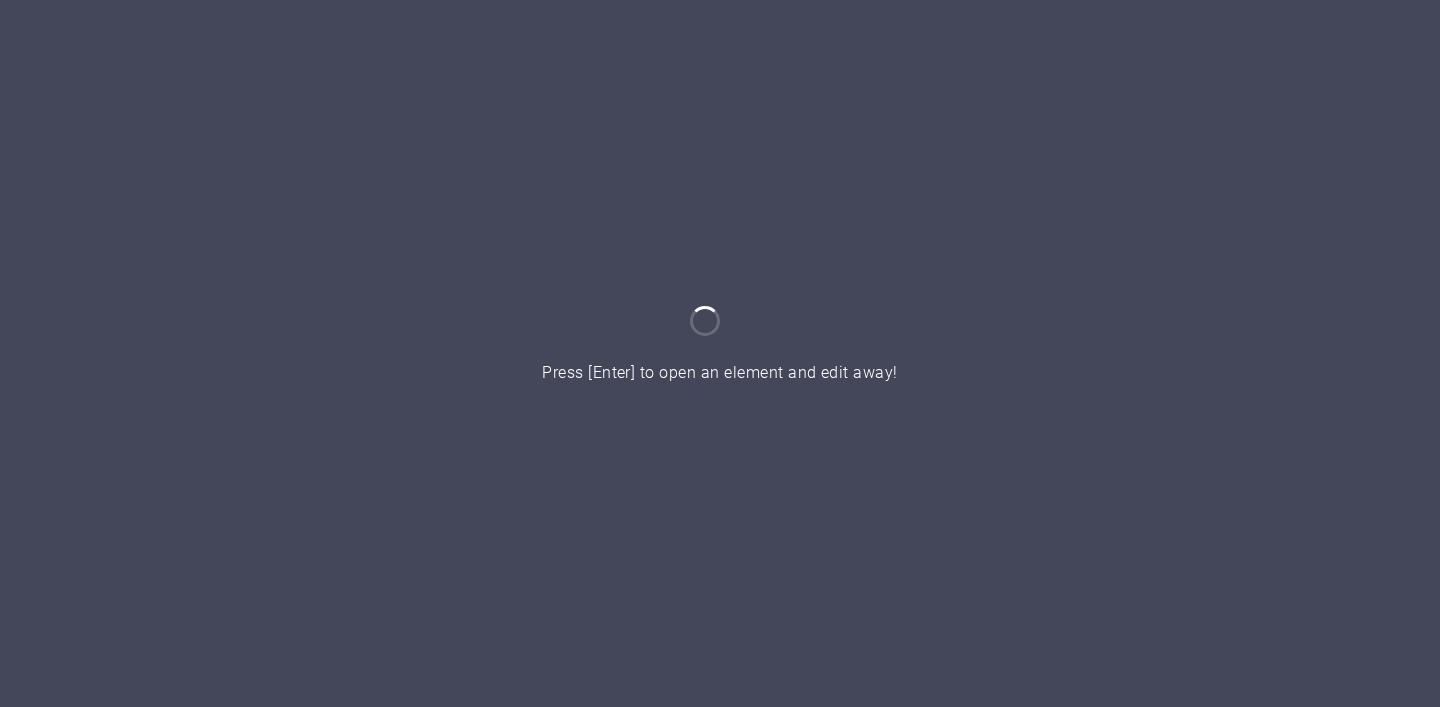 scroll, scrollTop: 0, scrollLeft: 0, axis: both 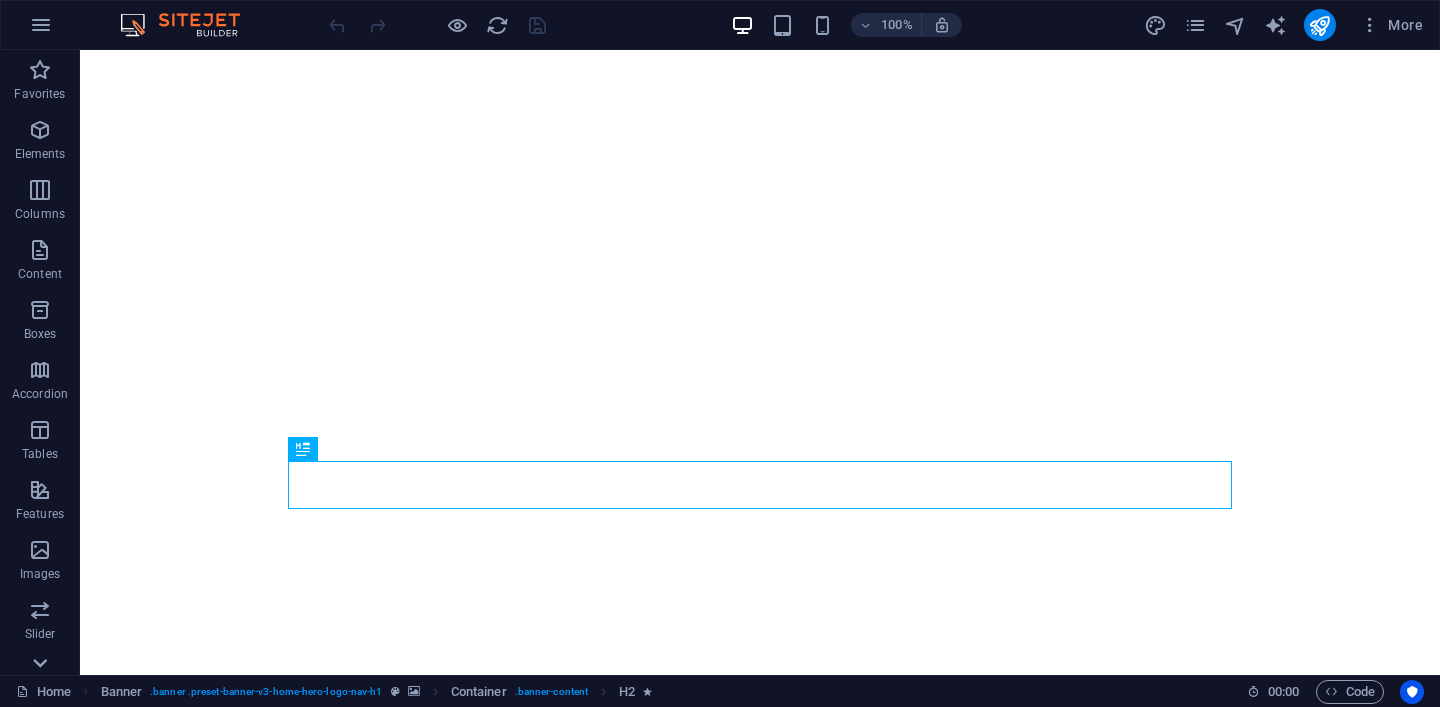 click 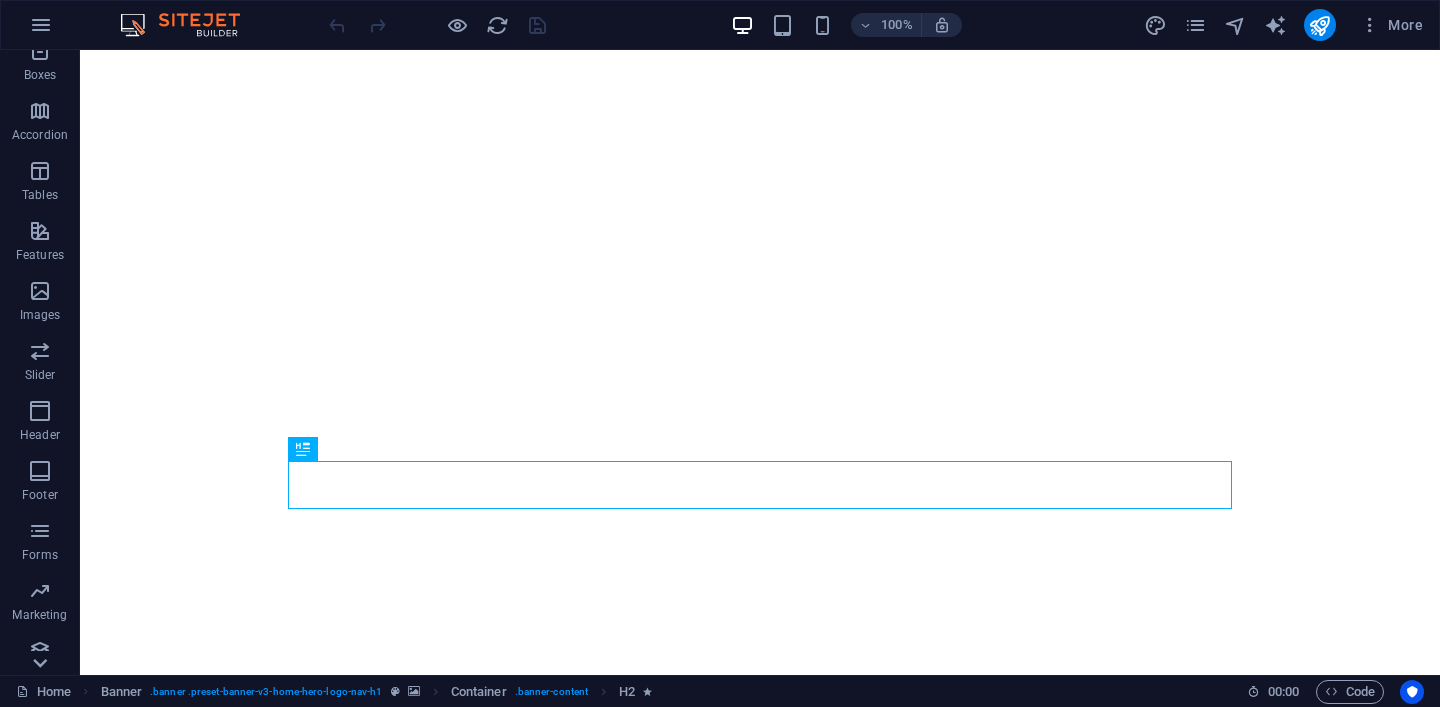 scroll, scrollTop: 275, scrollLeft: 0, axis: vertical 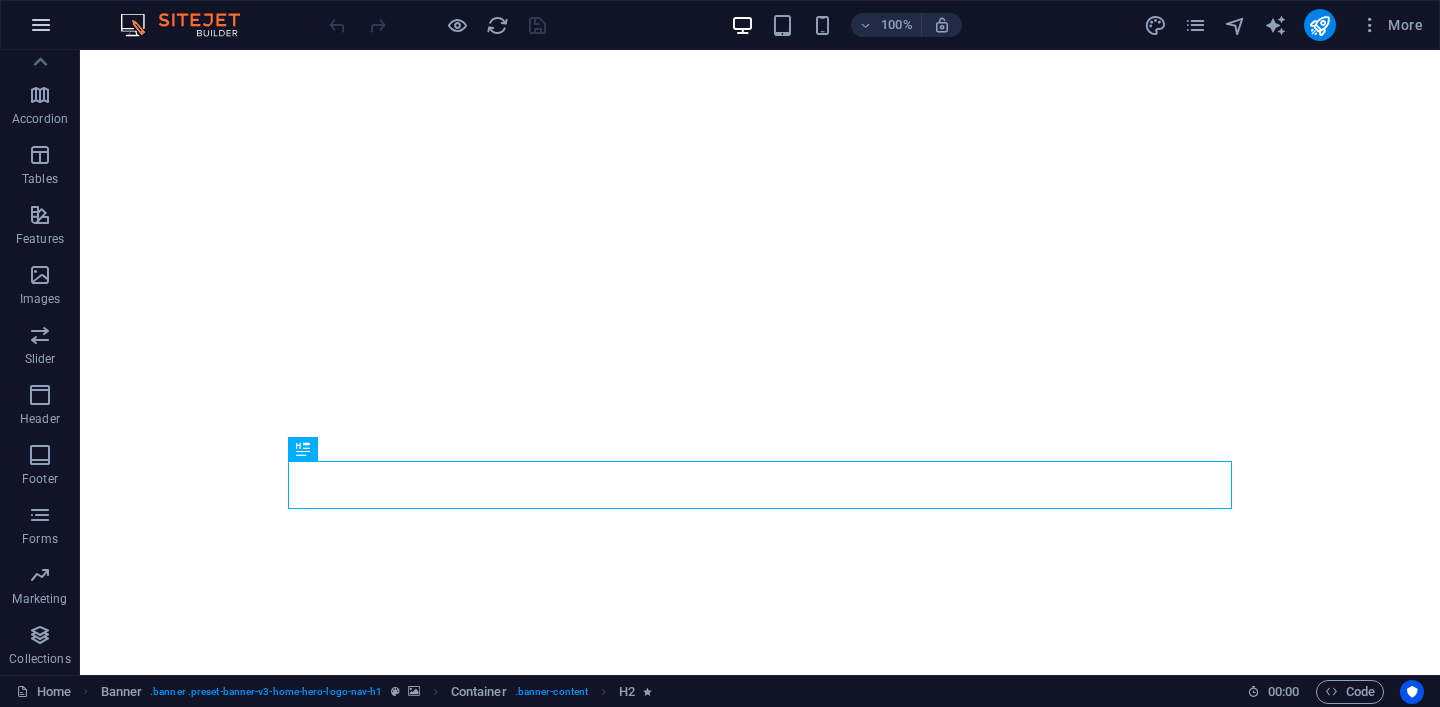 click at bounding box center (41, 25) 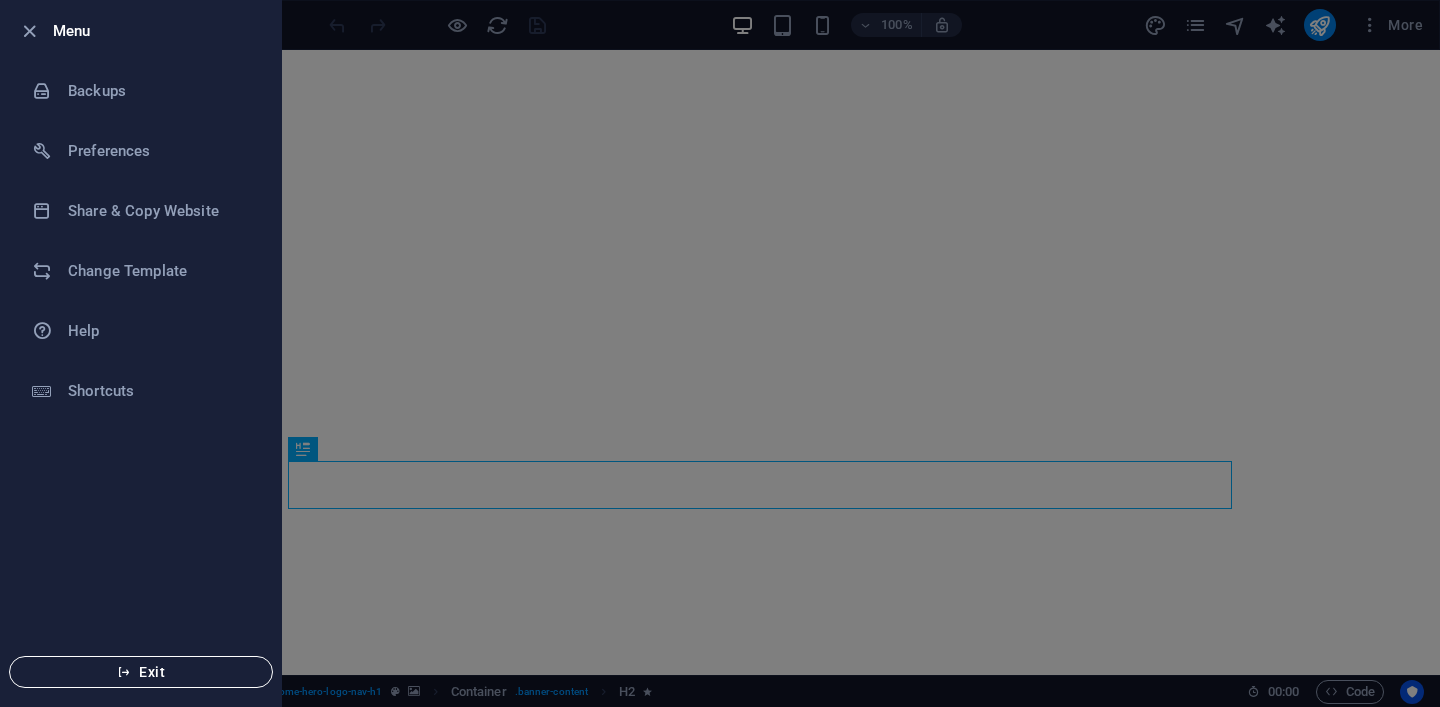click on "Exit" at bounding box center [141, 672] 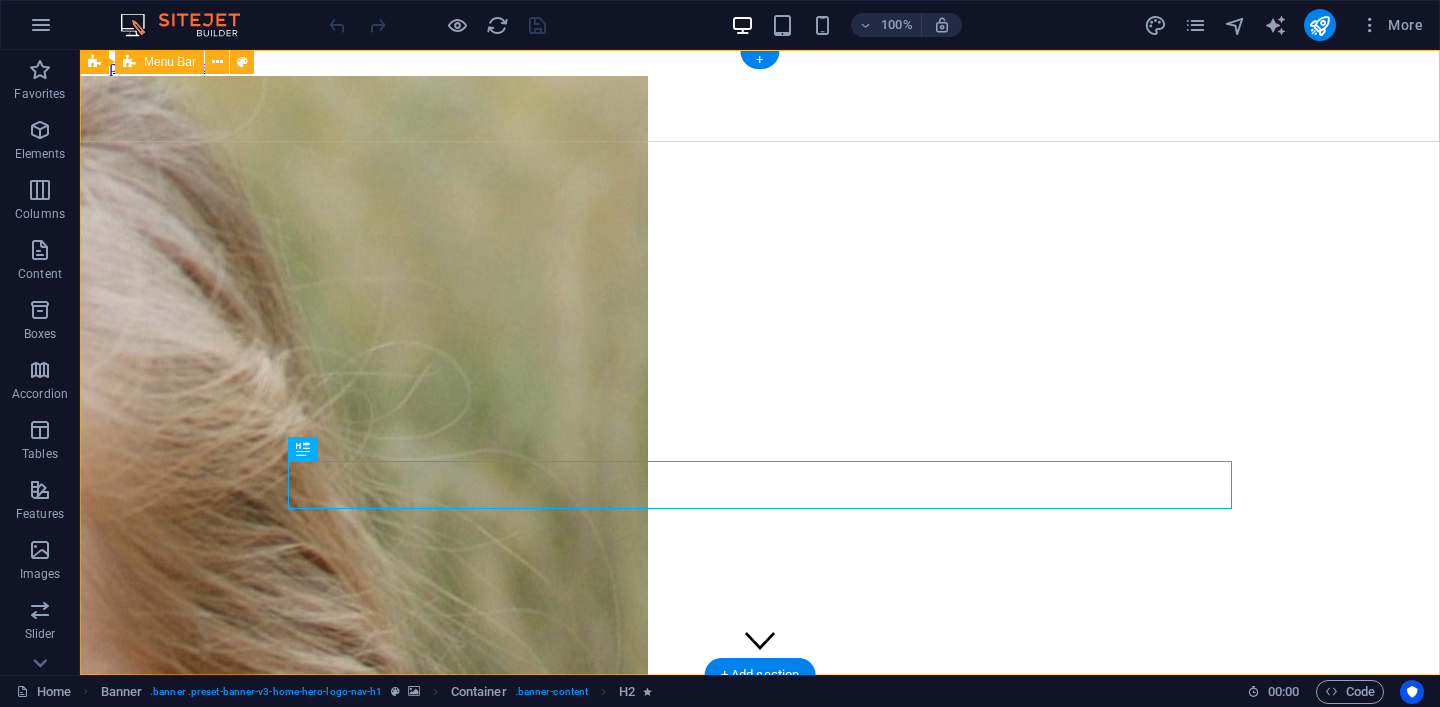 scroll, scrollTop: 0, scrollLeft: 0, axis: both 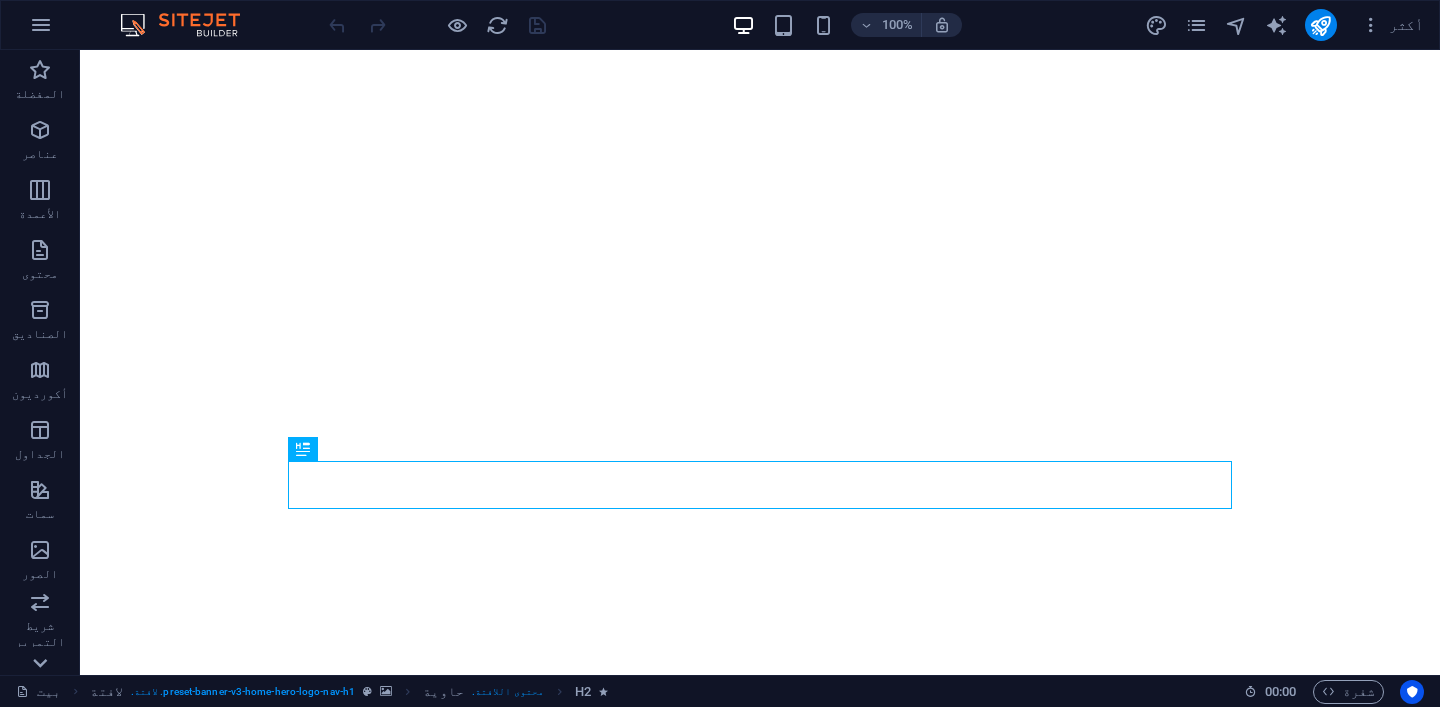 click 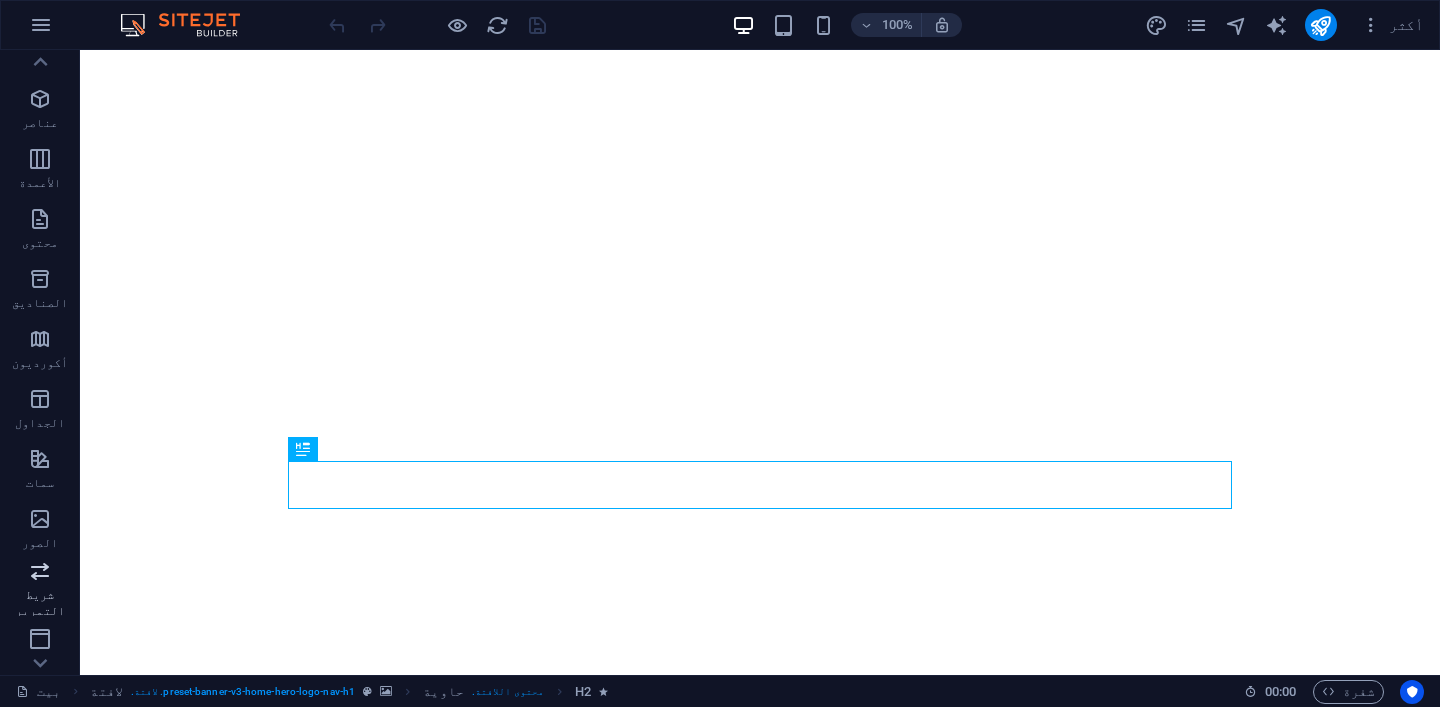 scroll, scrollTop: 0, scrollLeft: 0, axis: both 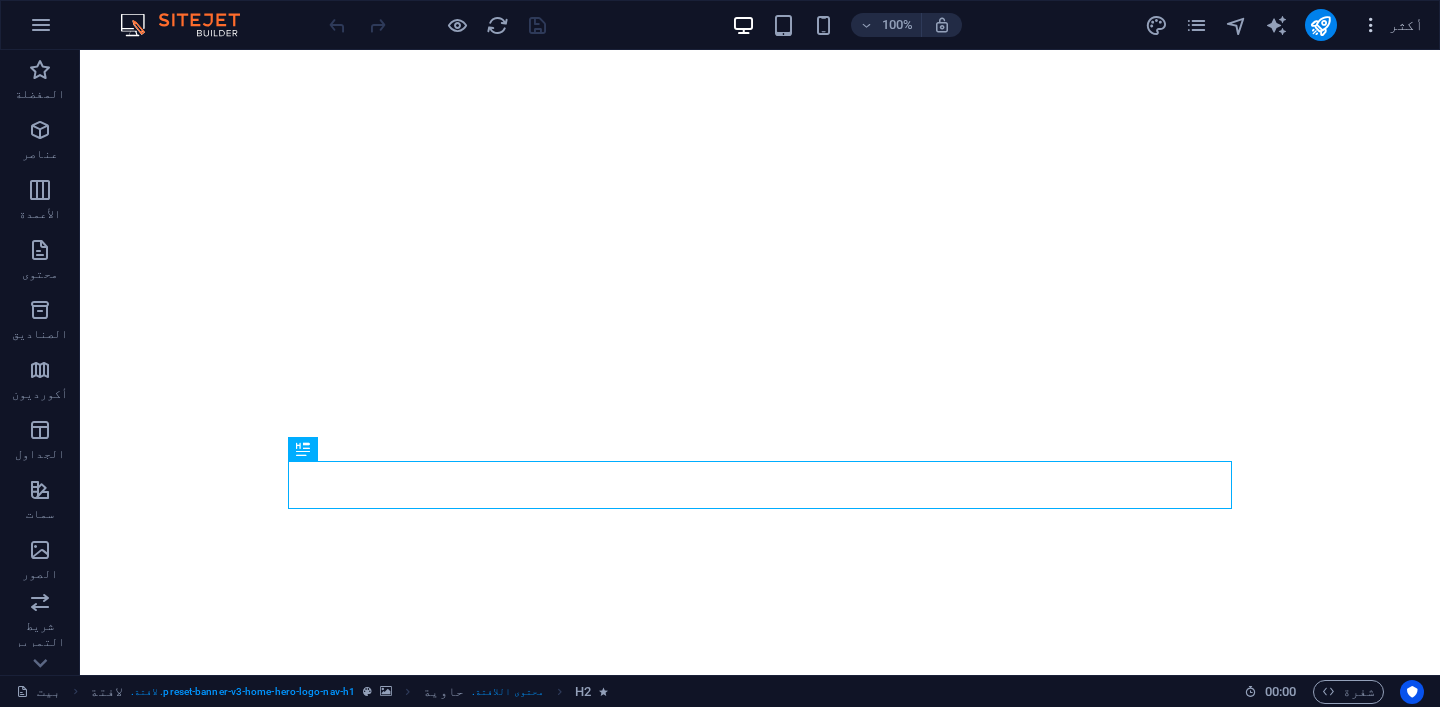 click at bounding box center [1371, 25] 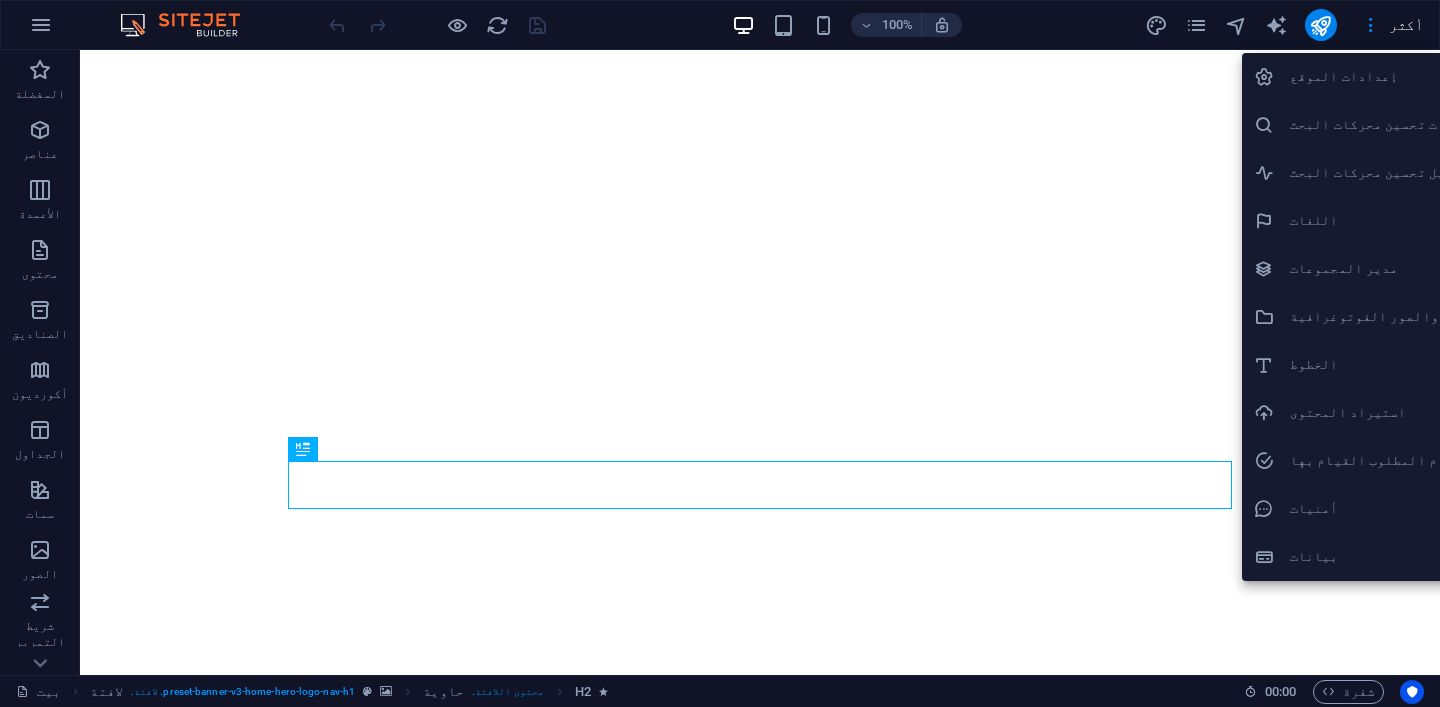 click at bounding box center (720, 353) 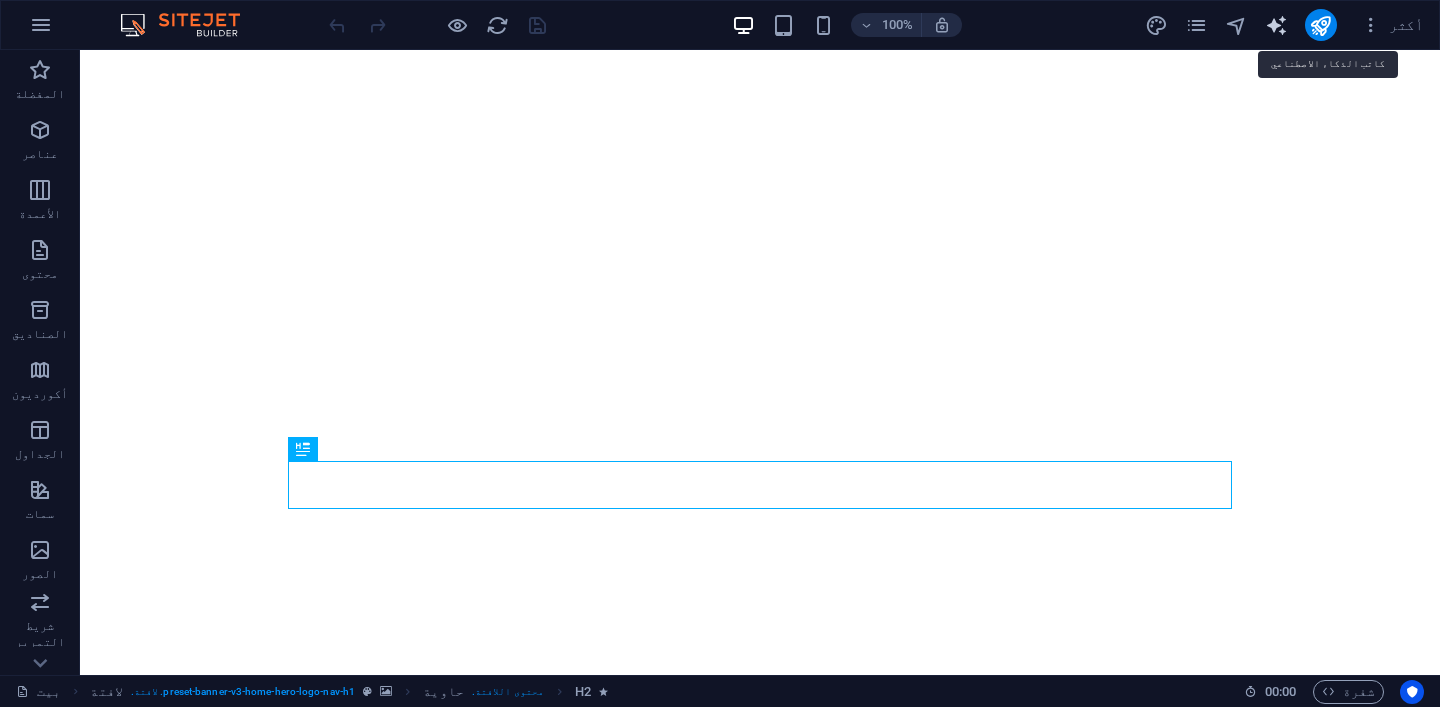 click at bounding box center (1276, 25) 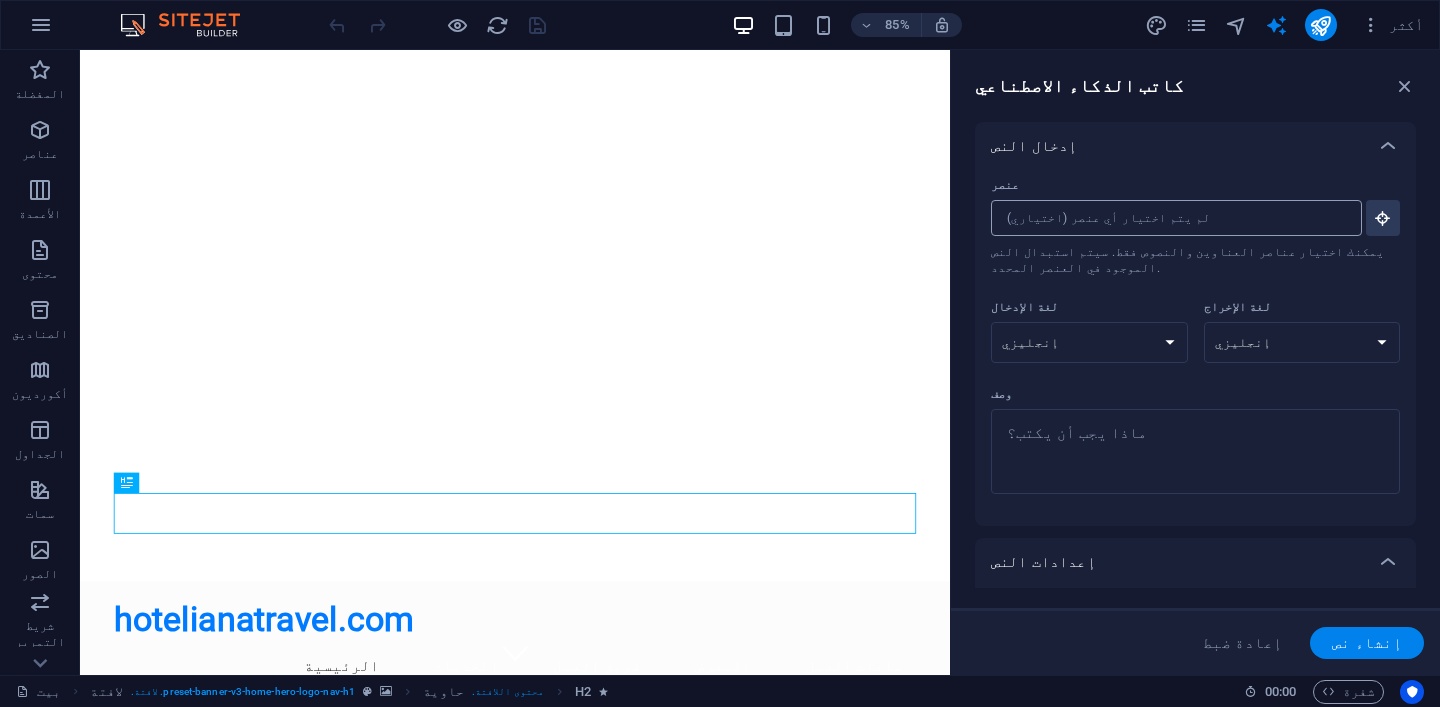 click on "عنصر ​ يمكنك اختيار عناصر العناوين والنصوص فقط. سيتم استبدال النص الموجود في العنصر المحدد." at bounding box center [1169, 218] 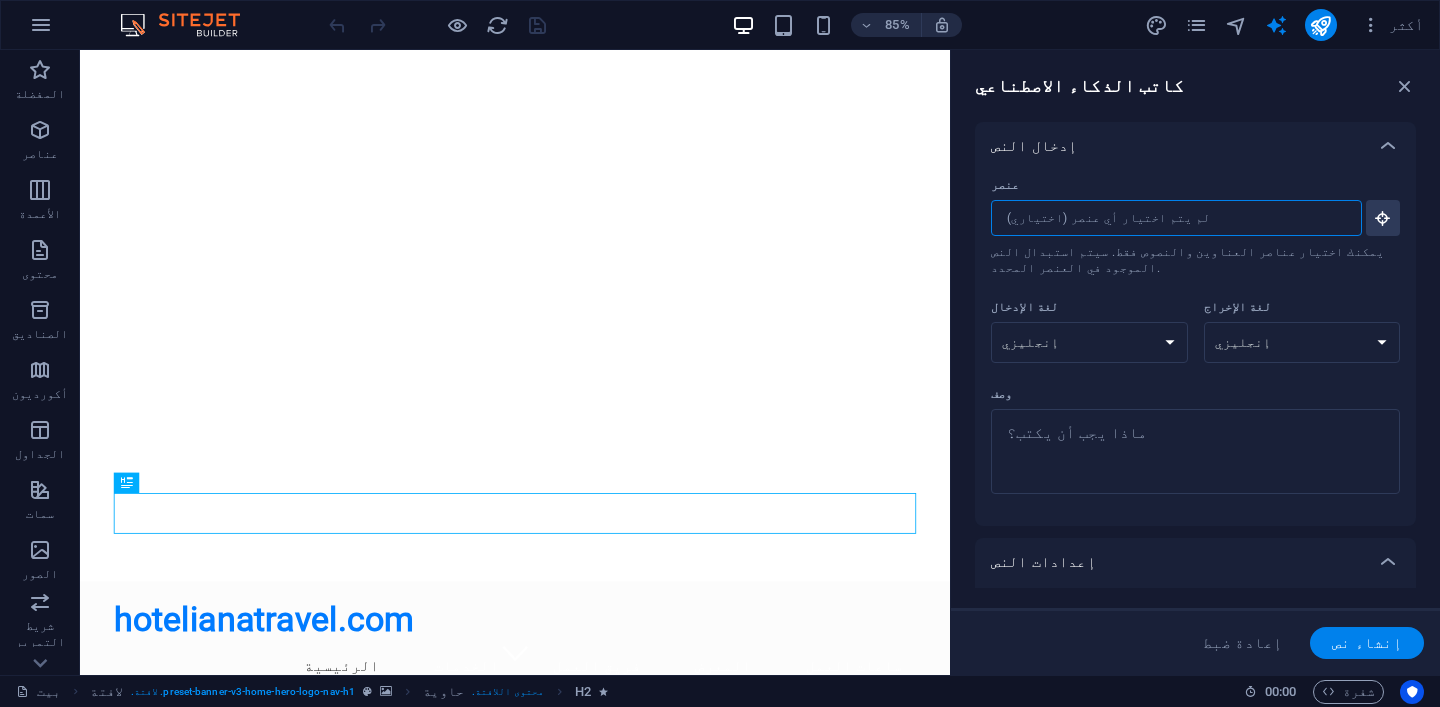 click on "عنصر ​ يمكنك اختيار عناصر العناوين والنصوص فقط. سيتم استبدال النص الموجود في العنصر المحدد." at bounding box center [1169, 218] 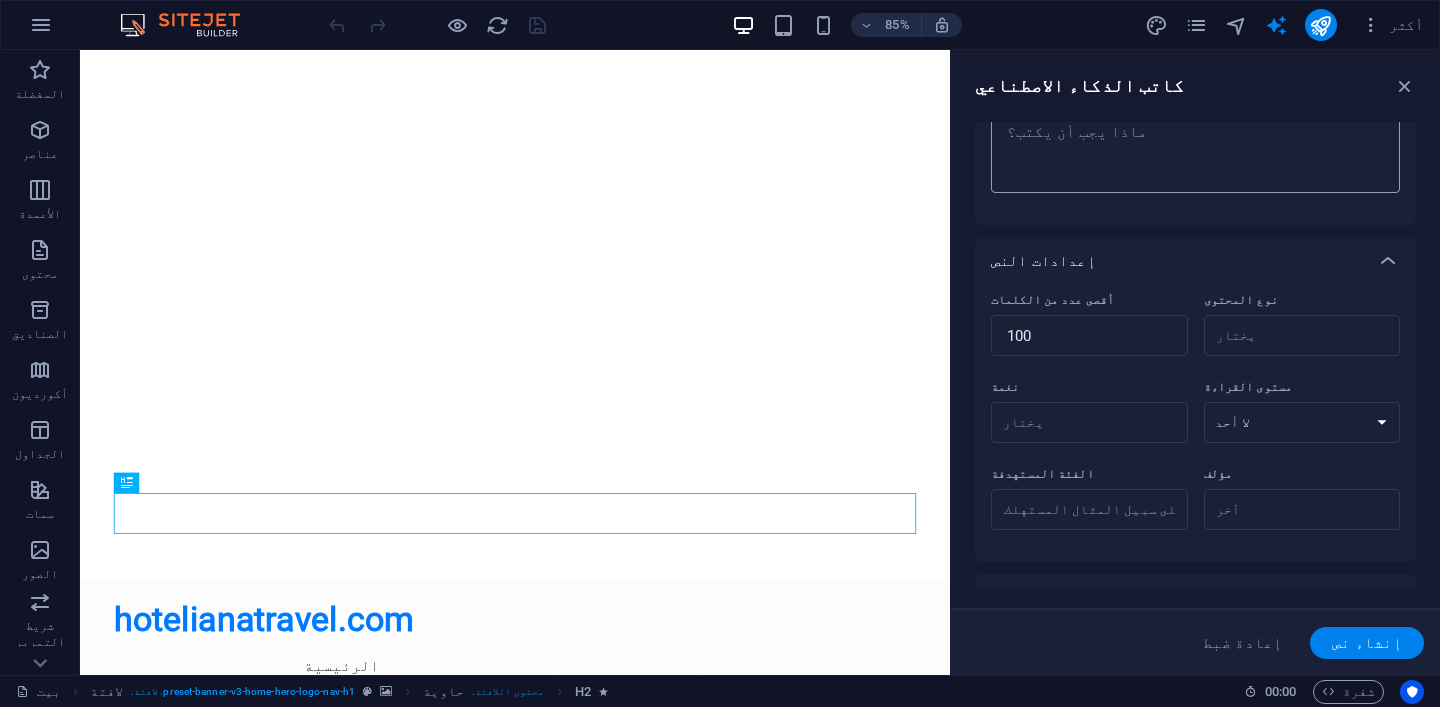 scroll, scrollTop: 433, scrollLeft: 0, axis: vertical 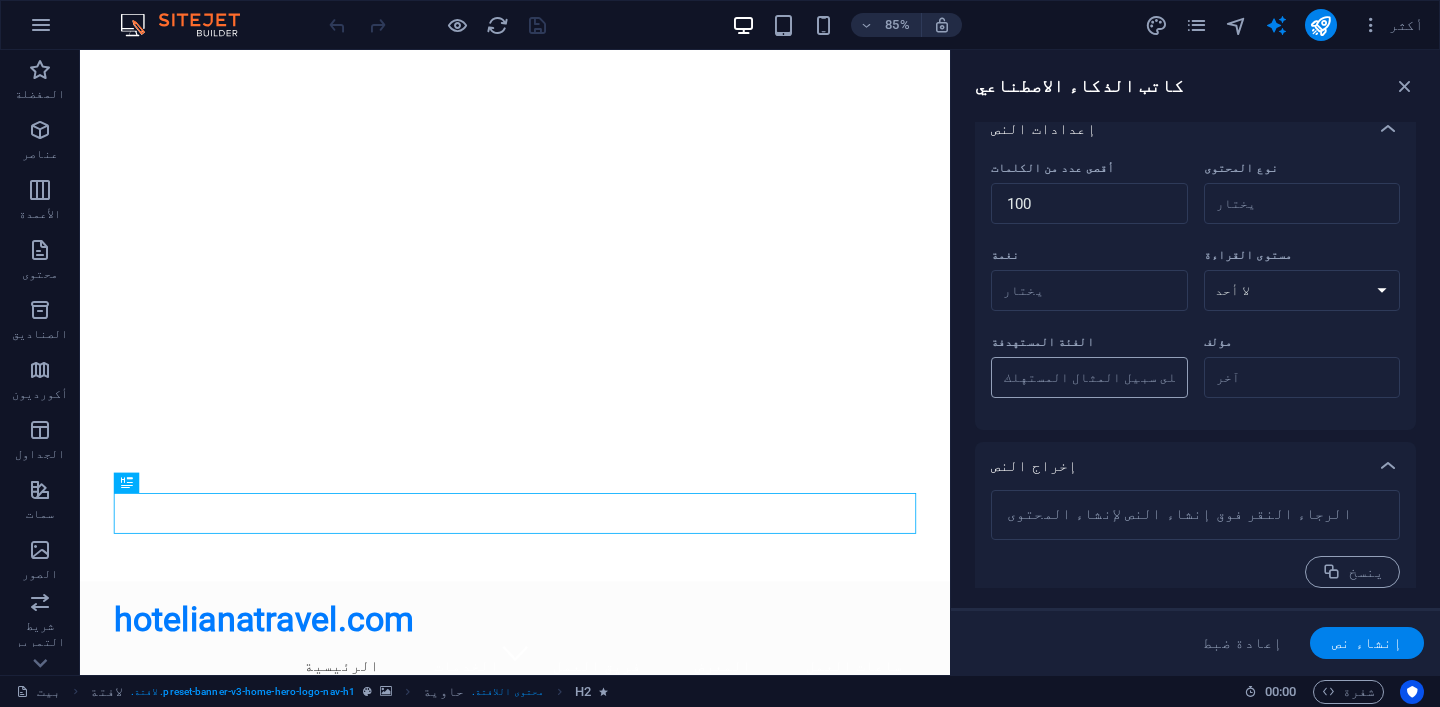 click on "الفئة المستهدفة ​" at bounding box center [1089, 378] 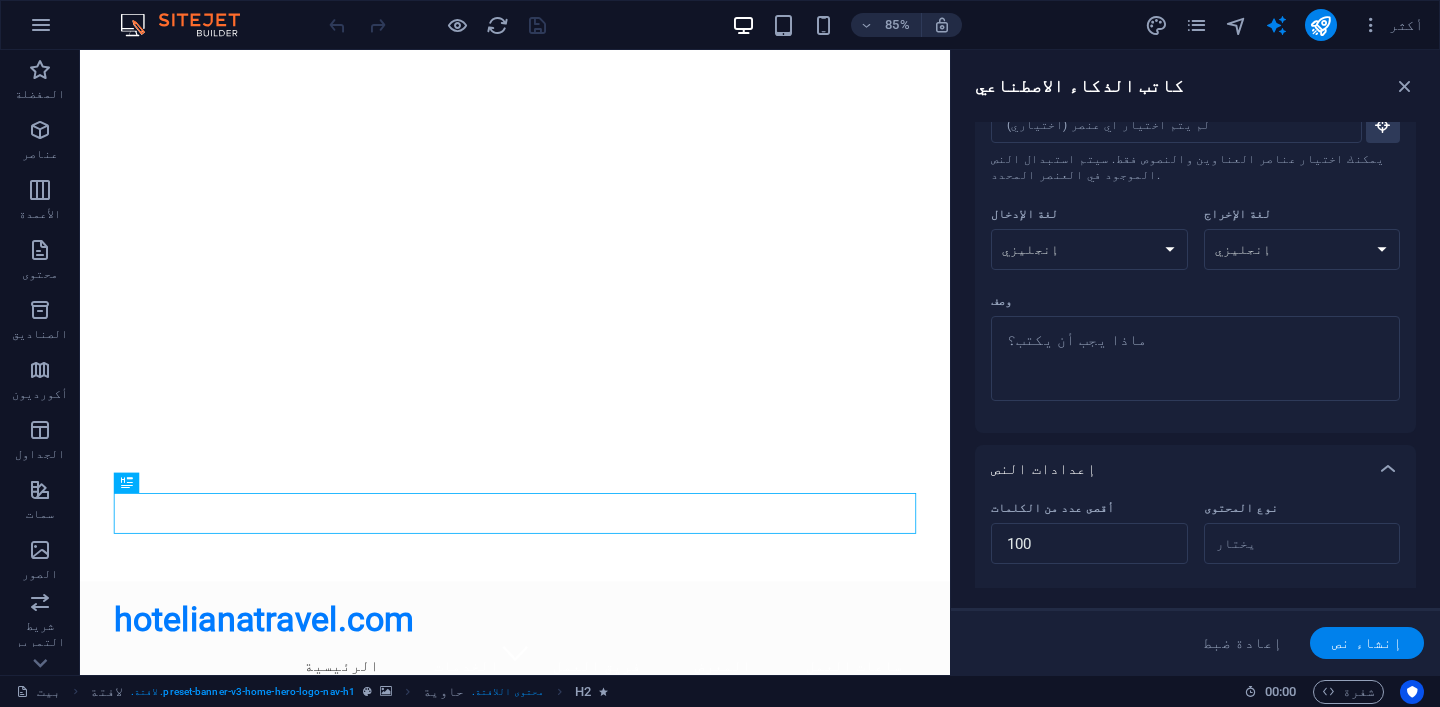 scroll, scrollTop: 0, scrollLeft: 0, axis: both 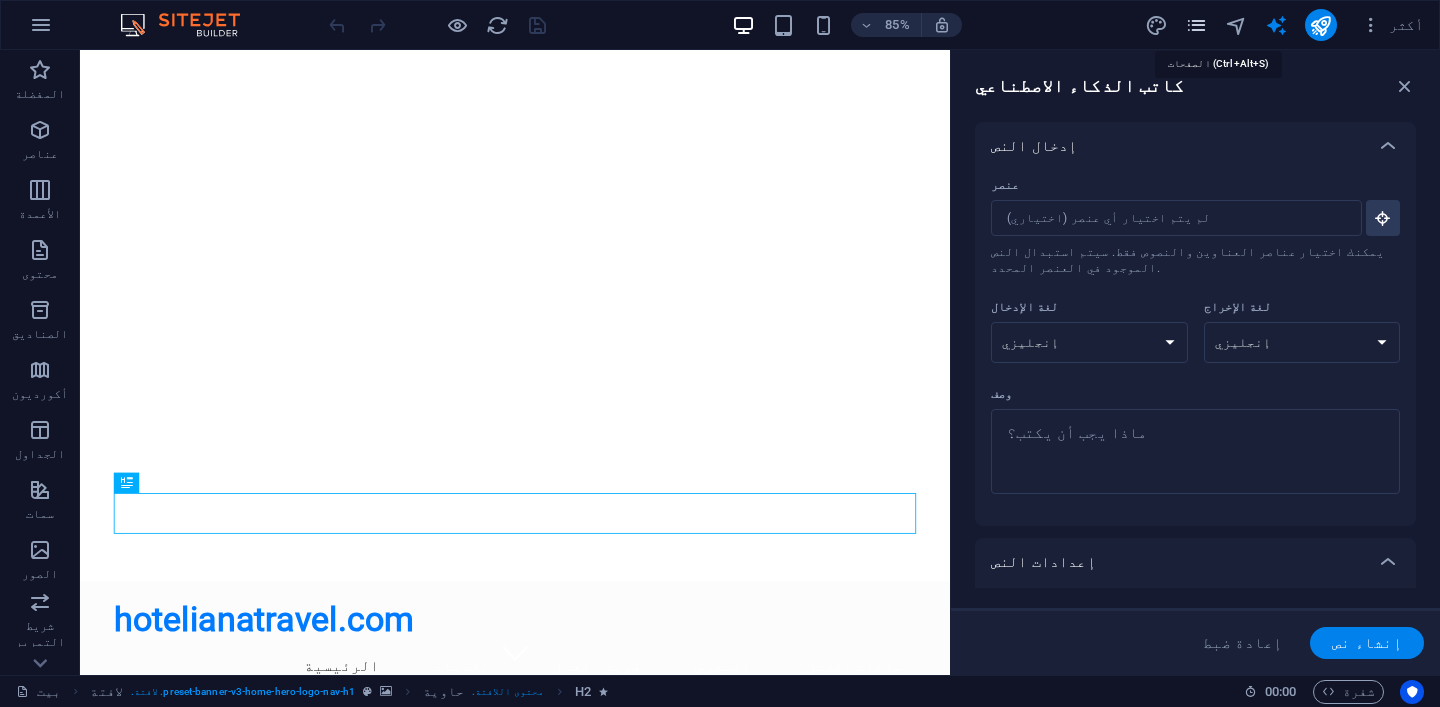 click at bounding box center (1196, 25) 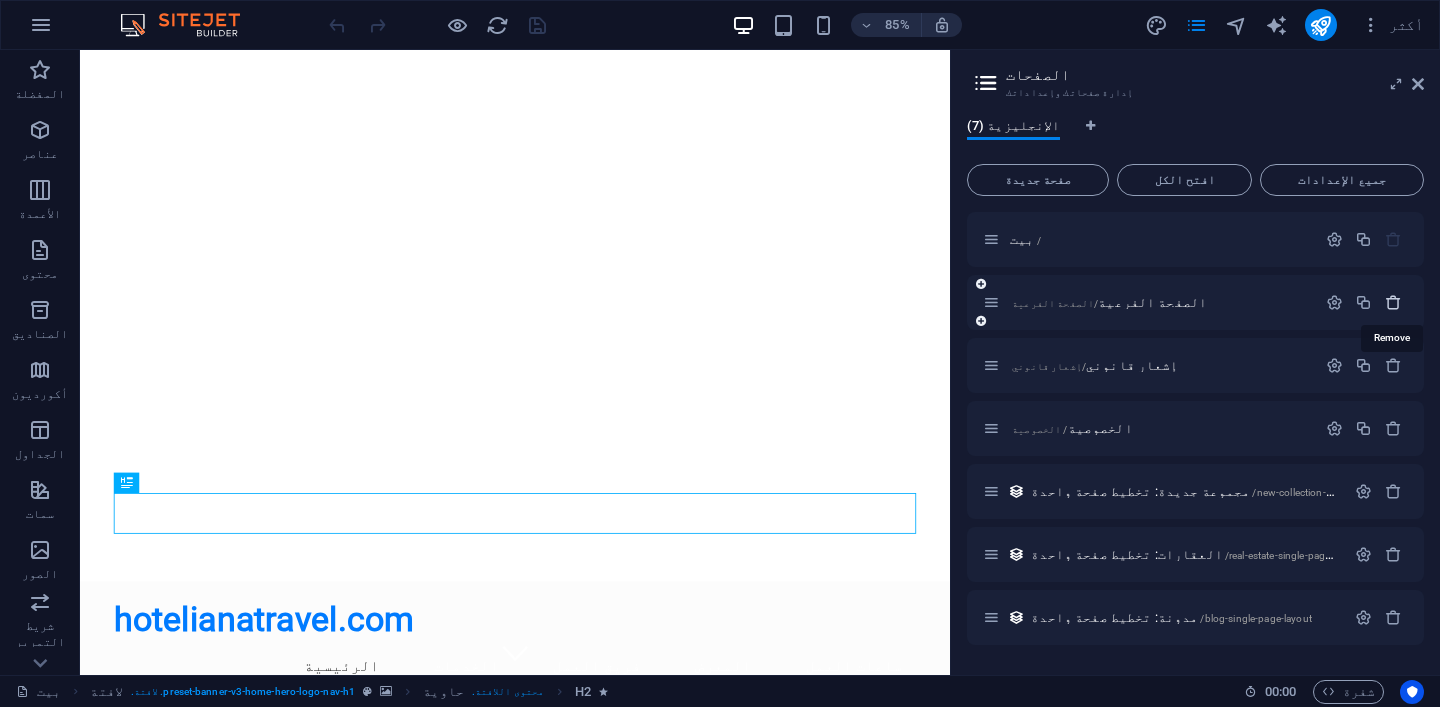 click at bounding box center (1393, 302) 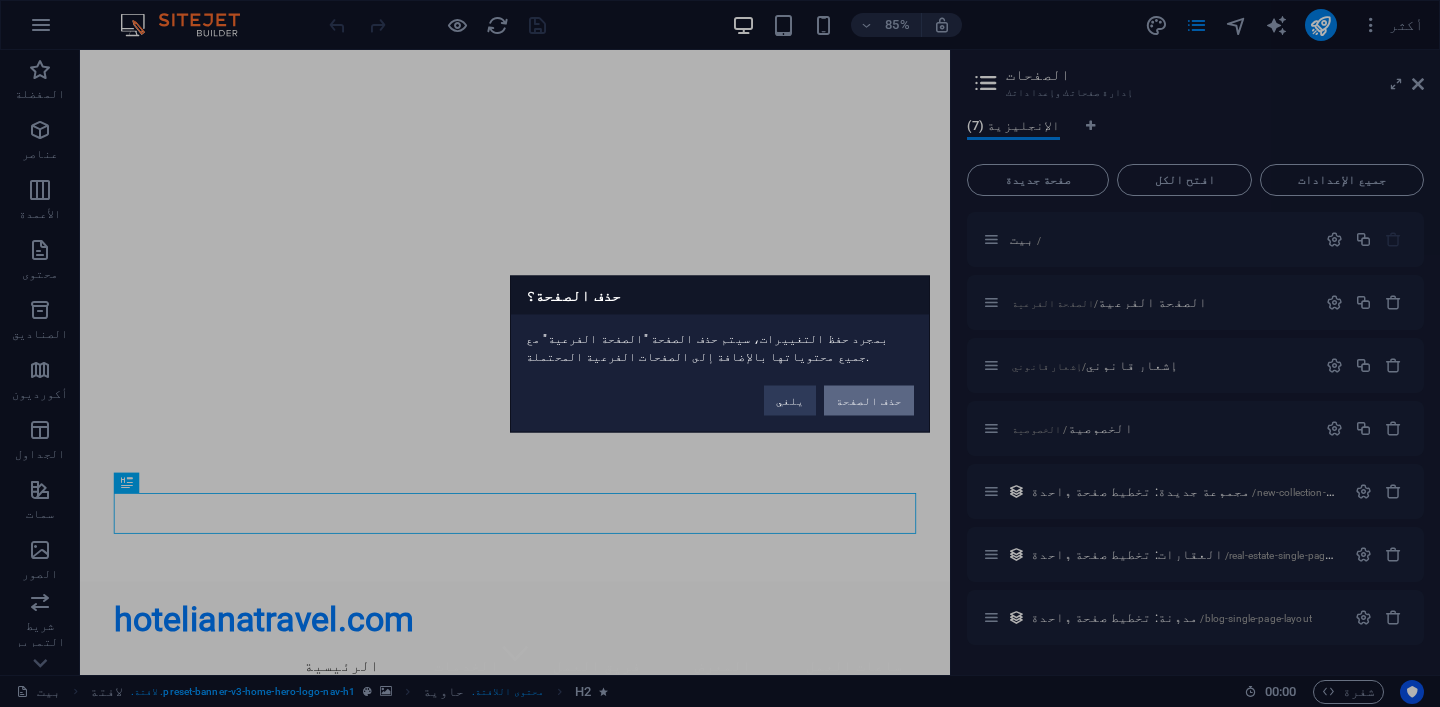 click on "حذف الصفحة" at bounding box center [869, 400] 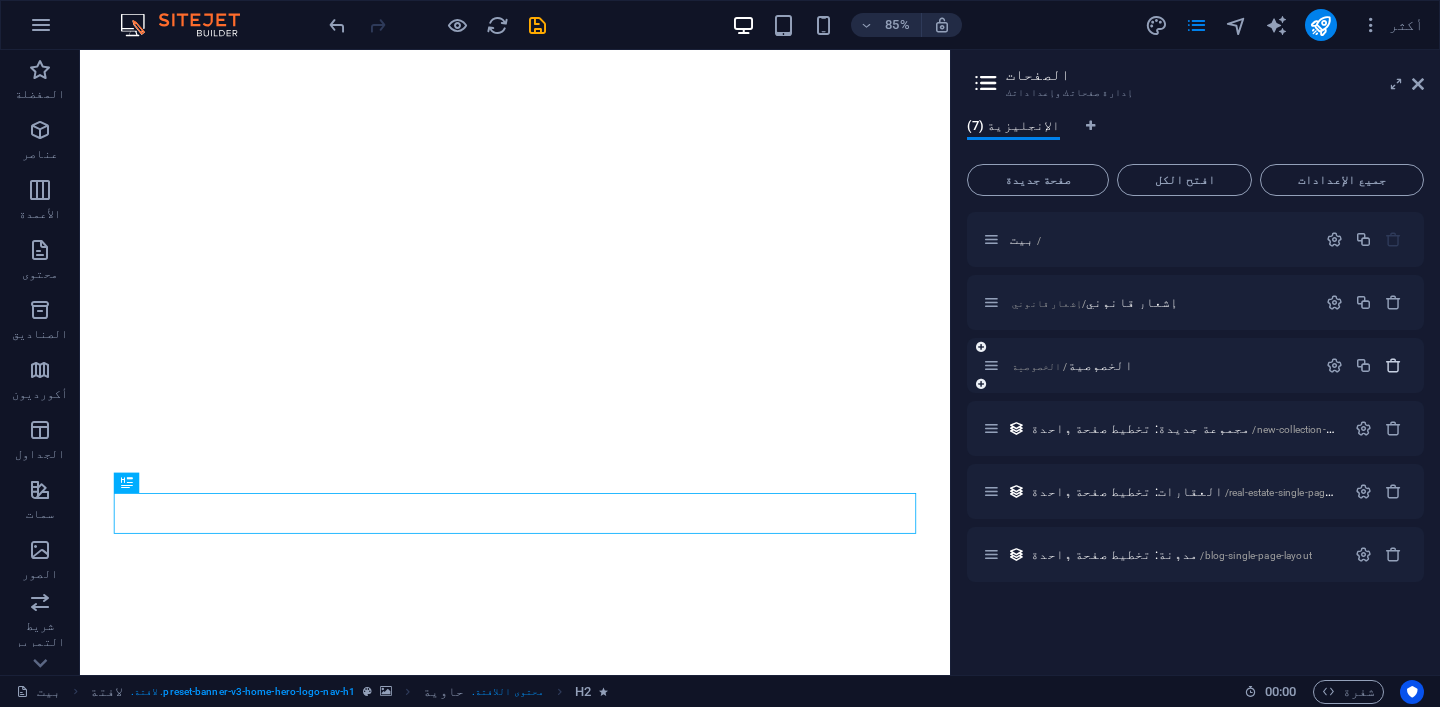 click at bounding box center (1393, 365) 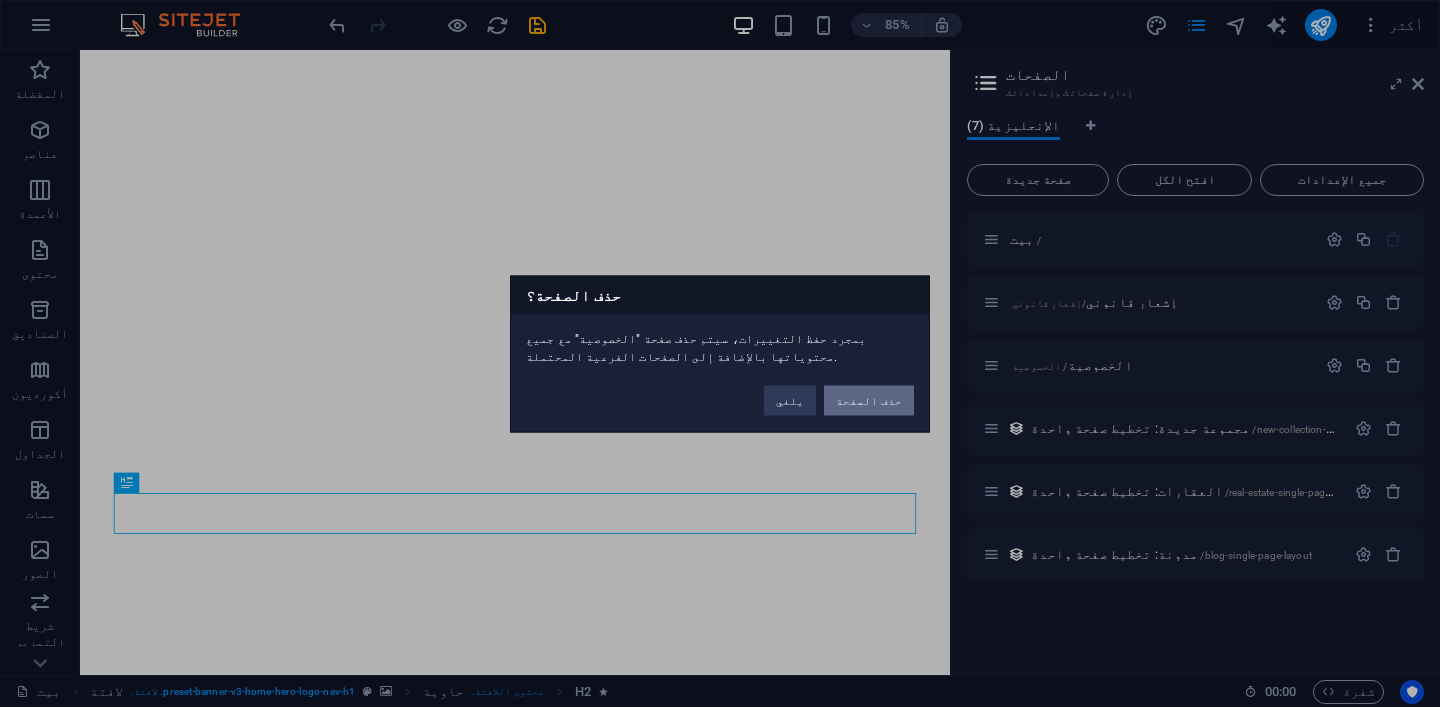 click on "حذف الصفحة" at bounding box center [869, 400] 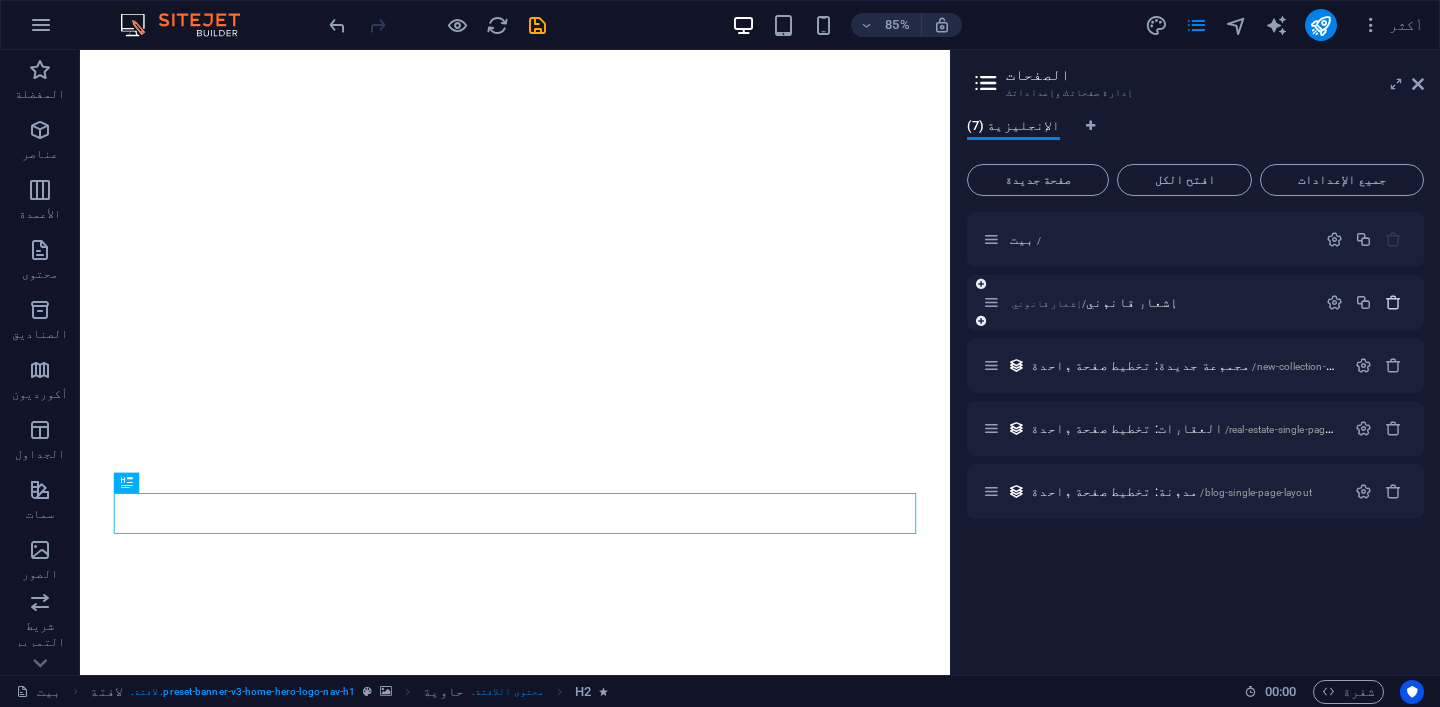 click at bounding box center [1393, 302] 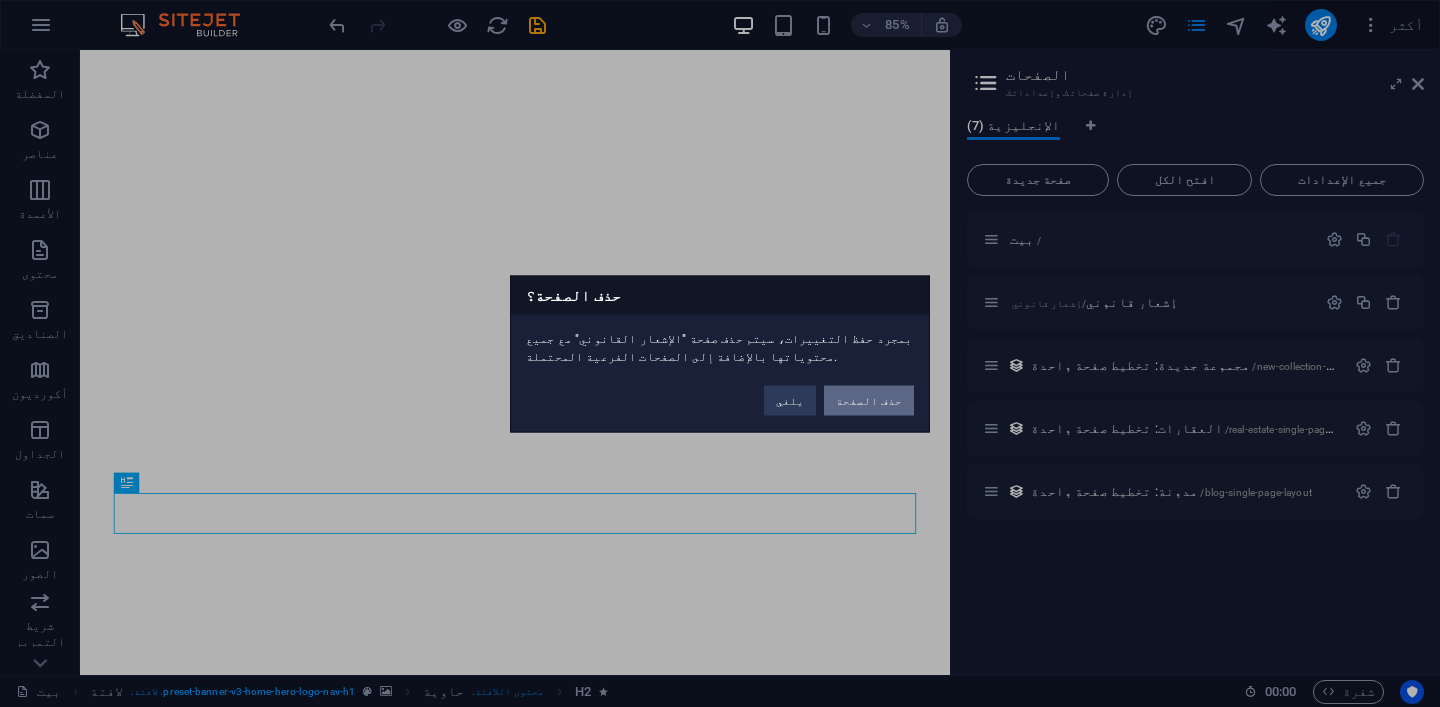 click on "حذف الصفحة" at bounding box center (869, 400) 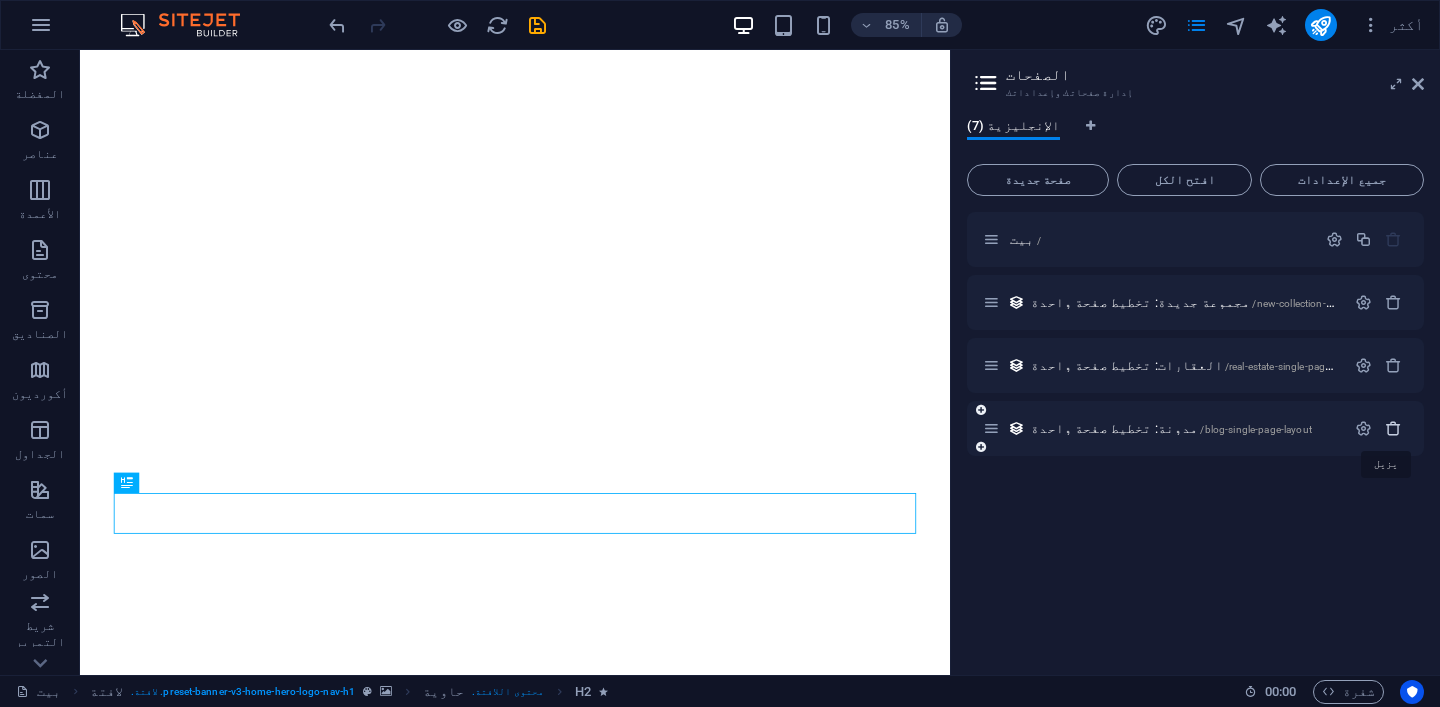 click at bounding box center (1393, 428) 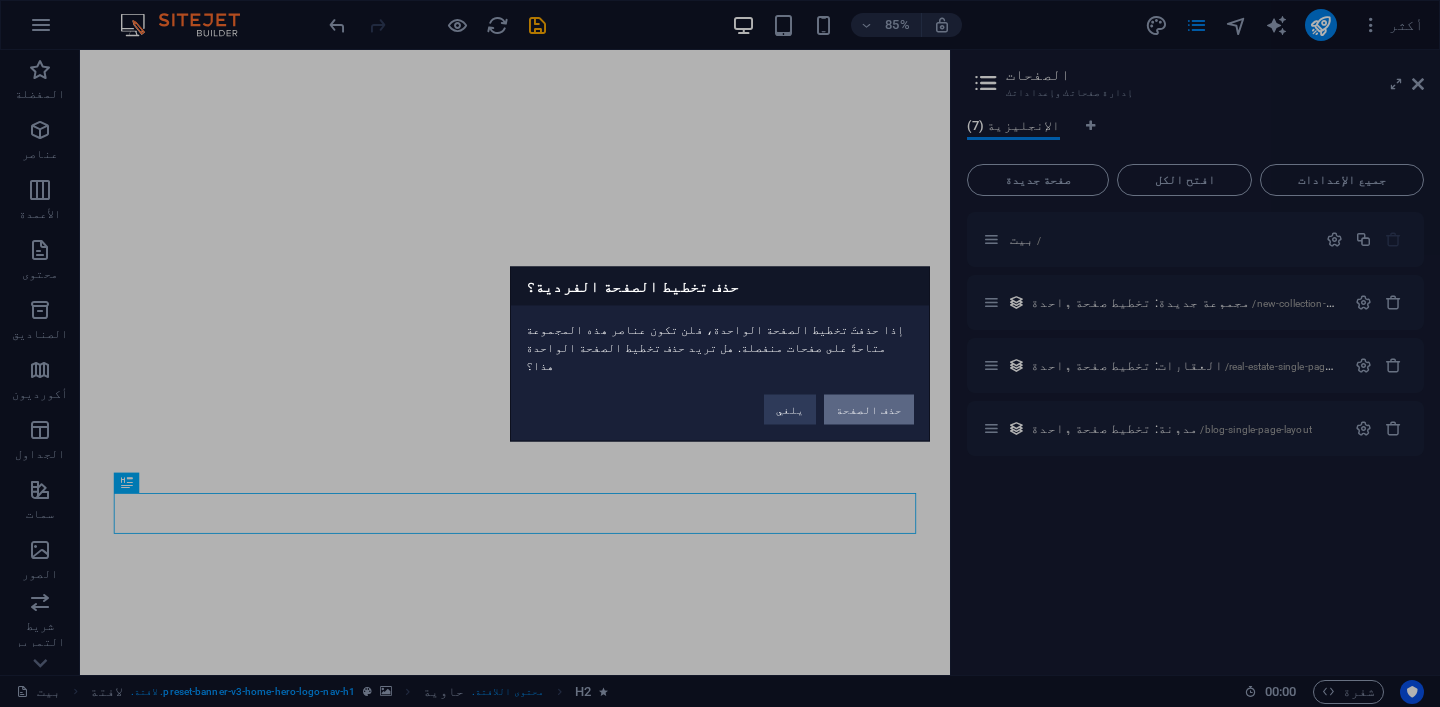 click on "حذف الصفحة" at bounding box center (869, 409) 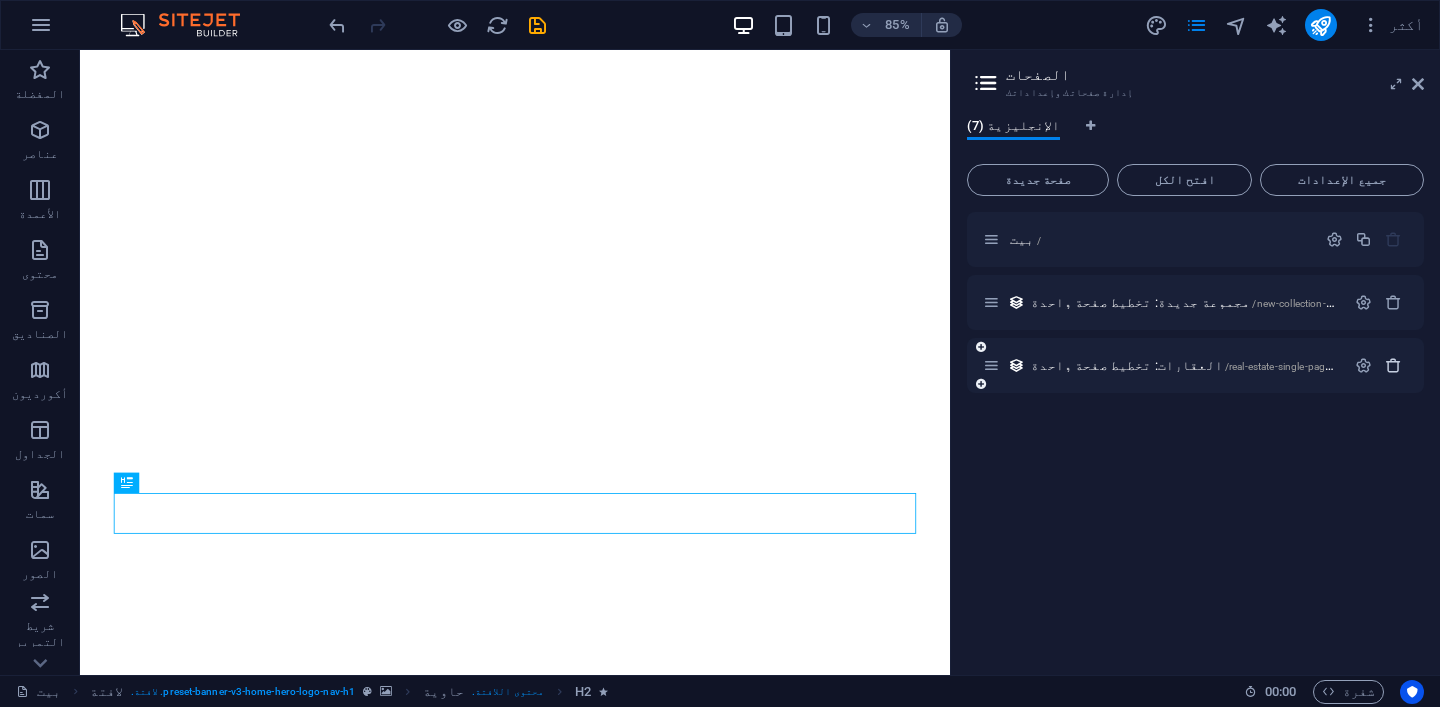 click at bounding box center [1393, 365] 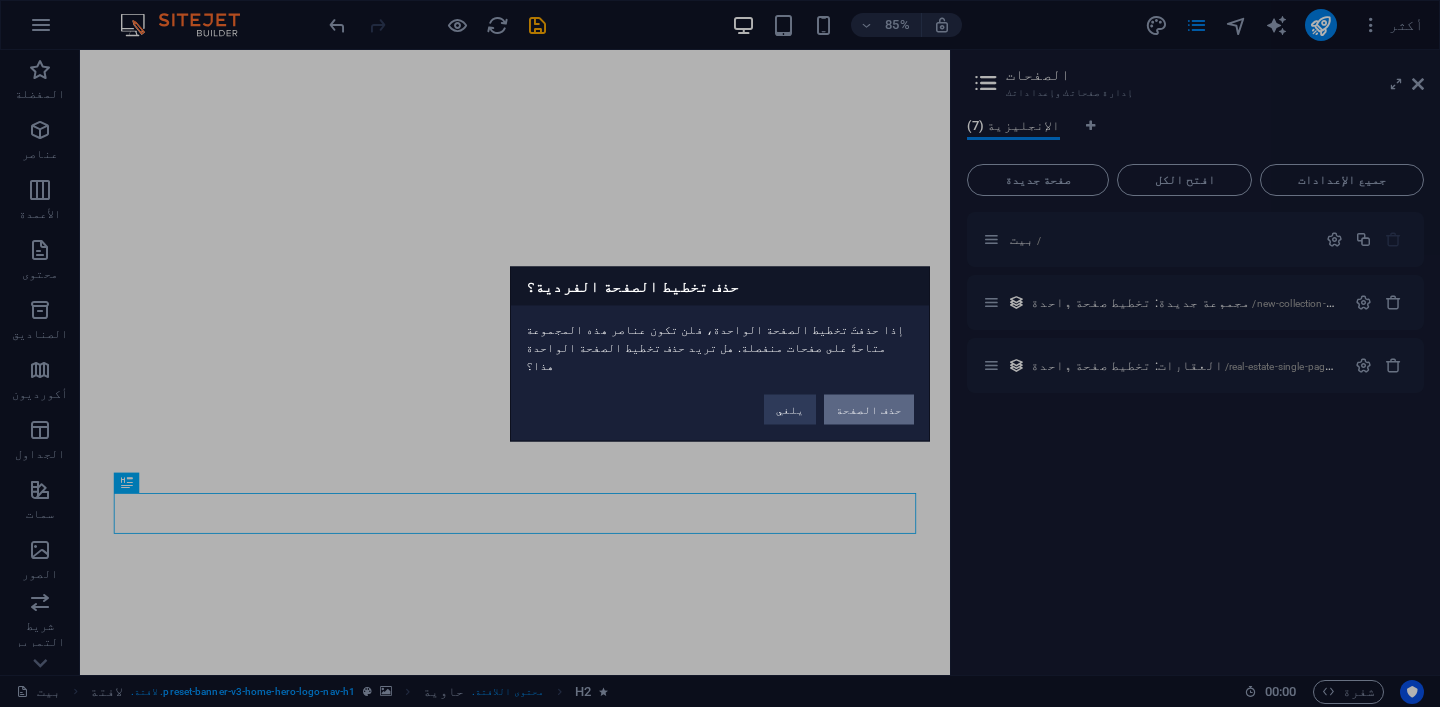 click on "حذف الصفحة" at bounding box center [869, 409] 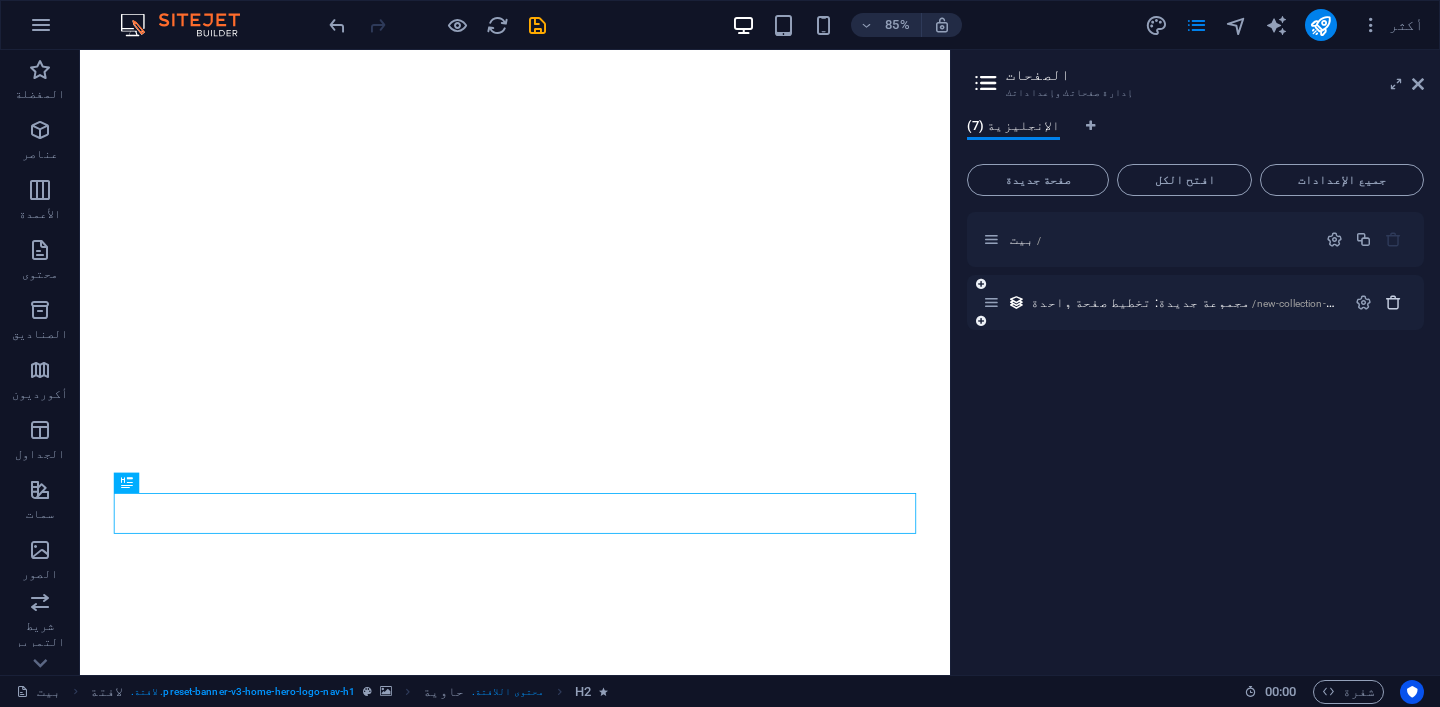 click at bounding box center [1393, 302] 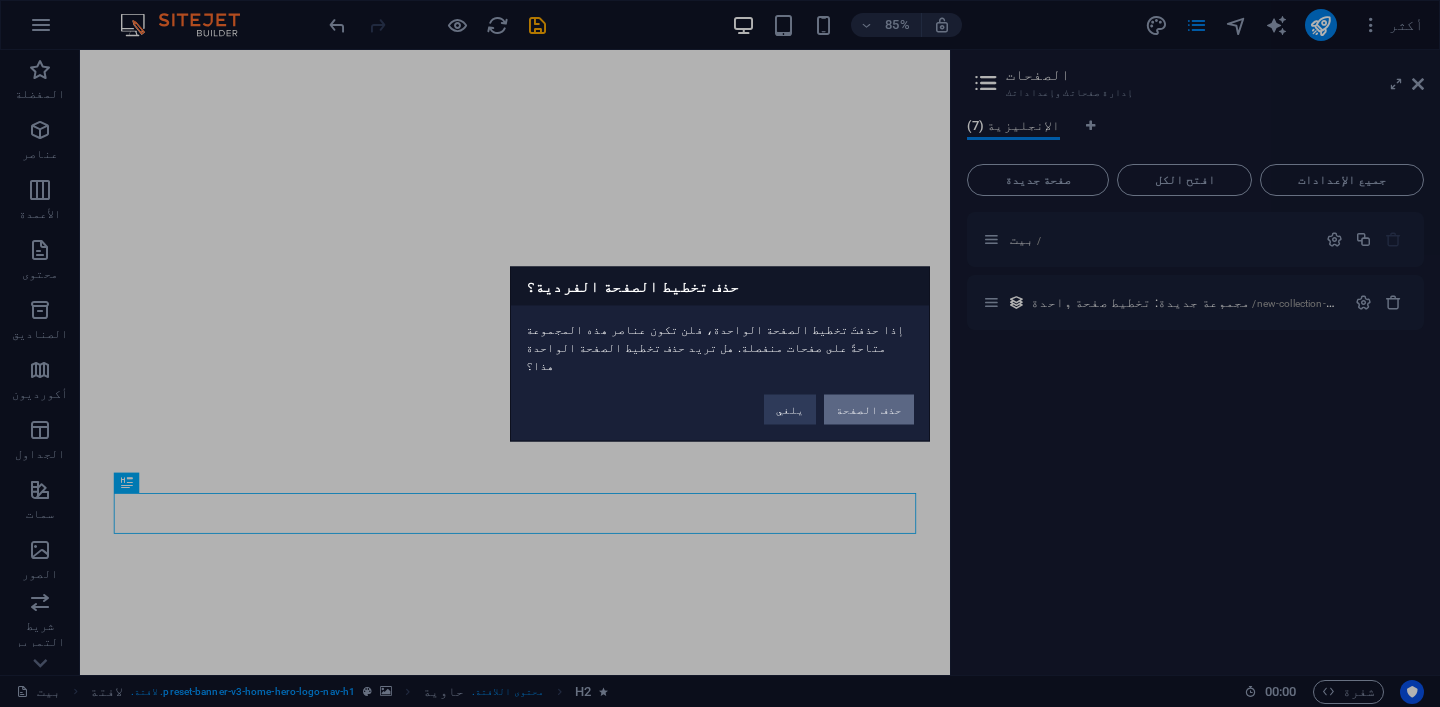 click on "حذف الصفحة" at bounding box center (869, 409) 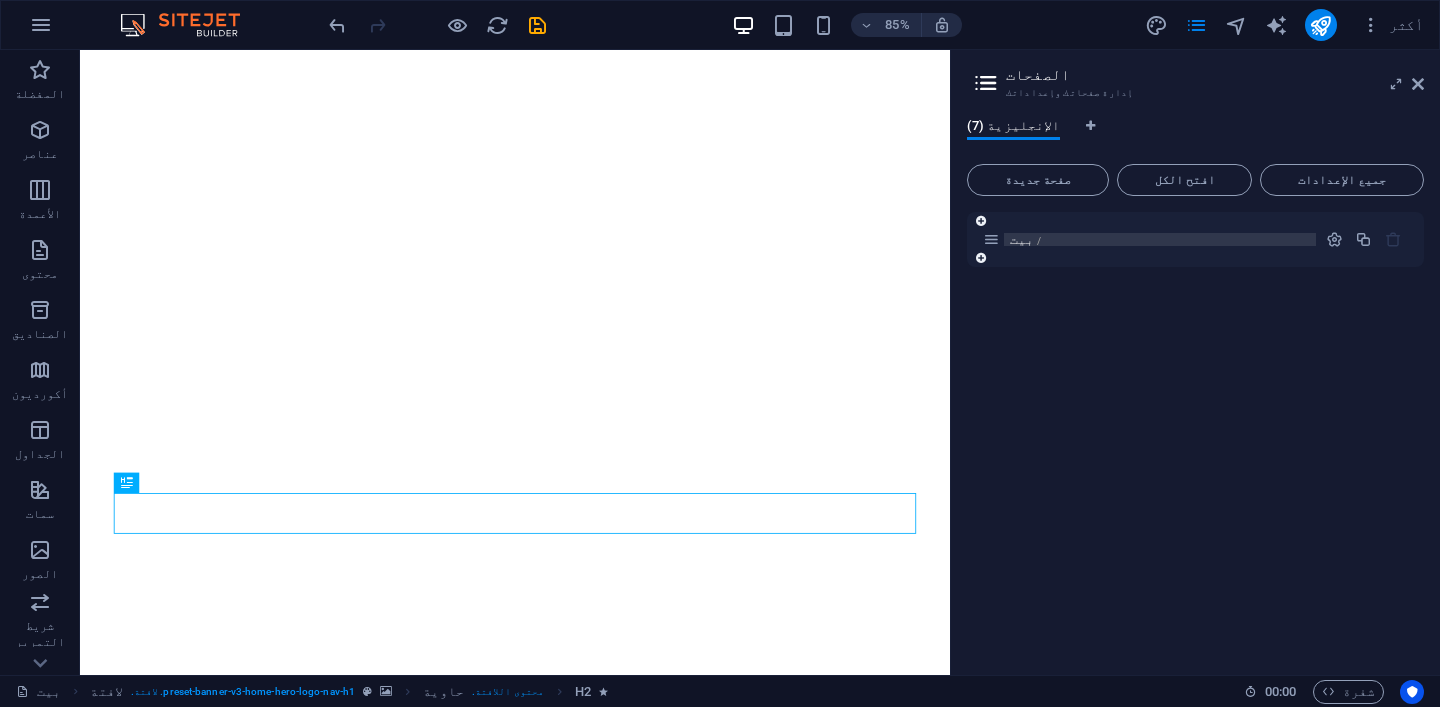 click on "بيت  /" at bounding box center (1160, 239) 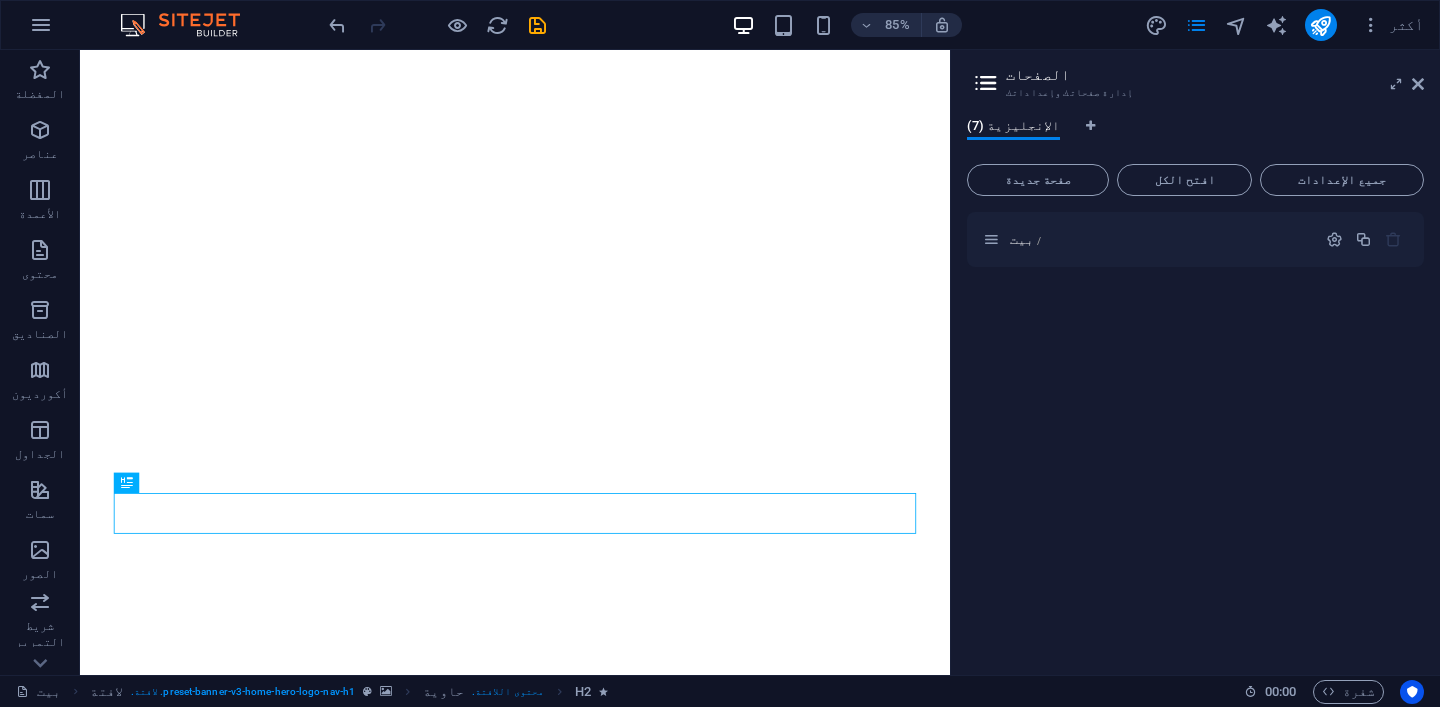 click on "بيت  /" at bounding box center (1195, 435) 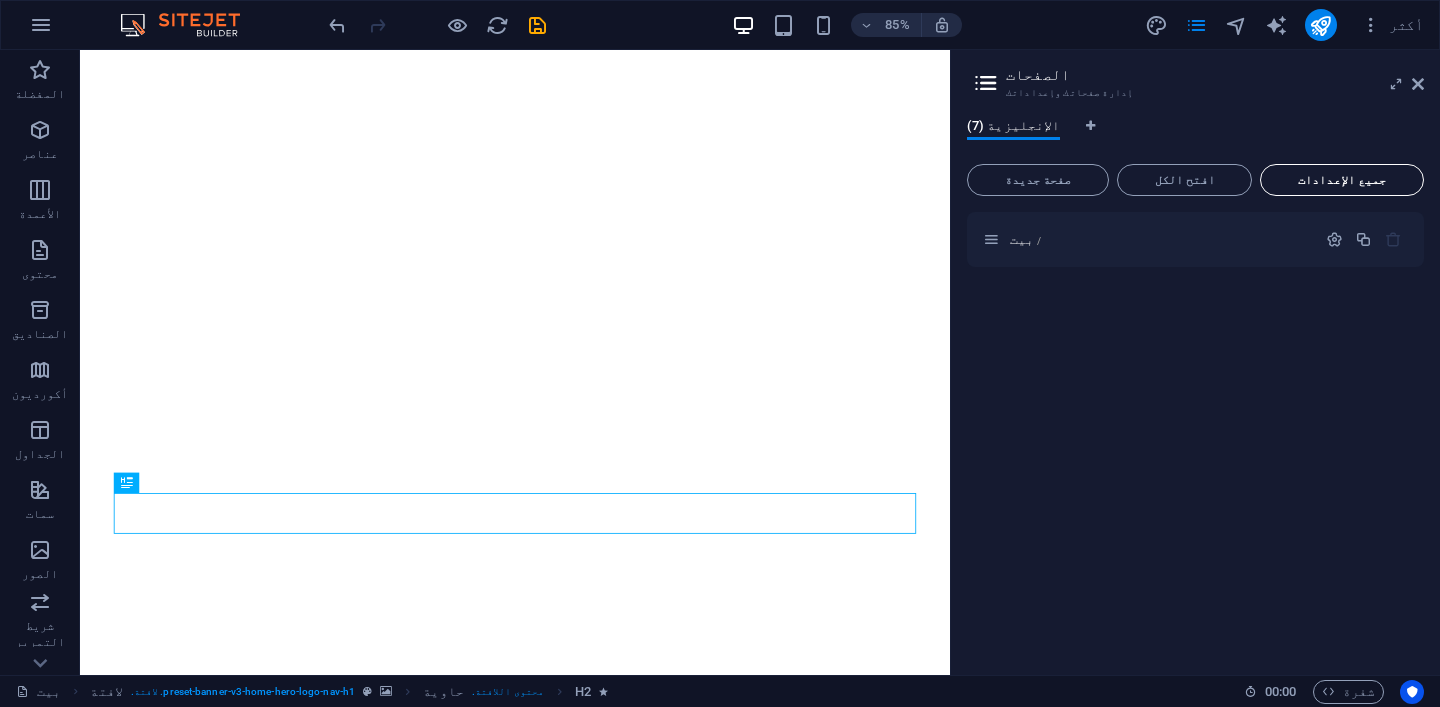 click on "جميع الإعدادات" at bounding box center (1342, 180) 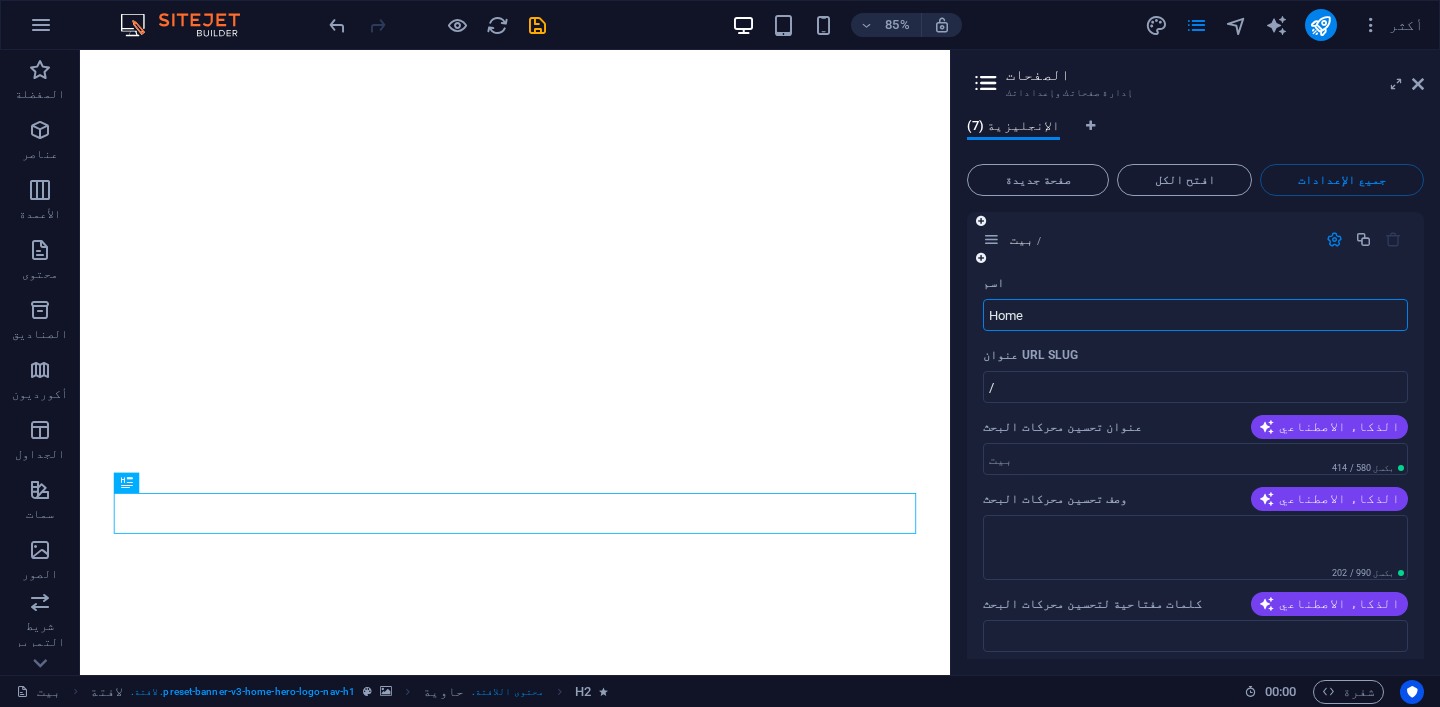 click on "Home" at bounding box center (1195, 315) 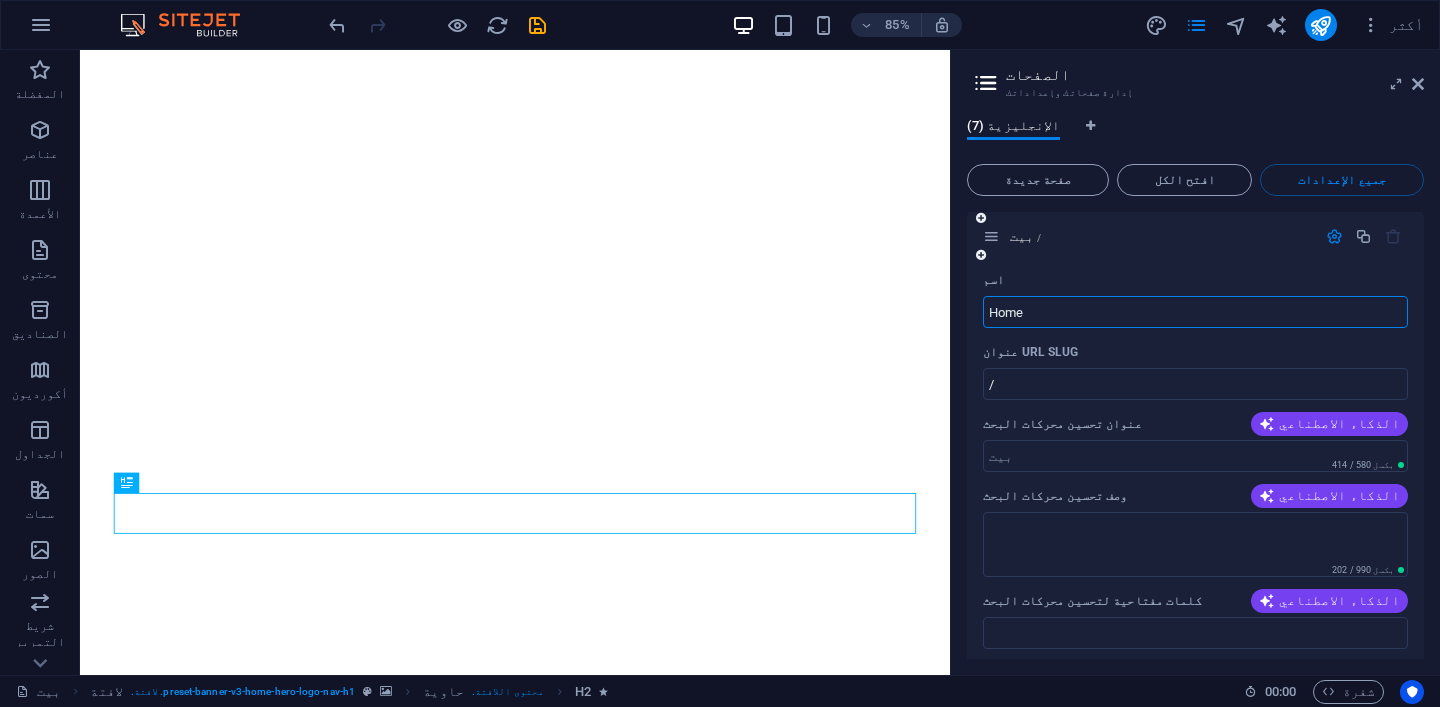 scroll, scrollTop: 0, scrollLeft: 0, axis: both 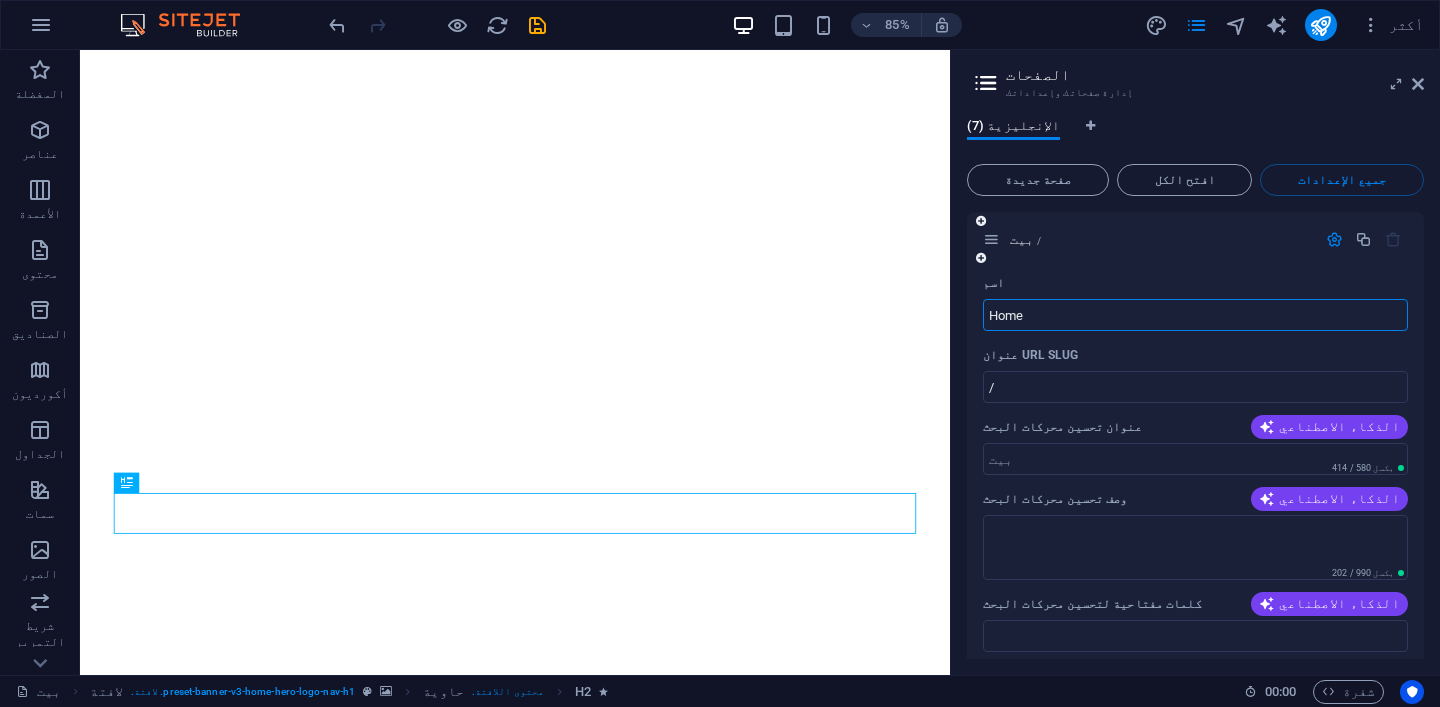 click at bounding box center (1334, 239) 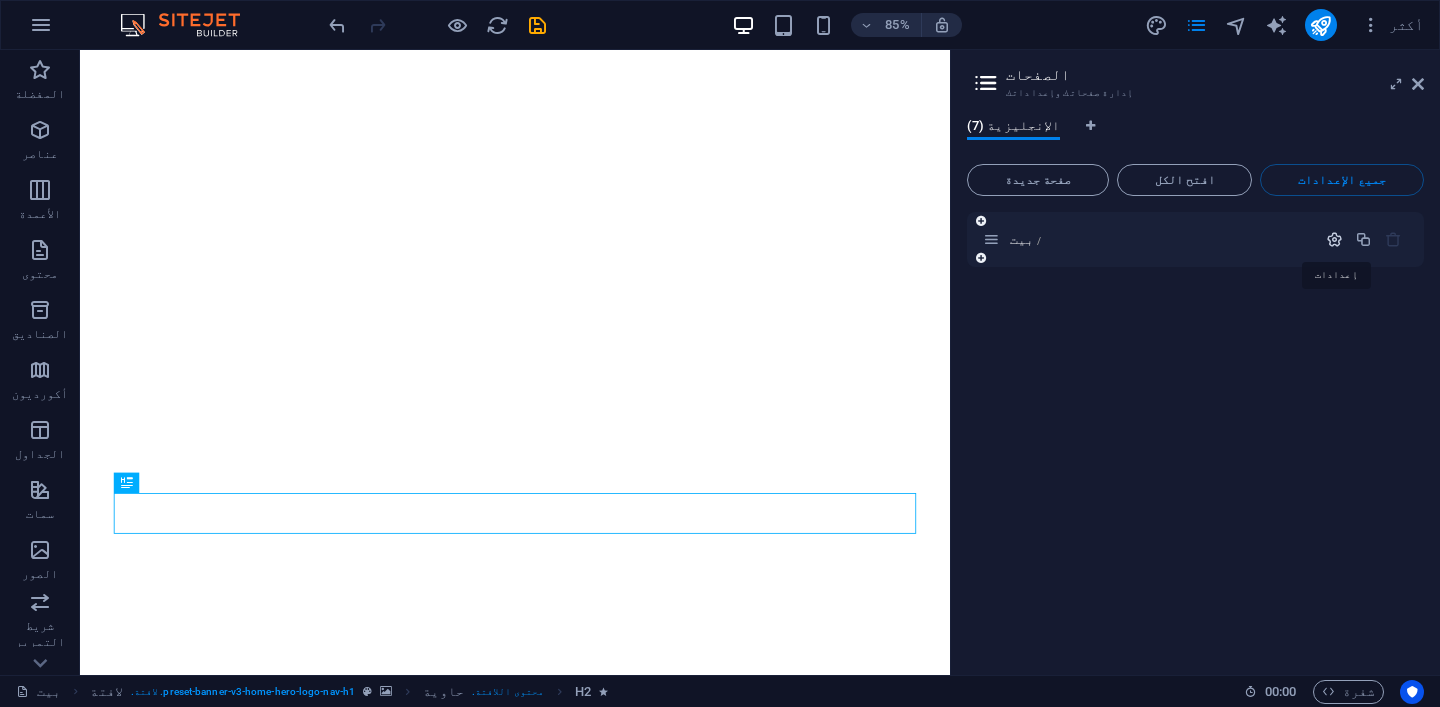 click at bounding box center [1334, 239] 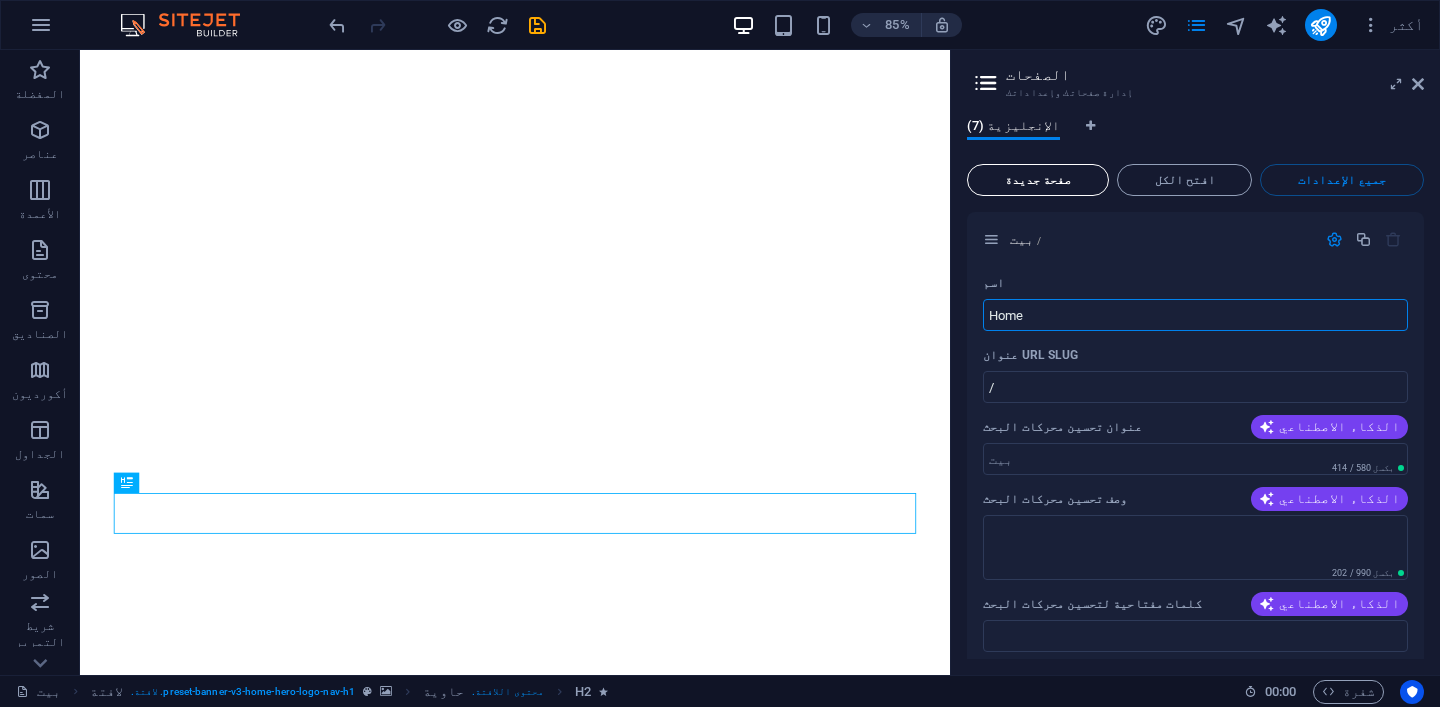 click on "صفحة جديدة" at bounding box center [1038, 180] 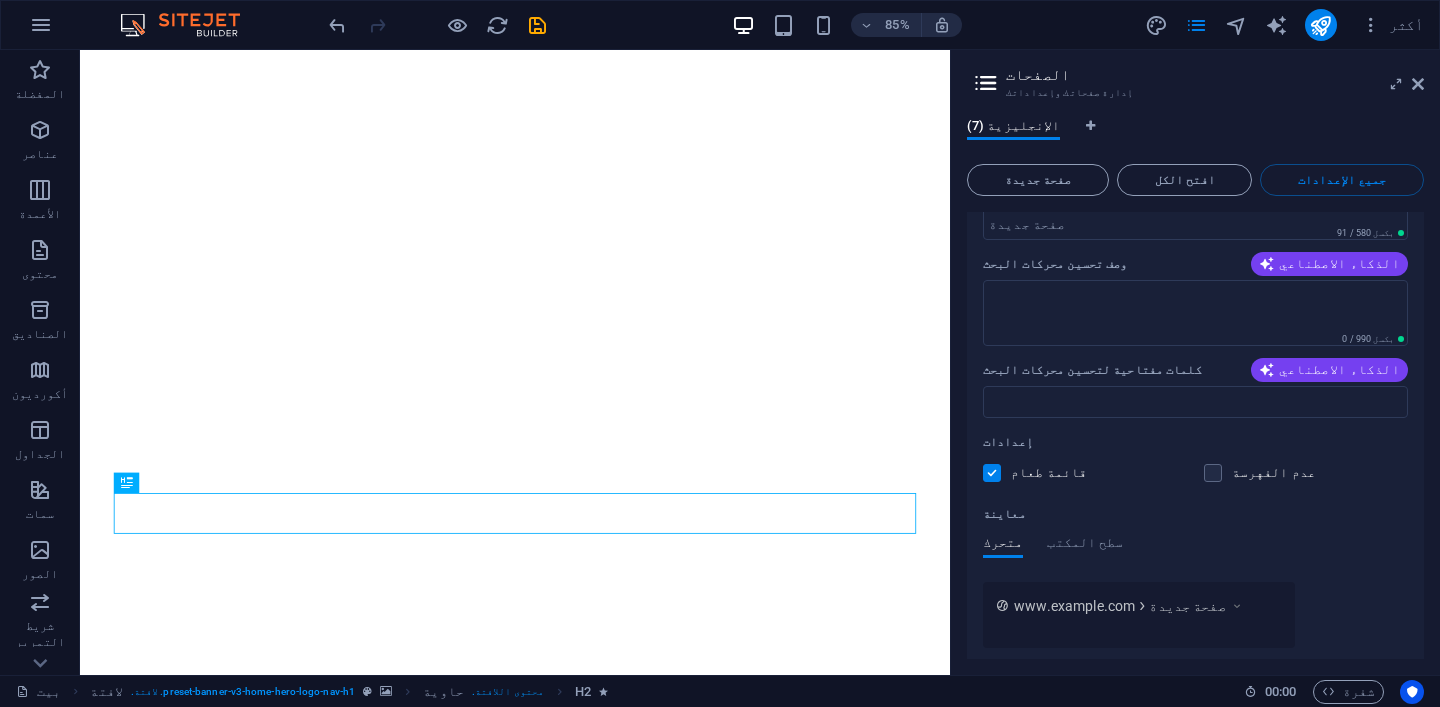 scroll, scrollTop: 1150, scrollLeft: 0, axis: vertical 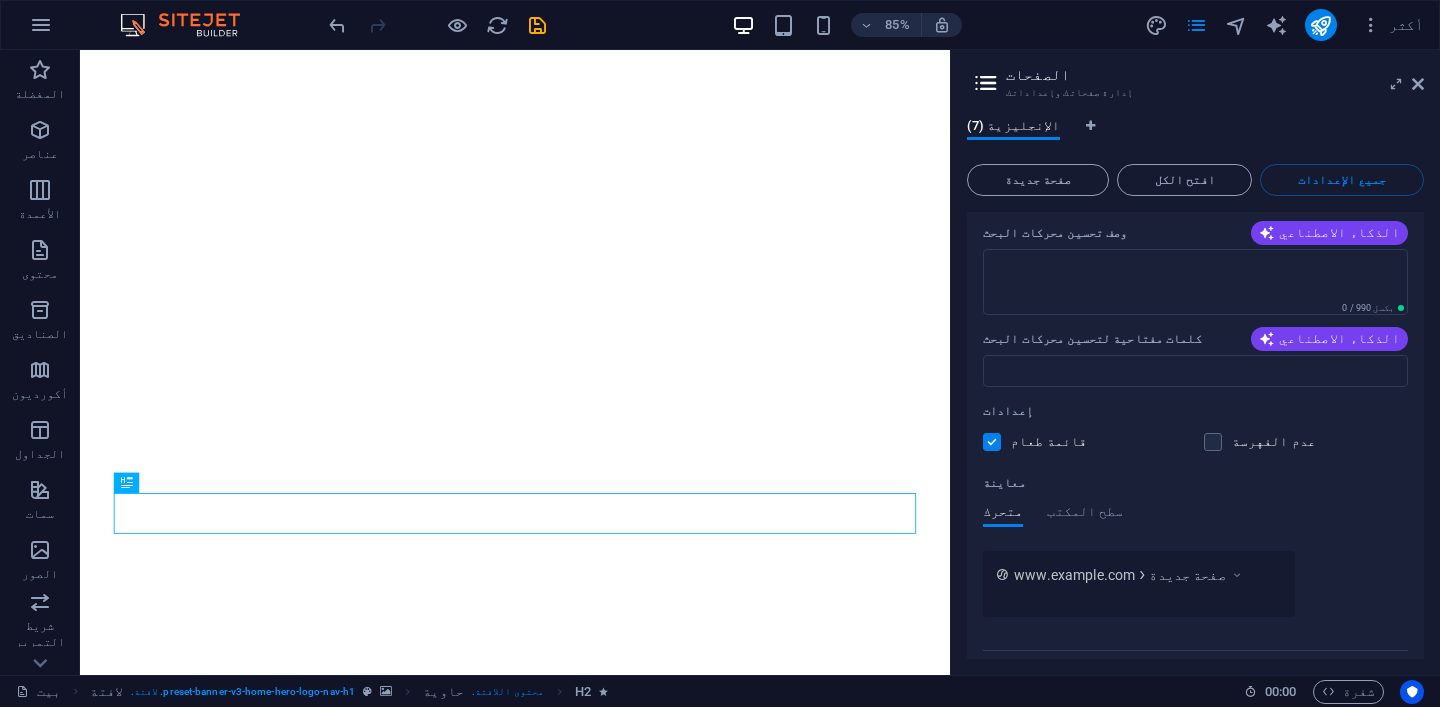 click on "www.example.com" at bounding box center [1074, 575] 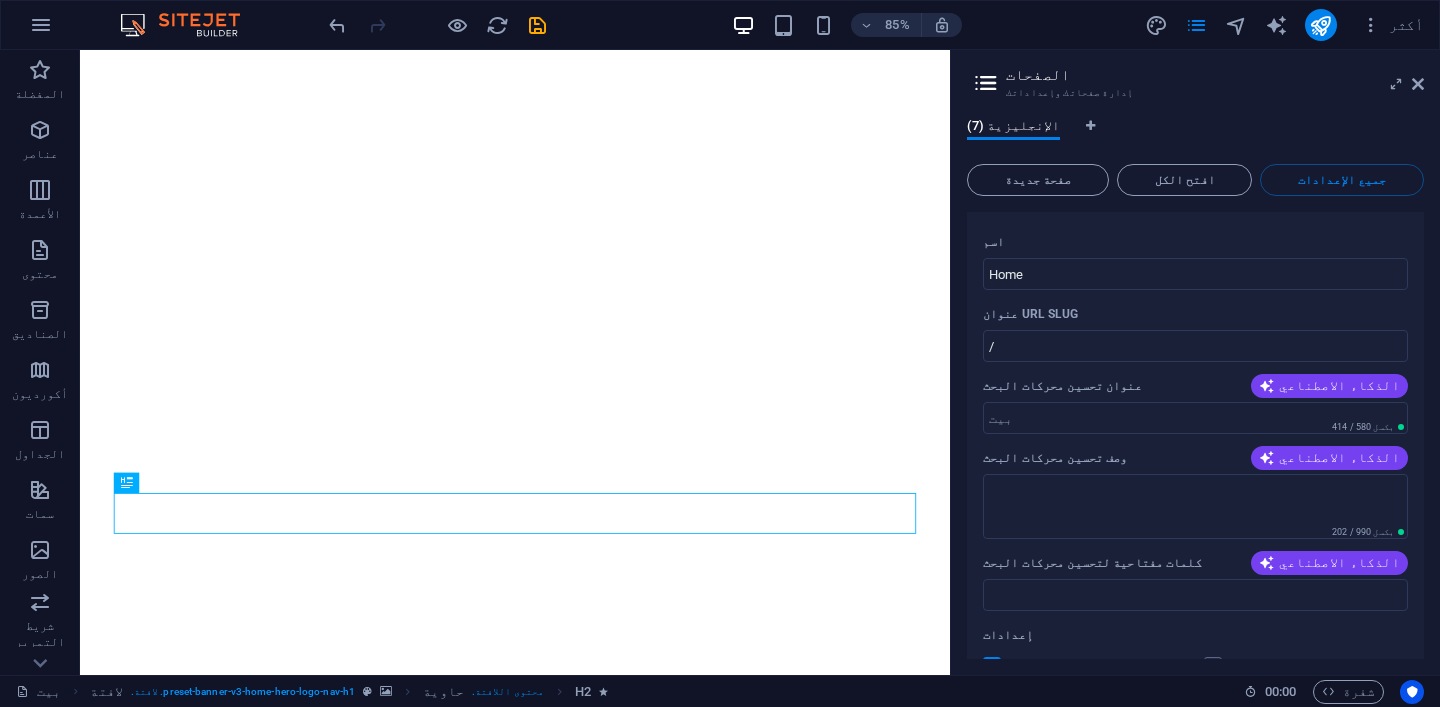 scroll, scrollTop: 0, scrollLeft: 0, axis: both 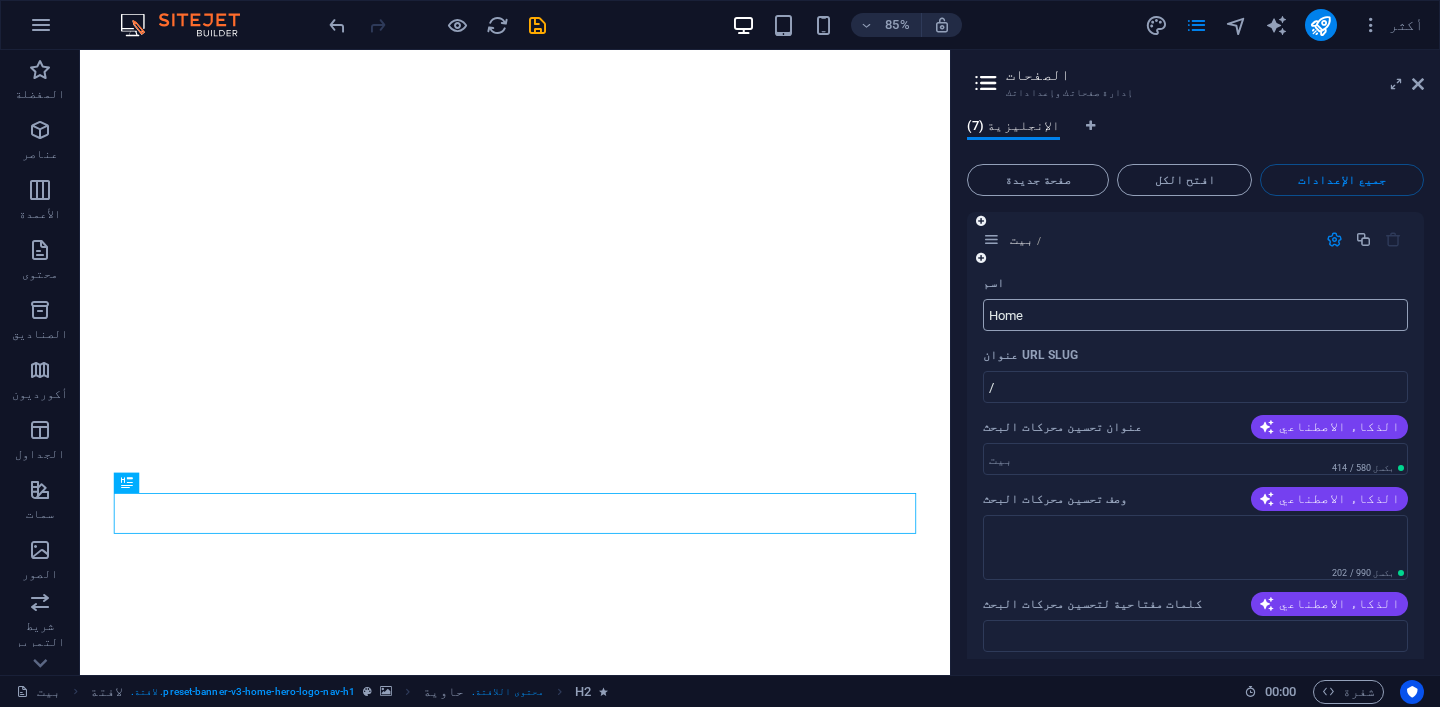 click on "Home" at bounding box center (1195, 315) 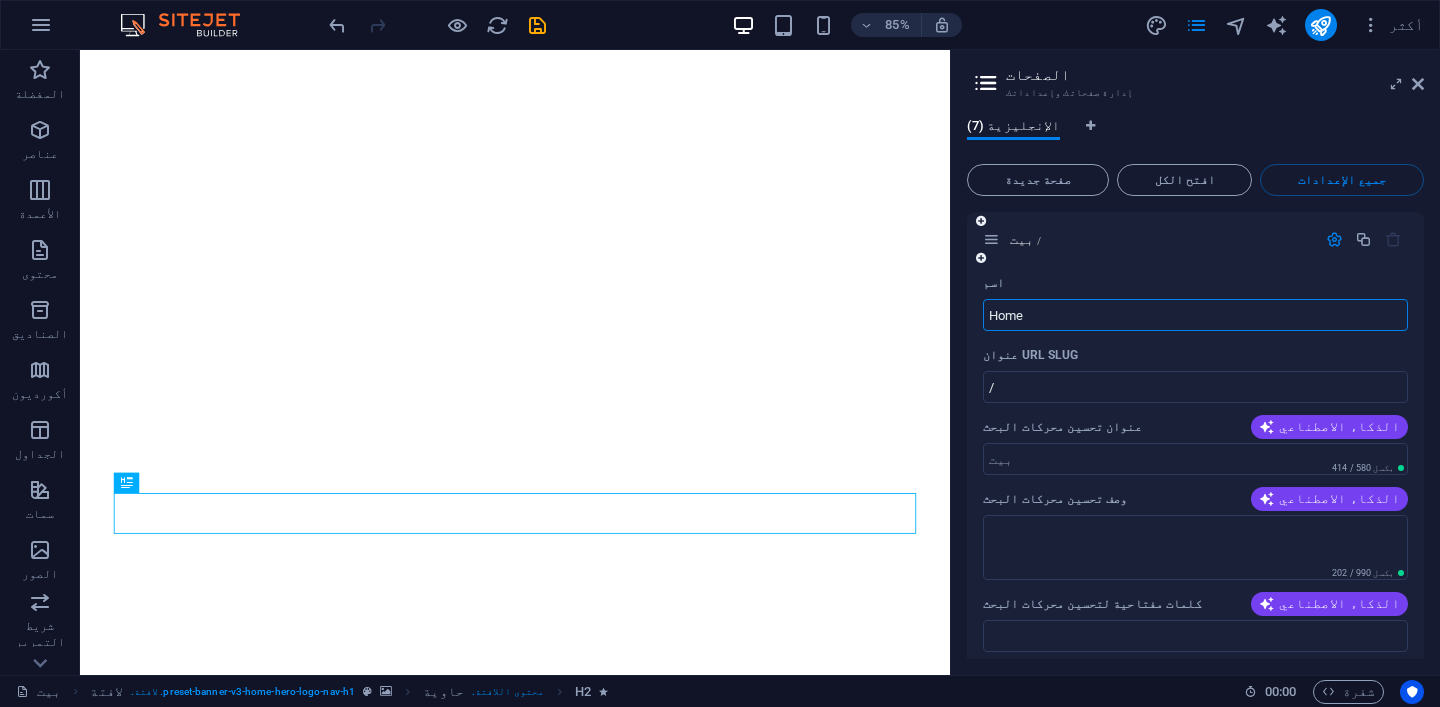 click on "Home" at bounding box center [1195, 315] 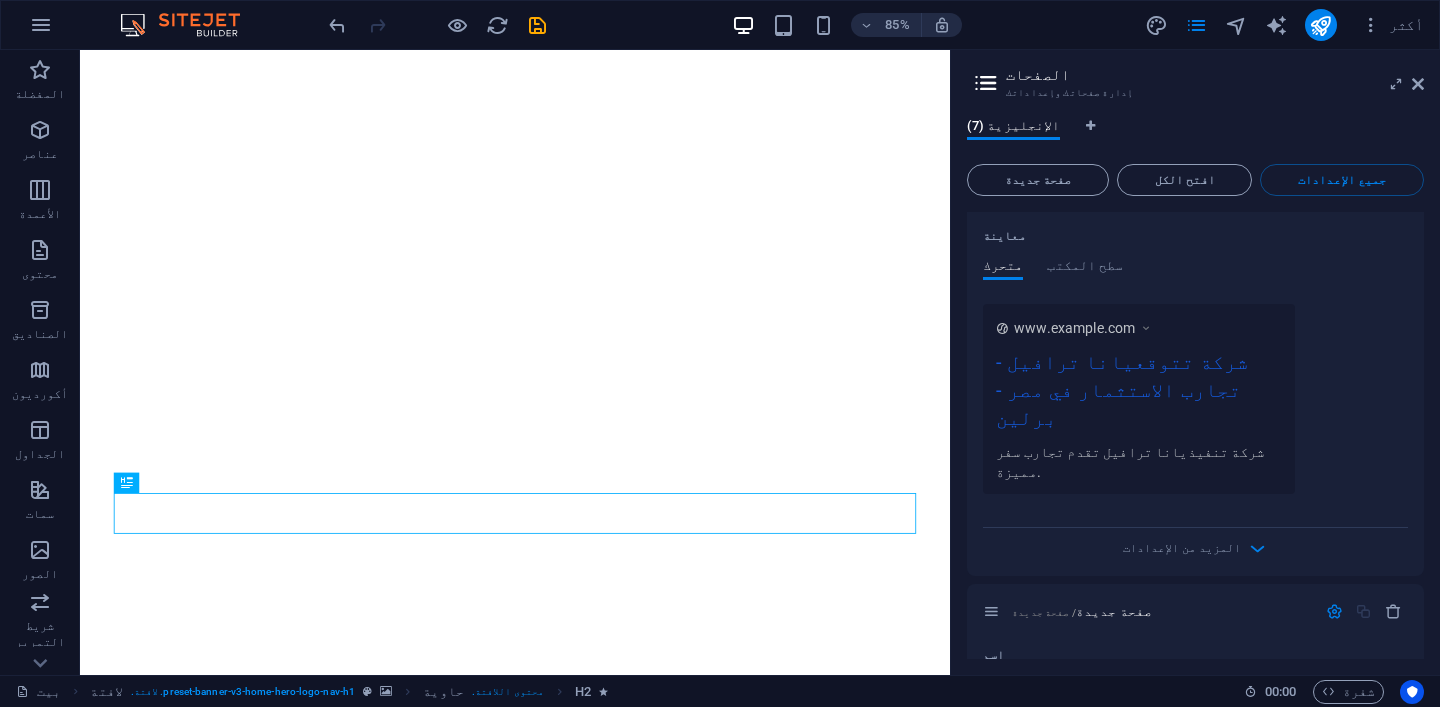 scroll, scrollTop: 522, scrollLeft: 0, axis: vertical 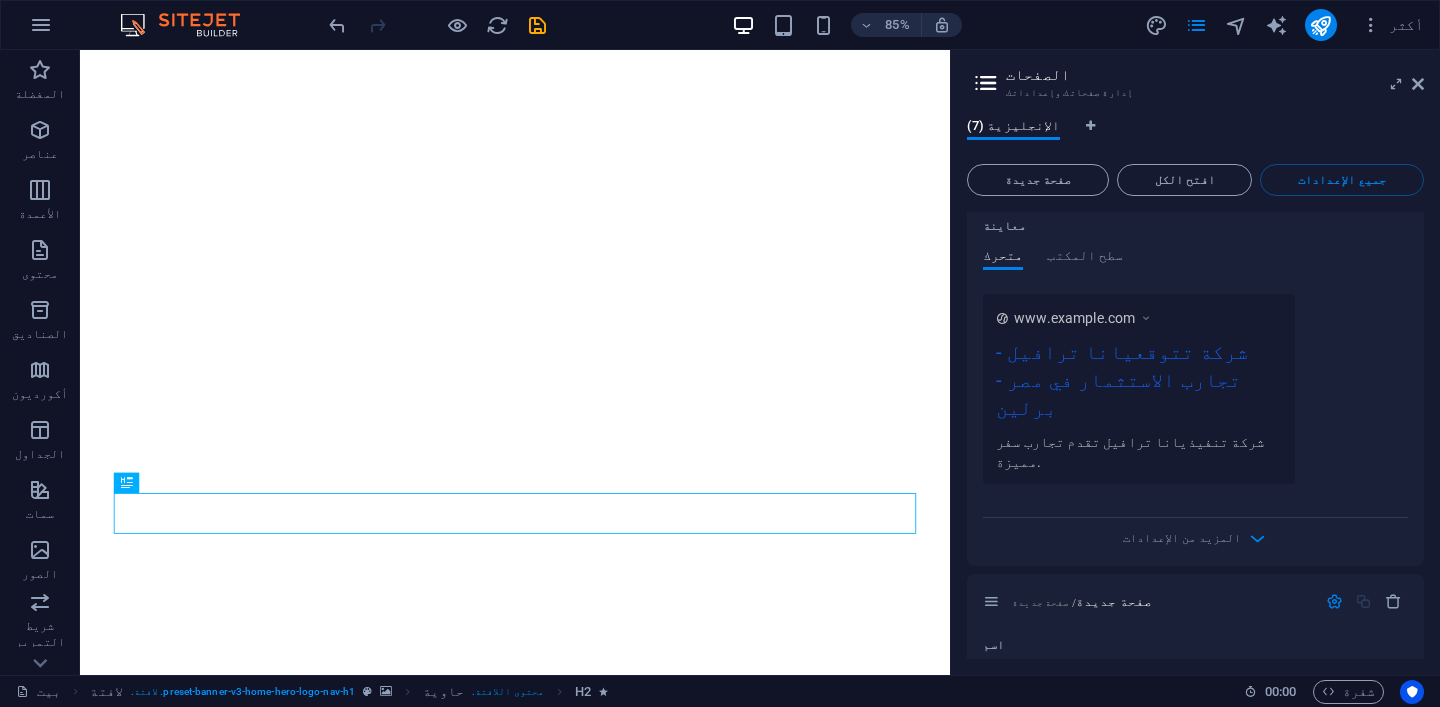 click at bounding box center [1146, 318] 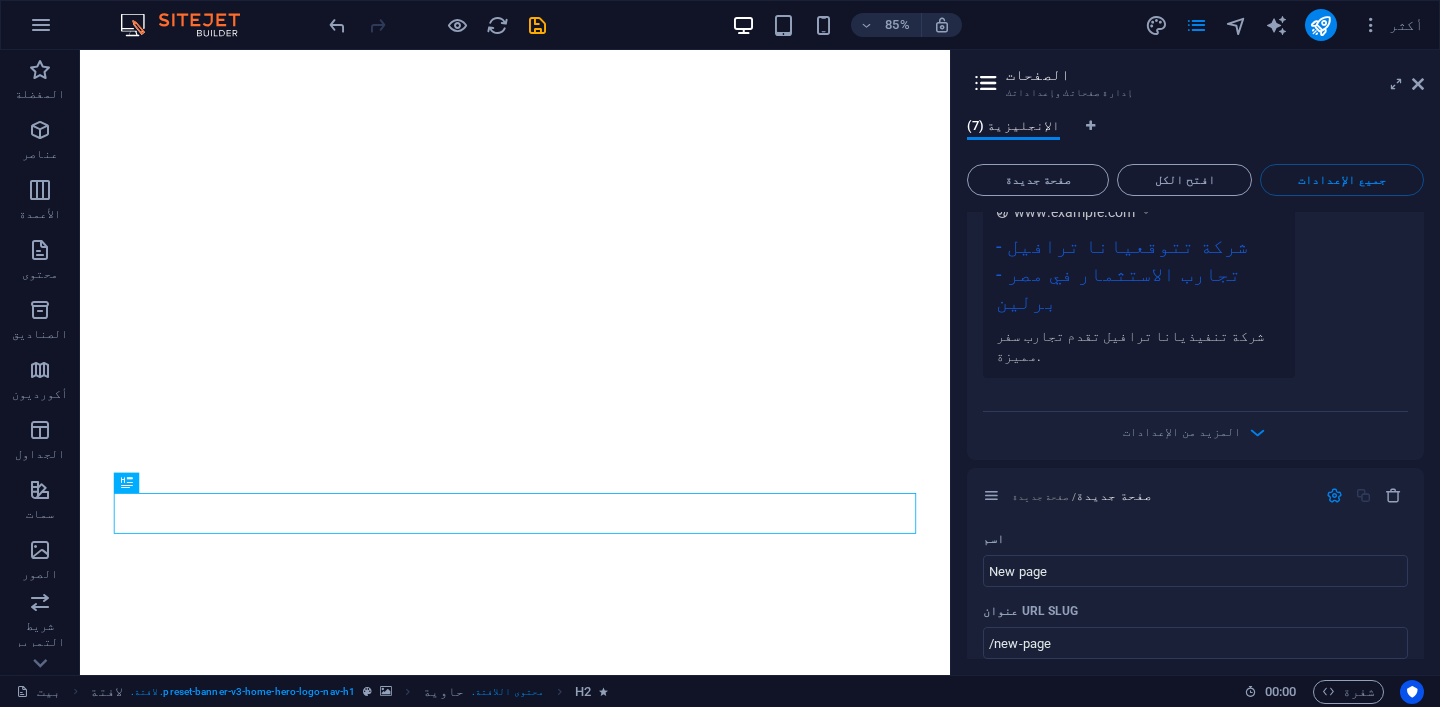 scroll, scrollTop: 629, scrollLeft: 0, axis: vertical 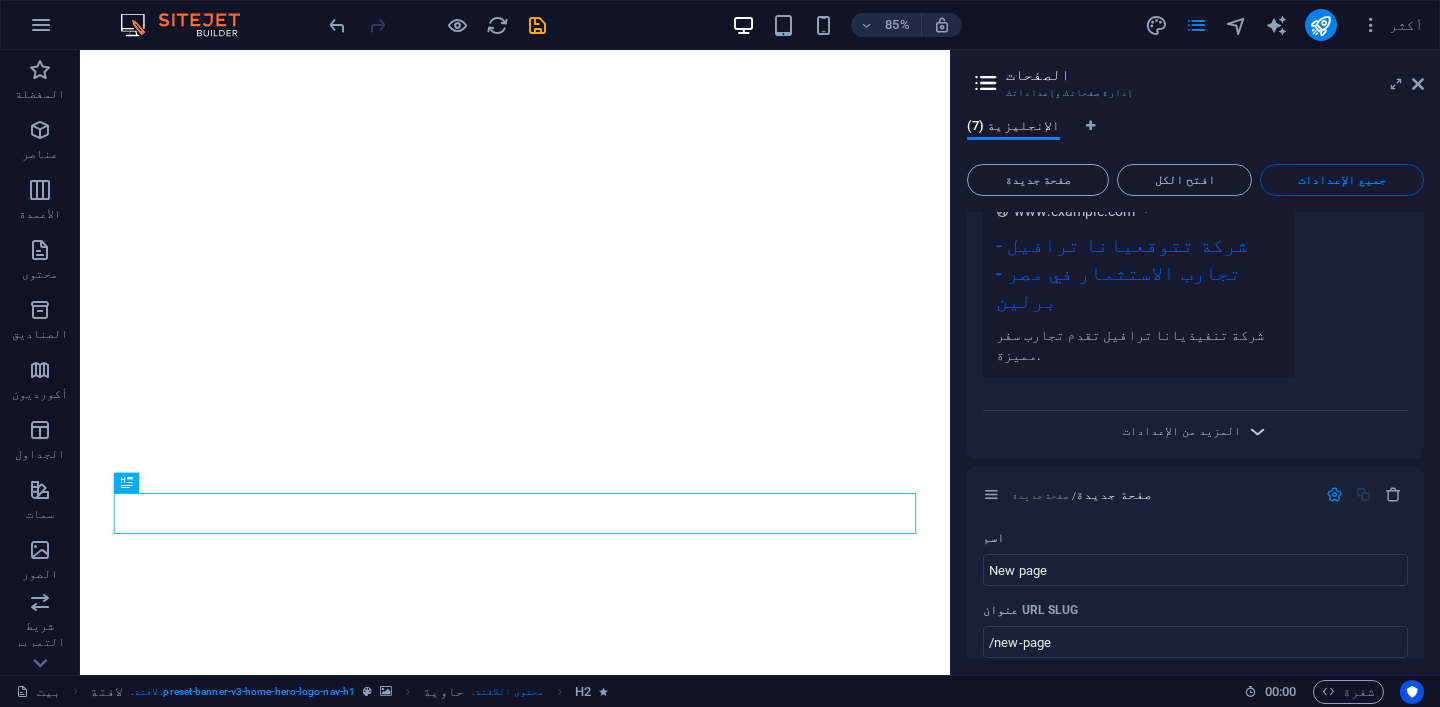 click on "المزيد من الإعدادات" at bounding box center (1182, 431) 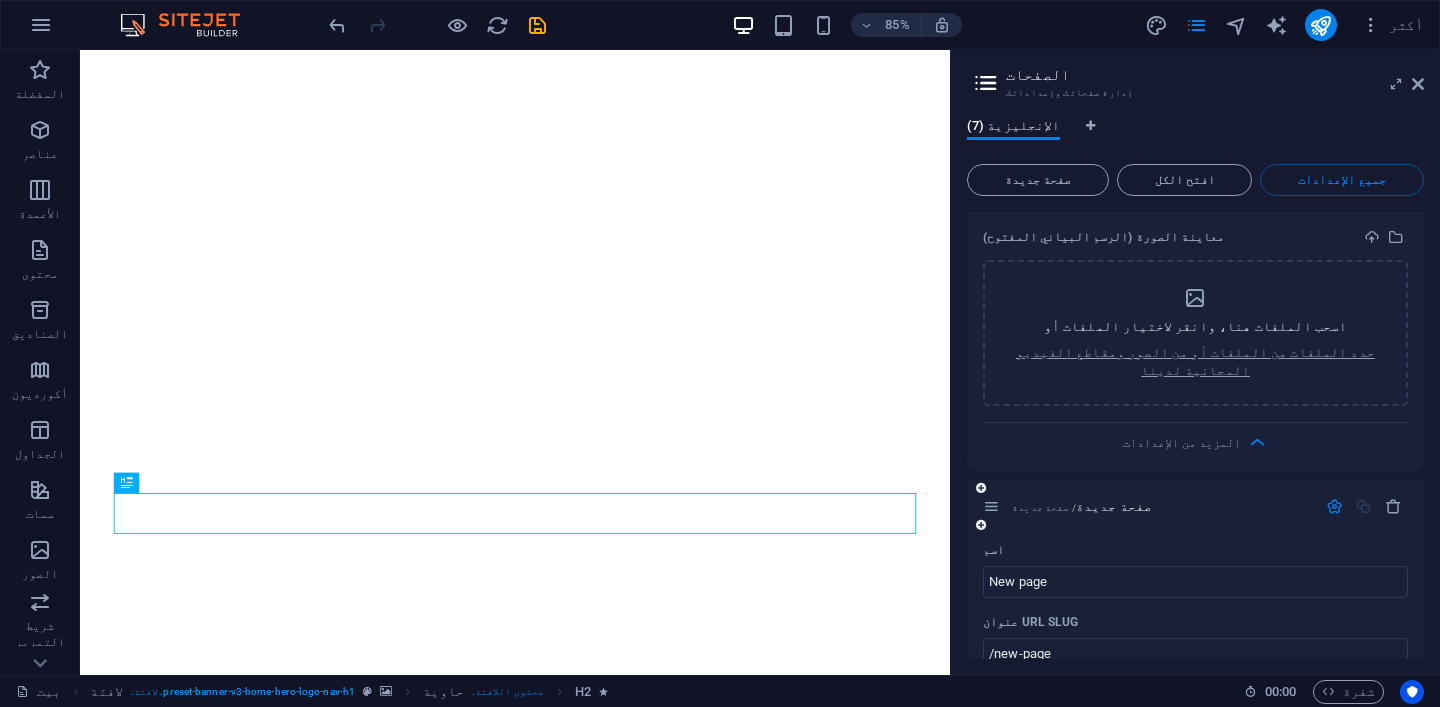 scroll, scrollTop: 0, scrollLeft: 0, axis: both 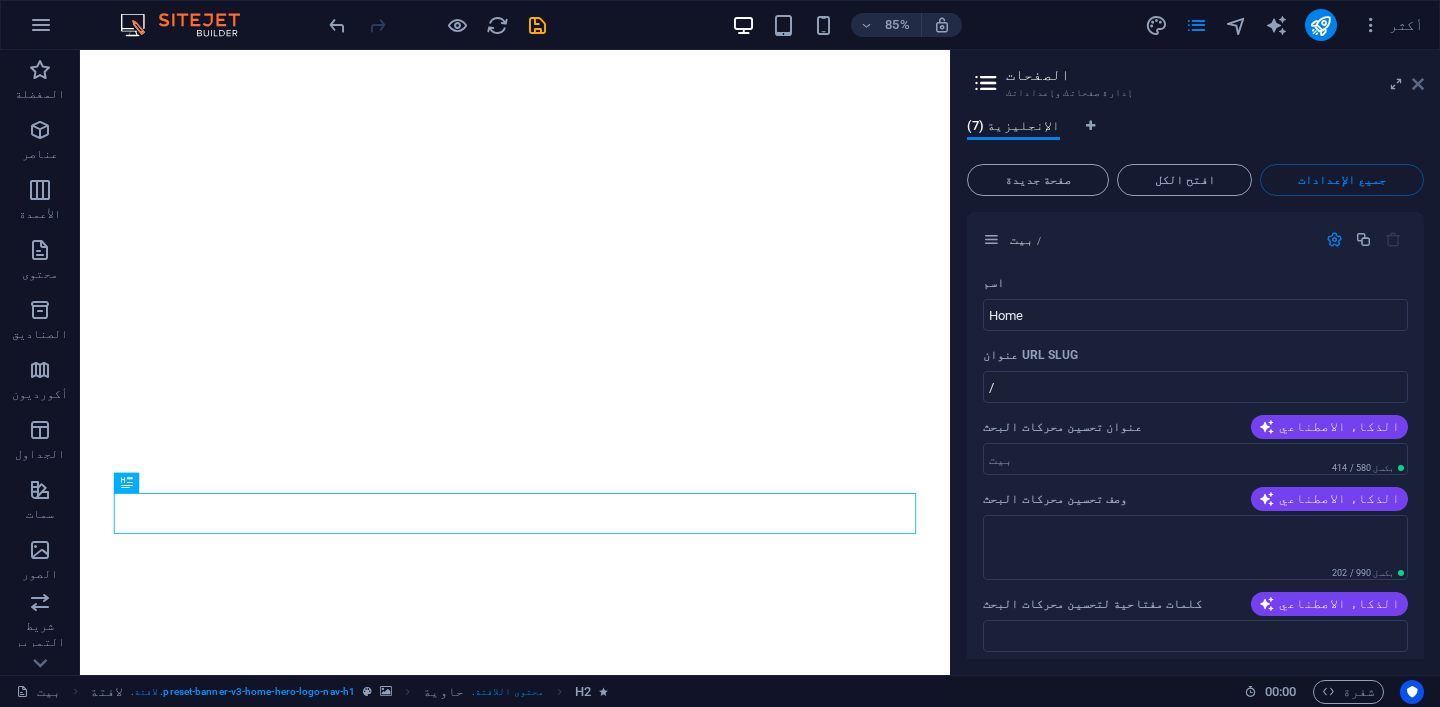 click at bounding box center [1418, 84] 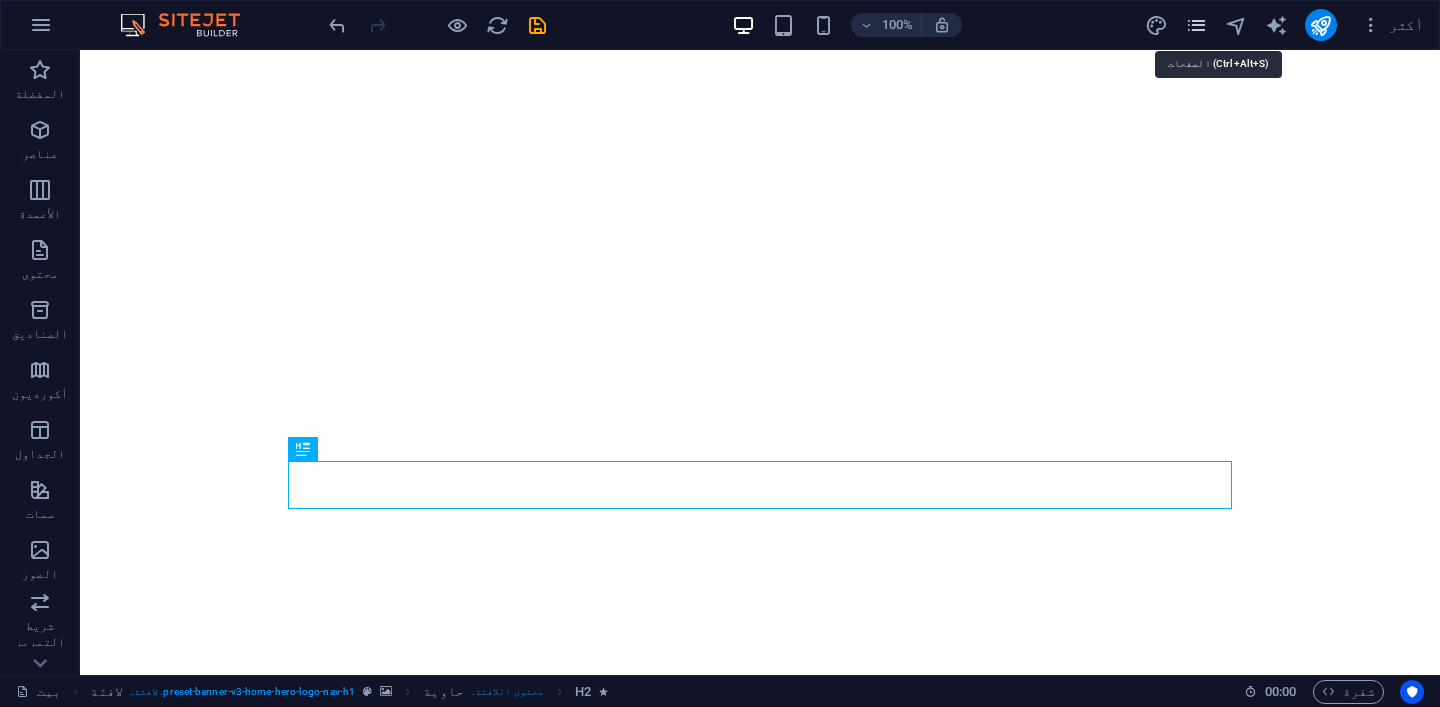click at bounding box center (1196, 25) 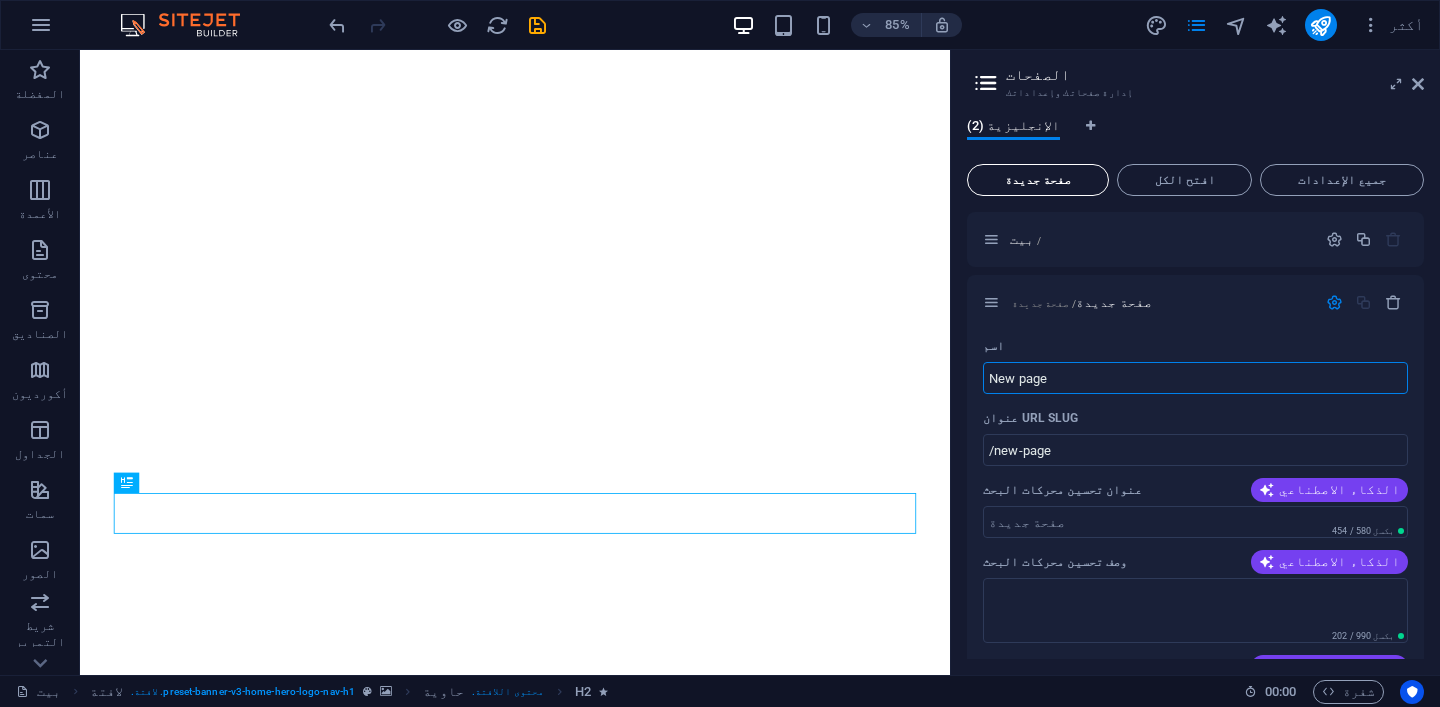click on "صفحة جديدة" at bounding box center [1038, 180] 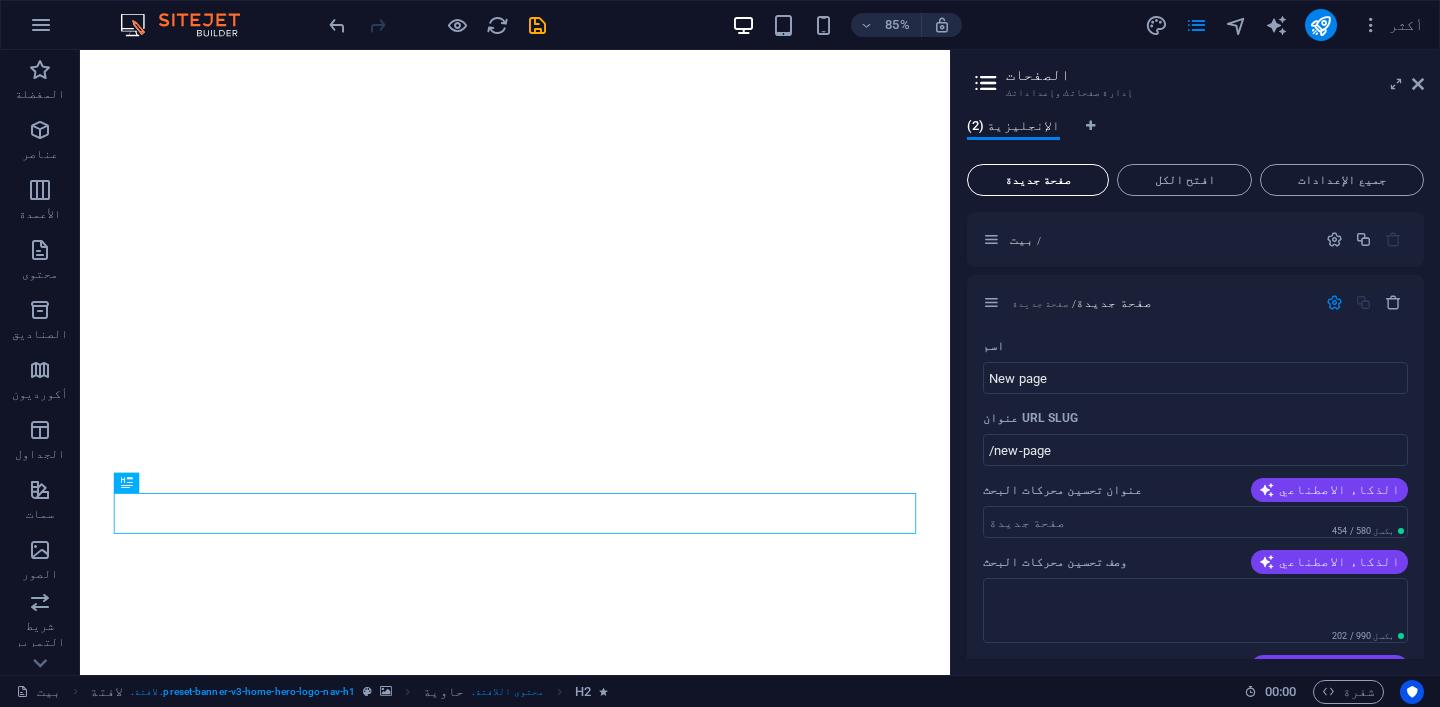 scroll, scrollTop: 779, scrollLeft: 0, axis: vertical 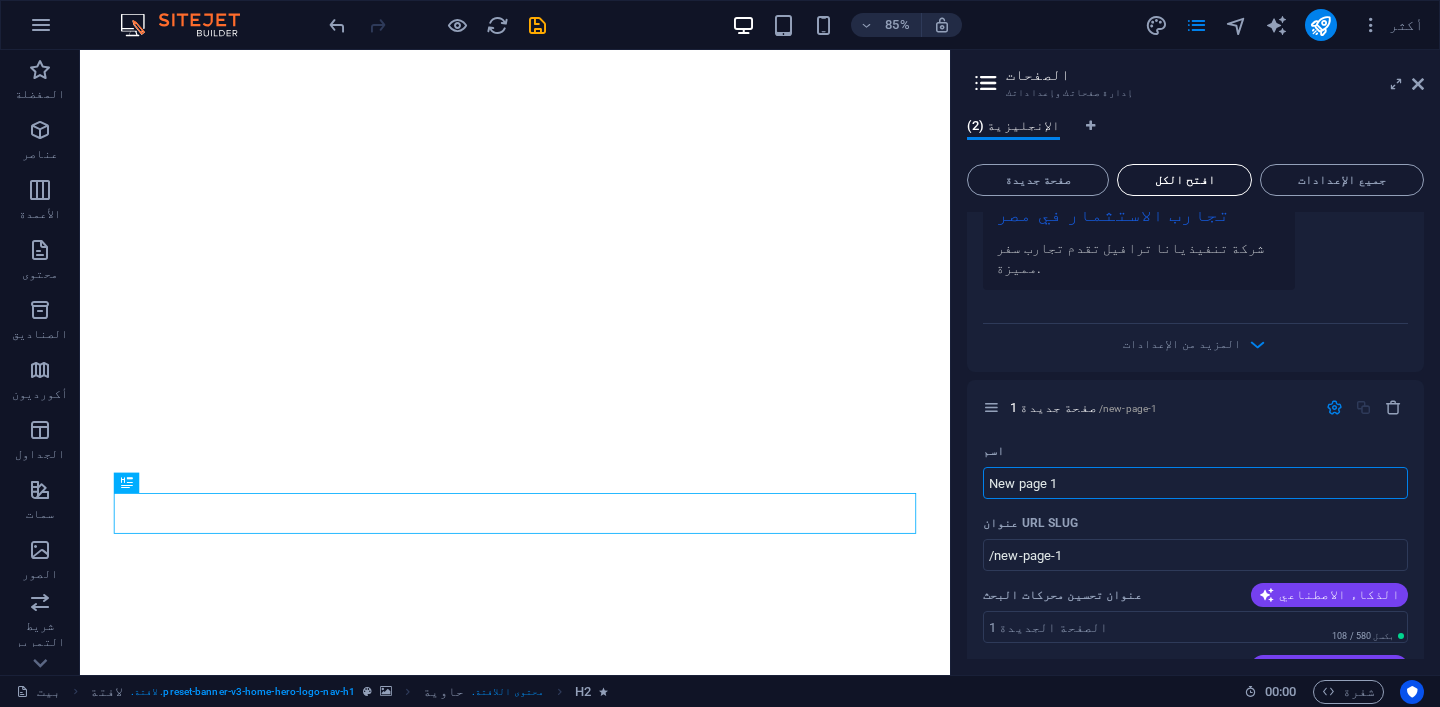 click on "افتح الكل" at bounding box center (1185, 180) 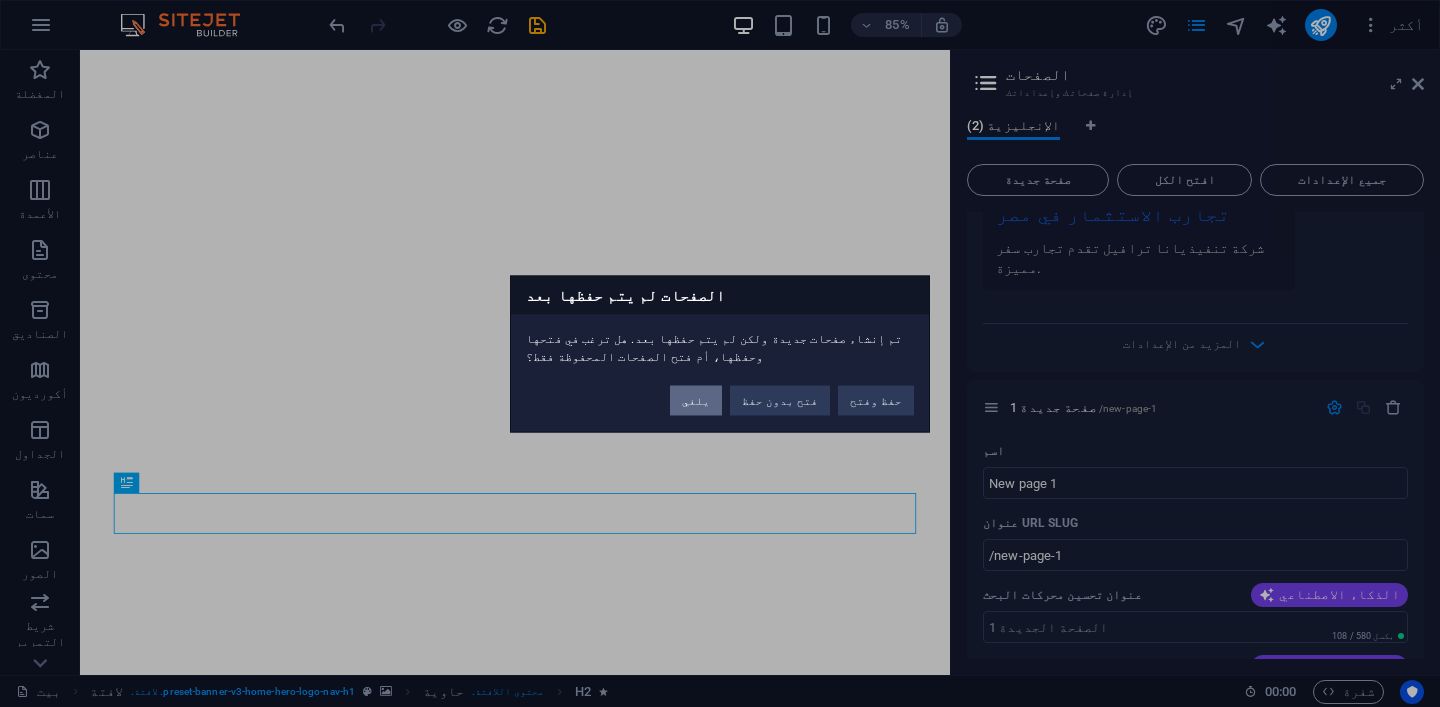 click on "يلغي" at bounding box center [696, 400] 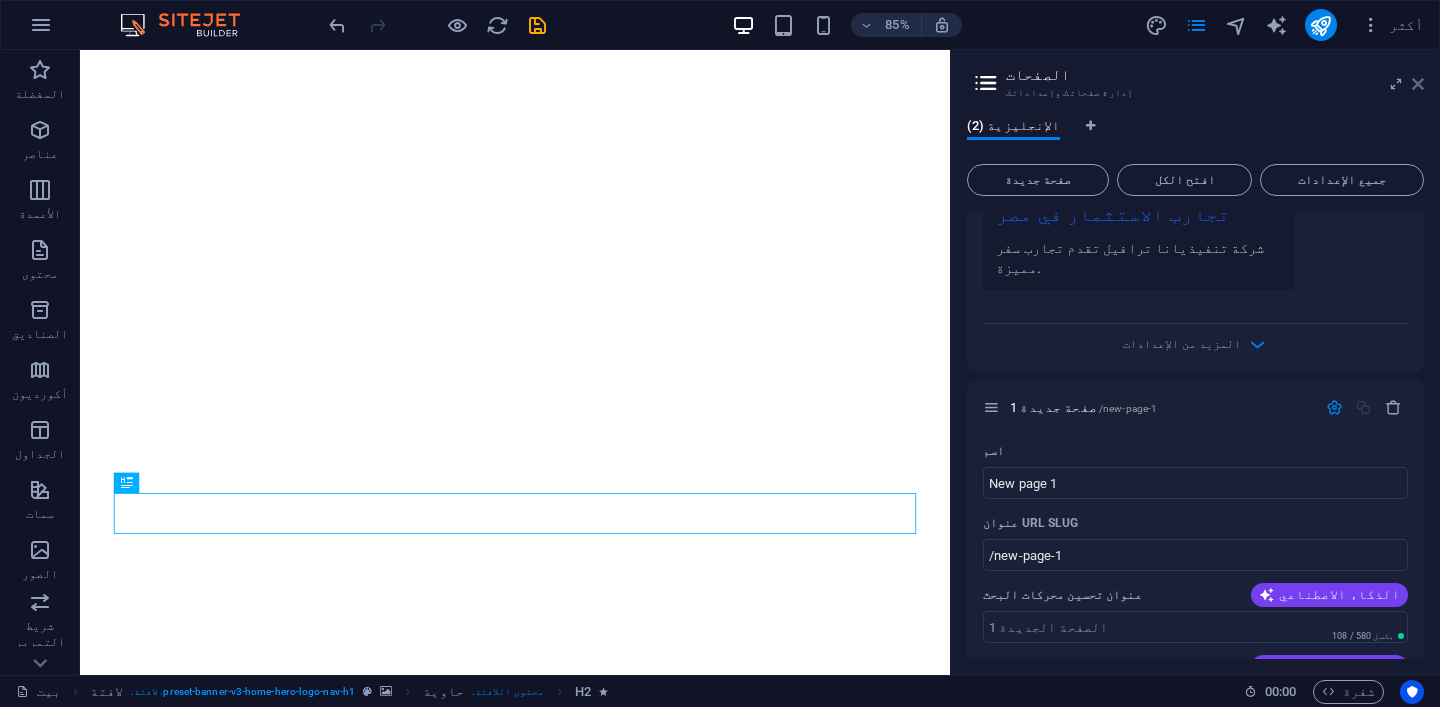 click at bounding box center (1418, 84) 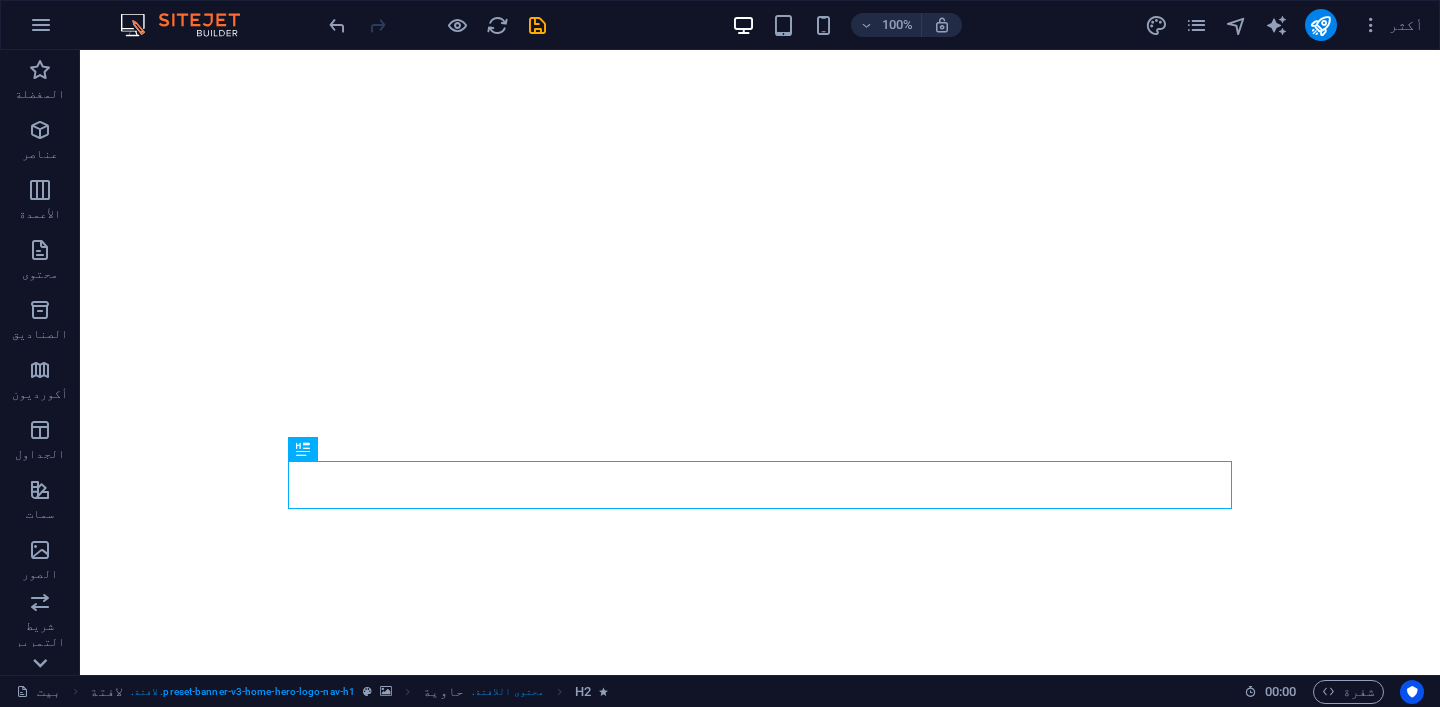 click 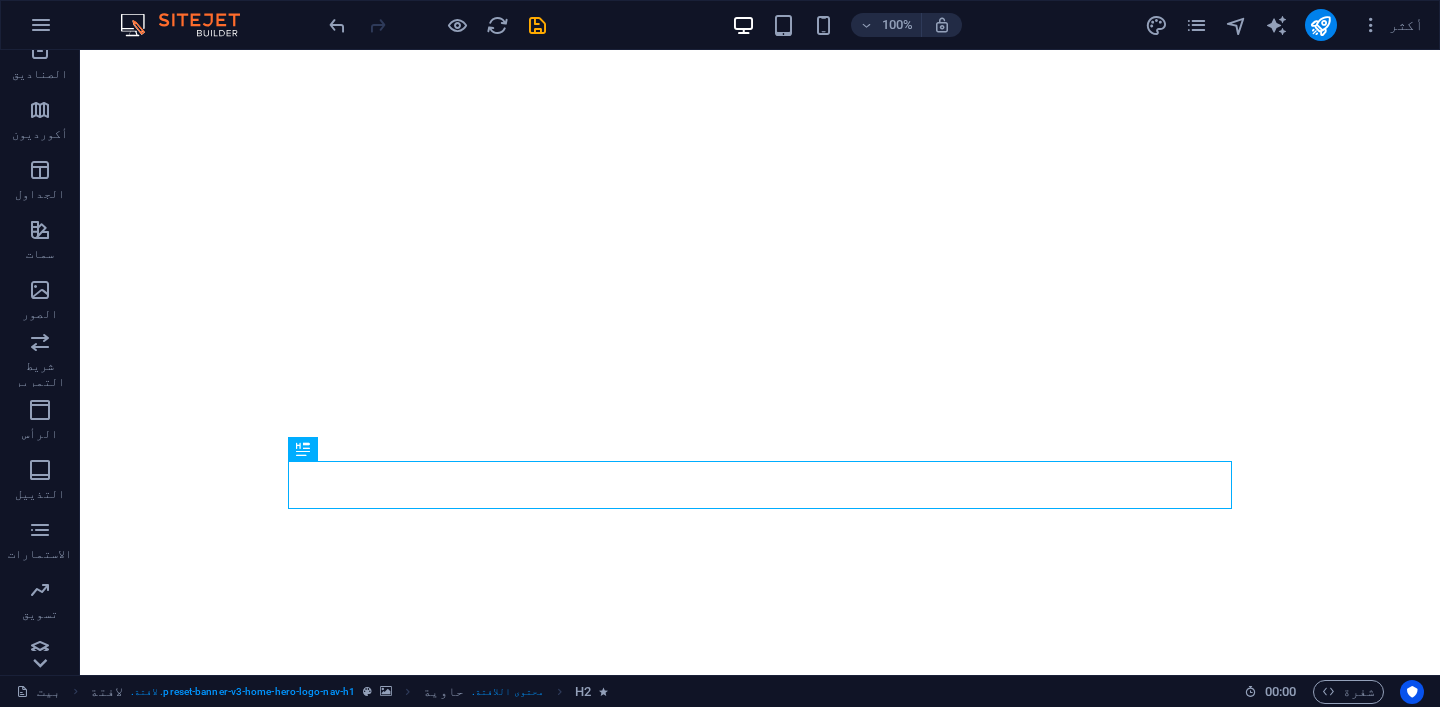 scroll, scrollTop: 275, scrollLeft: 0, axis: vertical 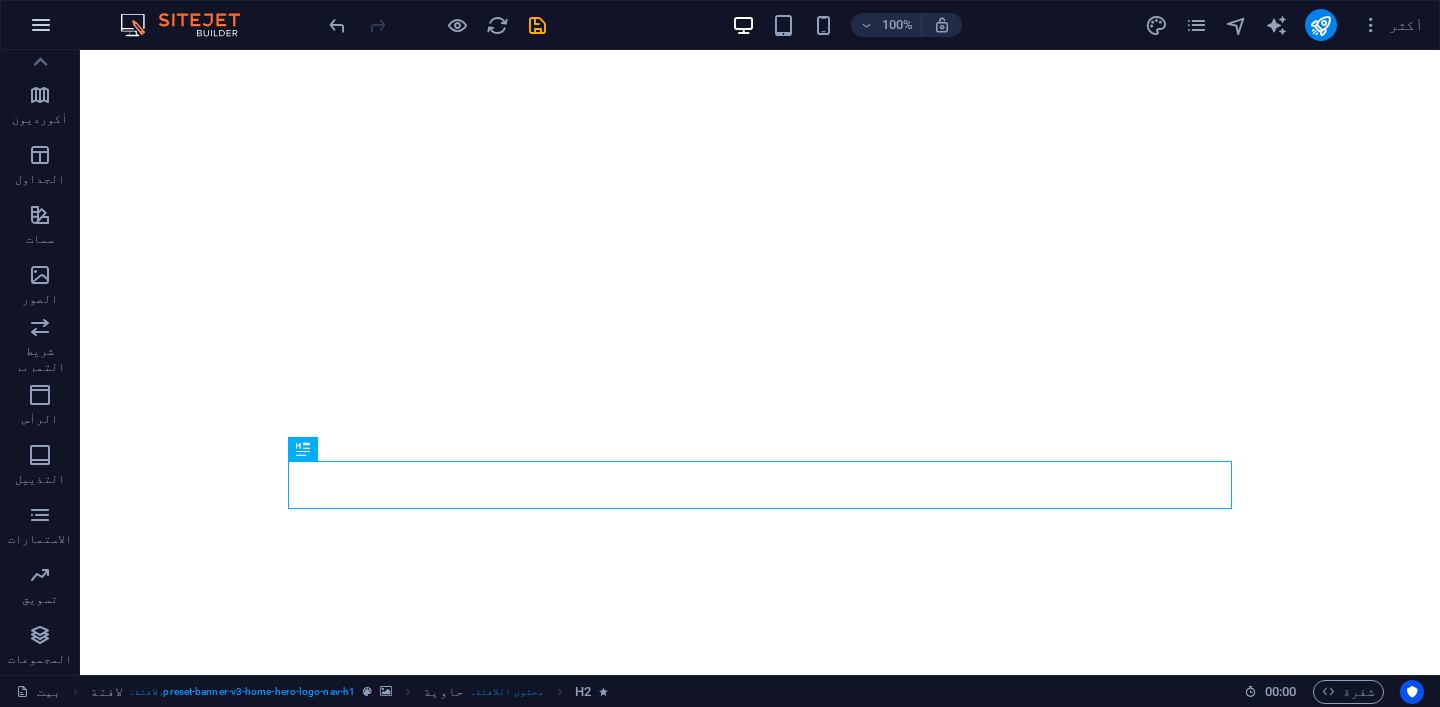 click at bounding box center [41, 25] 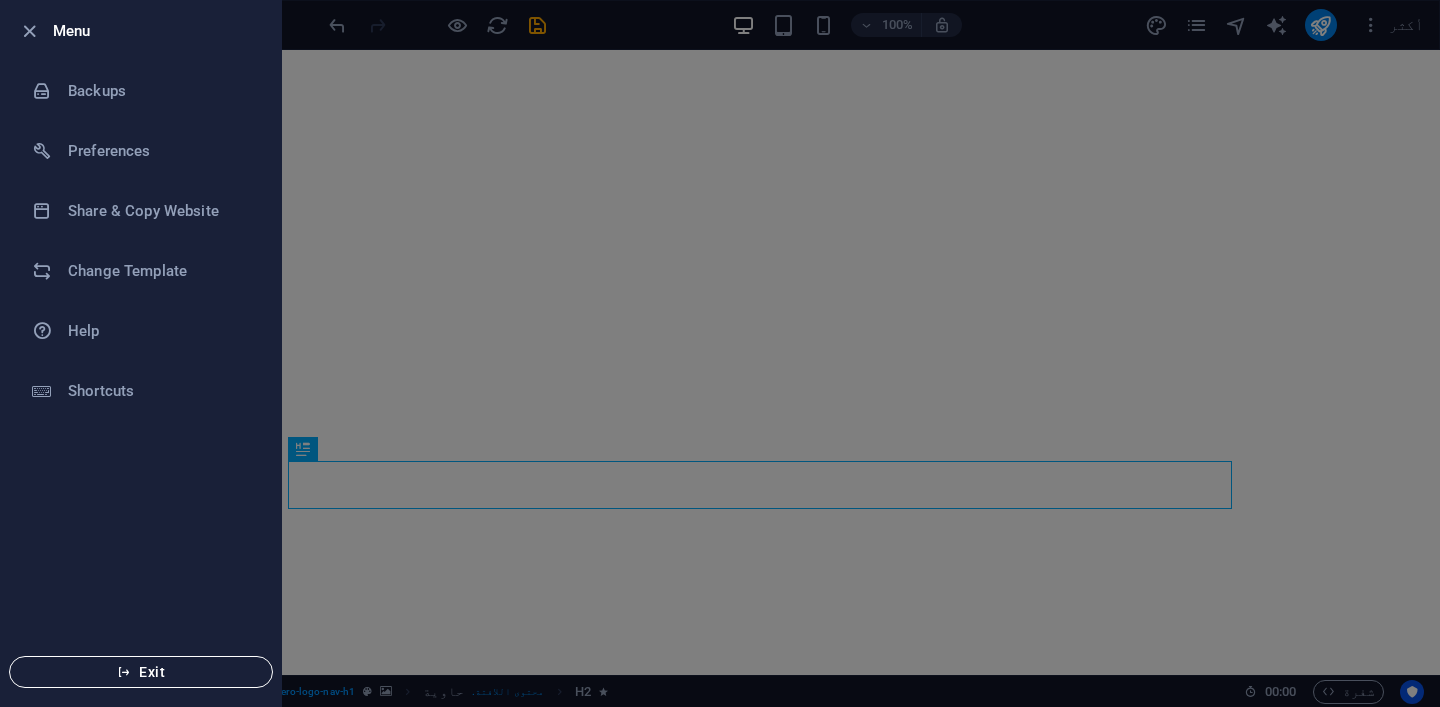 click on "Exit" at bounding box center [141, 672] 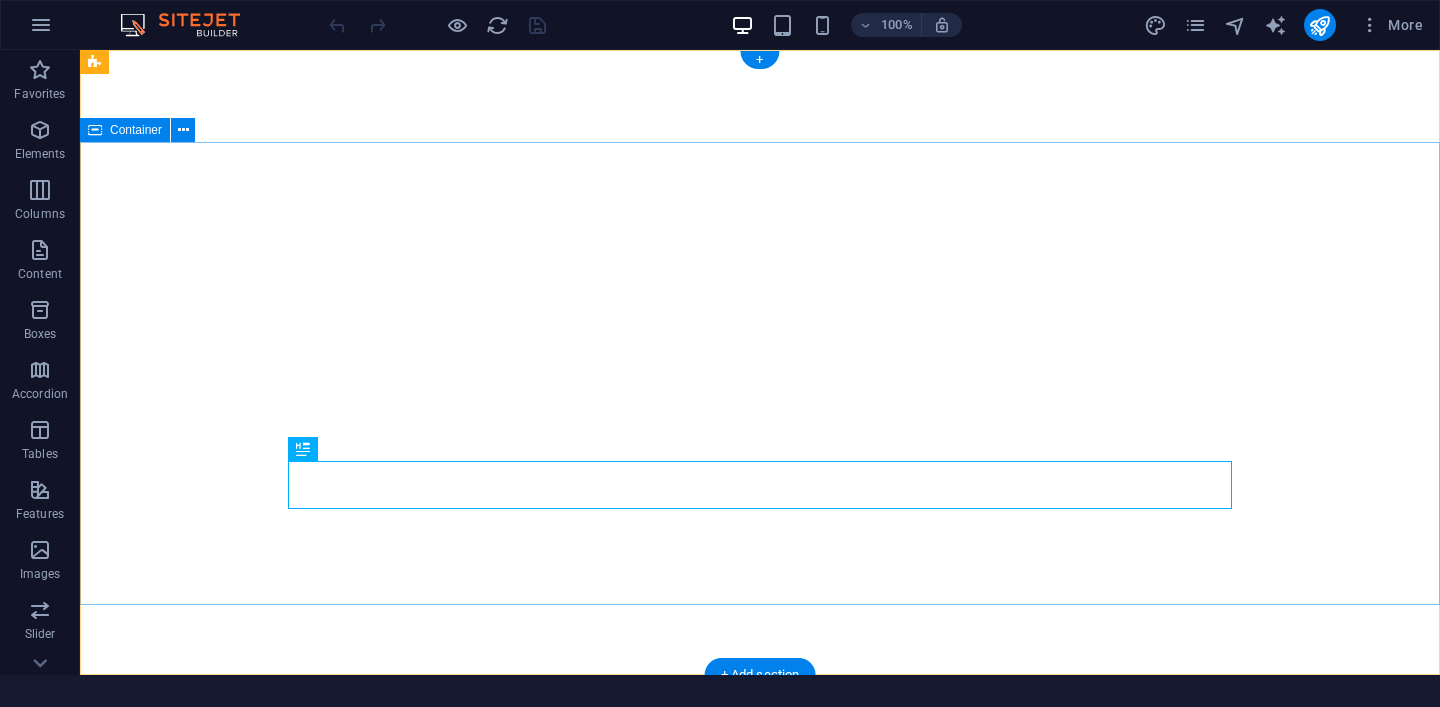 scroll, scrollTop: 0, scrollLeft: 0, axis: both 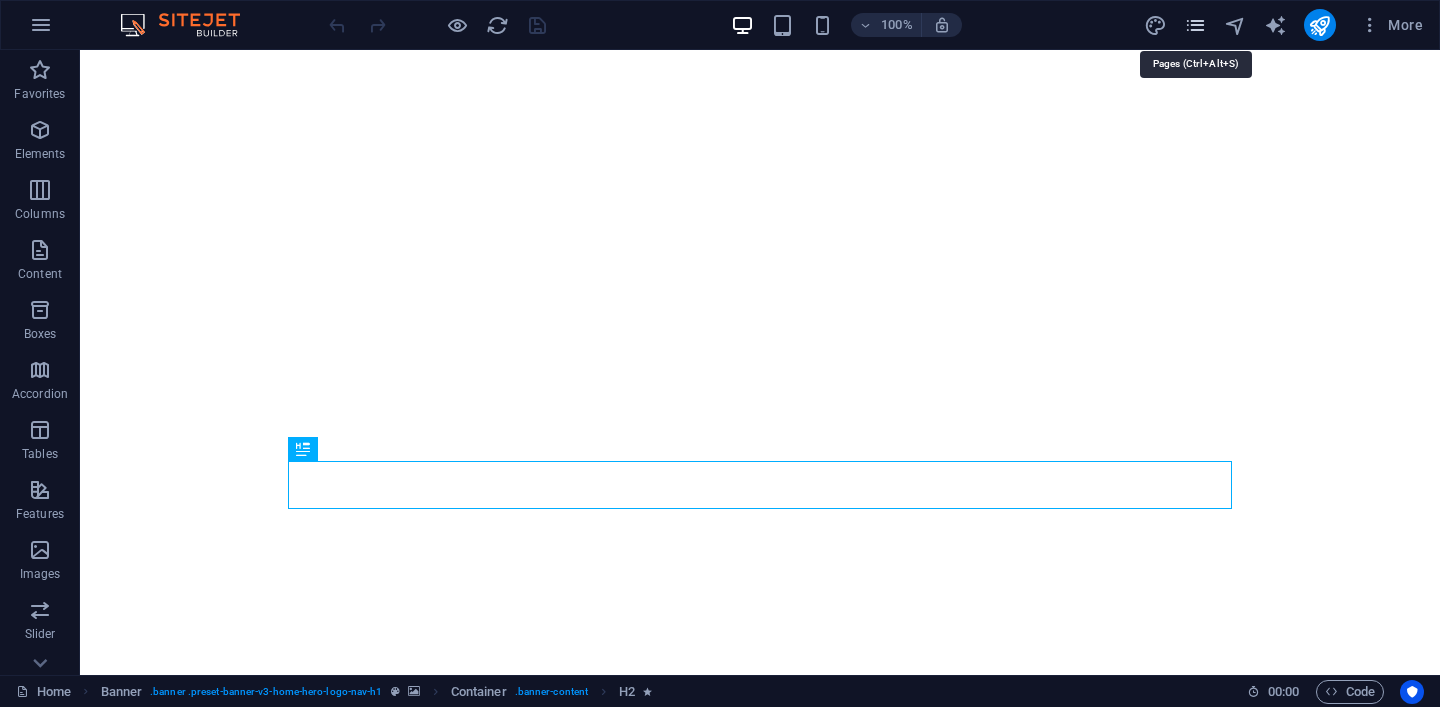 click at bounding box center [1195, 25] 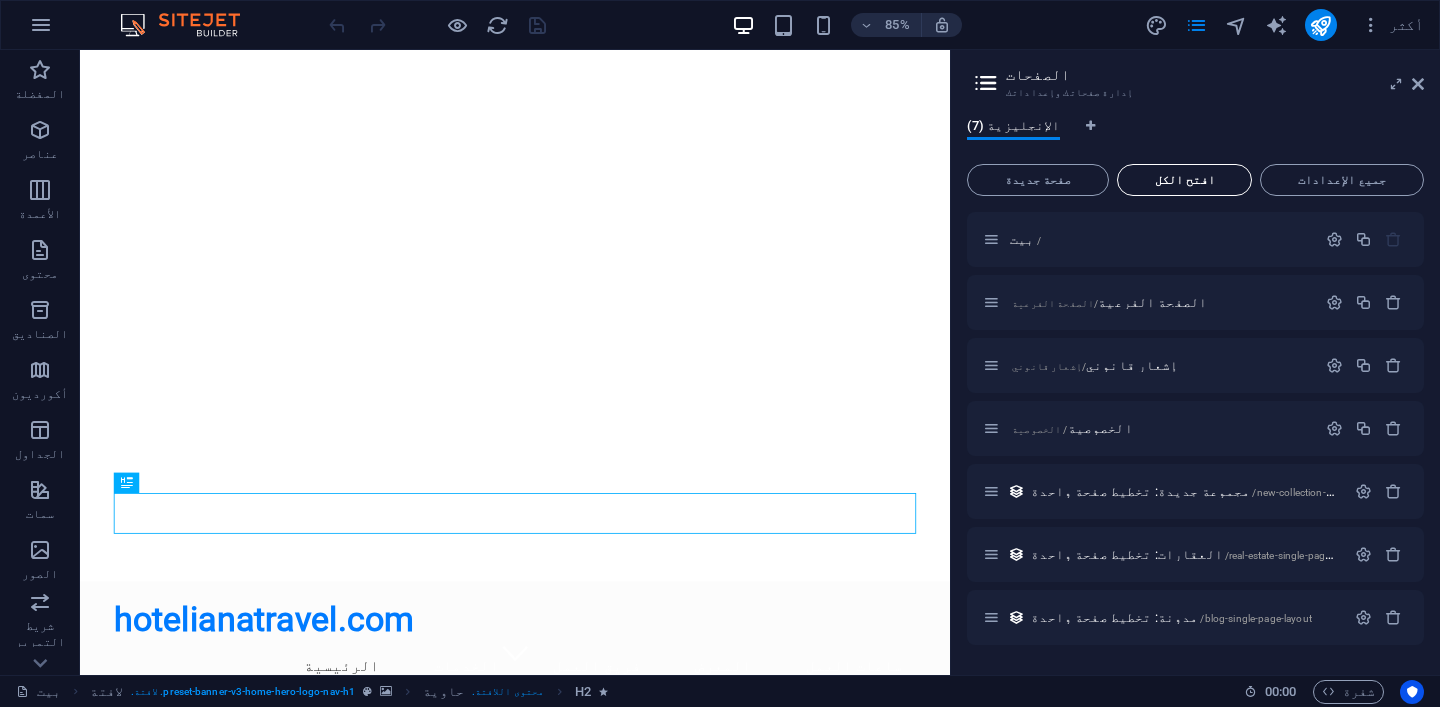 click on "افتح الكل" at bounding box center [1185, 180] 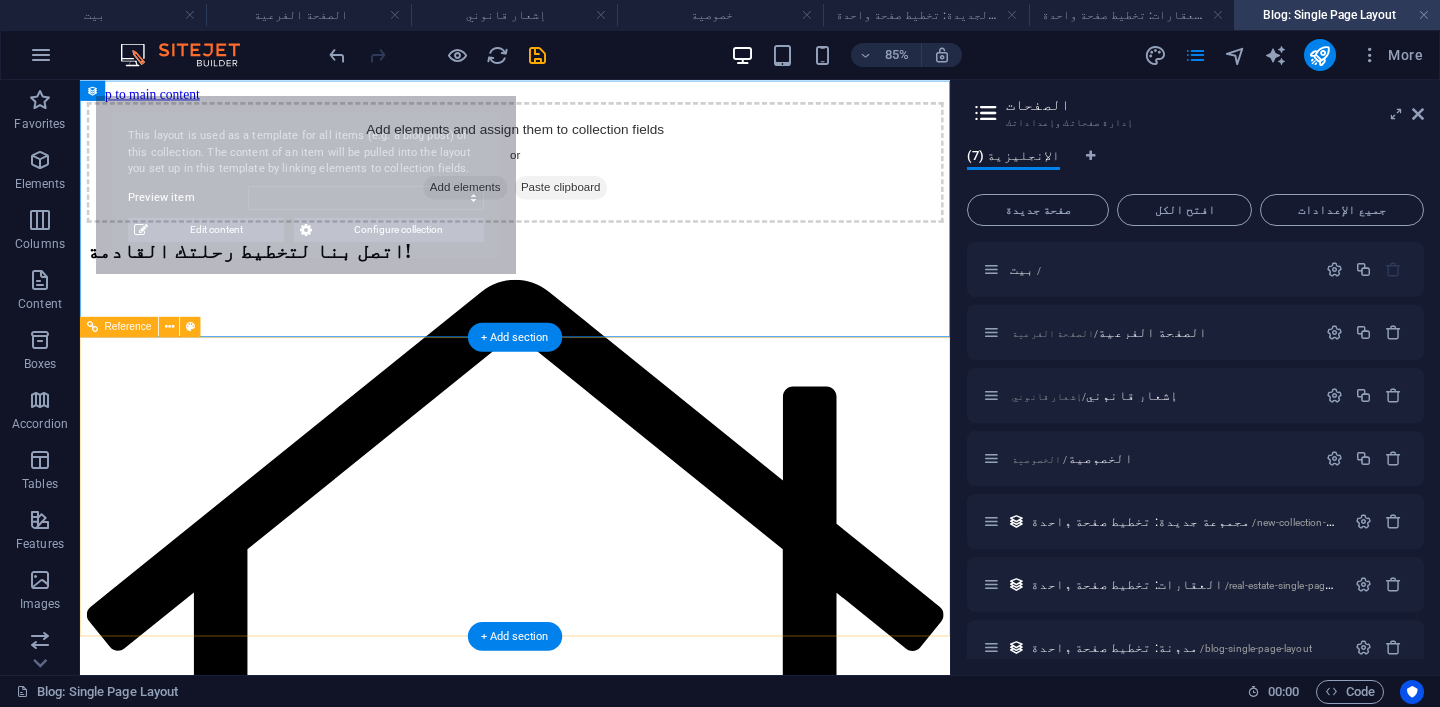 select on "688e241ec6ca5bab62076dd2" 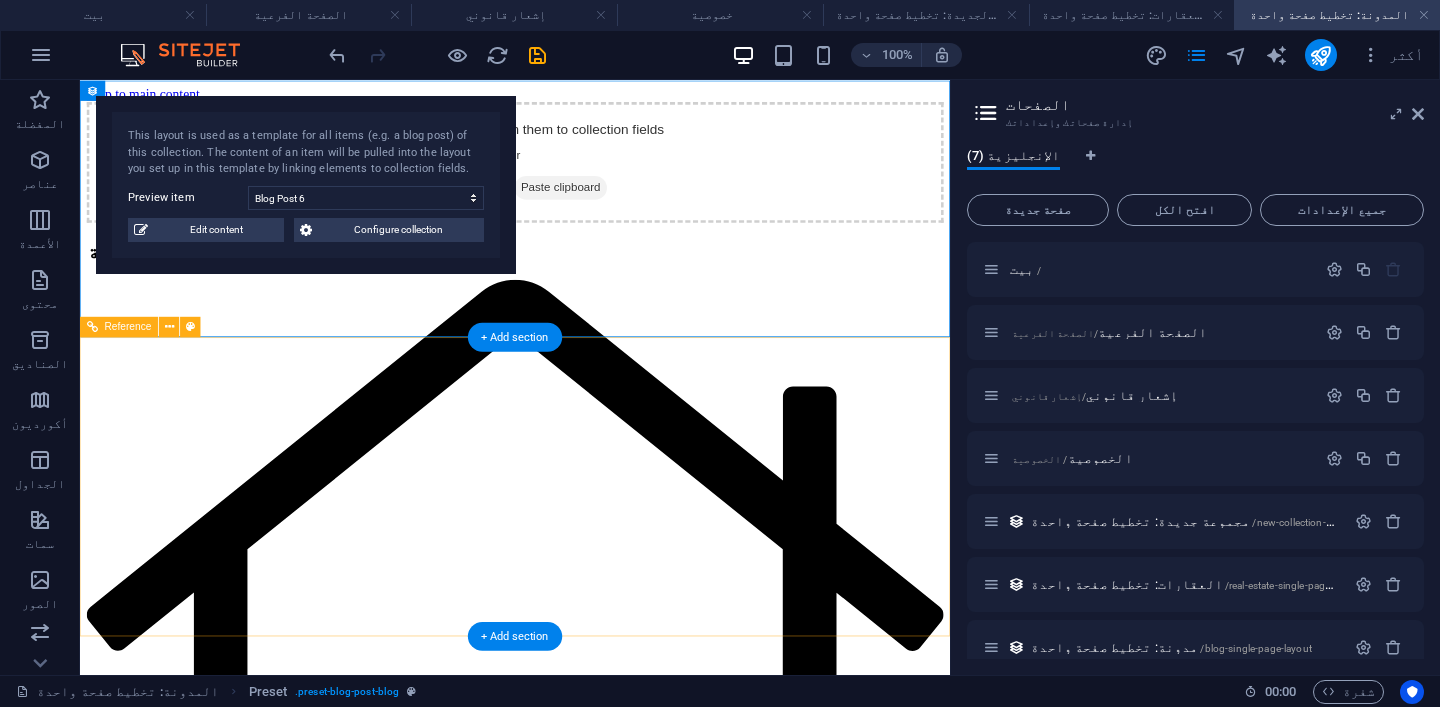 scroll, scrollTop: 0, scrollLeft: 0, axis: both 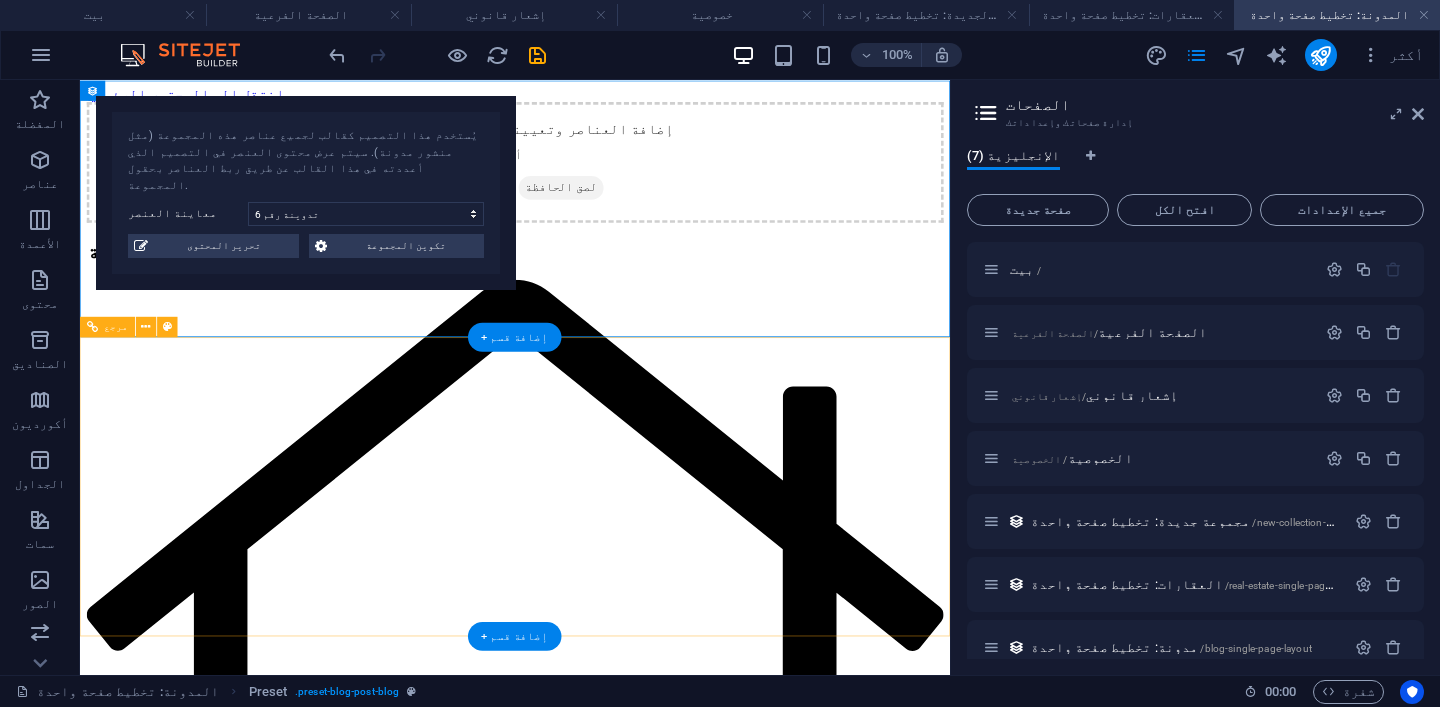 click on "اتصل بنا لتخطيط رحلتك القادمة! [WEBSITE] [NUMBER] شارع [STREET_NAME] , [POSTAL_CODE] [CITY] +[COUNTRY] [PHONE] [EMAIL] إشعار قانوني  |  سياسة الخصوصية" at bounding box center (592, 2933) 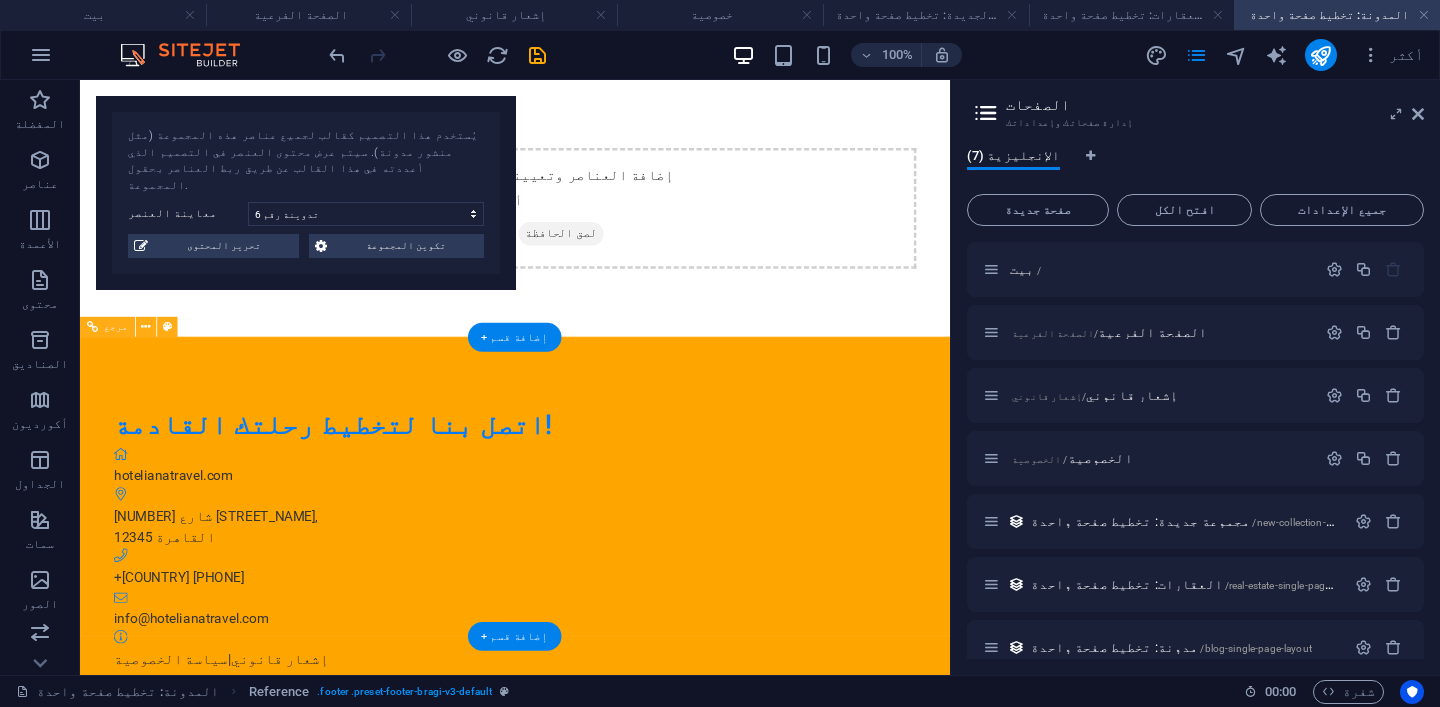 click on "[NUMBER] شارع [STREET_NAME]" at bounding box center [238, 593] 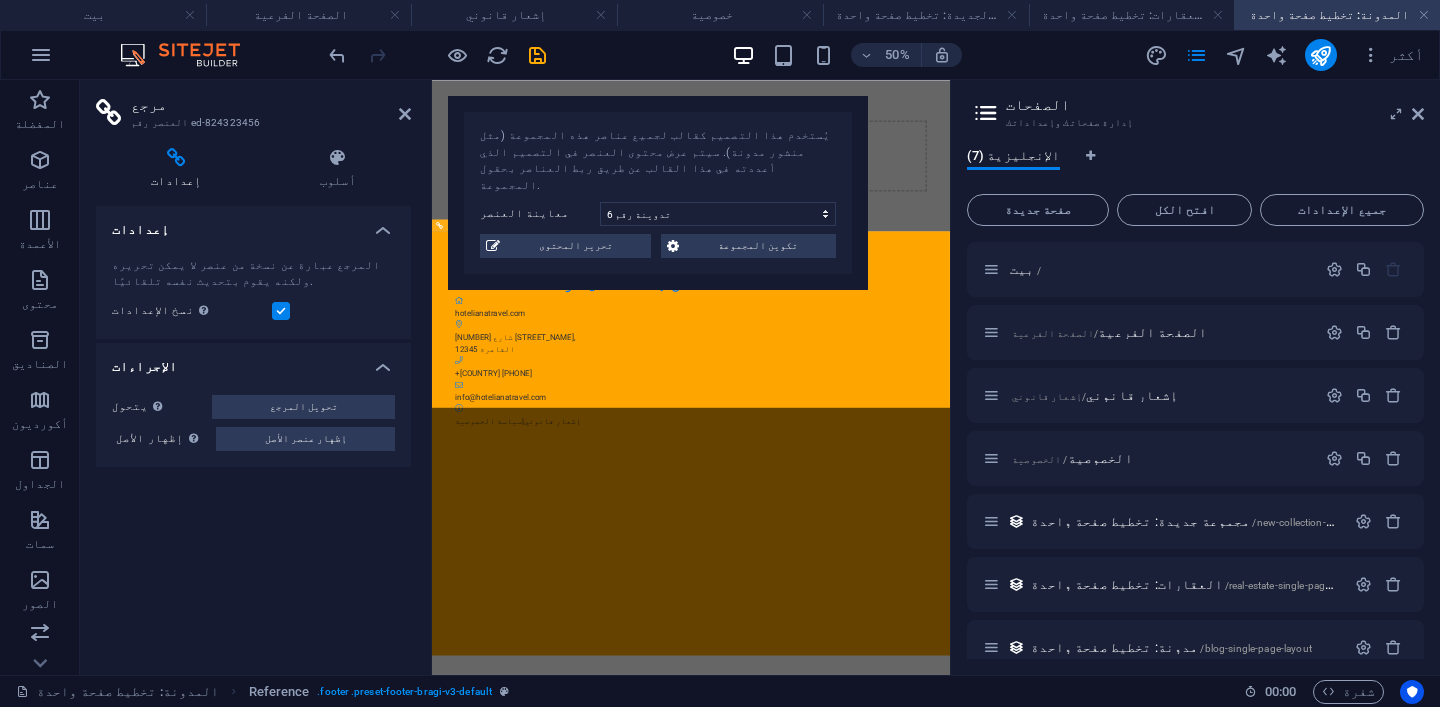 click on "info@hotelianatravel.com" at bounding box center [965, 714] 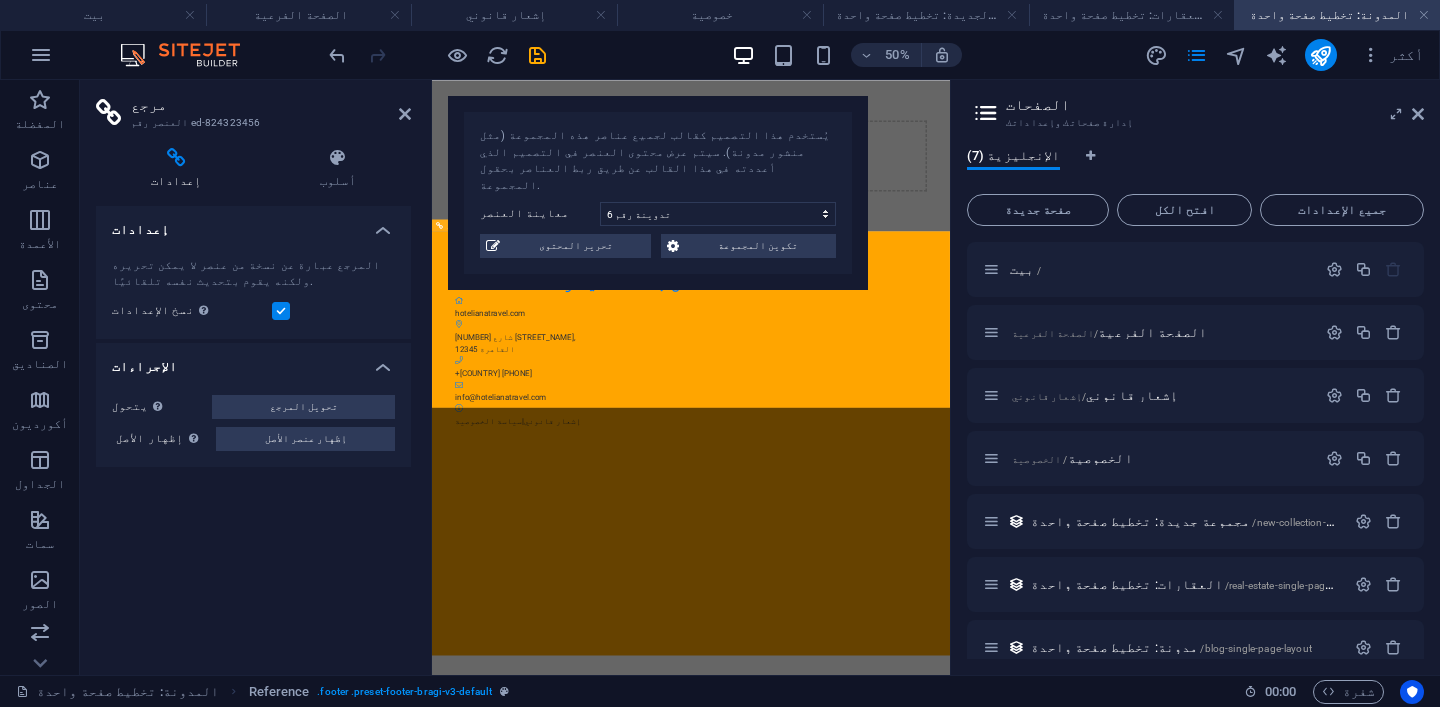 click on "info@hotelianatravel.com" at bounding box center (965, 714) 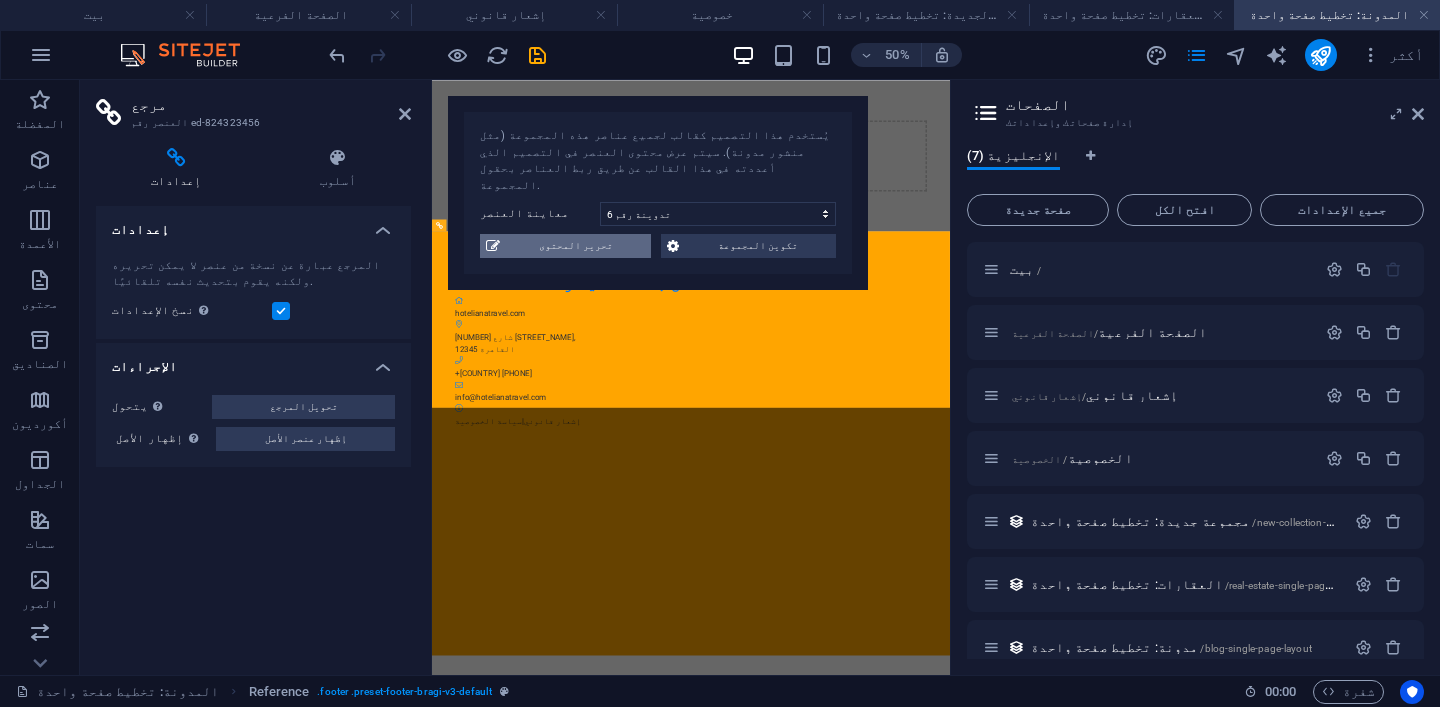 click on "تحرير المحتوى" at bounding box center [575, 246] 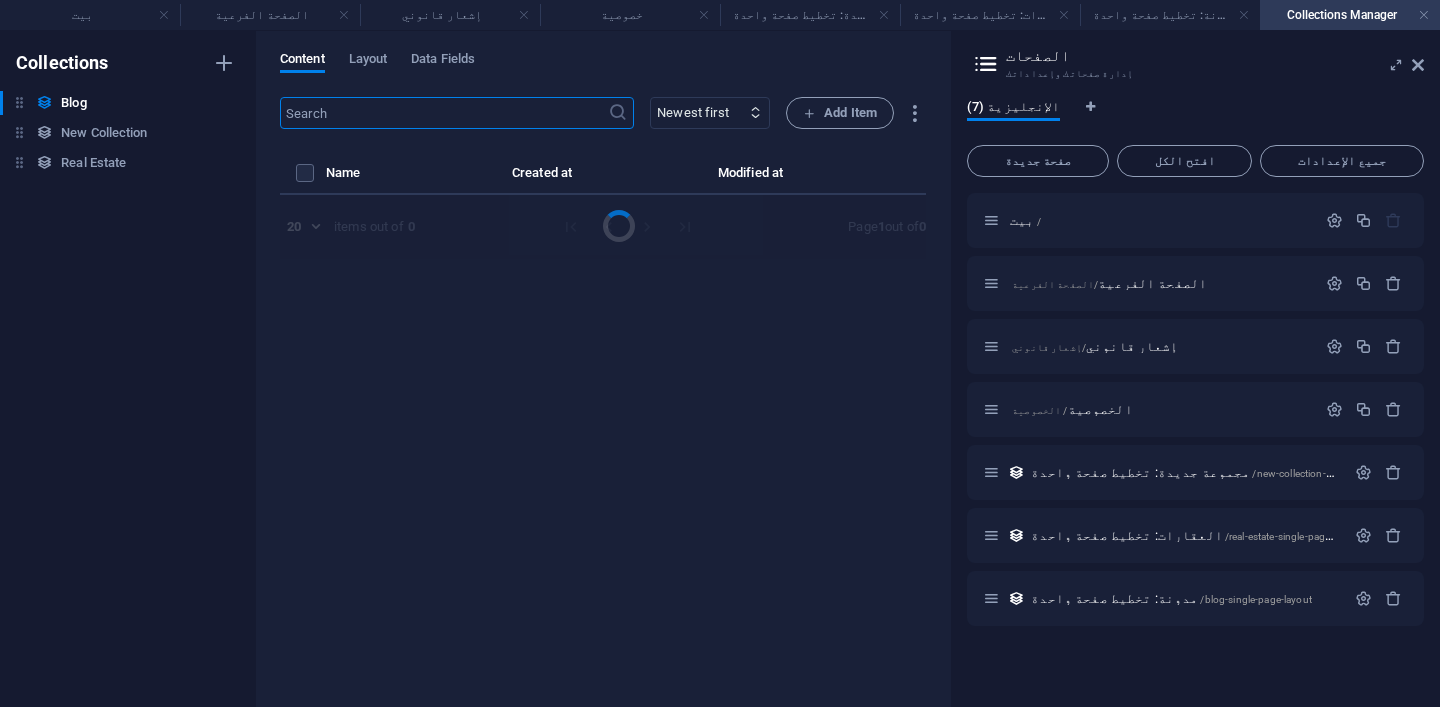 select on "Category 2" 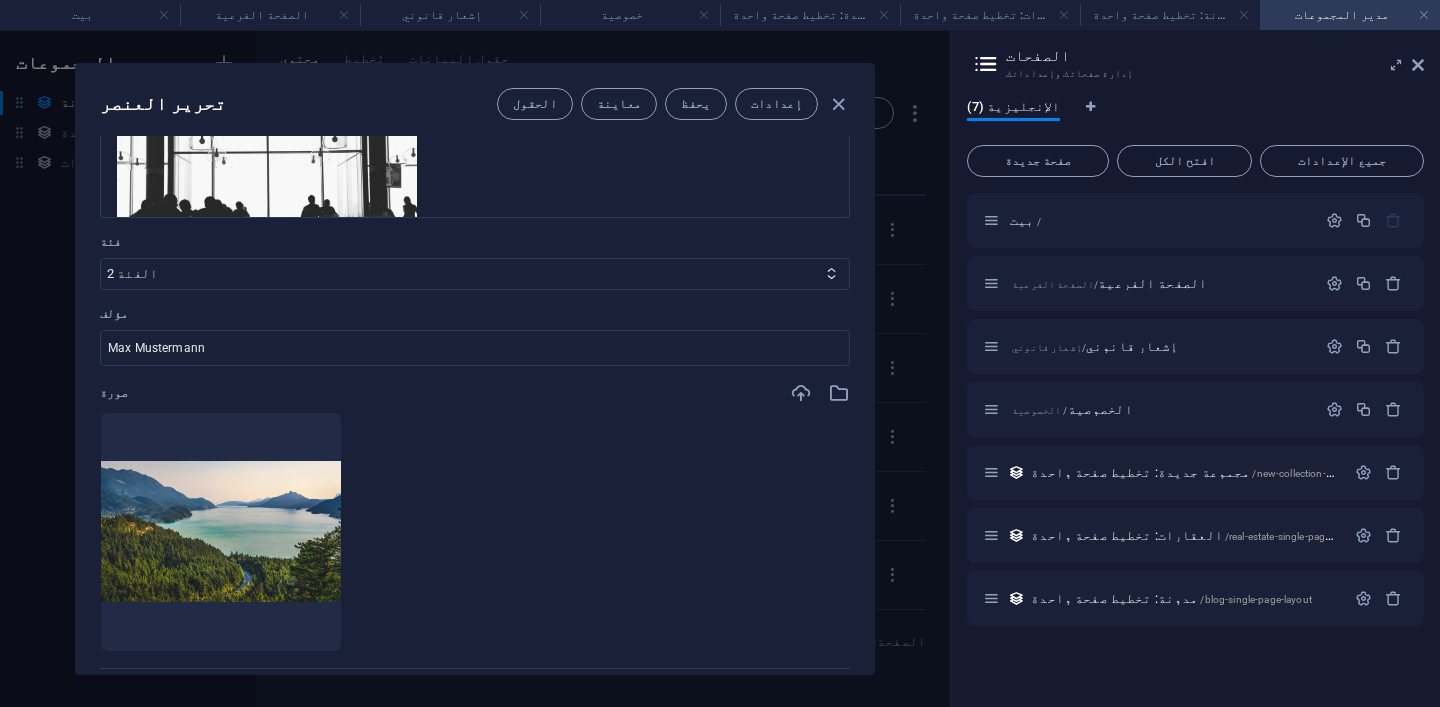 scroll, scrollTop: 451, scrollLeft: 0, axis: vertical 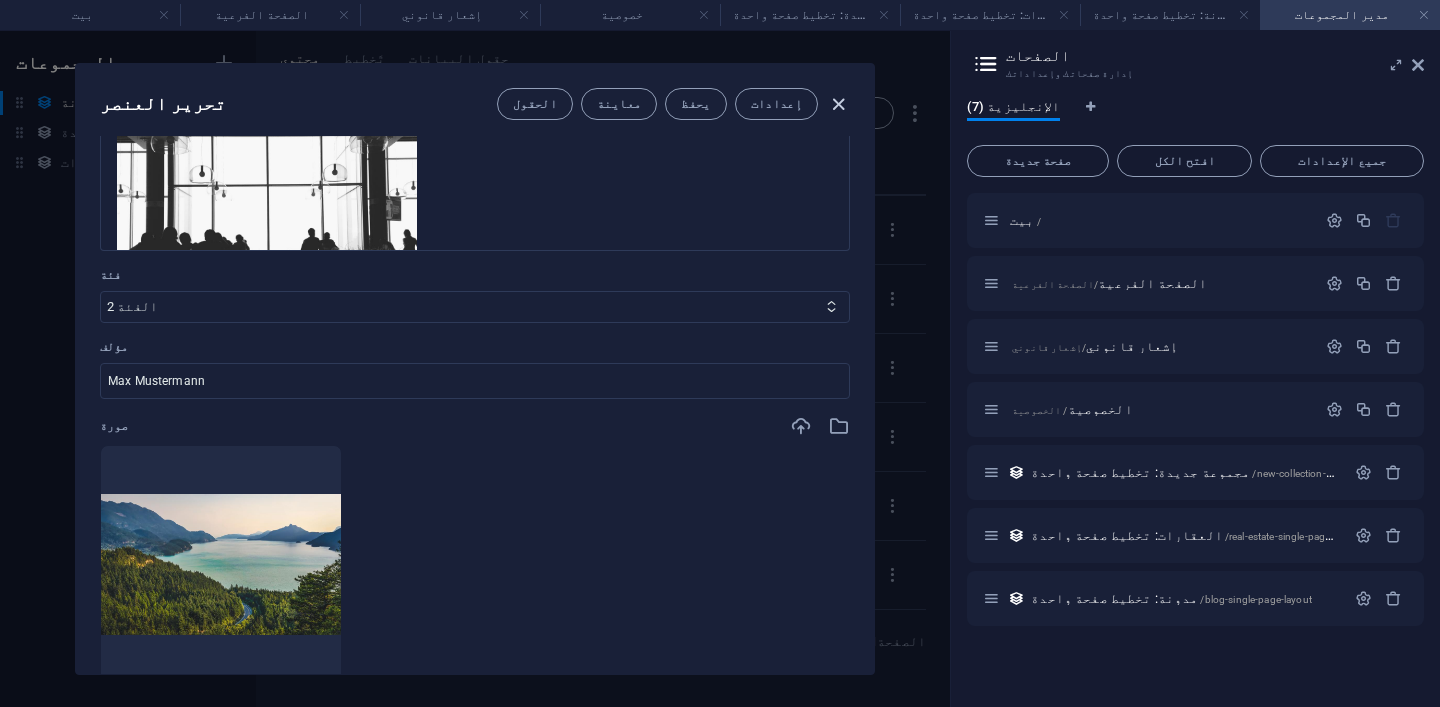 click at bounding box center [838, 104] 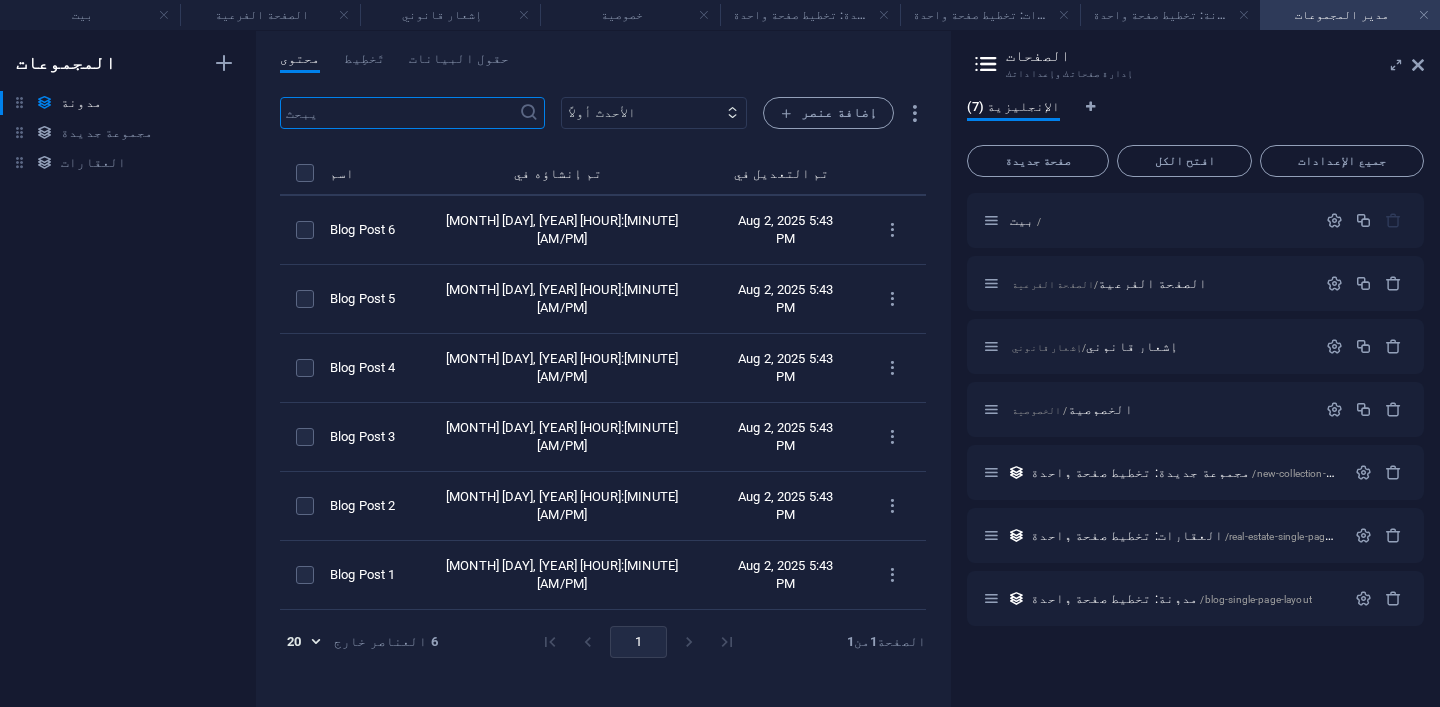 click on "مدير المجموعات" at bounding box center [1342, 15] 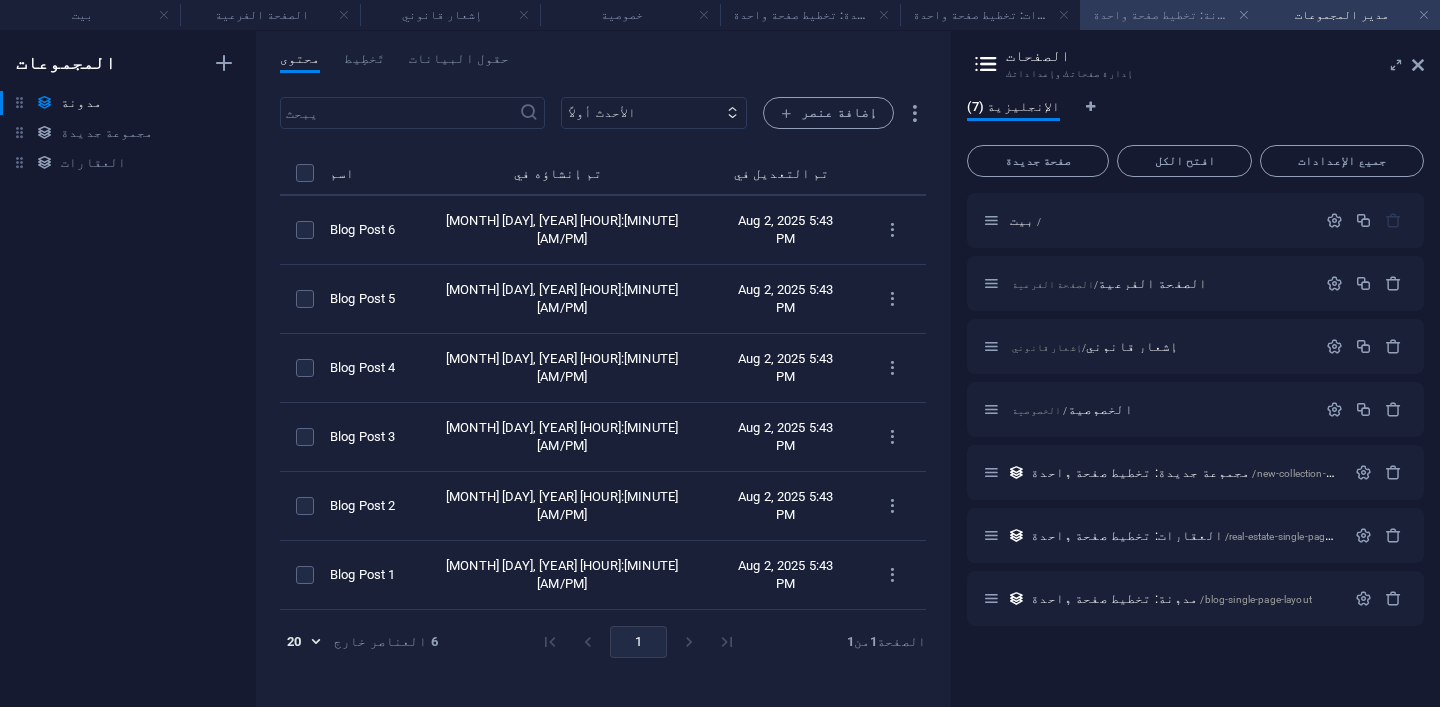 click on "المدونة: تخطيط صفحة واحدة" at bounding box center (1172, 15) 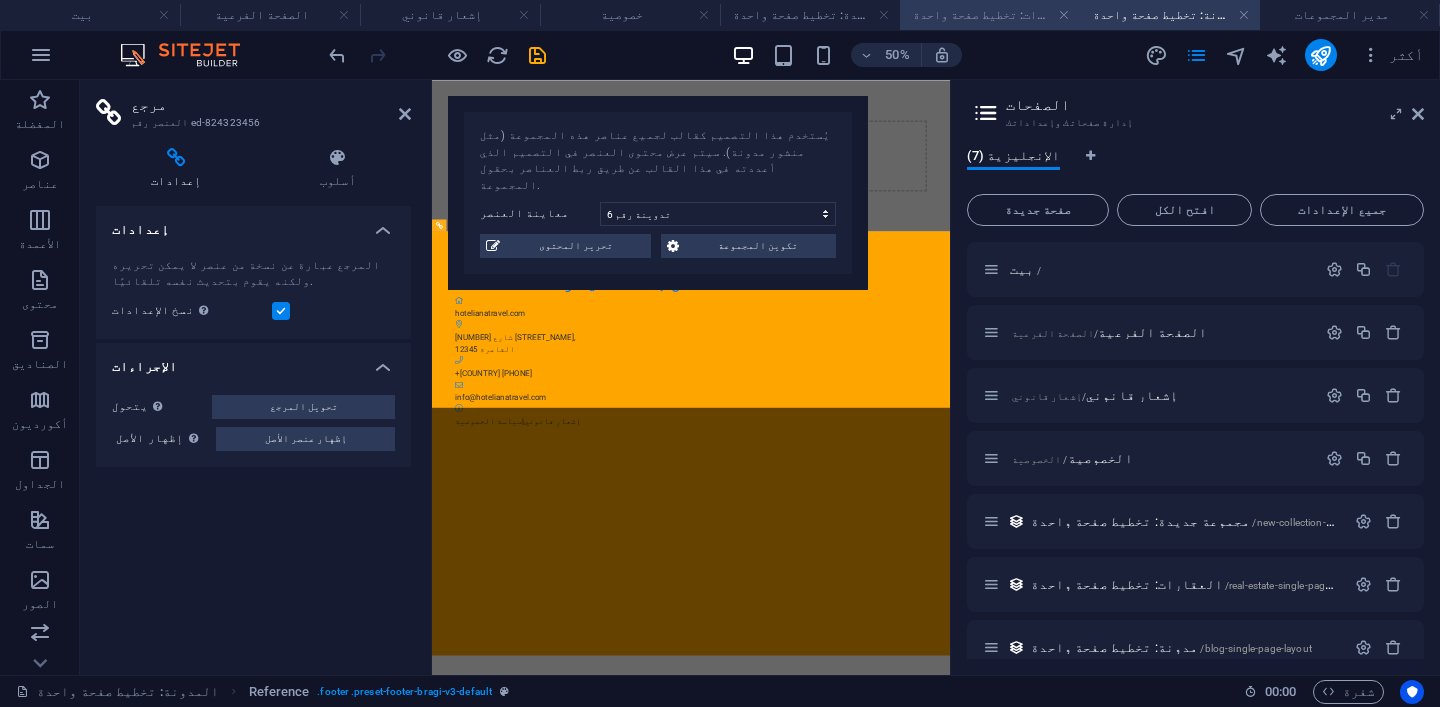 click on "العقارات: تخطيط صفحة واحدة" at bounding box center [990, 15] 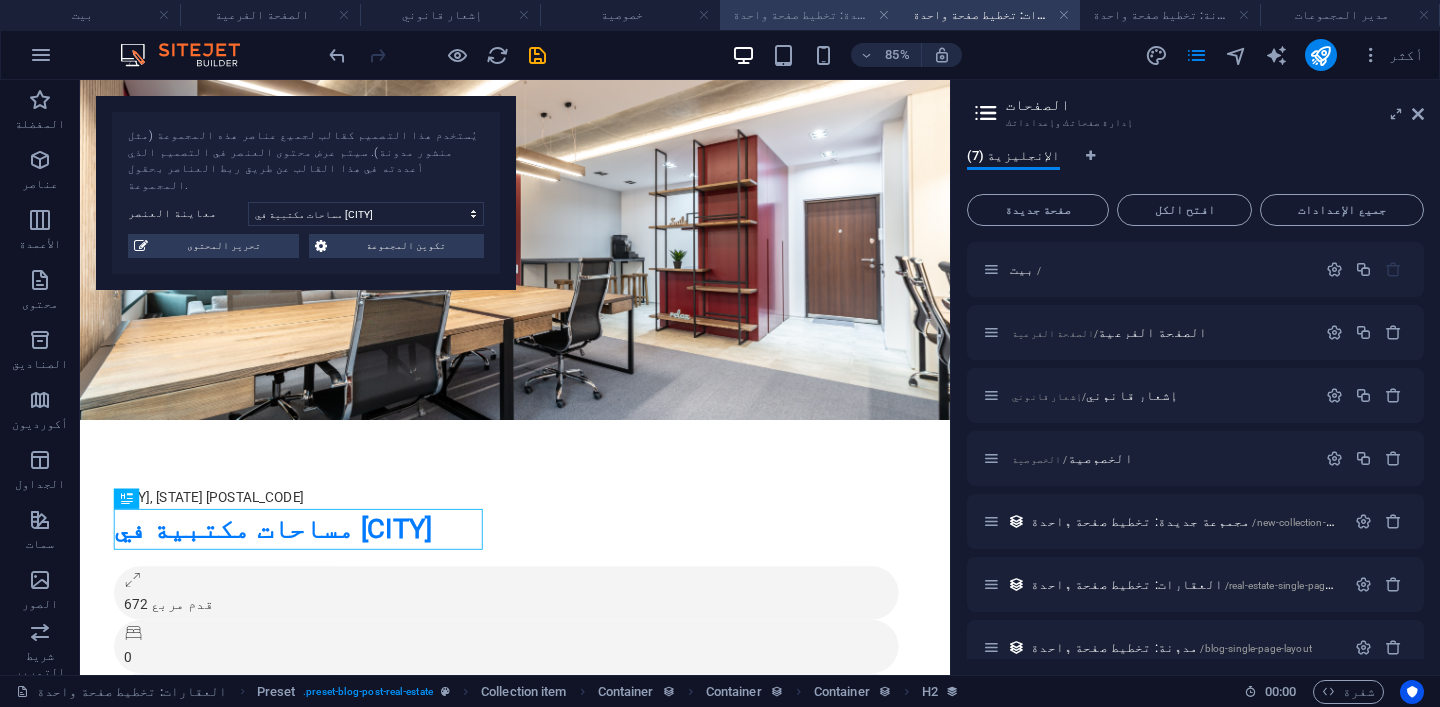 click on "المجموعة الجديدة: تخطيط صفحة واحدة" at bounding box center [842, 15] 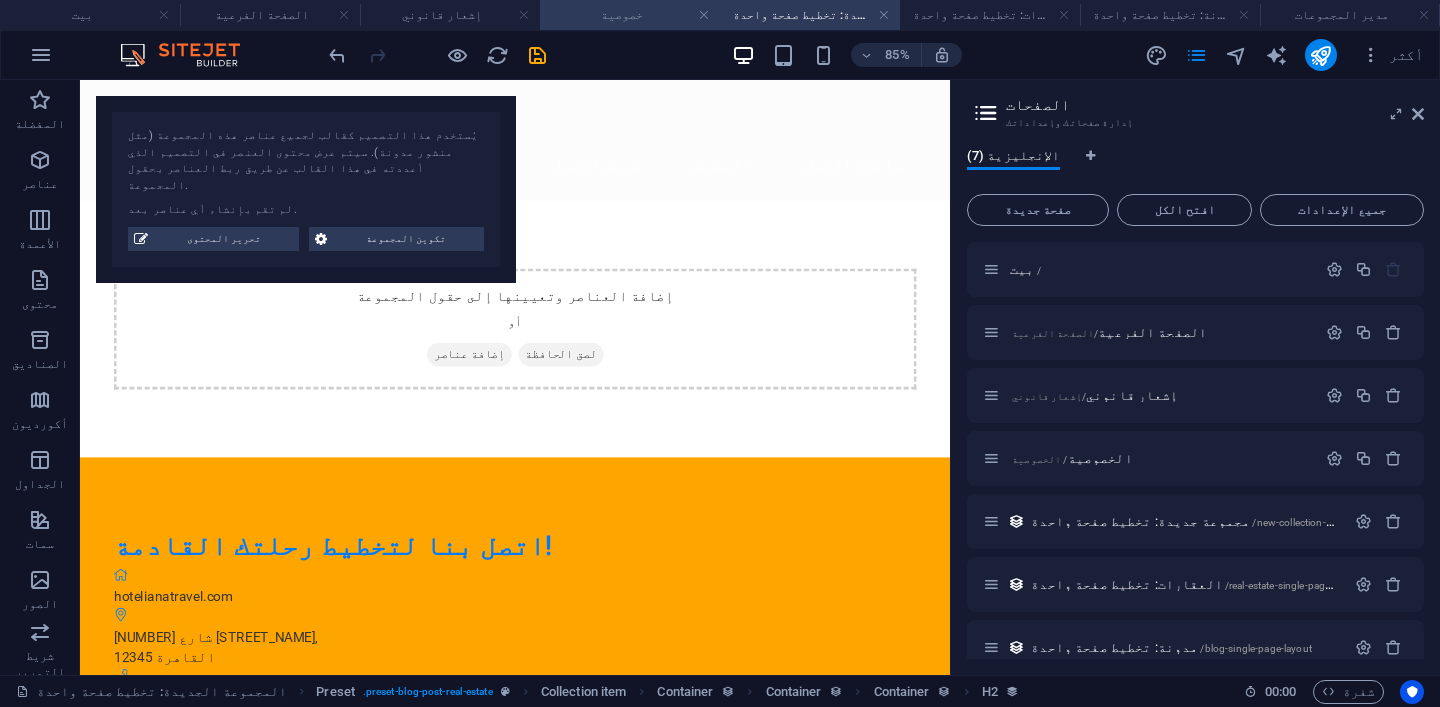 click on "خصوصية" at bounding box center [622, 15] 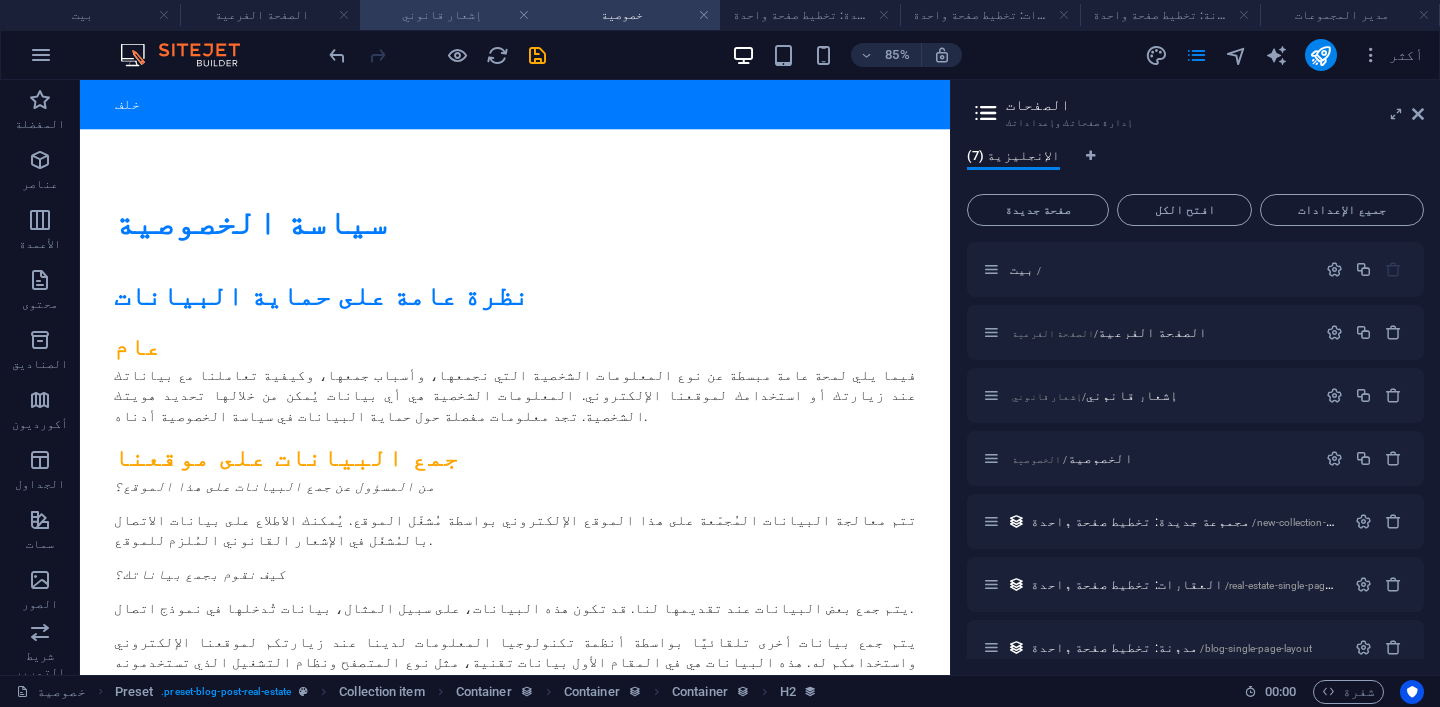 click on "إشعار قانوني" at bounding box center (442, 15) 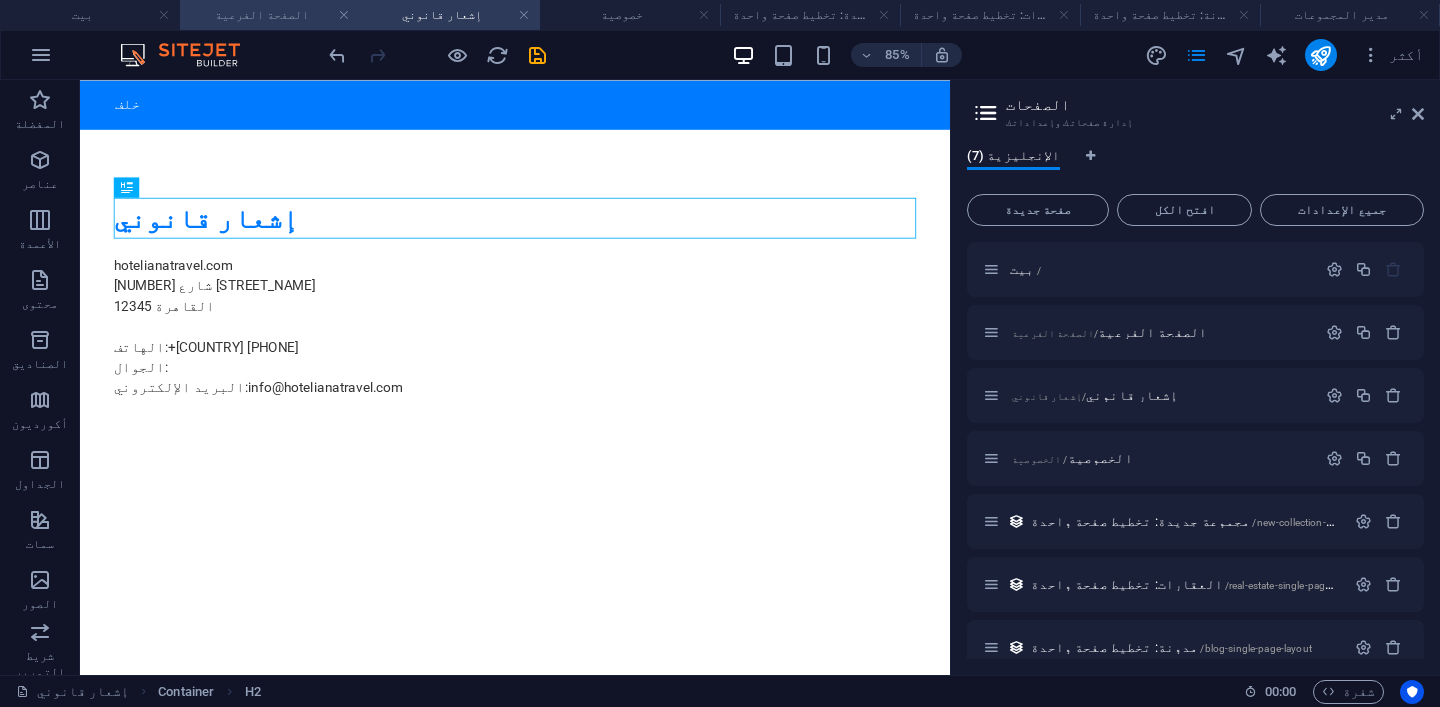 click on "الصفحة الفرعية" at bounding box center [262, 15] 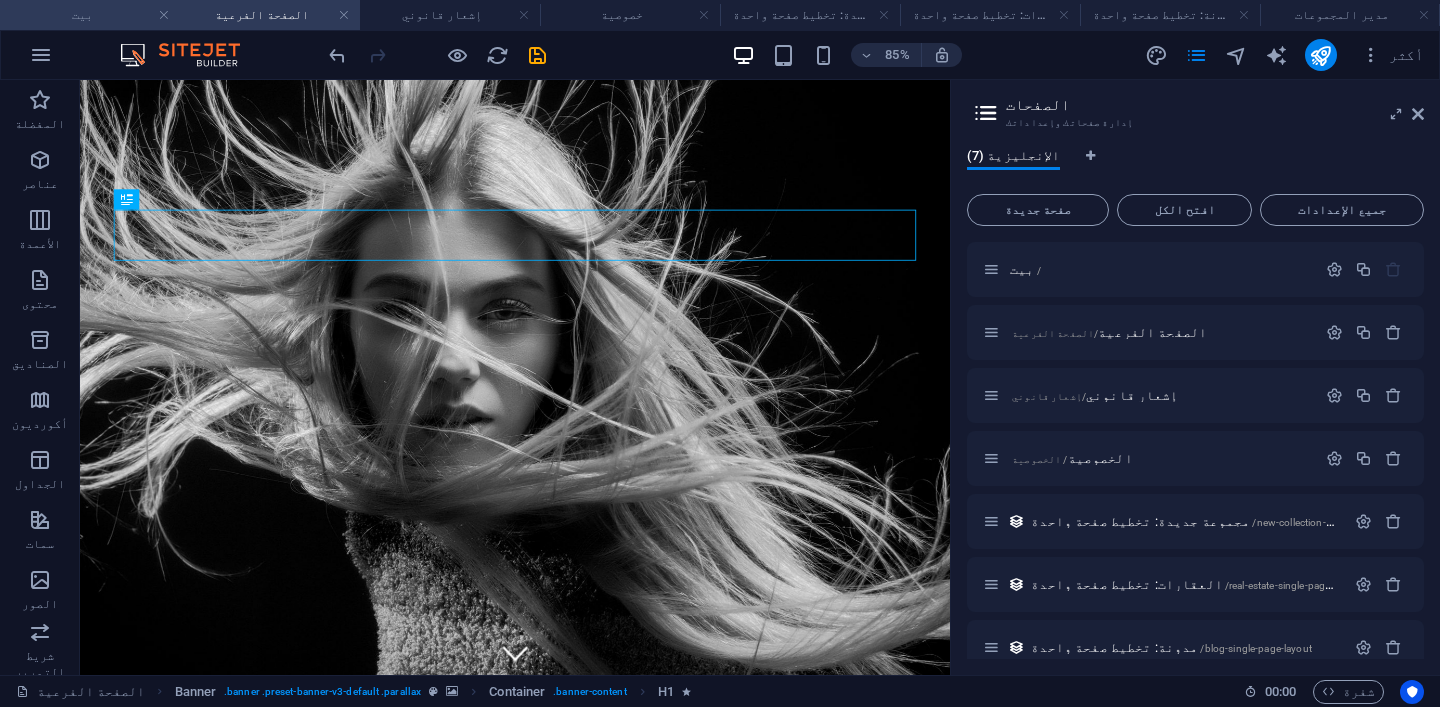click on "بيت" at bounding box center [82, 15] 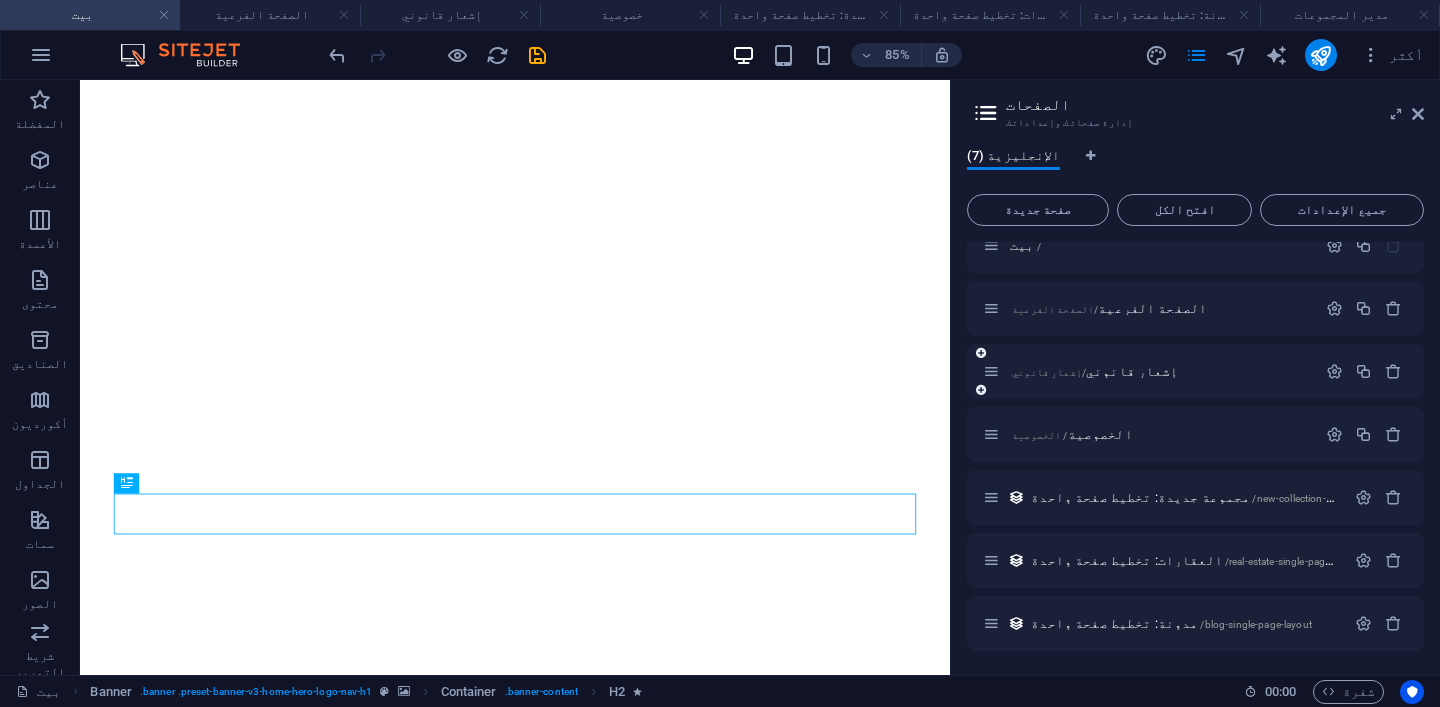 scroll, scrollTop: 0, scrollLeft: 0, axis: both 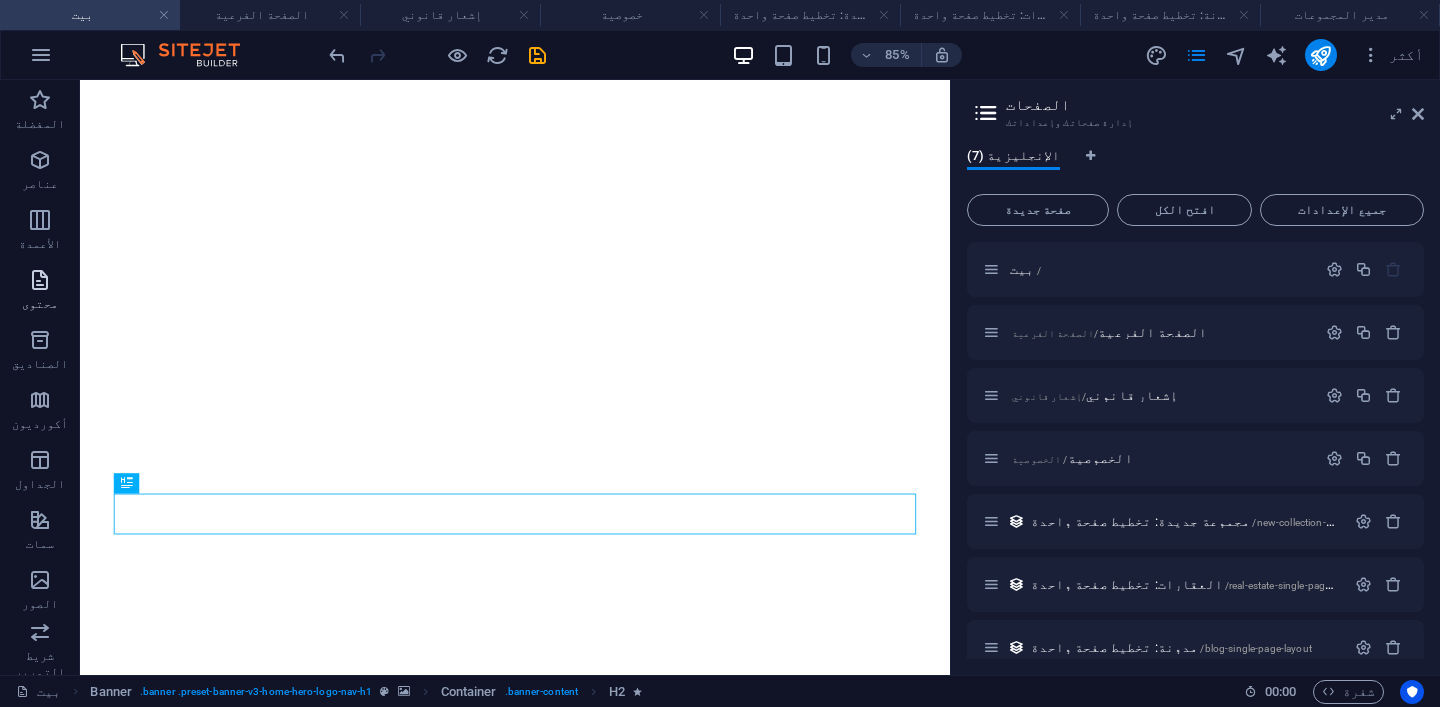 click at bounding box center [40, 280] 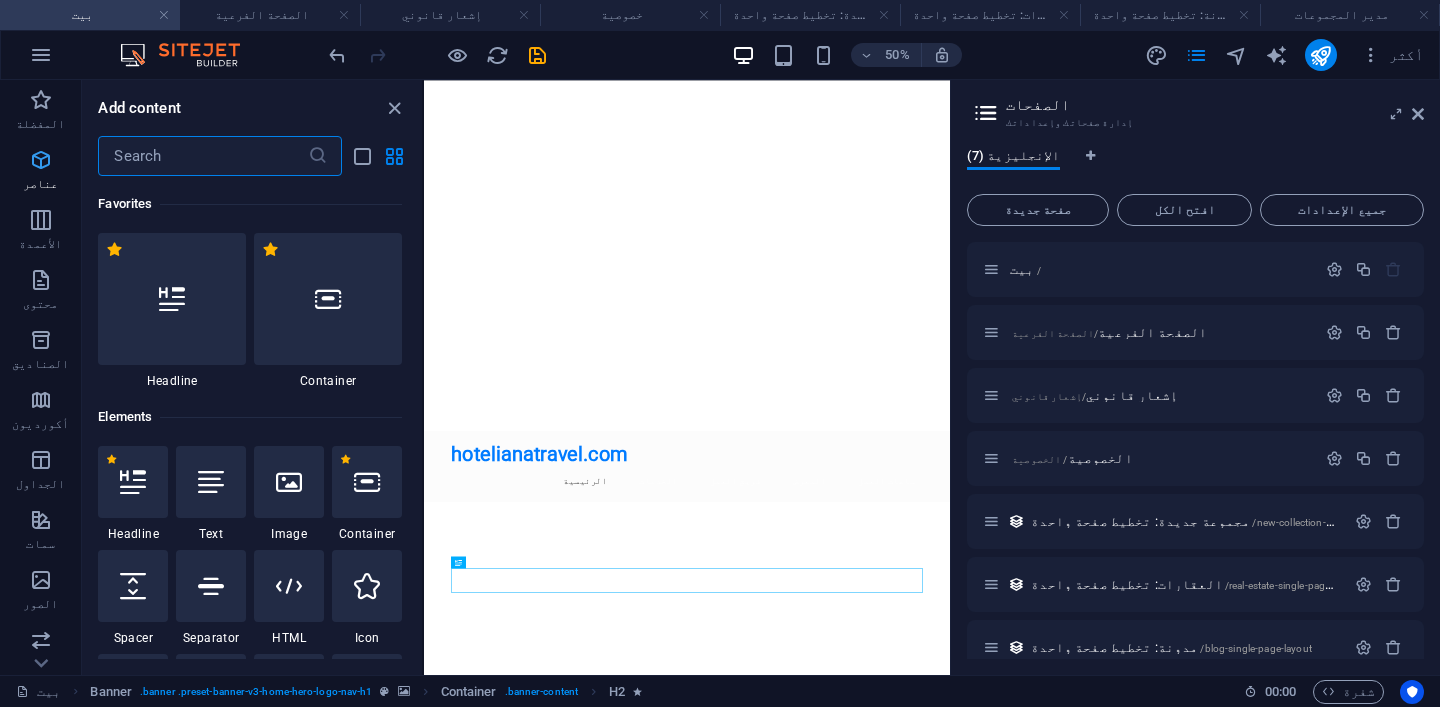 click at bounding box center (41, 160) 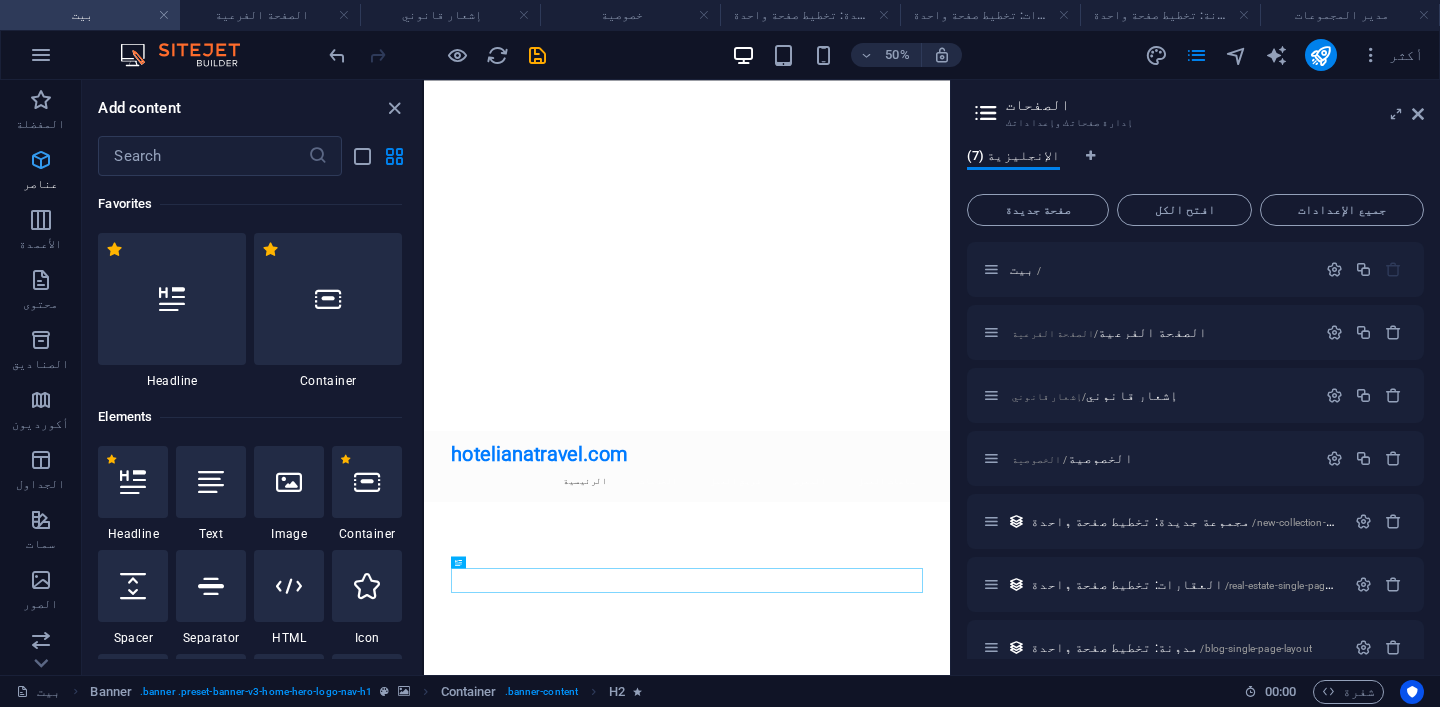 scroll, scrollTop: 3499, scrollLeft: 0, axis: vertical 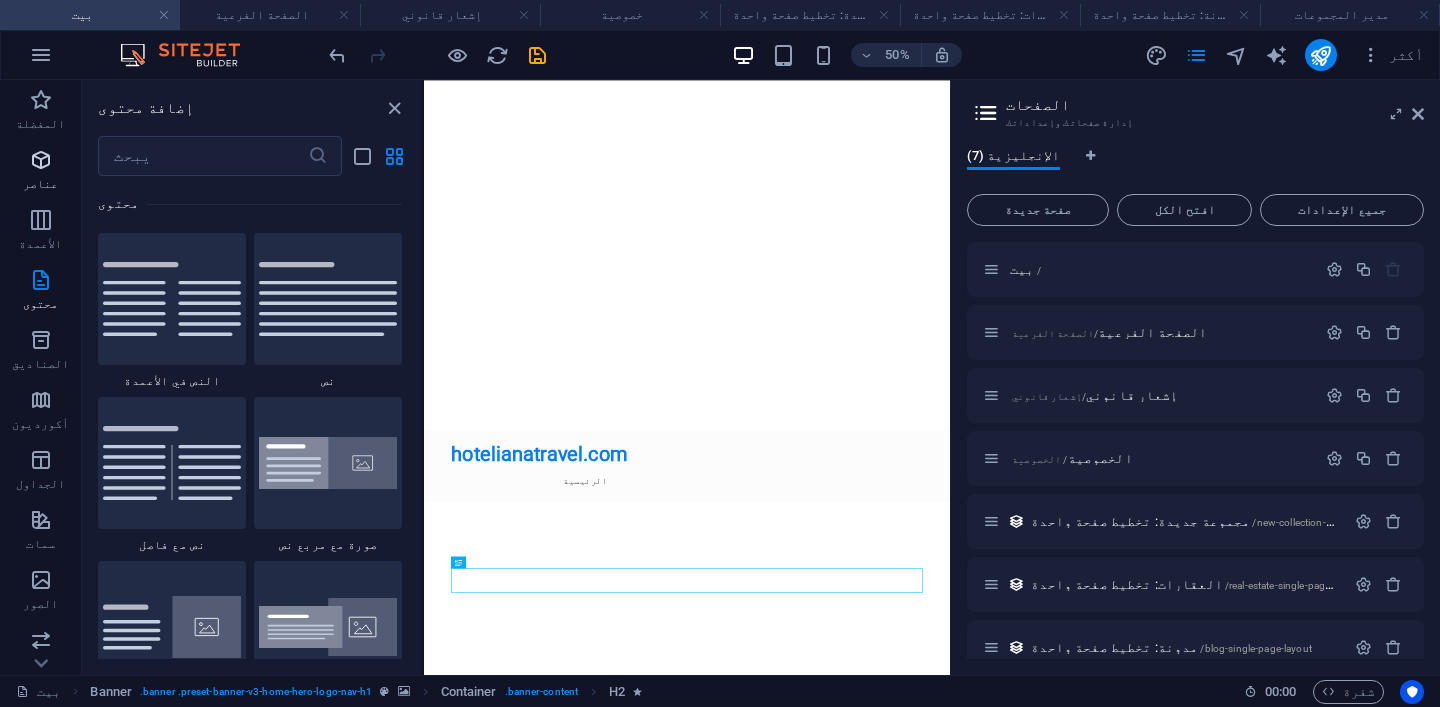click at bounding box center (41, 160) 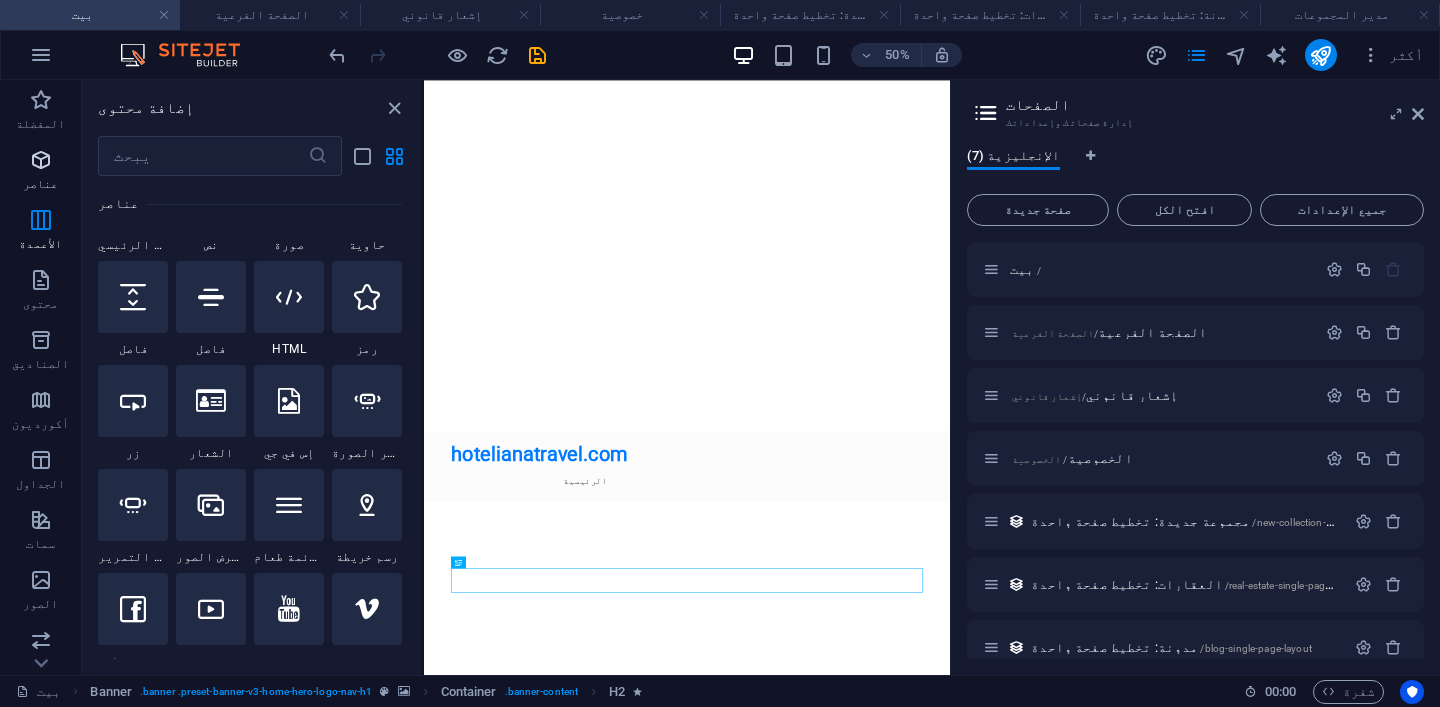 scroll, scrollTop: 213, scrollLeft: 0, axis: vertical 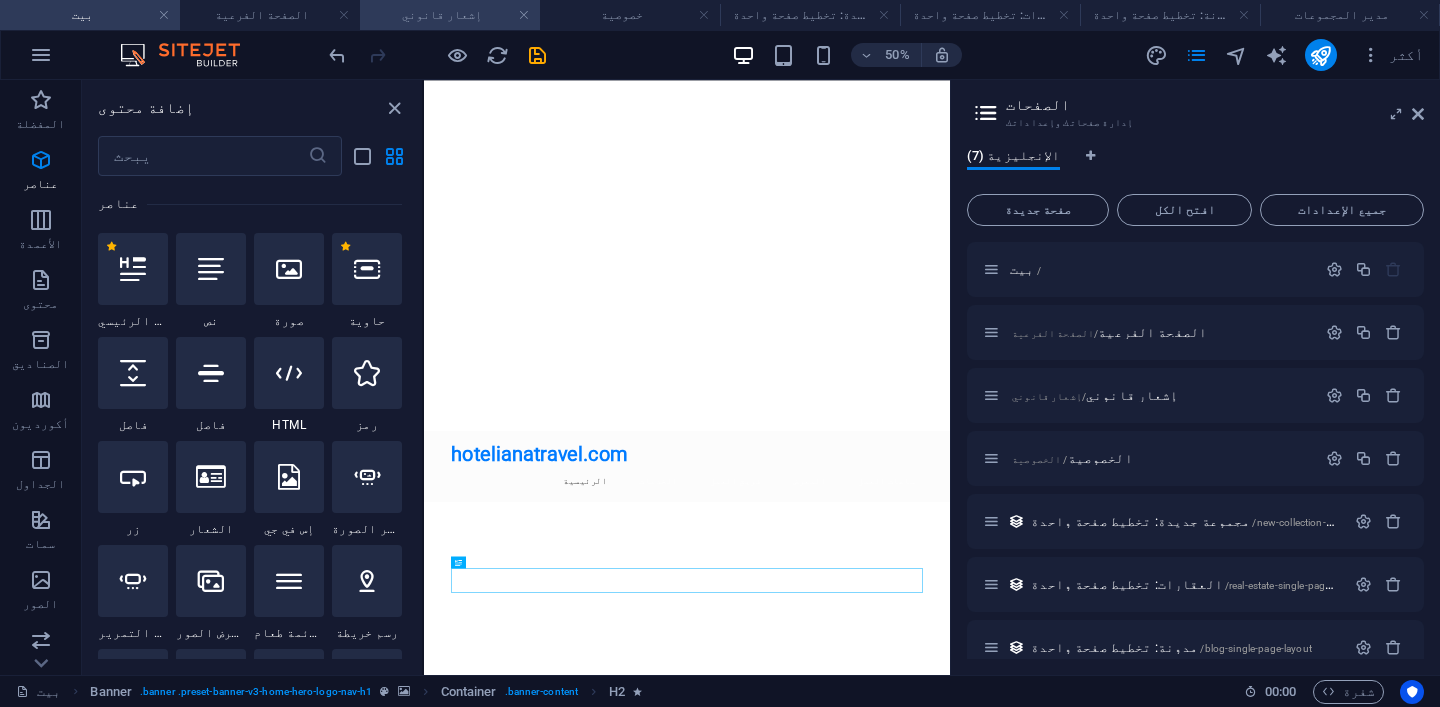click on "إشعار قانوني" at bounding box center (442, 15) 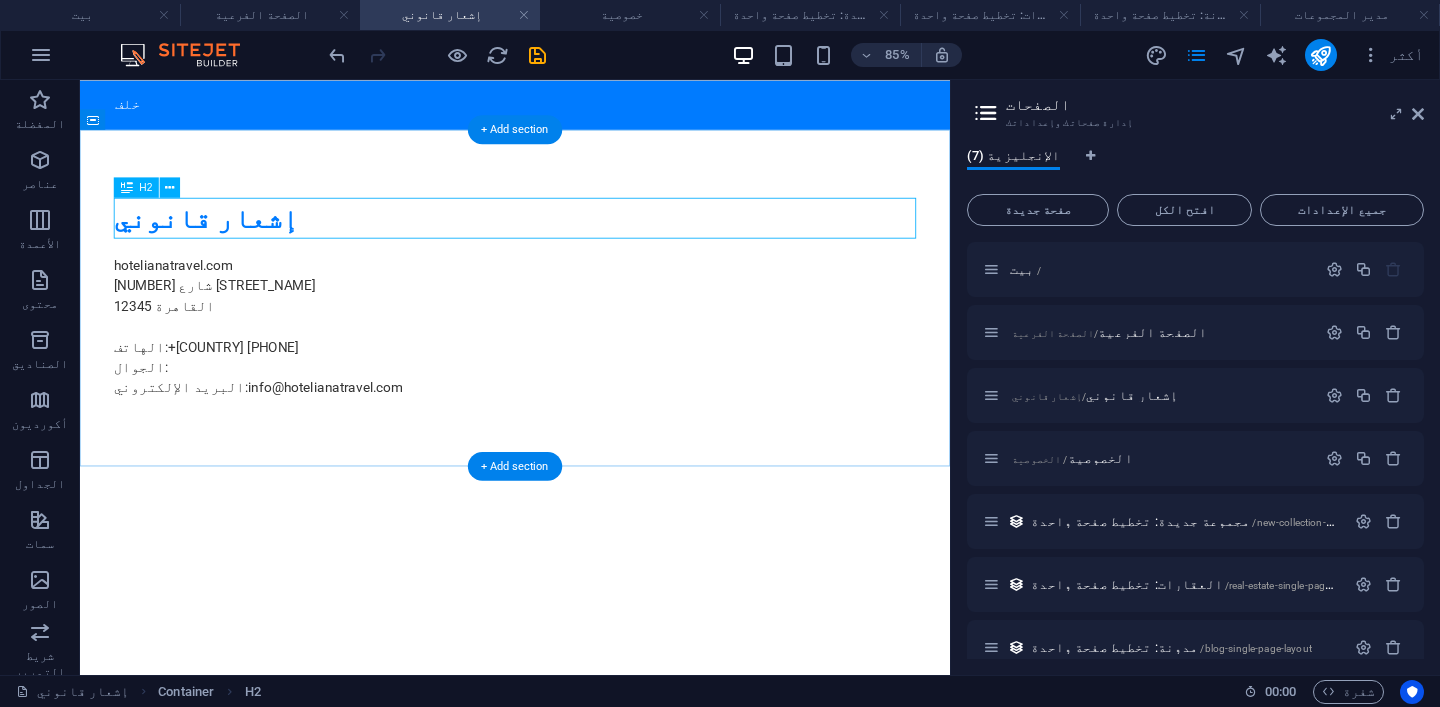 click on "إشعار قانوني" at bounding box center [592, 242] 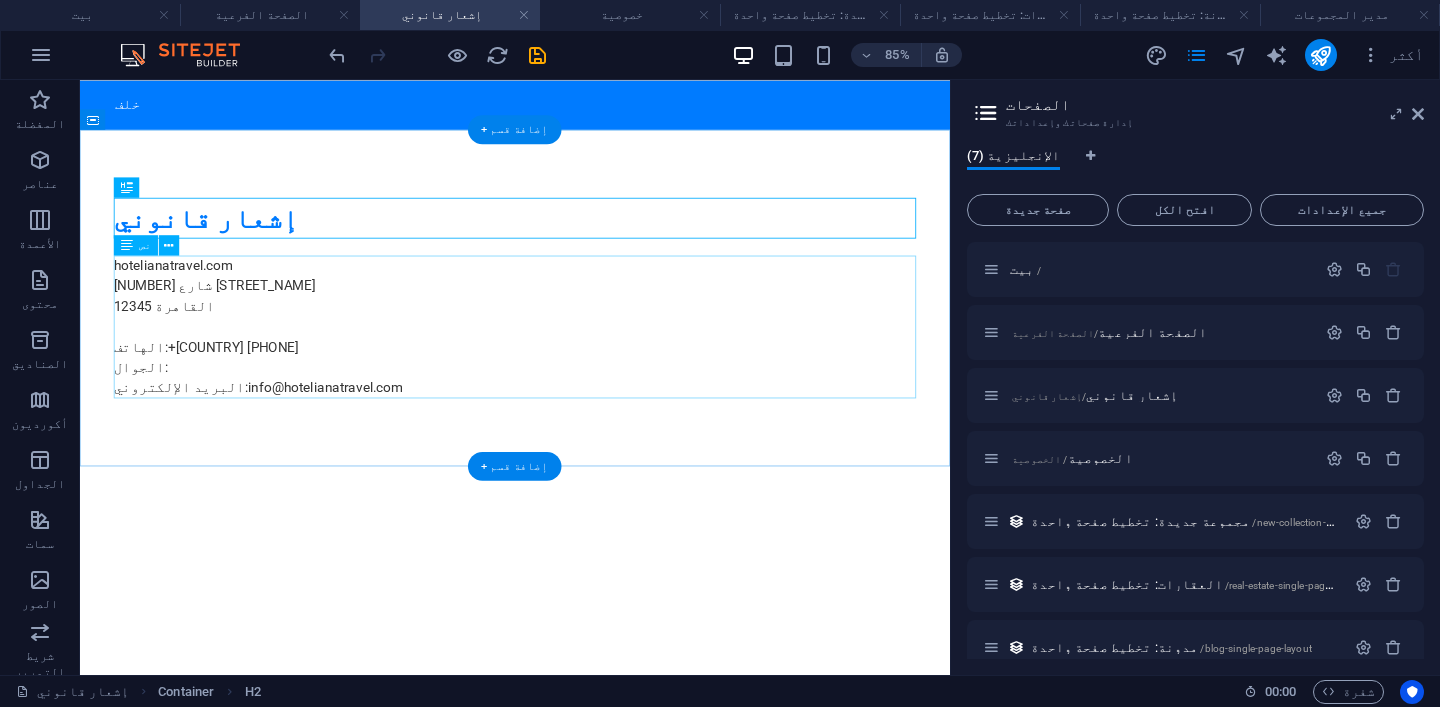 click on "[WEBSITE] [NUMBER] شارع [STREET_NAME] [CITY]    [POSTAL_CODE] الهاتف:  +[COUNTRY] [PHONE]  الجوال: البريد الإلكتروني:  [EMAIL]" at bounding box center (592, 370) 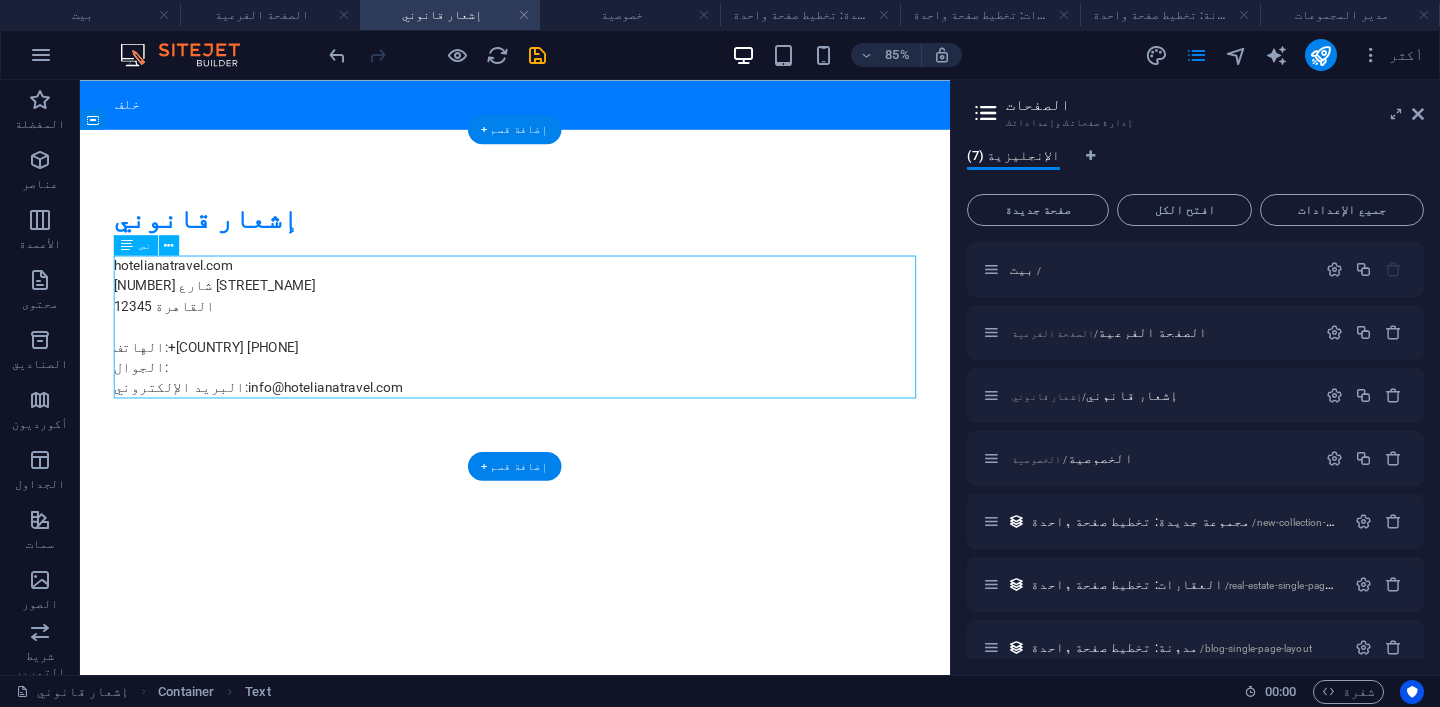 click on "[WEBSITE] [NUMBER] شارع [STREET_NAME] [CITY]    [POSTAL_CODE] الهاتف:  +[COUNTRY] [PHONE]  الجوال: البريد الإلكتروني:  [EMAIL]" at bounding box center (592, 370) 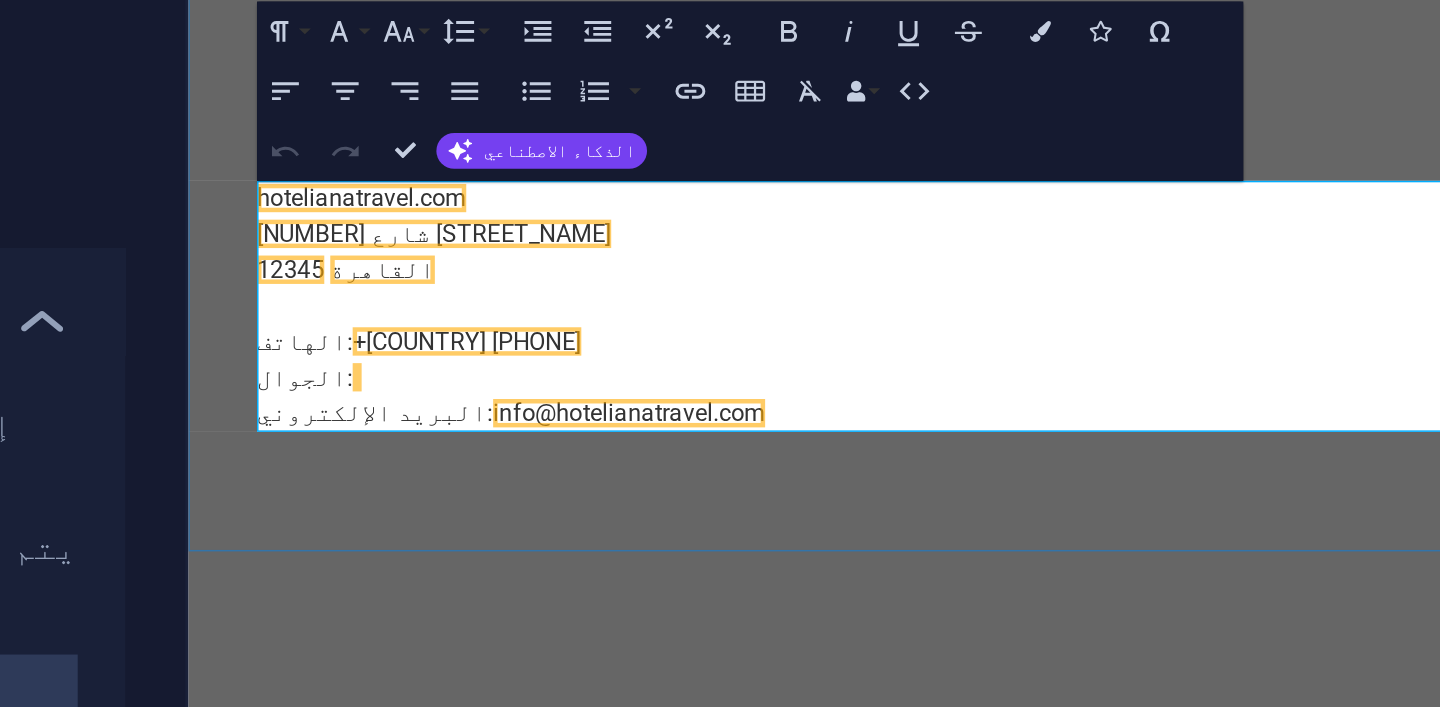 click on "+[COUNTRY] [PHONE]" at bounding box center (374, 185) 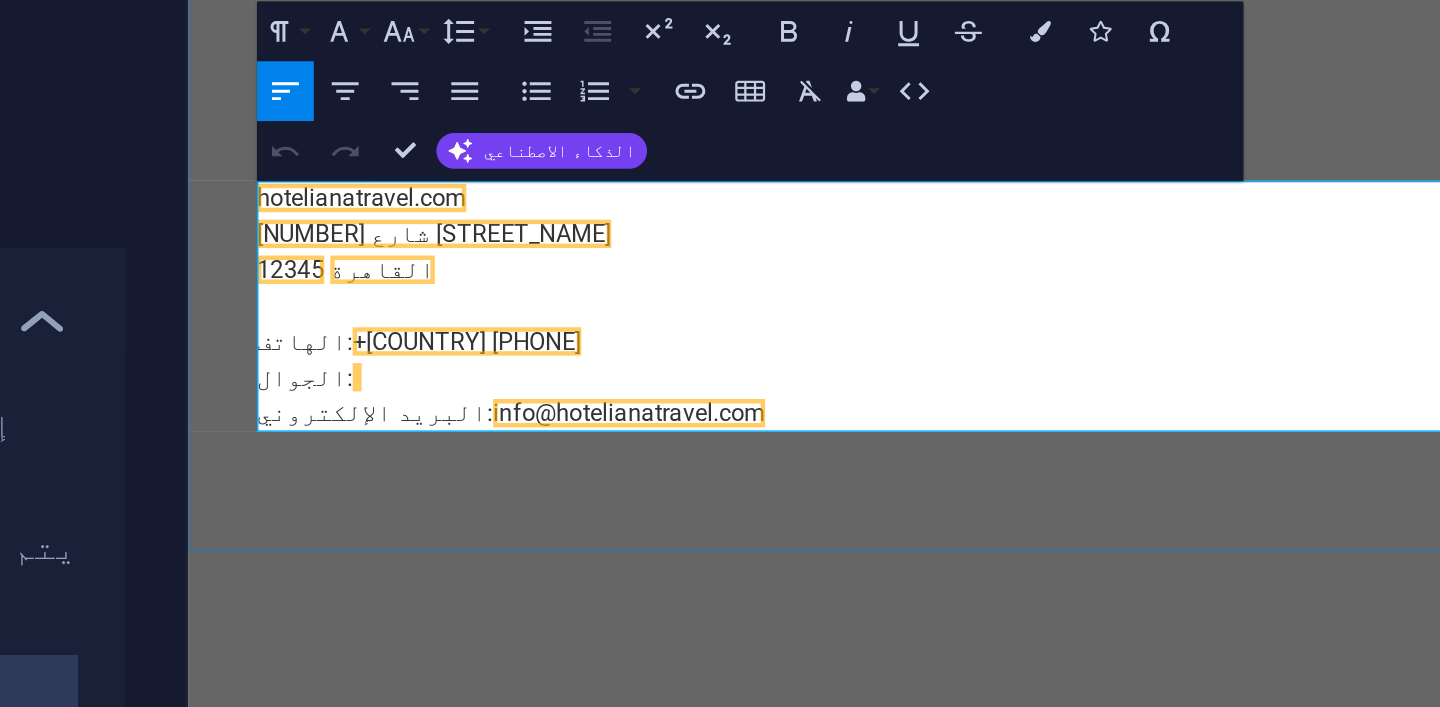 drag, startPoint x: 358, startPoint y: 186, endPoint x: 251, endPoint y: 187, distance: 107.00467 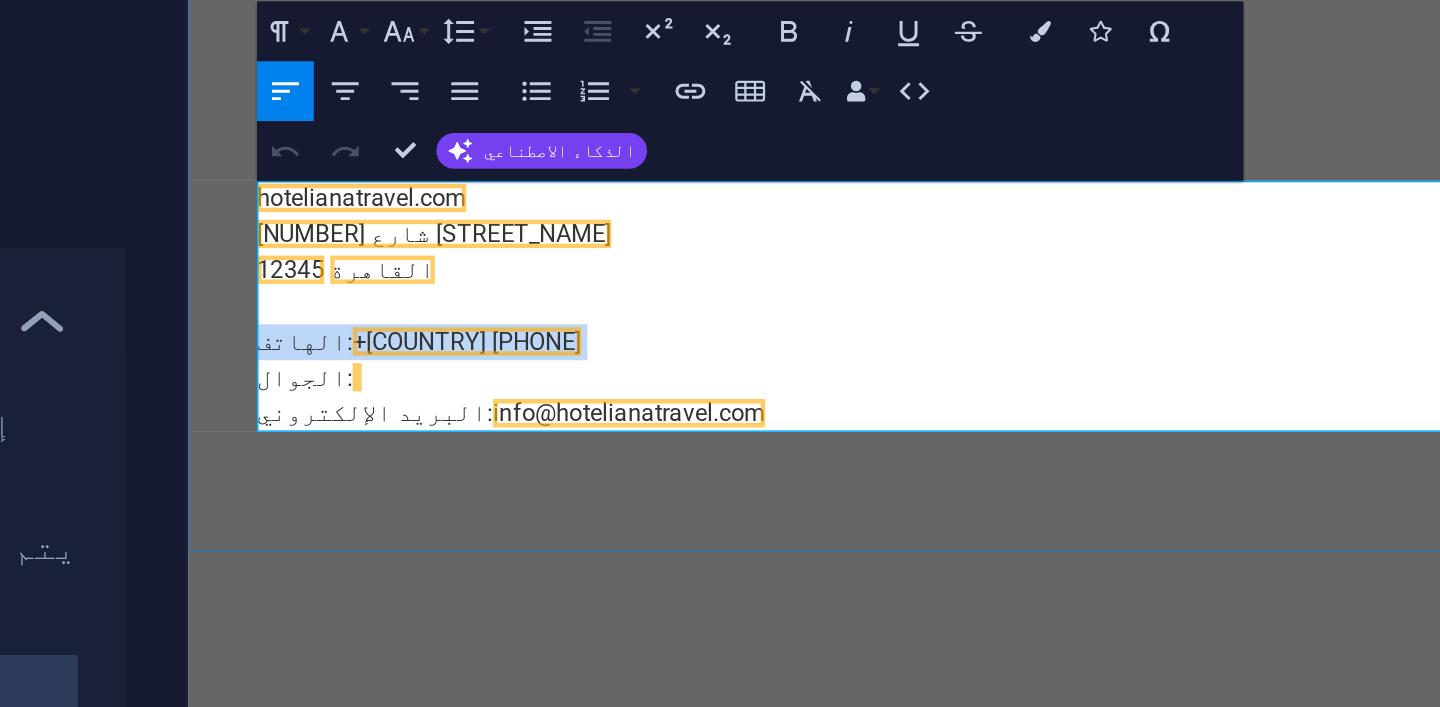 click on "+[COUNTRY] [PHONE]" at bounding box center (374, 185) 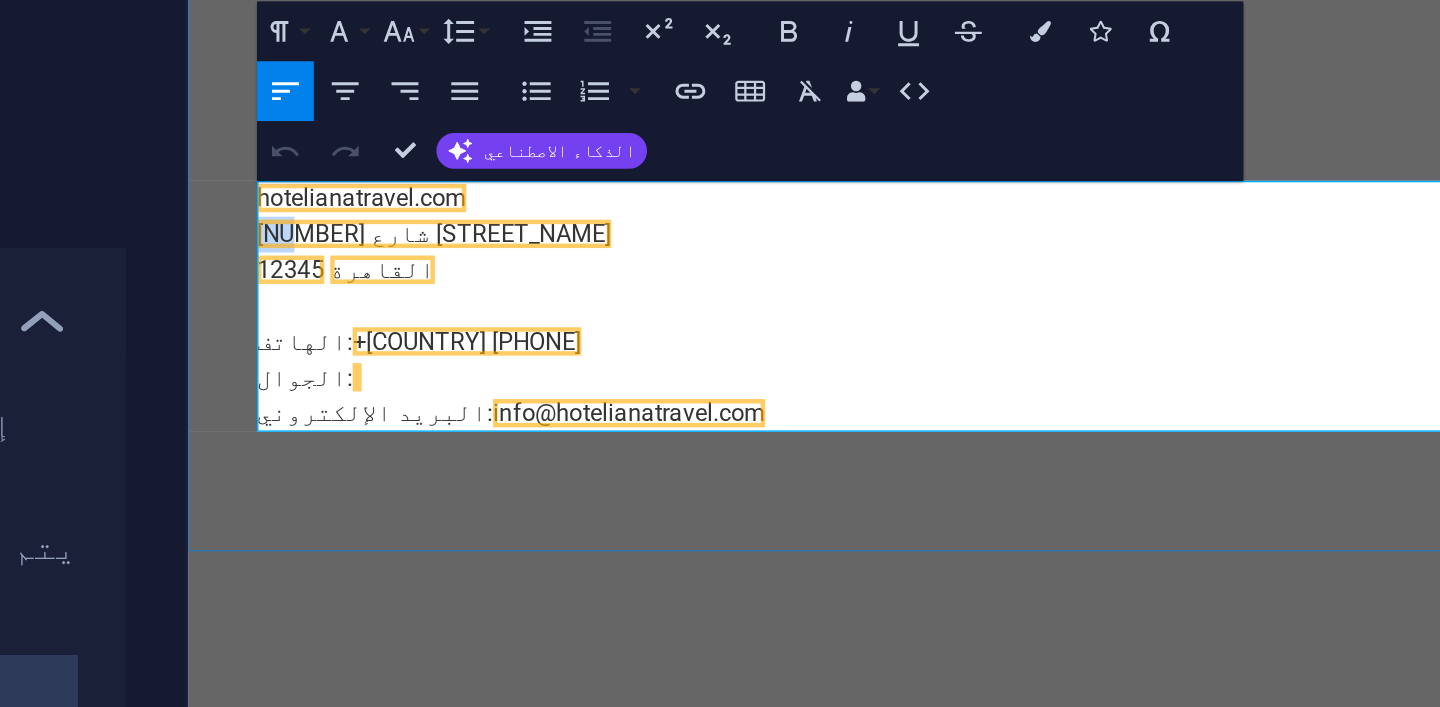 drag, startPoint x: 261, startPoint y: 113, endPoint x: 238, endPoint y: 112, distance: 23.021729 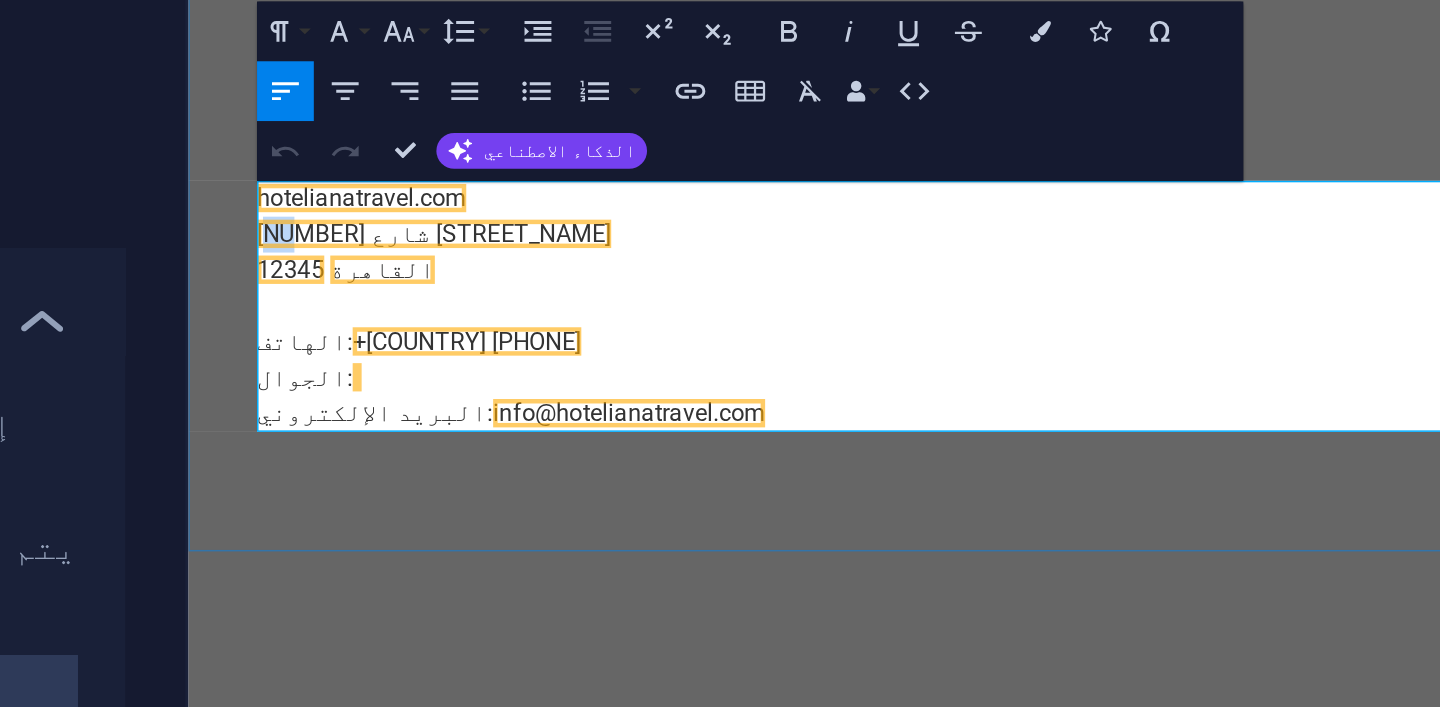 type 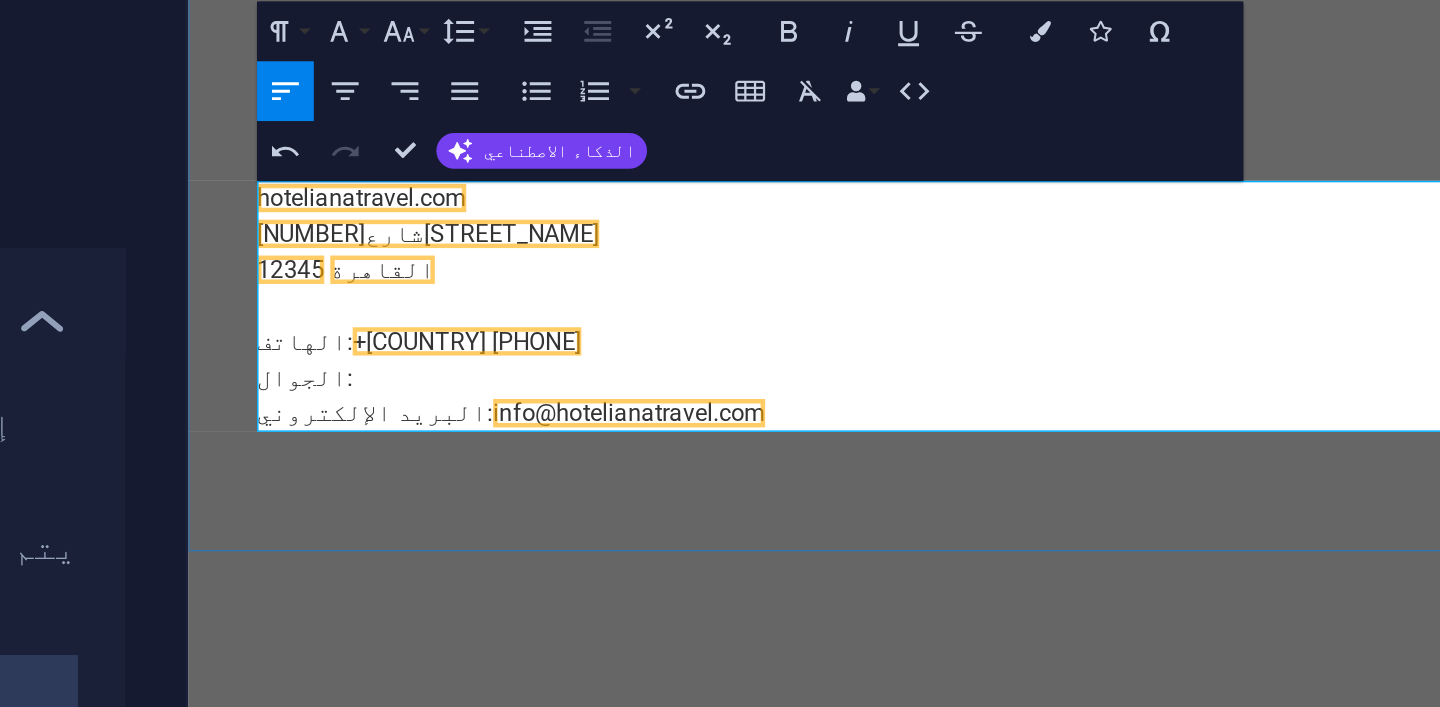click on "[NUMBER]شارع[STREET_NAME]" at bounding box center [348, 113] 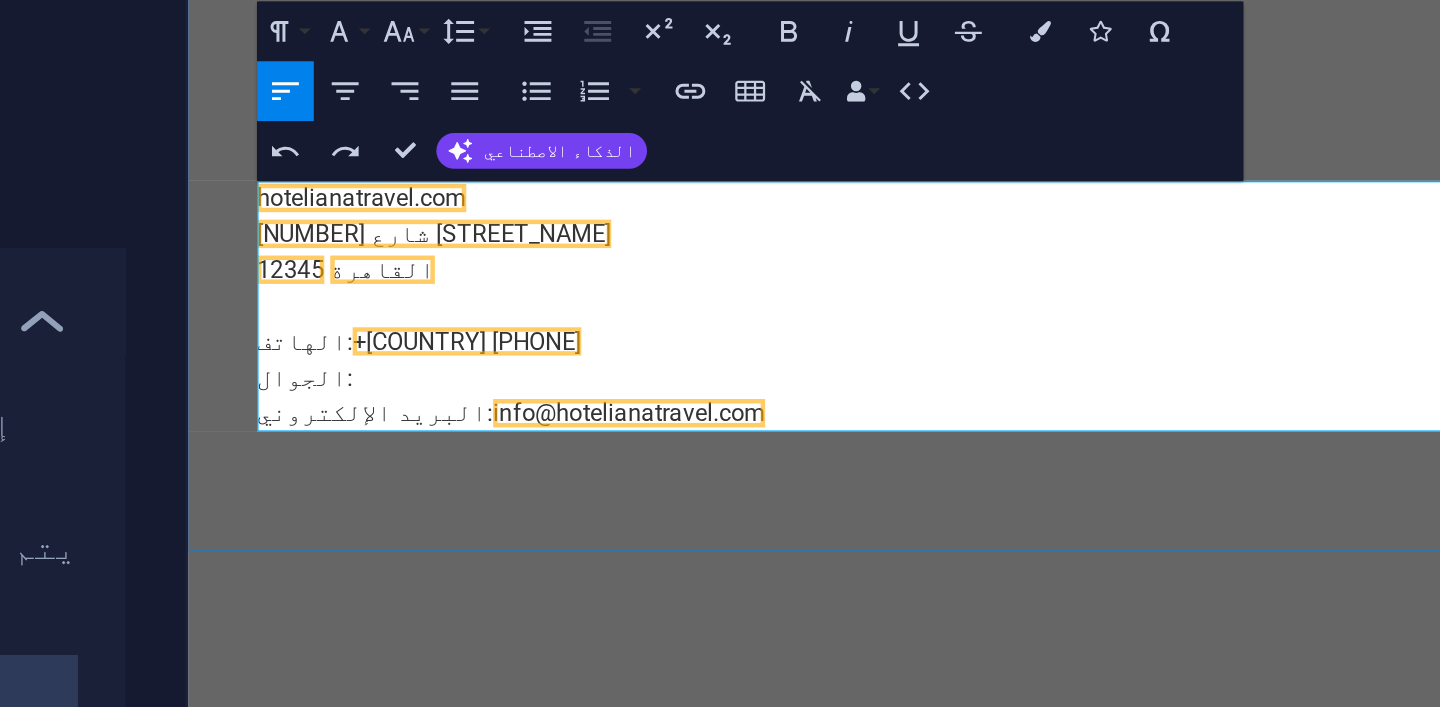 click on "12345" at bounding box center [256, 137] 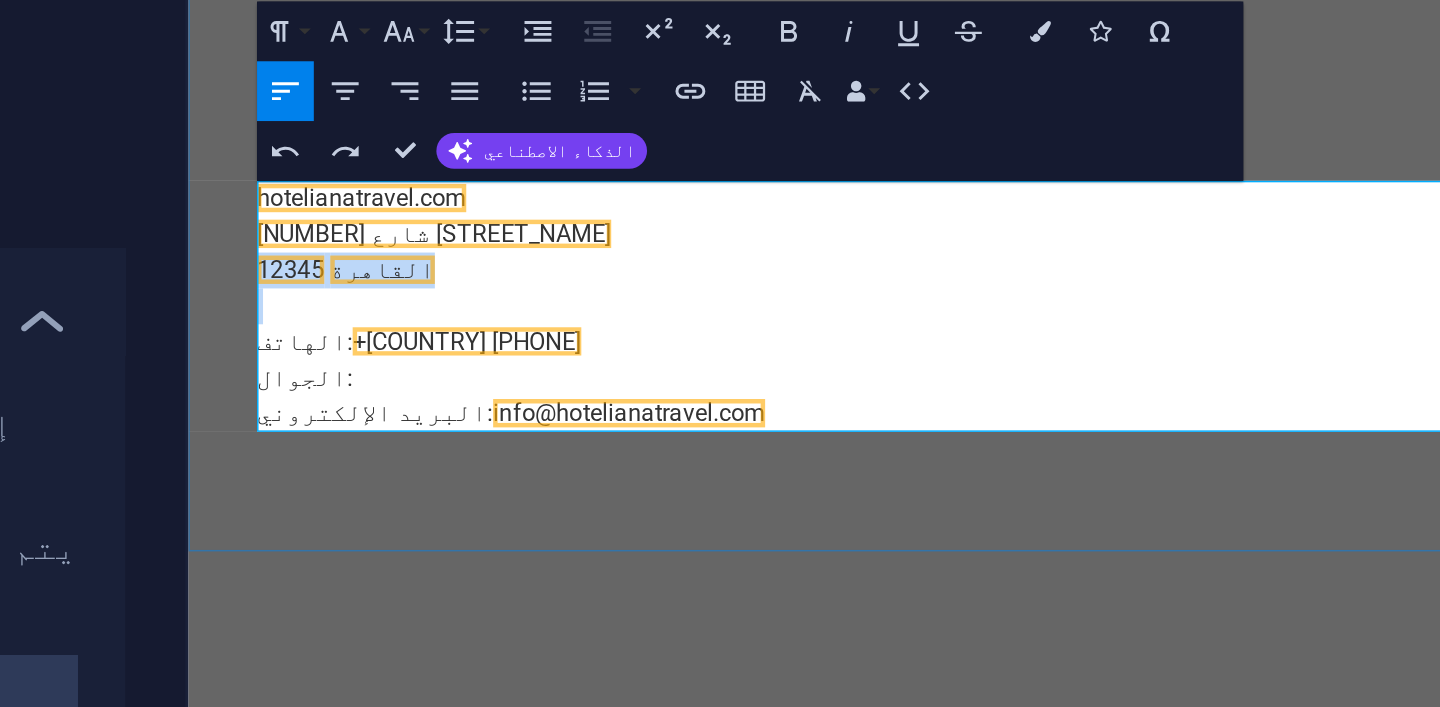 click on "12345" at bounding box center [256, 137] 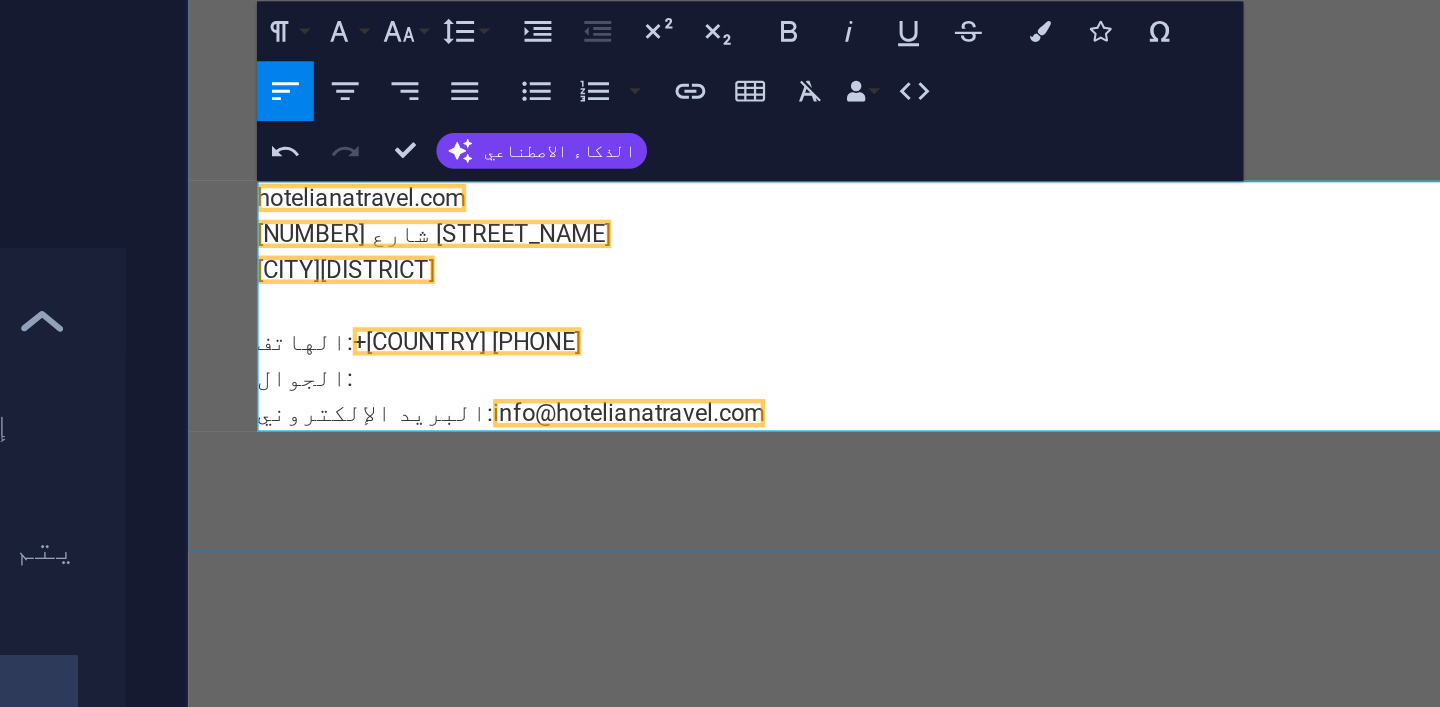 click on "[CITY][DISTRICT]" at bounding box center (293, 137) 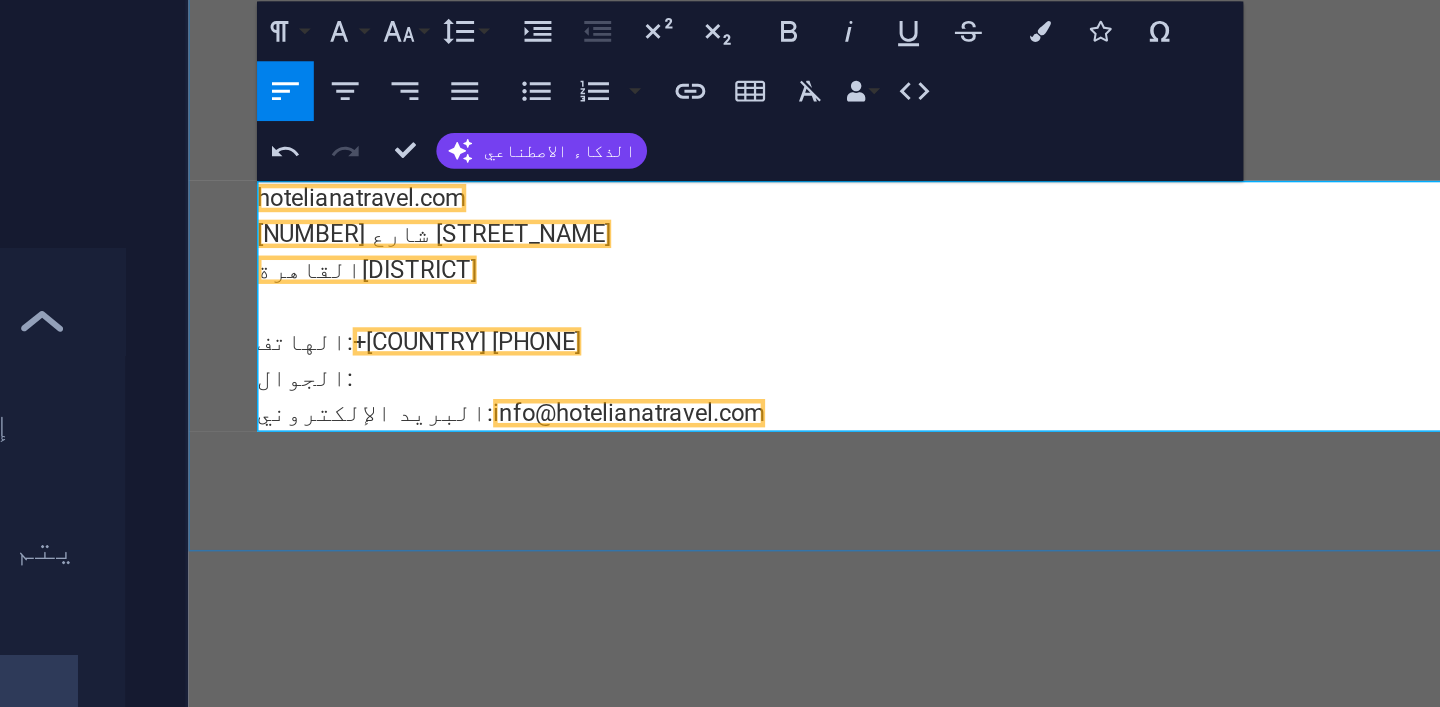 click on "[NUMBER] شارع [STREET_NAME]  [CITY] [DISTRICT]" at bounding box center (706, 126) 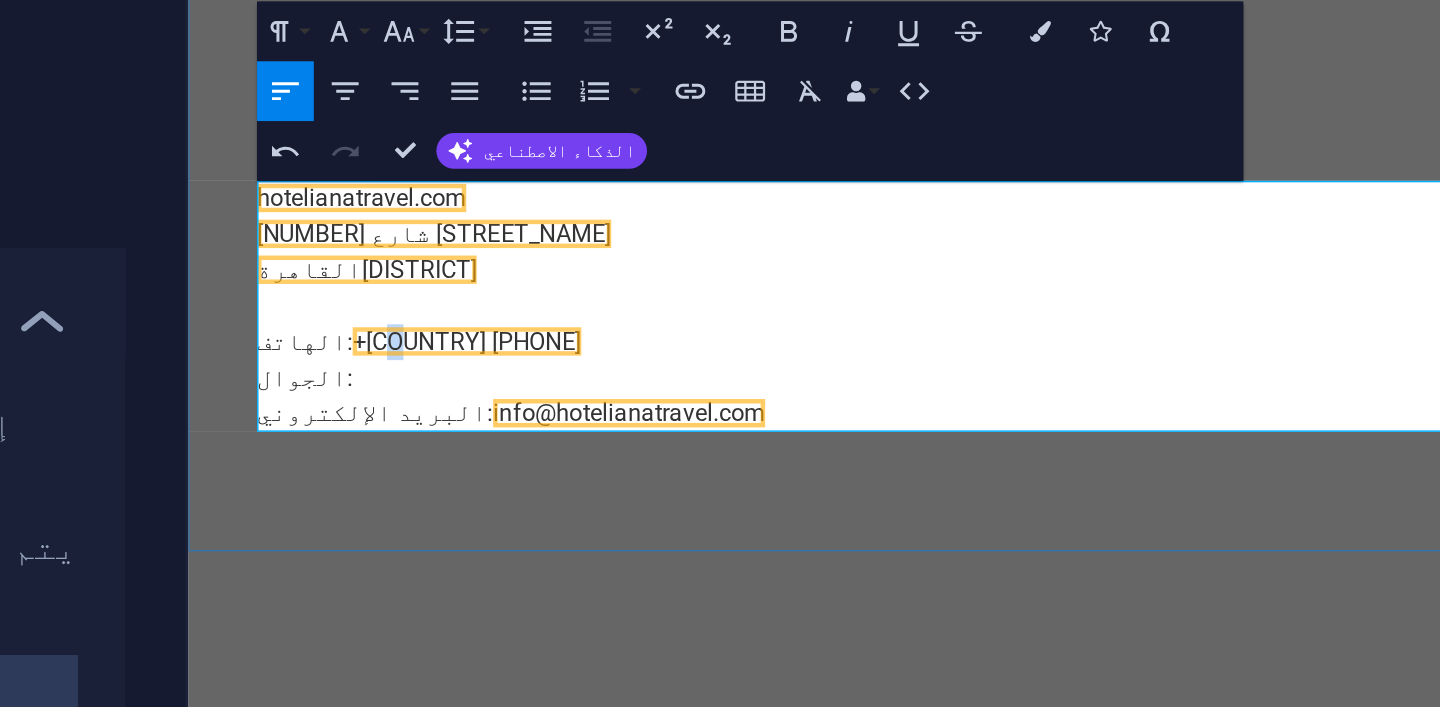 click on "+[COUNTRY] [PHONE]" at bounding box center [374, 185] 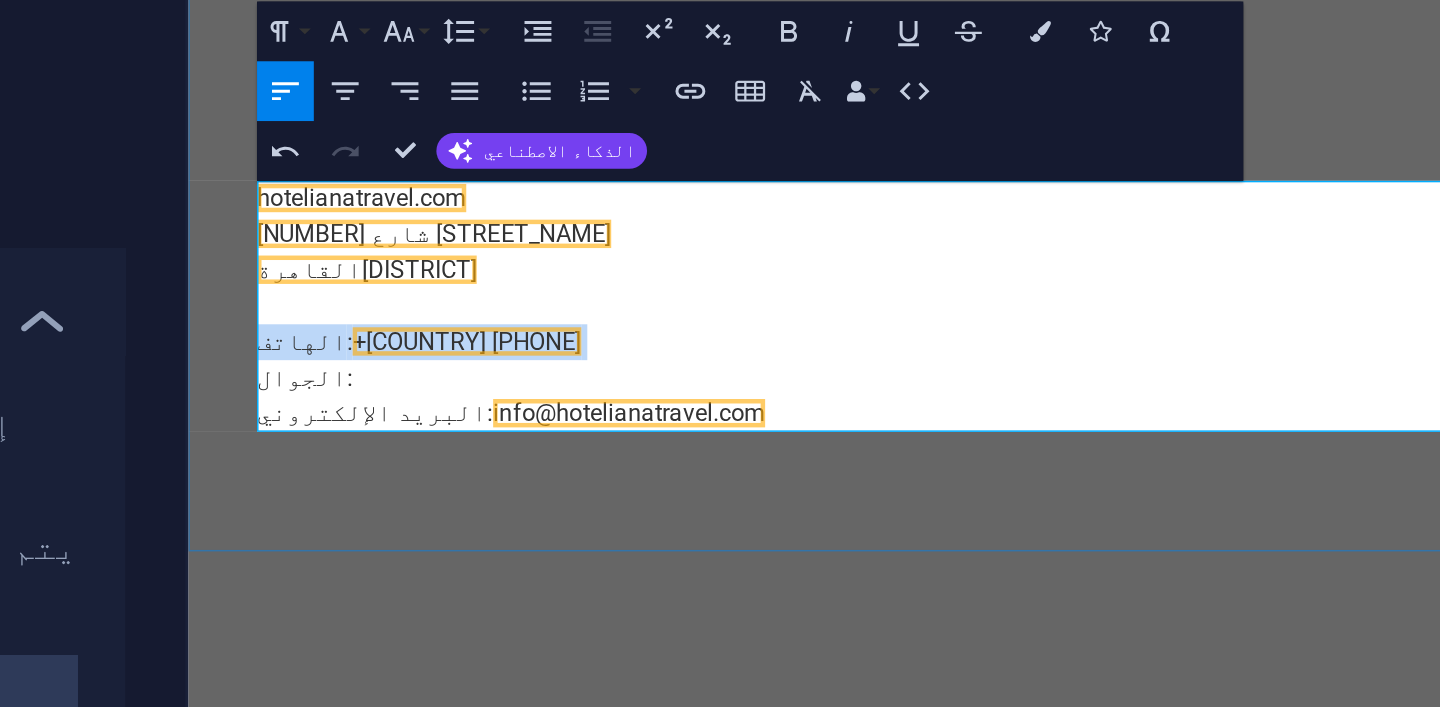 click on "+[COUNTRY] [PHONE]" at bounding box center (374, 185) 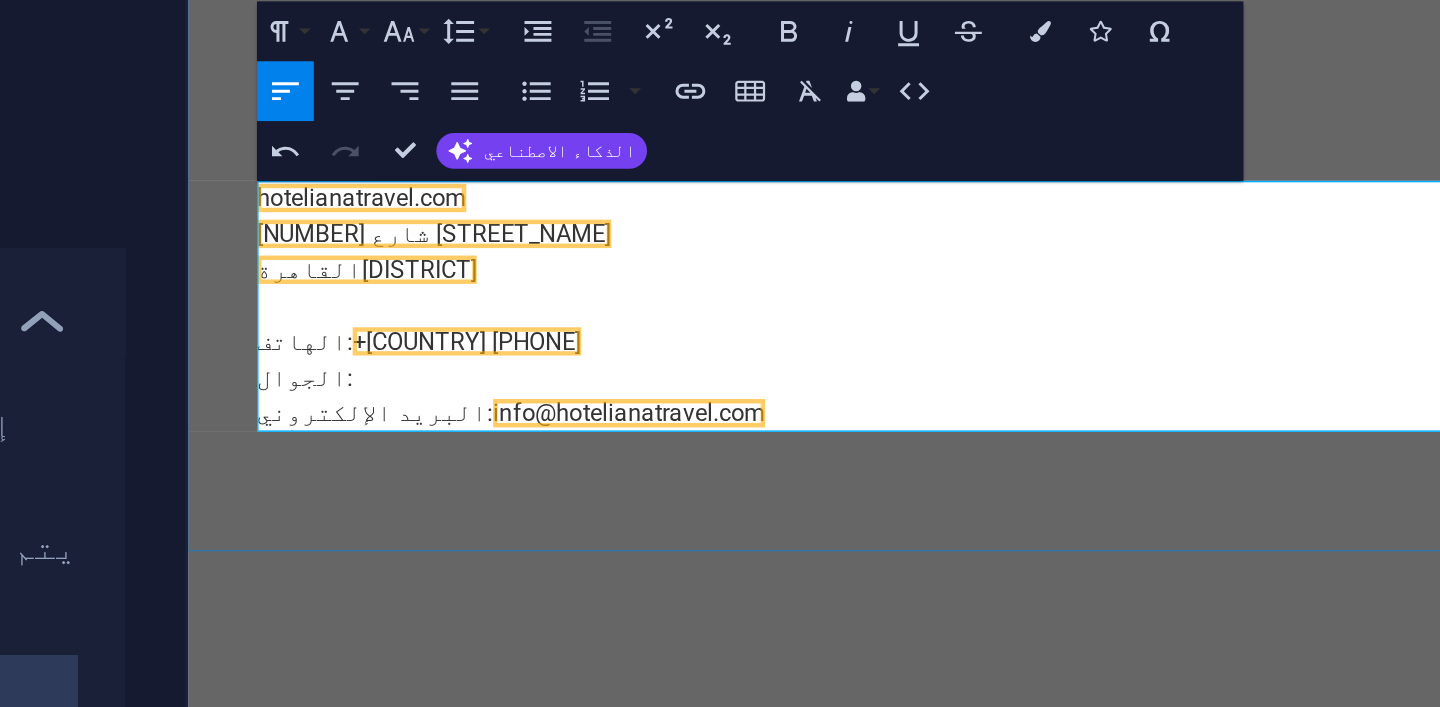 drag, startPoint x: 238, startPoint y: 184, endPoint x: 352, endPoint y: 183, distance: 114.00439 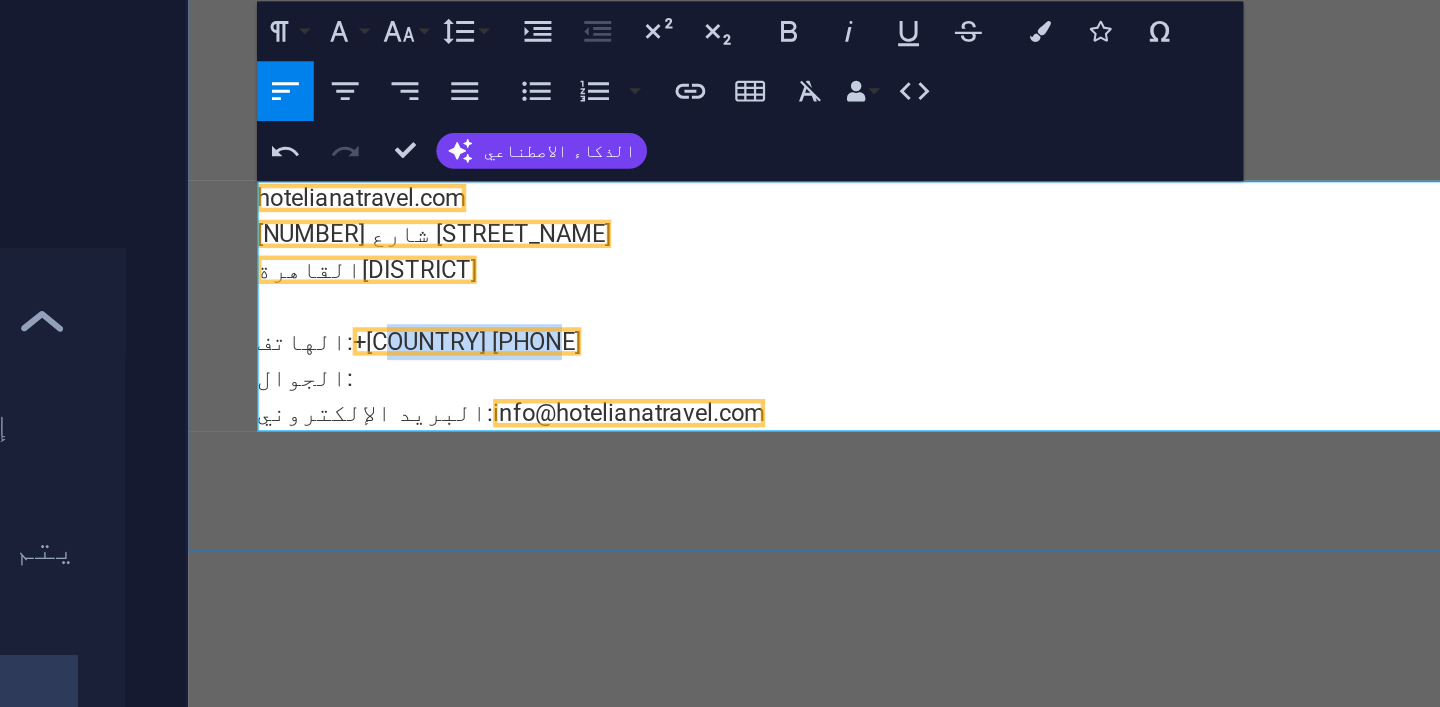 drag, startPoint x: 359, startPoint y: 185, endPoint x: 268, endPoint y: 188, distance: 91.04944 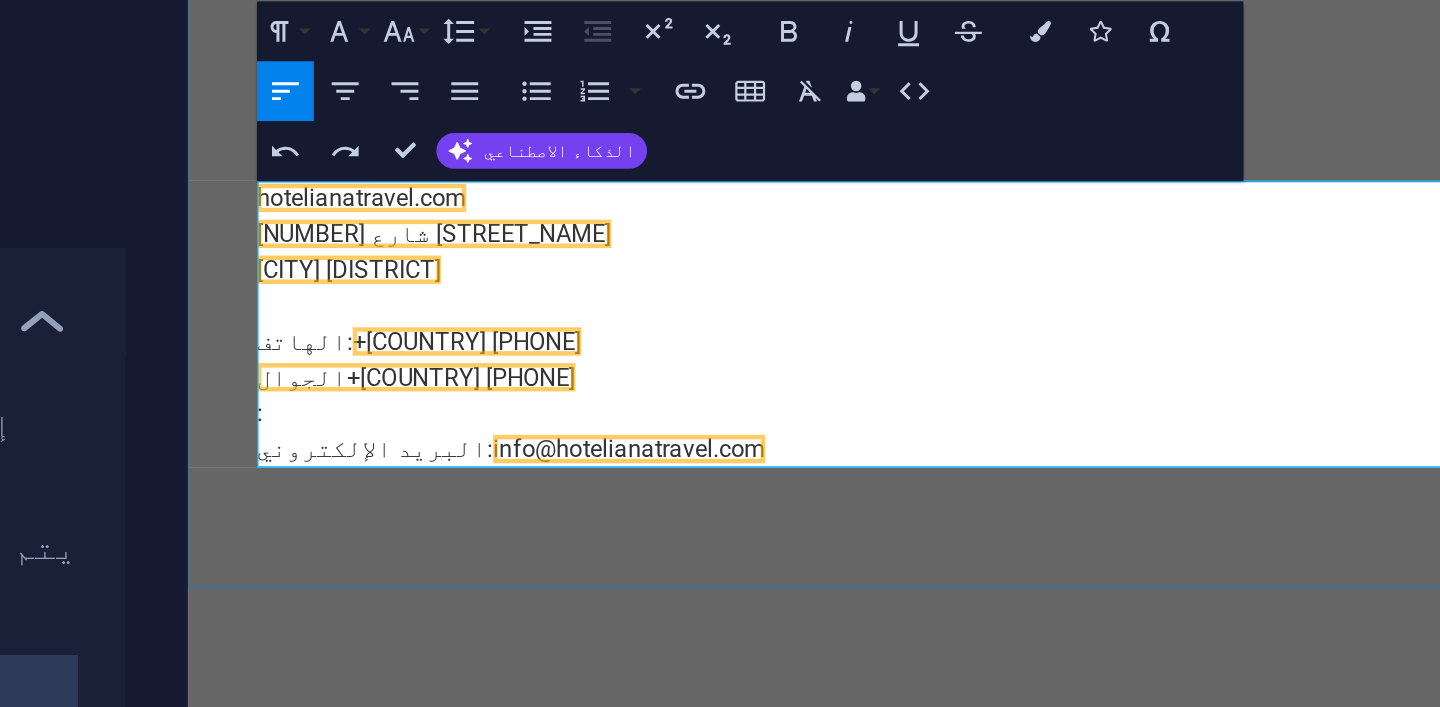 click at bounding box center (706, 162) 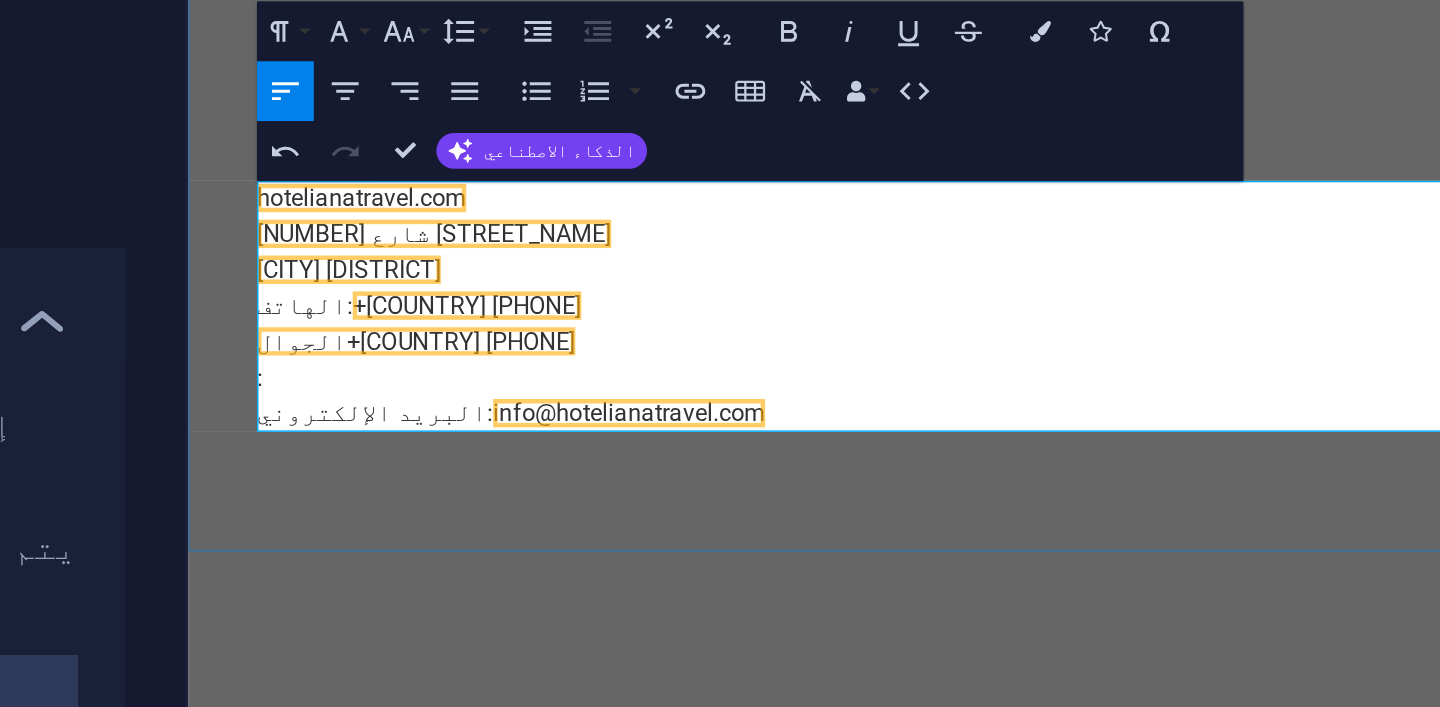 click on "الجوال+[COUNTRY] [PHONE]" at bounding box center (340, 185) 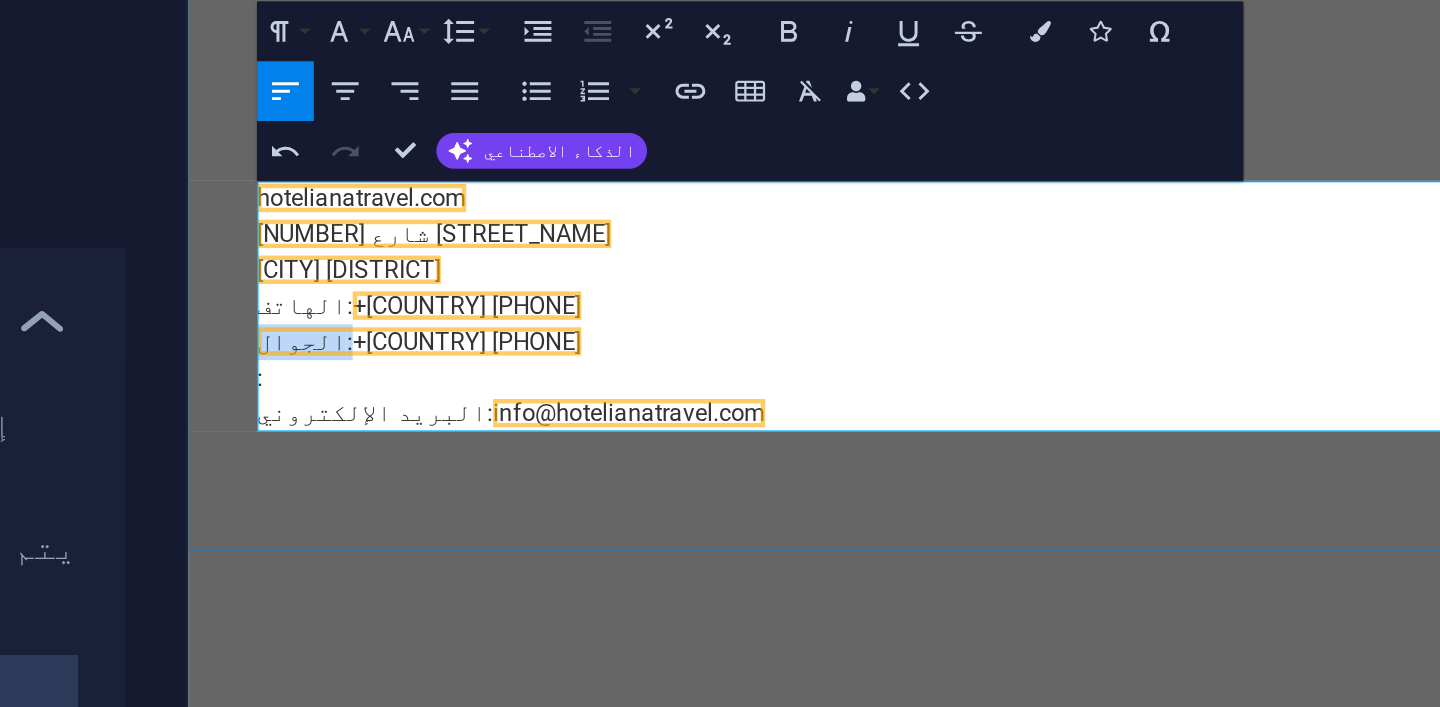 drag, startPoint x: 359, startPoint y: 187, endPoint x: 397, endPoint y: 189, distance: 38.052597 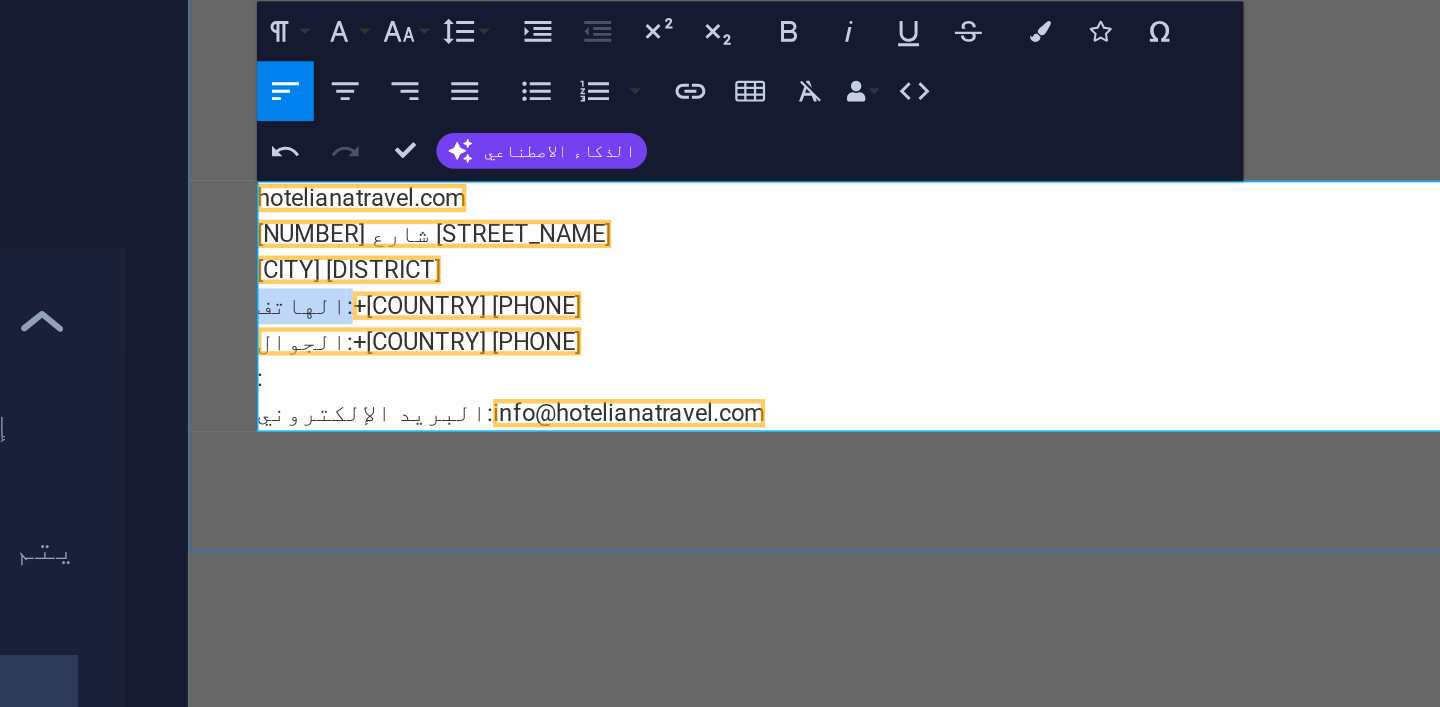 drag, startPoint x: 359, startPoint y: 162, endPoint x: 398, endPoint y: 167, distance: 39.319206 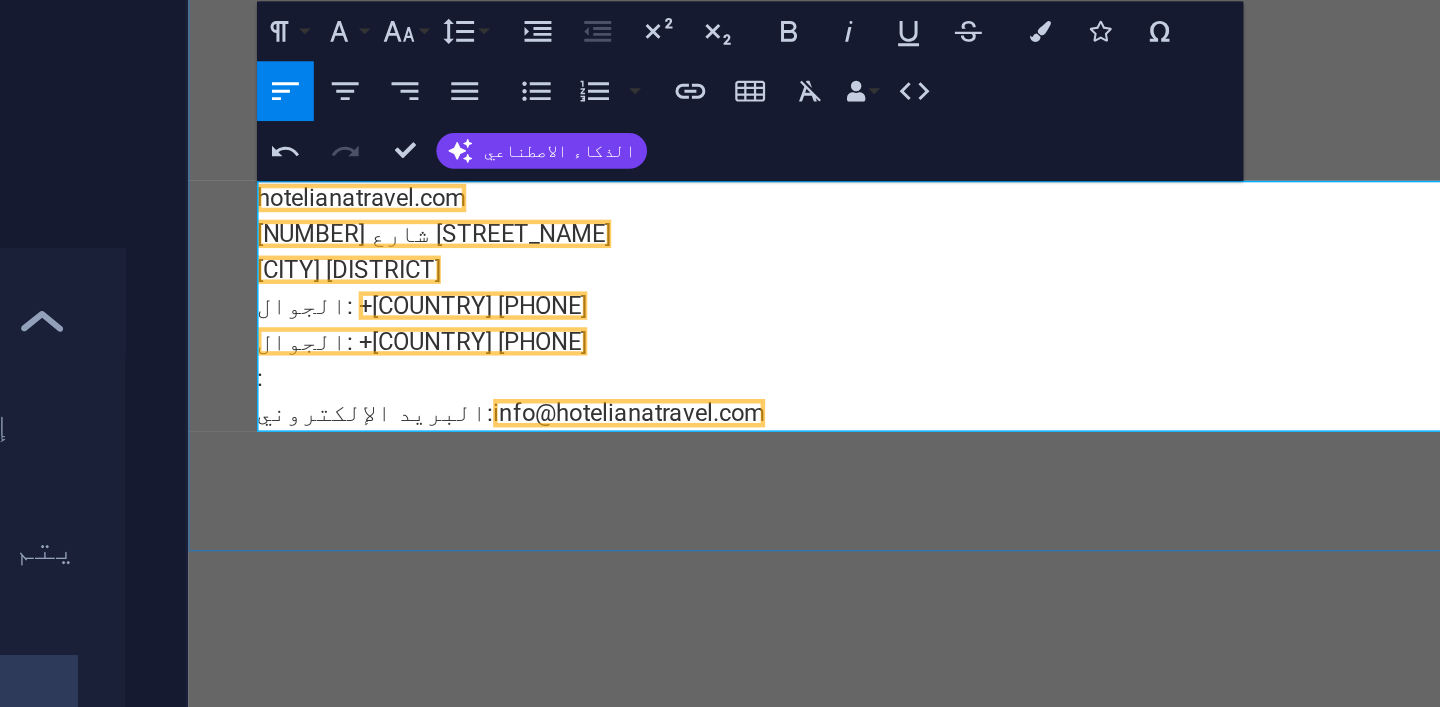 click on "الجوال:   +[COUNTRY] [PHONE]  الجوال: +[COUNTRY] [PHONE]  :  البريد الإلكتروني:  [EMAIL]" at bounding box center (706, 198) 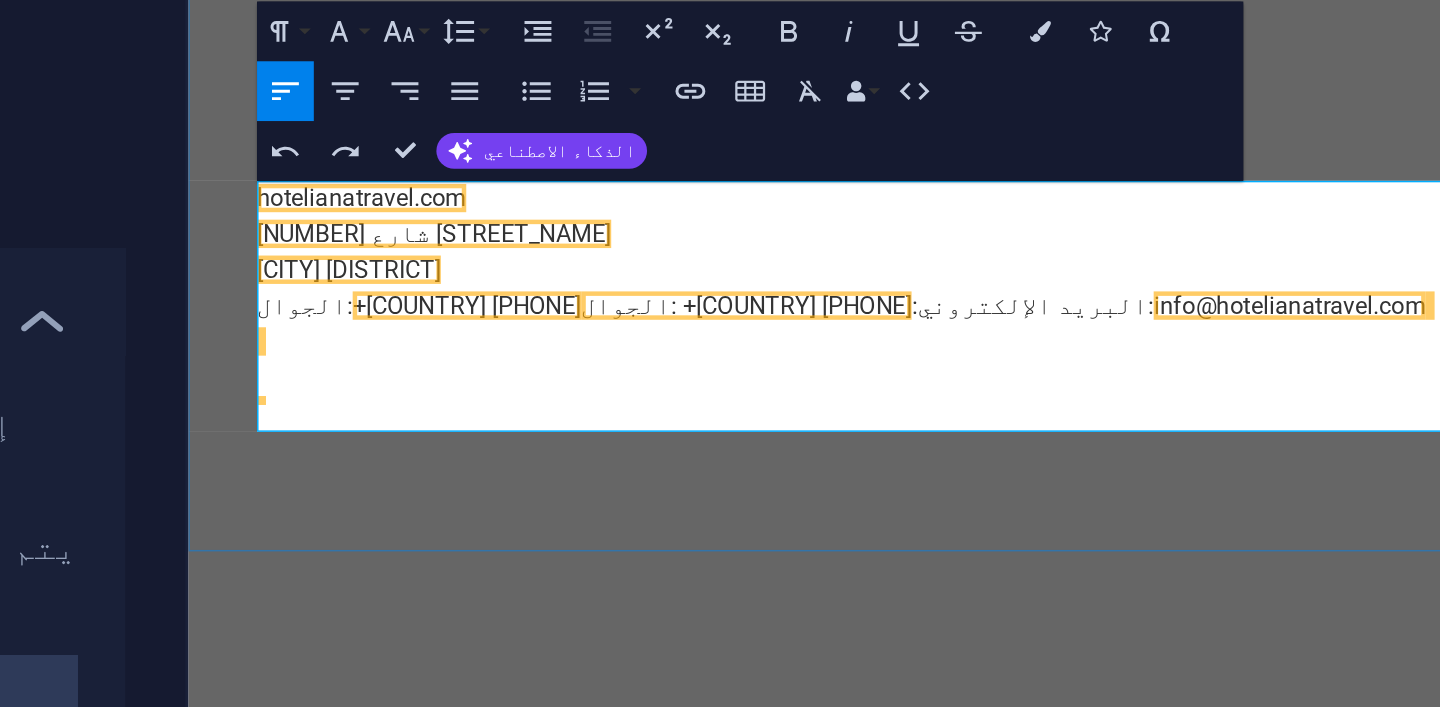 click on "البريد الإلكتروني:" at bounding box center (755, 161) 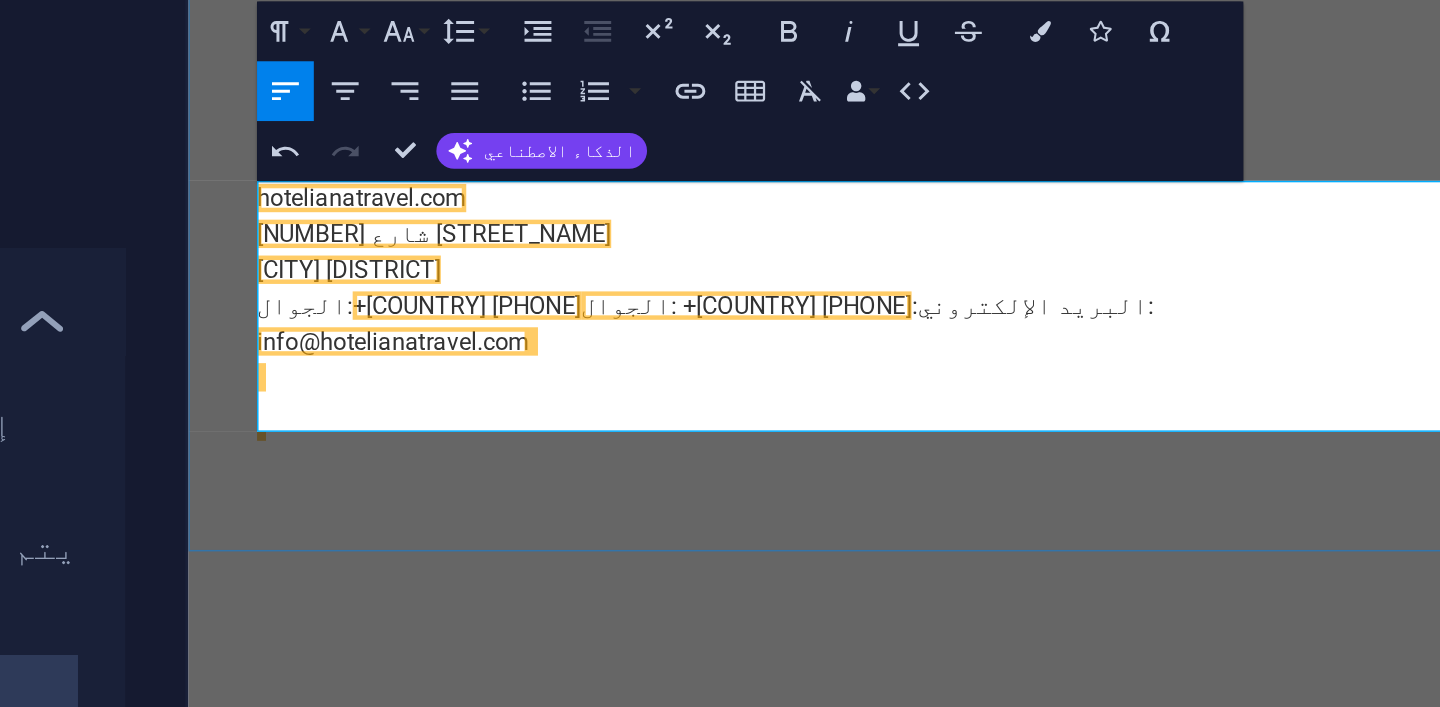 click on "+[COUNTRY] [PHONE]  الجوال: +[COUNTRY] [PHONE]  :  البريد الإلكتروني:" at bounding box center (566, 161) 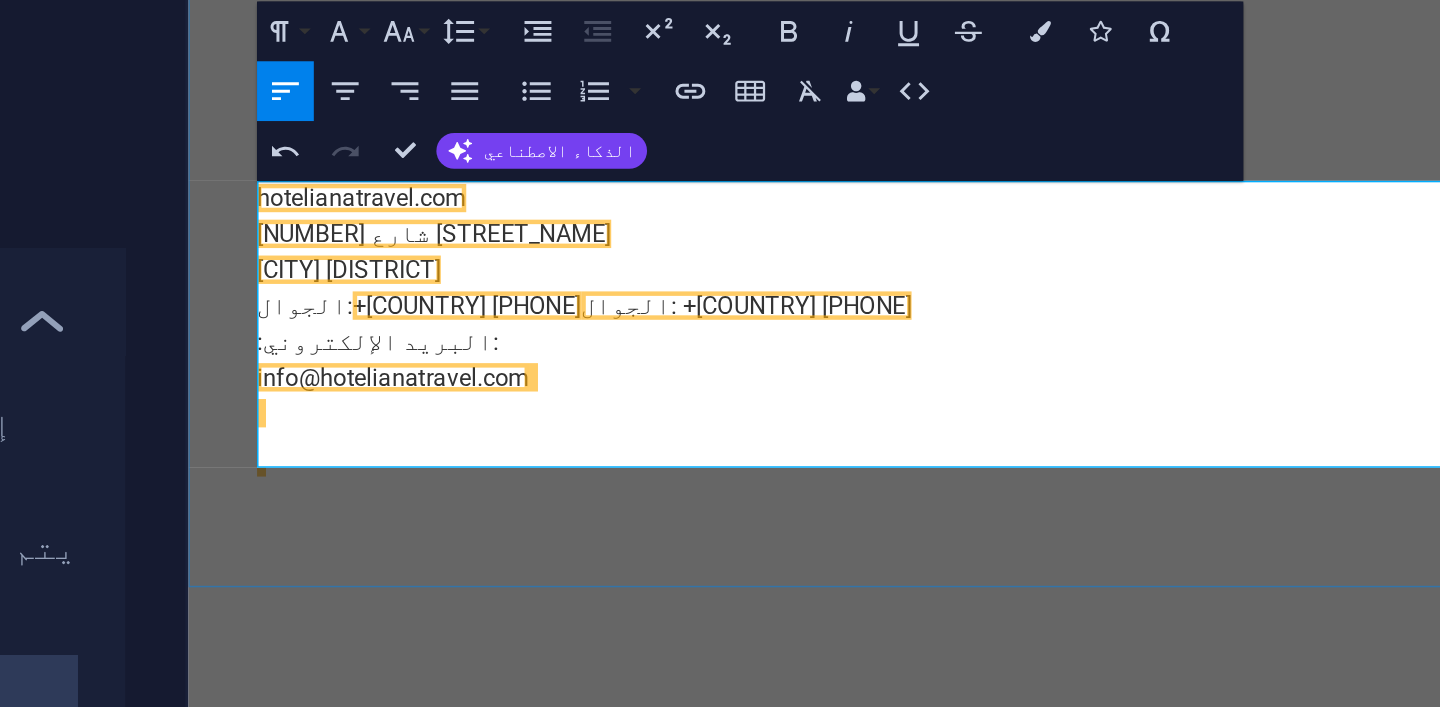 click on "+[COUNTRY] [PHONE]" at bounding box center [374, 161] 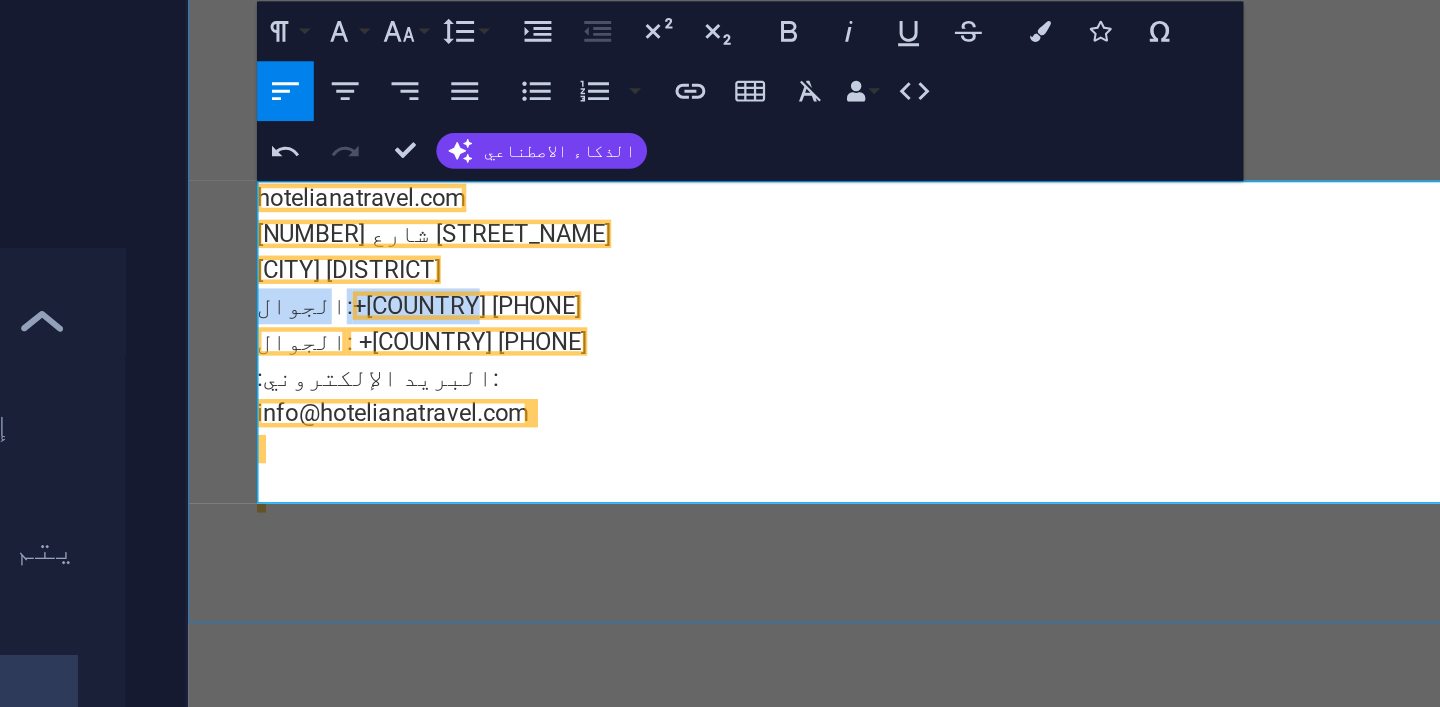 drag, startPoint x: 395, startPoint y: 161, endPoint x: 275, endPoint y: 155, distance: 120.14991 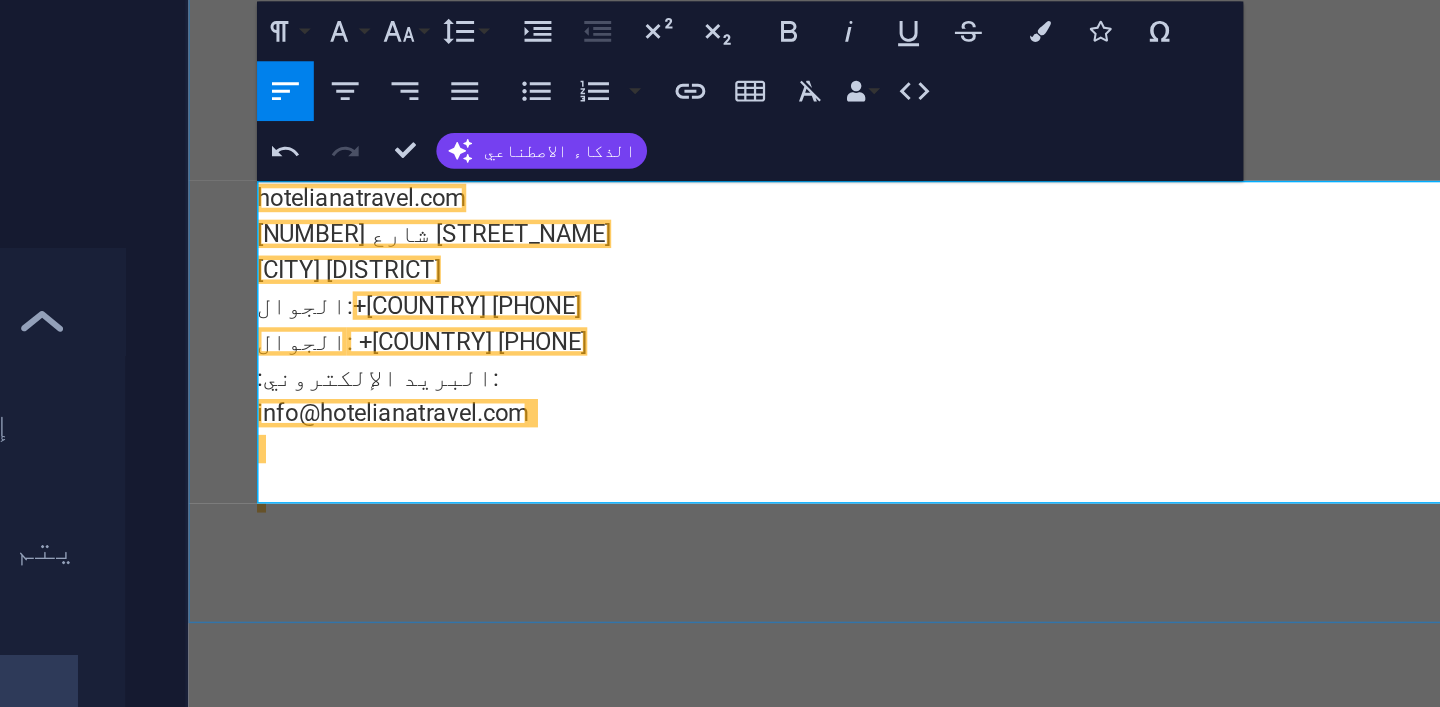 click on "الجوال  : +[COUNTRY] [PHONE]" at bounding box center [706, 186] 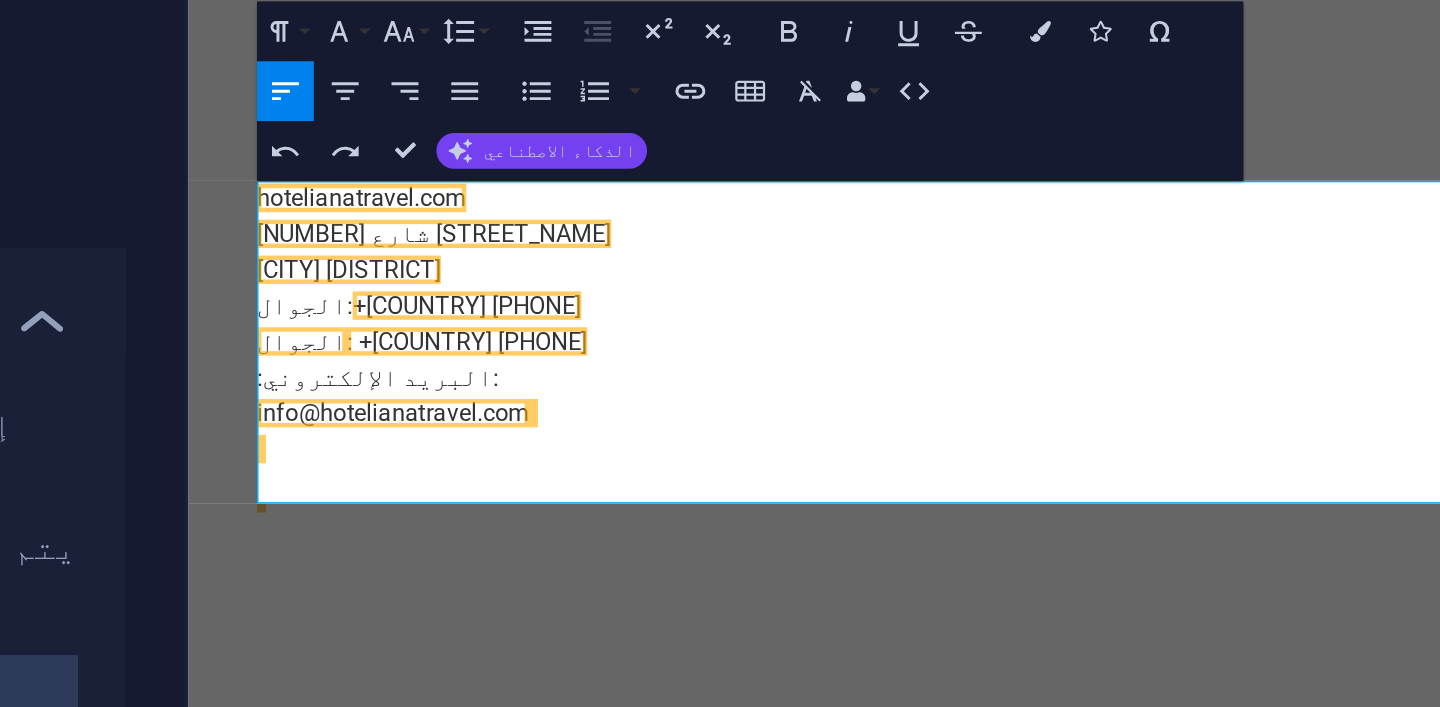click on "الذكاء الاصطناعي" at bounding box center [556, 173] 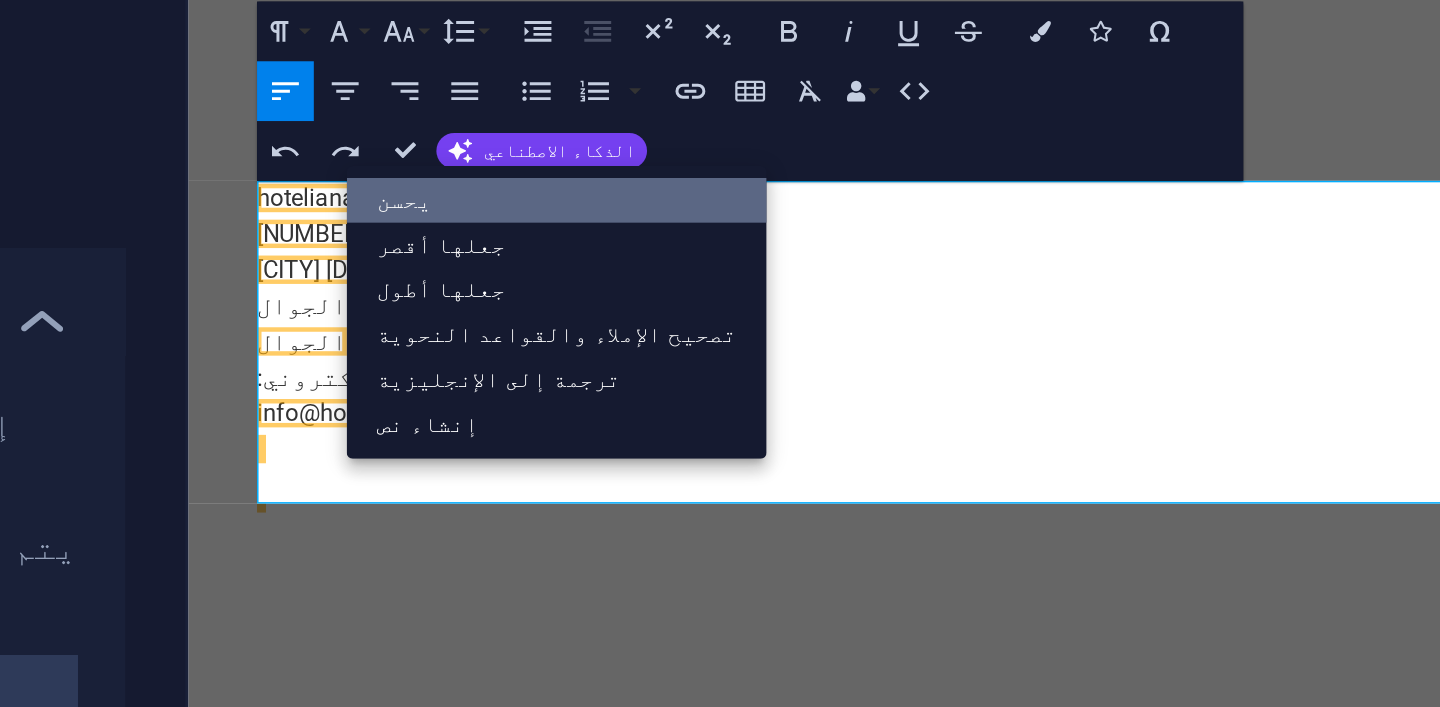 click on "يحسن" at bounding box center (504, 189) 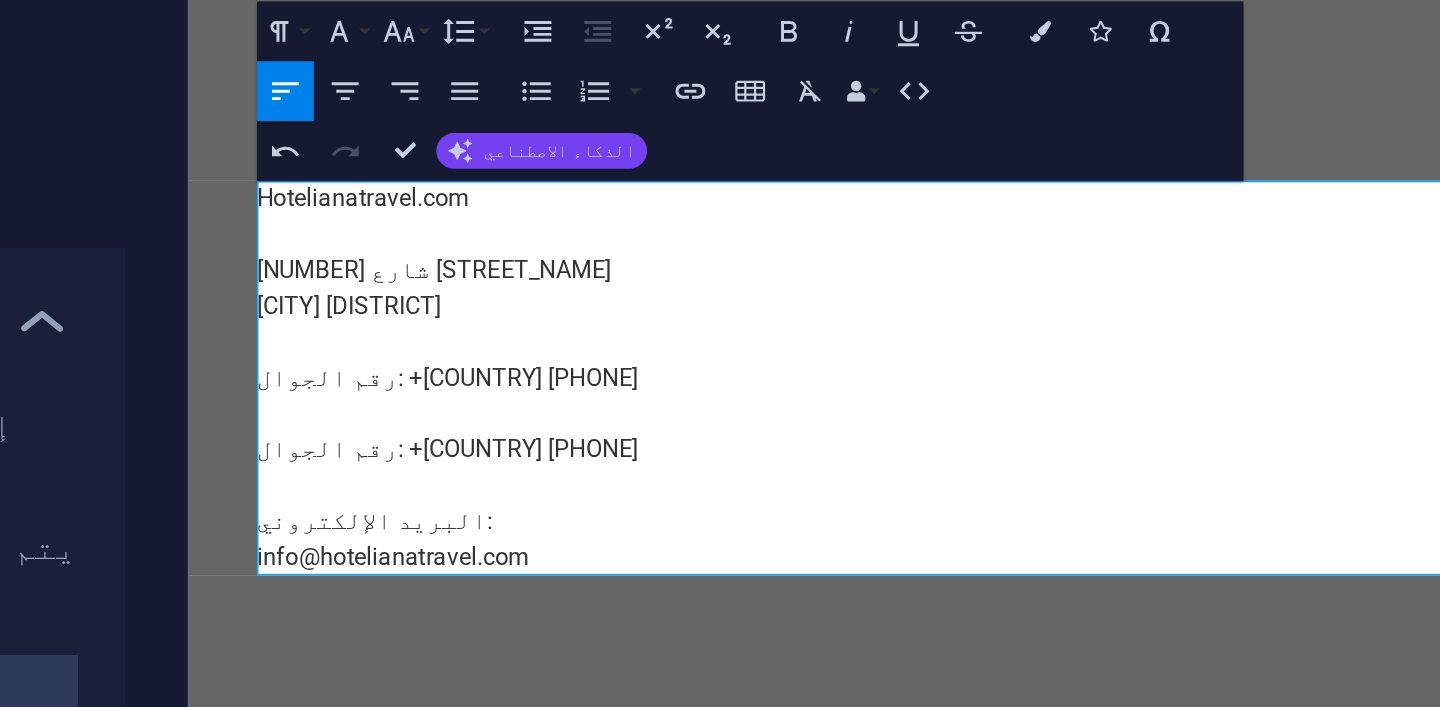 click on "الذكاء الاصطناعي" at bounding box center (556, 173) 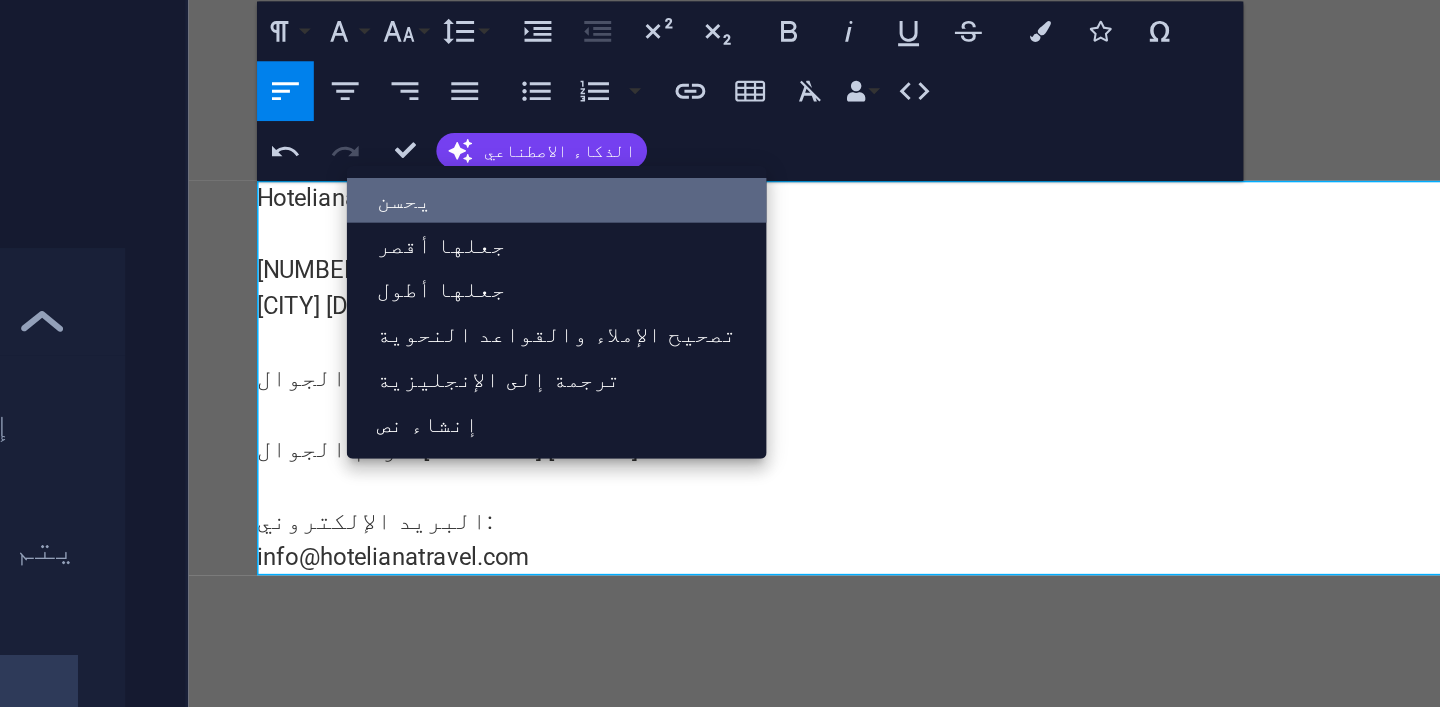 click on "يحسن" at bounding box center (555, 189) 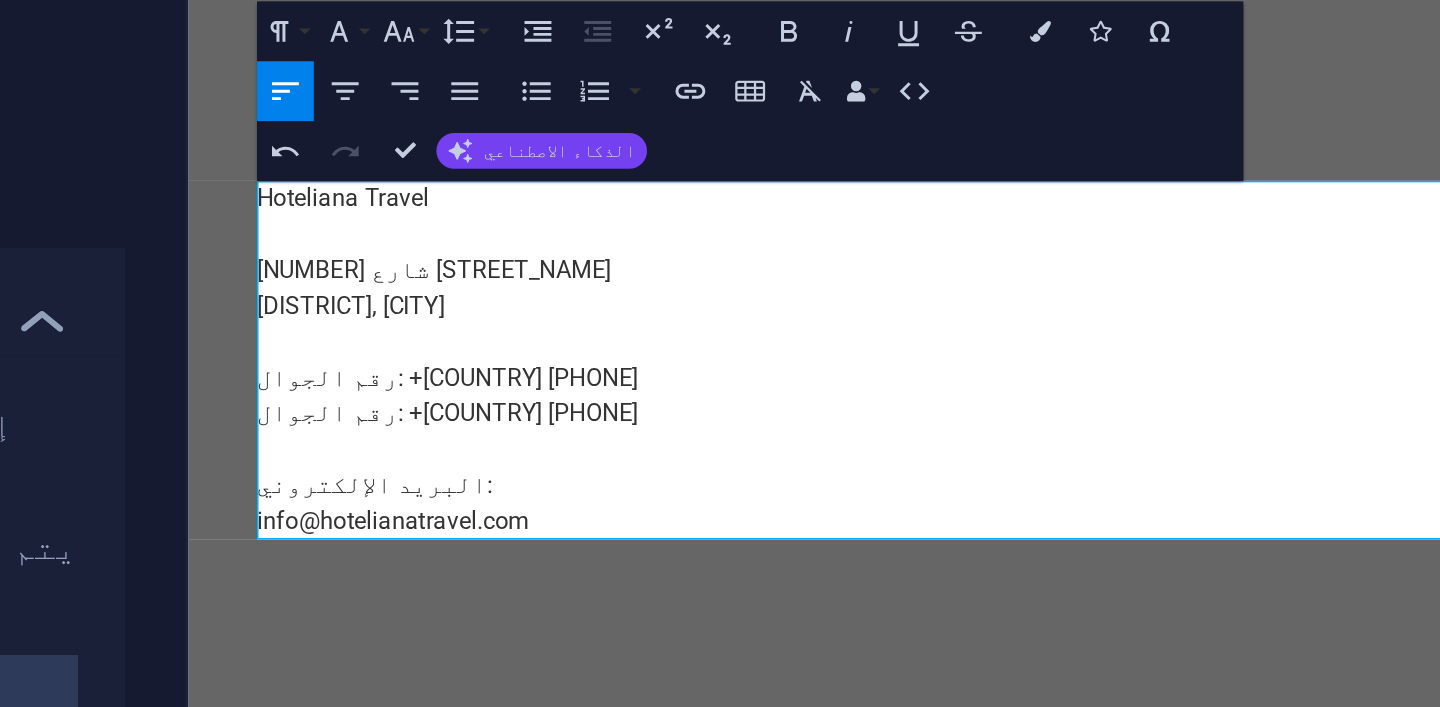 click on "الذكاء الاصطناعي" at bounding box center (550, 173) 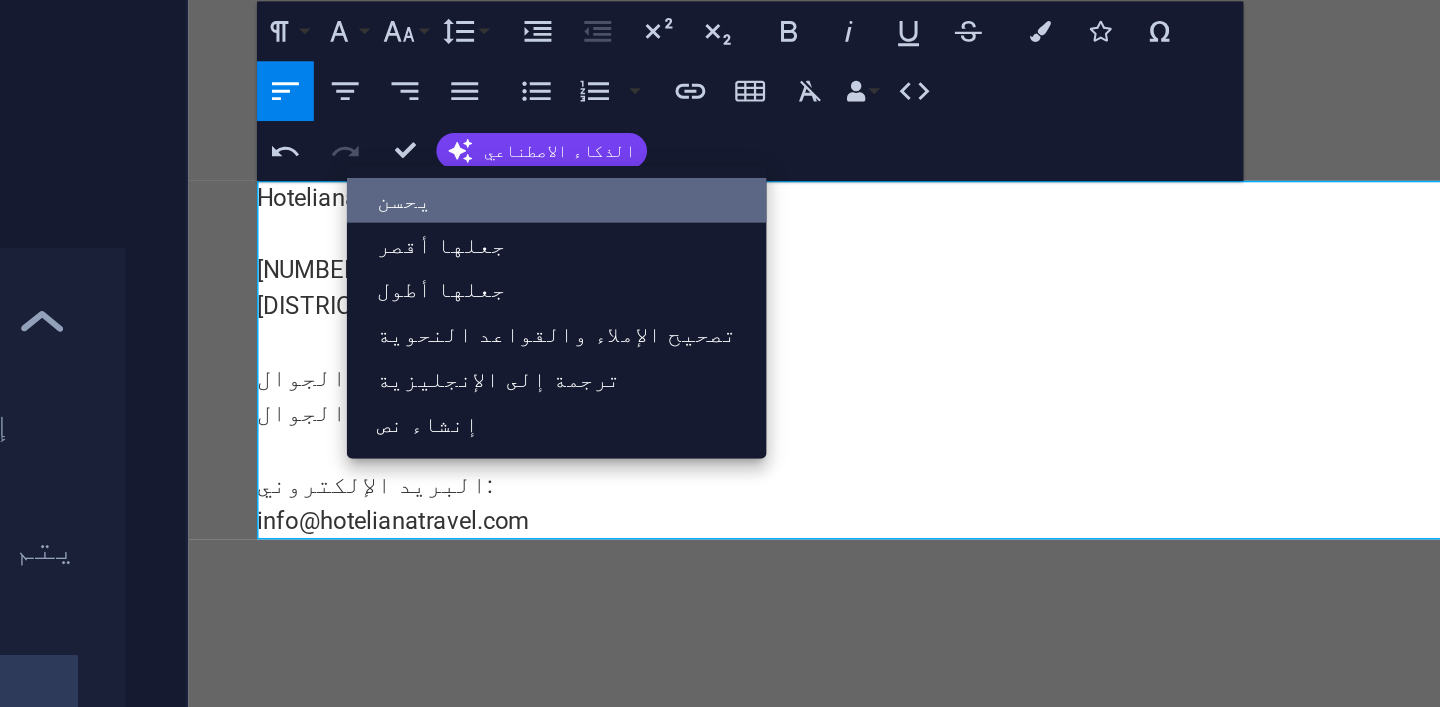 click on "يحسن" at bounding box center [555, 189] 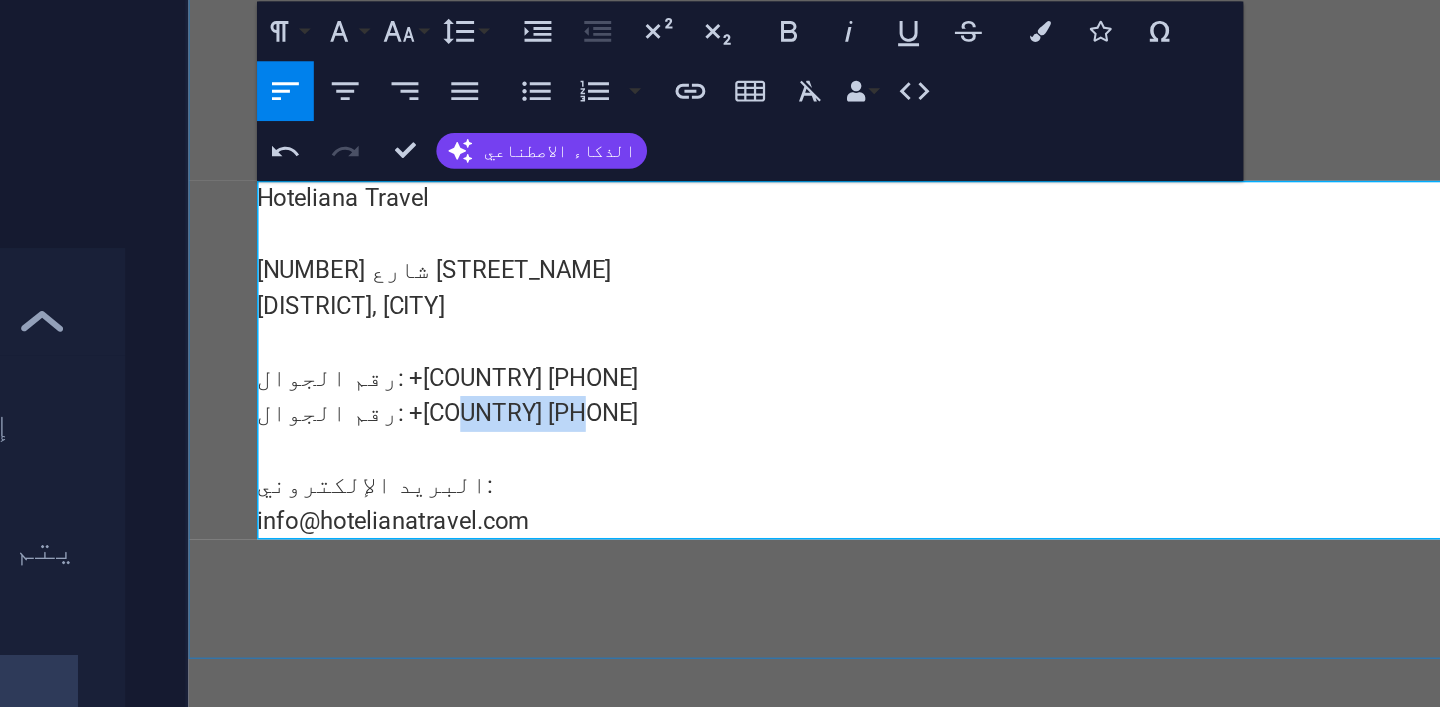 drag, startPoint x: 420, startPoint y: 234, endPoint x: 219, endPoint y: 229, distance: 201.06218 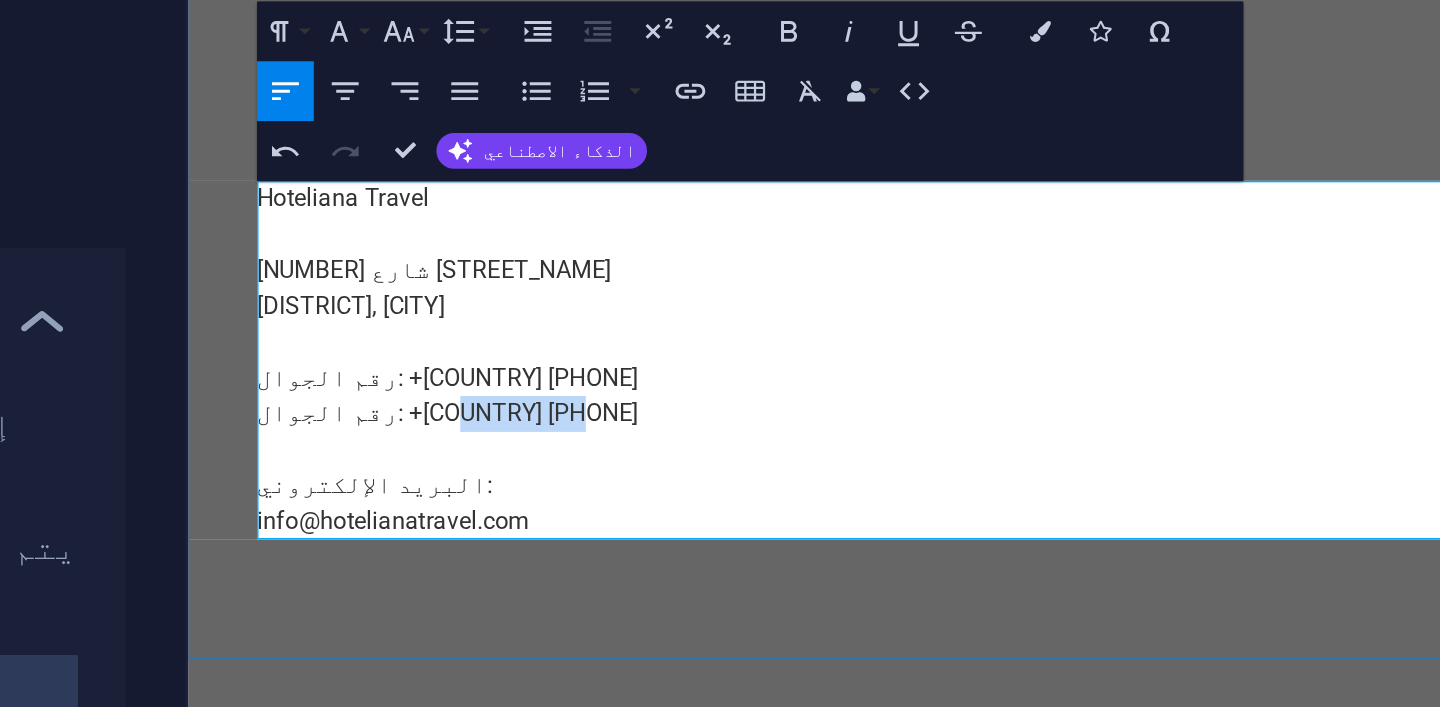click on "رقم الجوال: +[COUNTRY] [PHONE]" at bounding box center (361, 233) 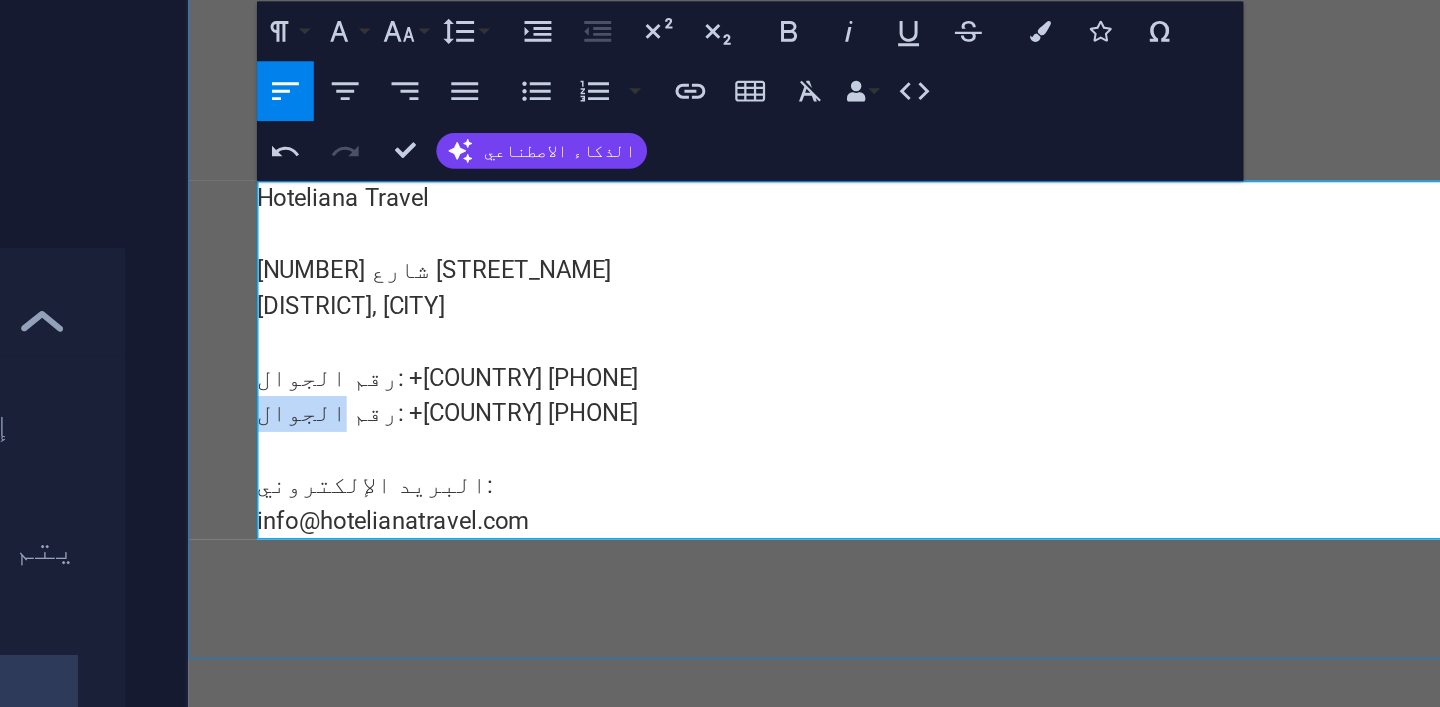 click on "رقم الجوال: +[COUNTRY] [PHONE]" at bounding box center (361, 233) 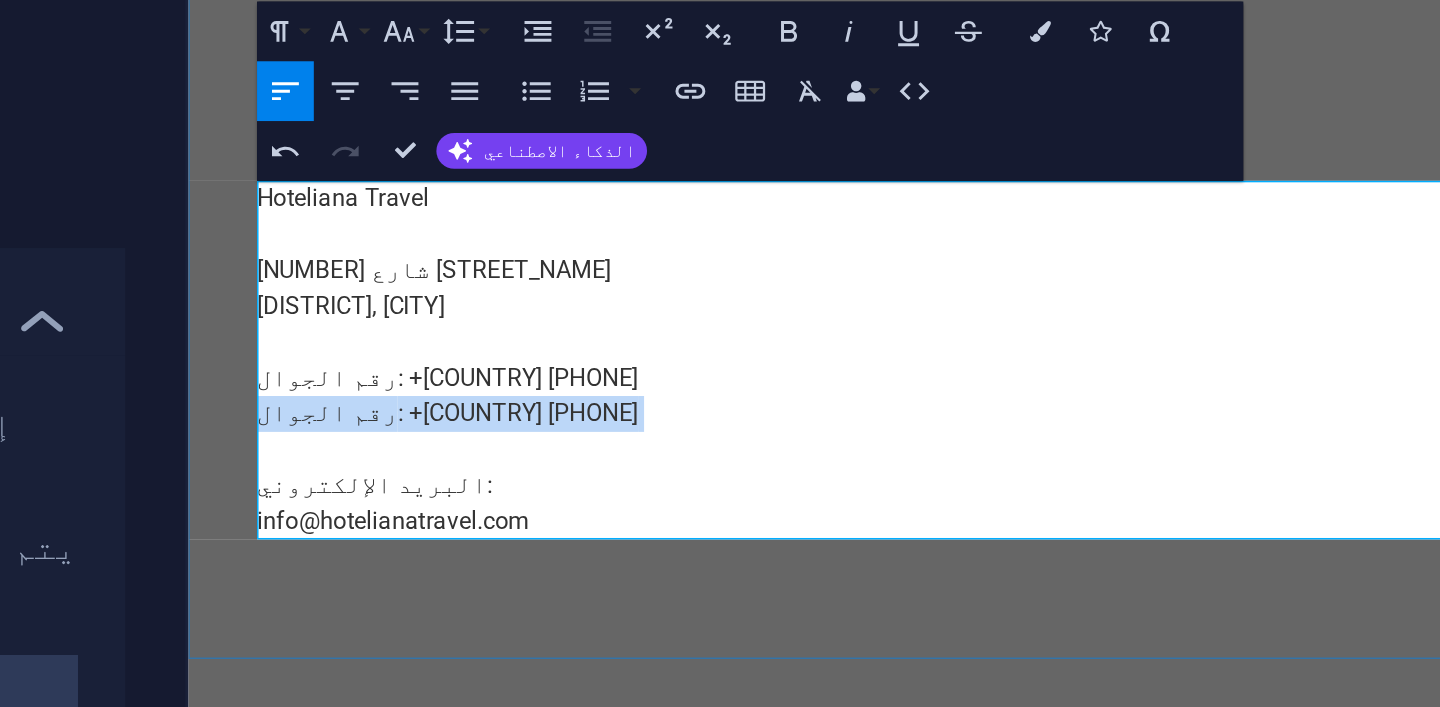click on "رقم الجوال: +[COUNTRY] [PHONE]" at bounding box center [361, 233] 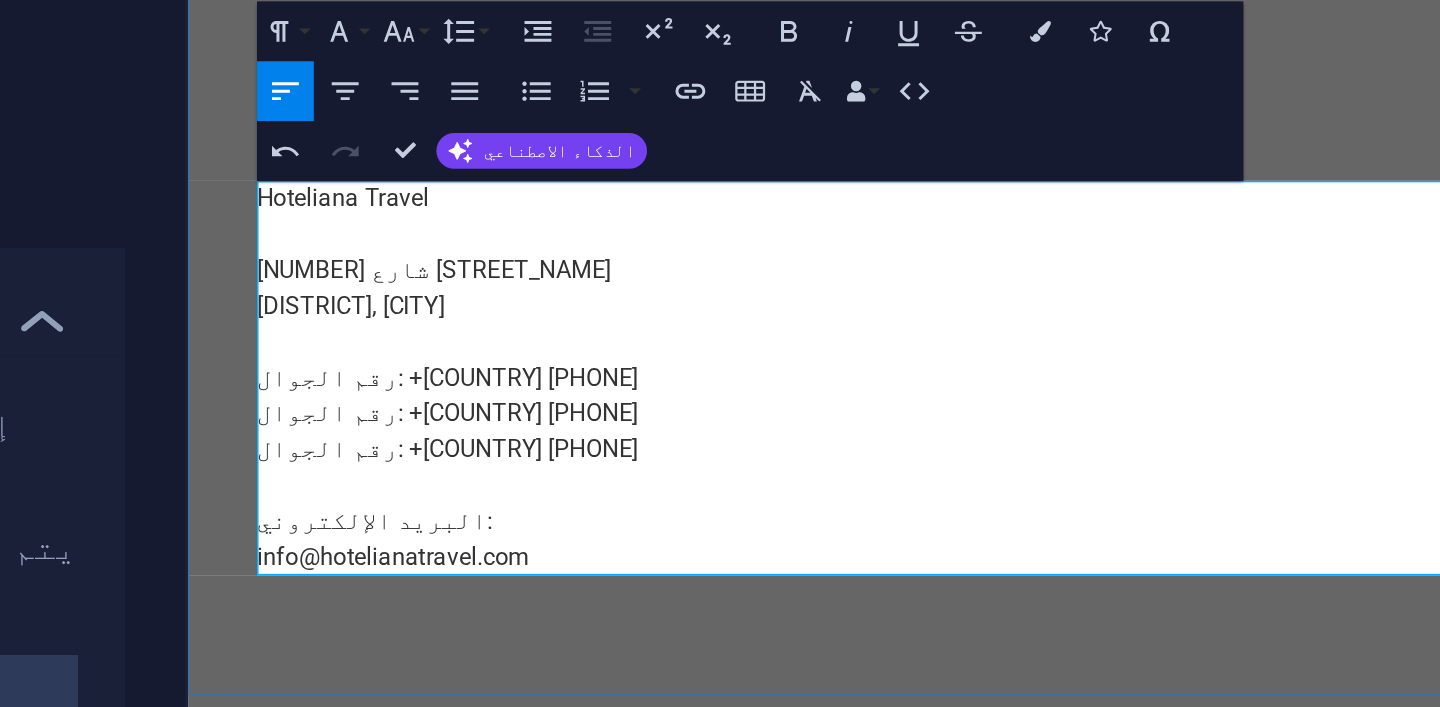click on "رقم الجوال: +[COUNTRY] [PHONE]" at bounding box center (361, 257) 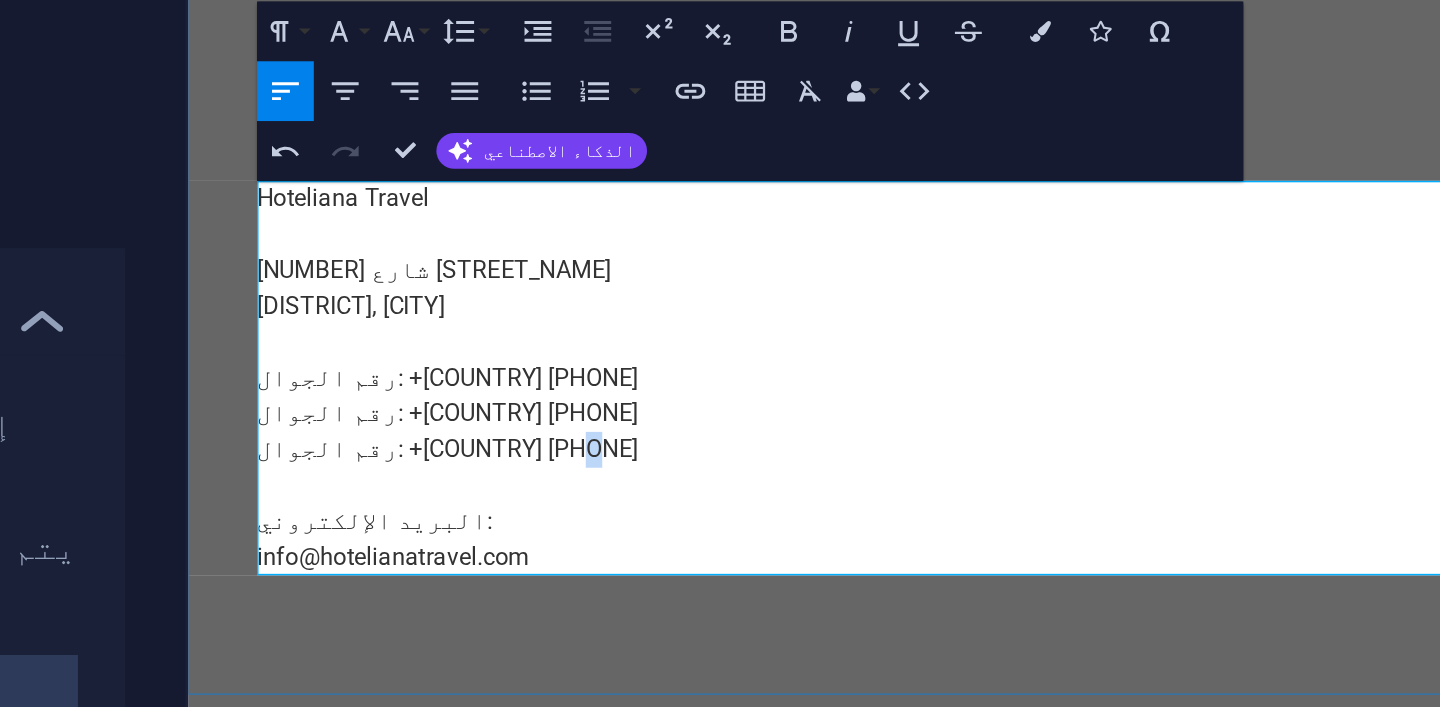click on "رقم الجوال: +[COUNTRY] [PHONE]" at bounding box center [361, 257] 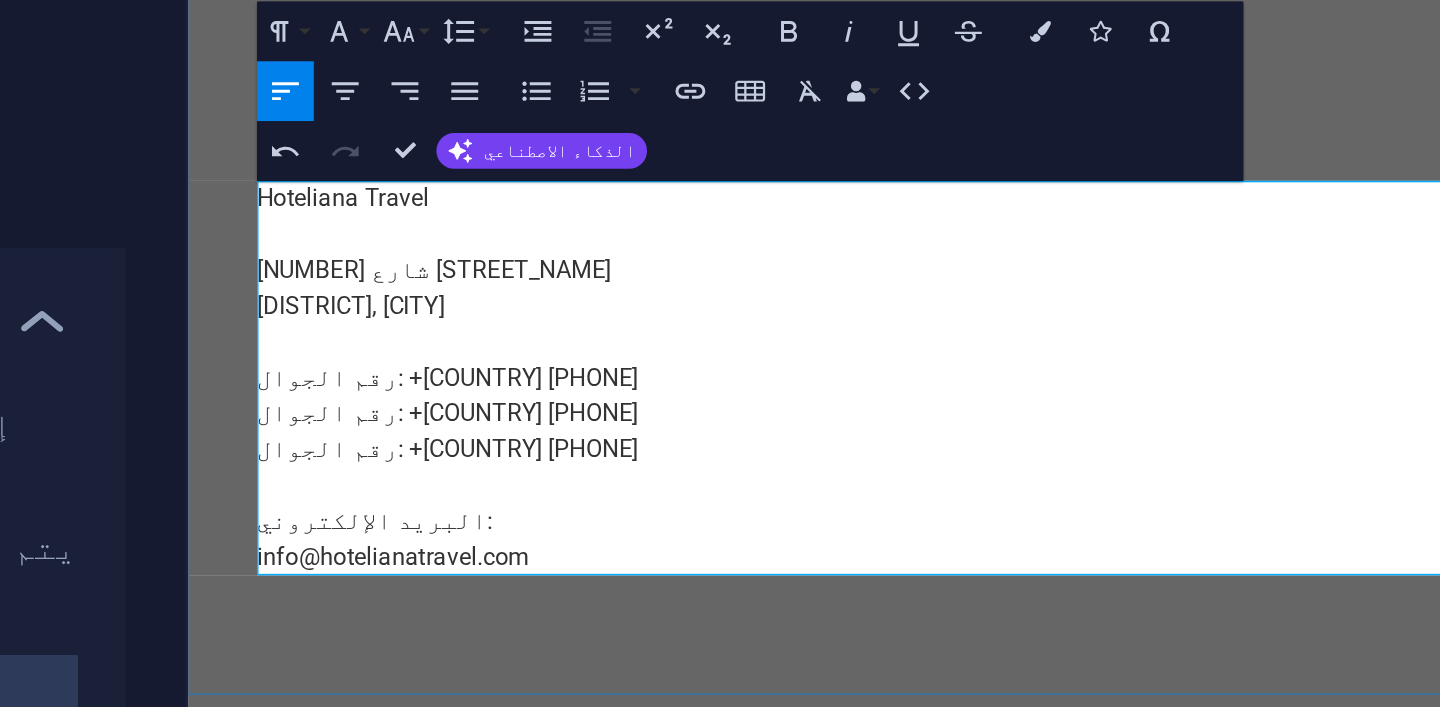 click on "[NUMBER] شارع [STREET_NAME]" at bounding box center [352, 137] 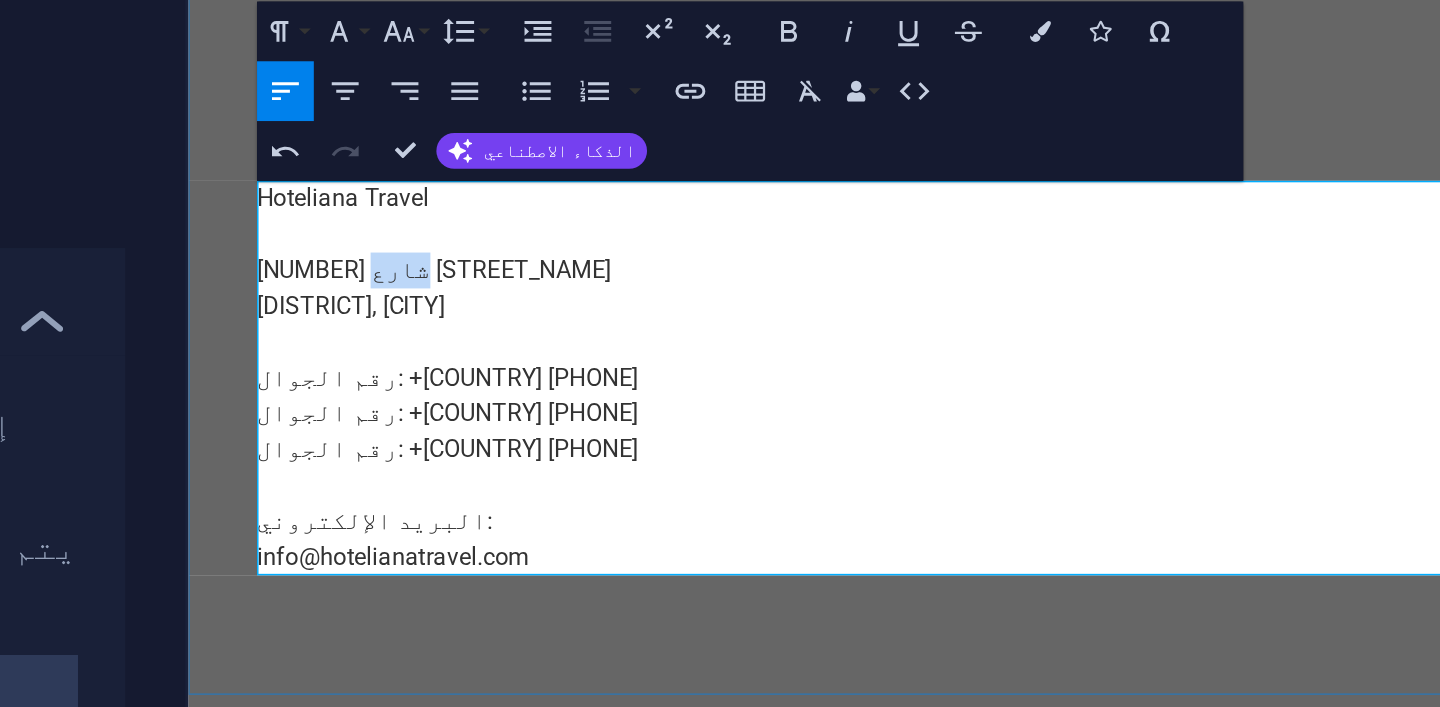 drag, startPoint x: 290, startPoint y: 137, endPoint x: 259, endPoint y: 139, distance: 31.06445 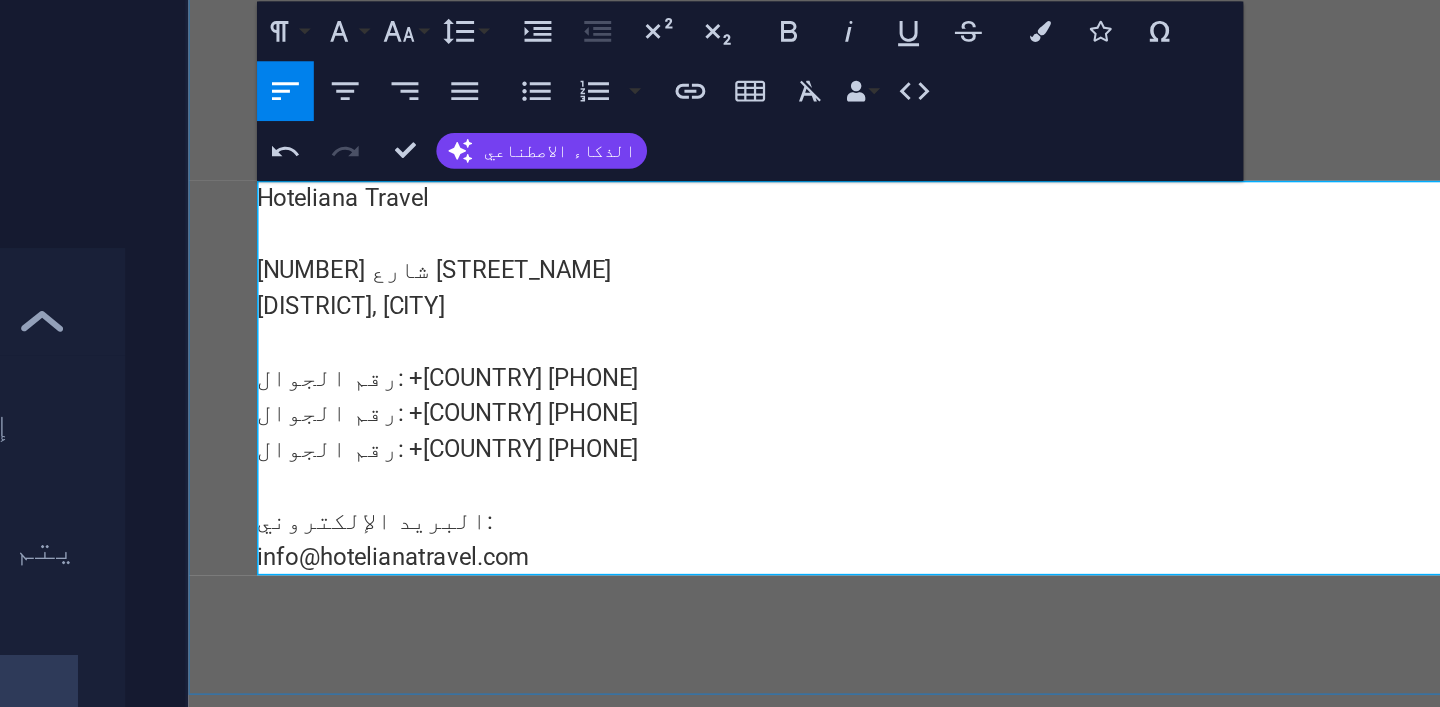 click on "[COMPANY_NAME]  [NUMBER] شارع [STREET_NAME]  [DISTRICT], [CITY] رقم الجوال: +[COUNTRY] [PHONE]    رقم الجوال: +[COUNTRY] [PHONE]    رقم الجوال: +[COUNTRY] [PHONE]    البريد الإلكتروني:    [EMAIL]" at bounding box center [706, 210] 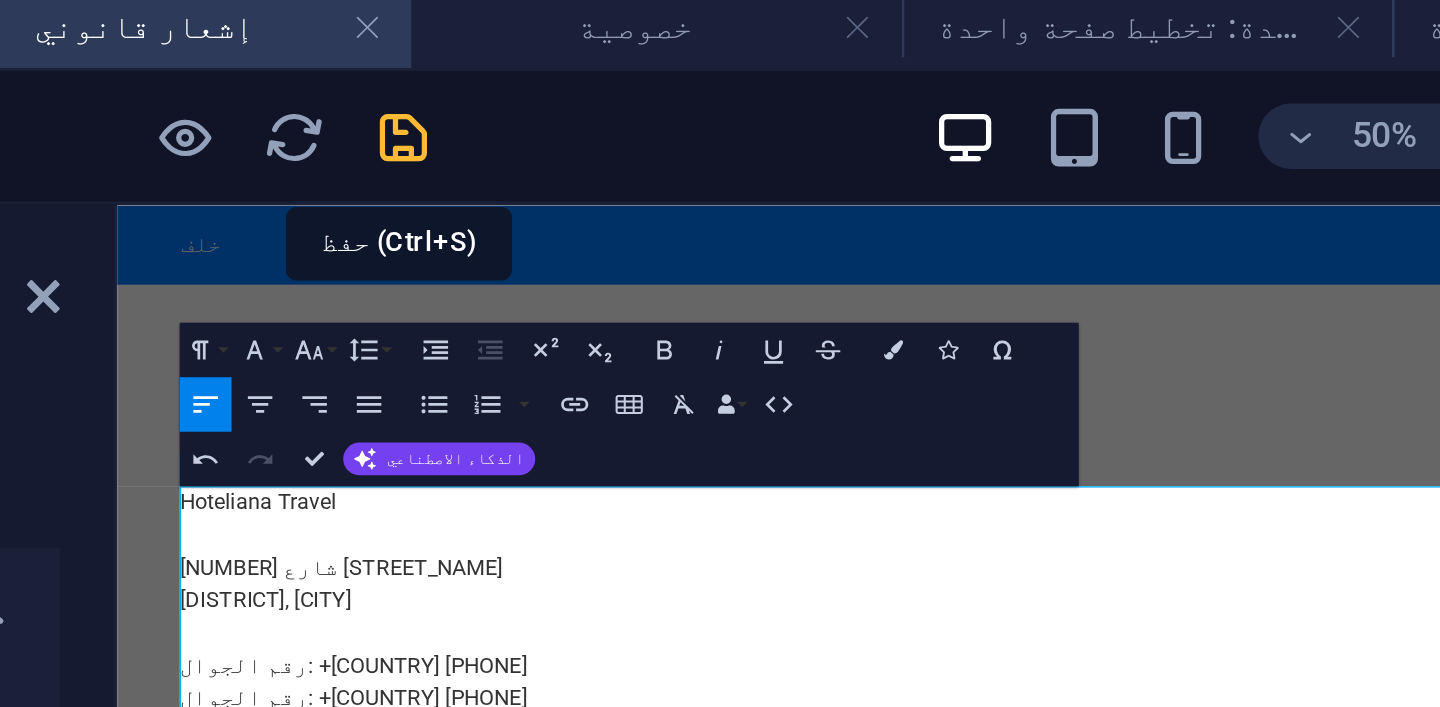 click at bounding box center [537, 55] 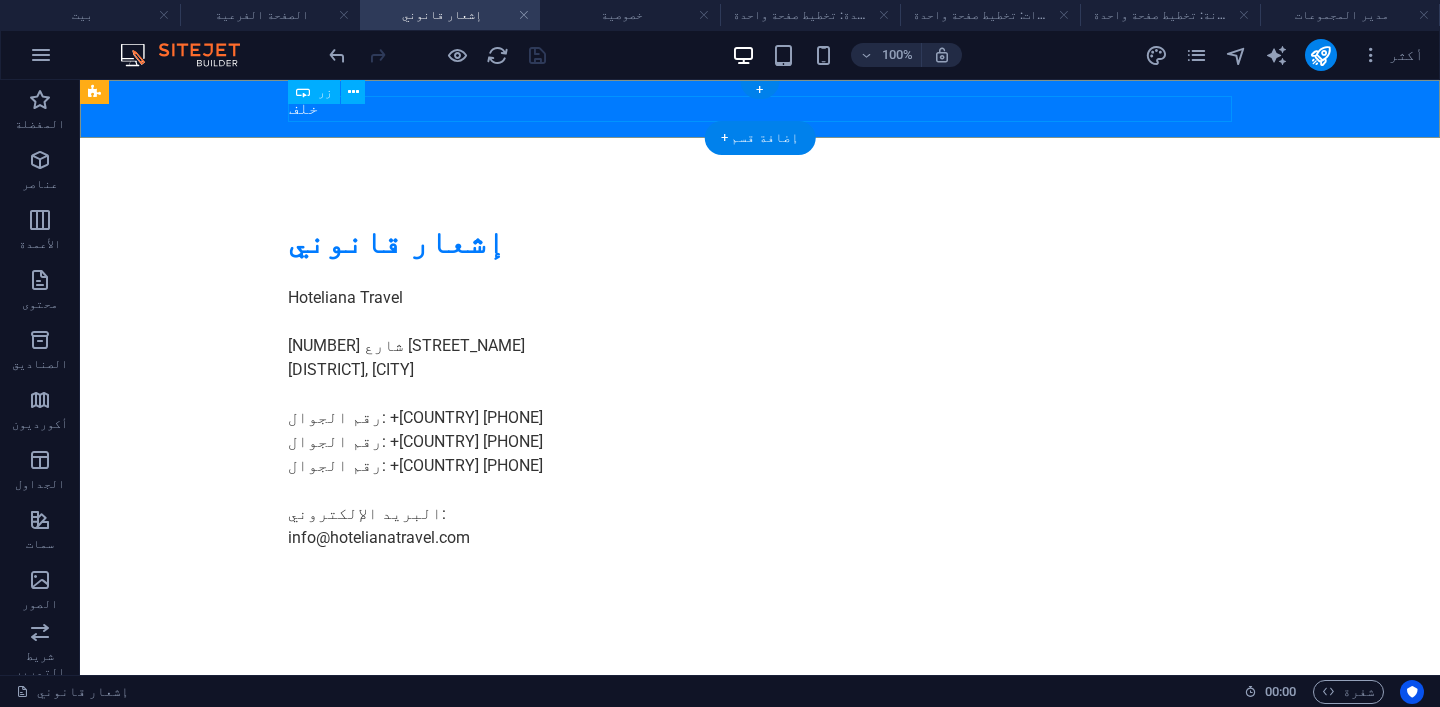 click on "خلف" at bounding box center (760, 109) 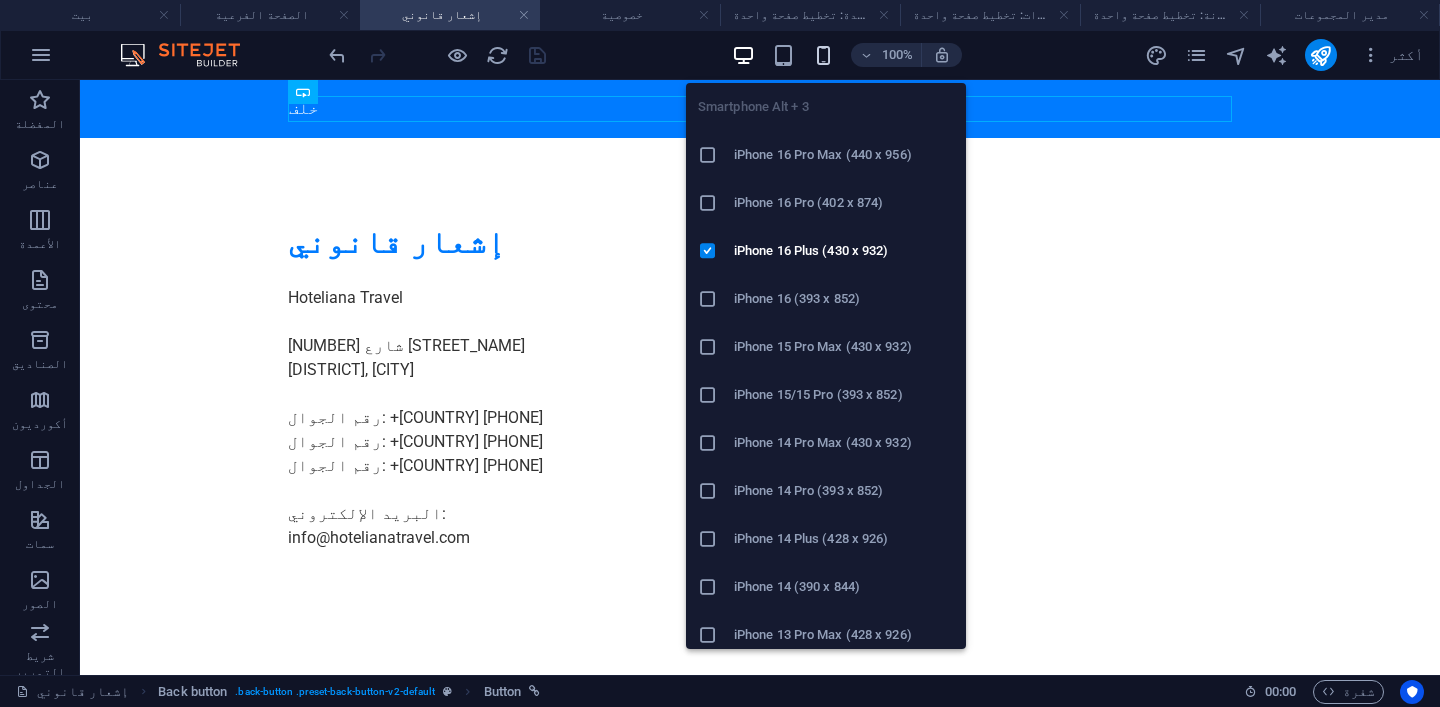 click at bounding box center [823, 55] 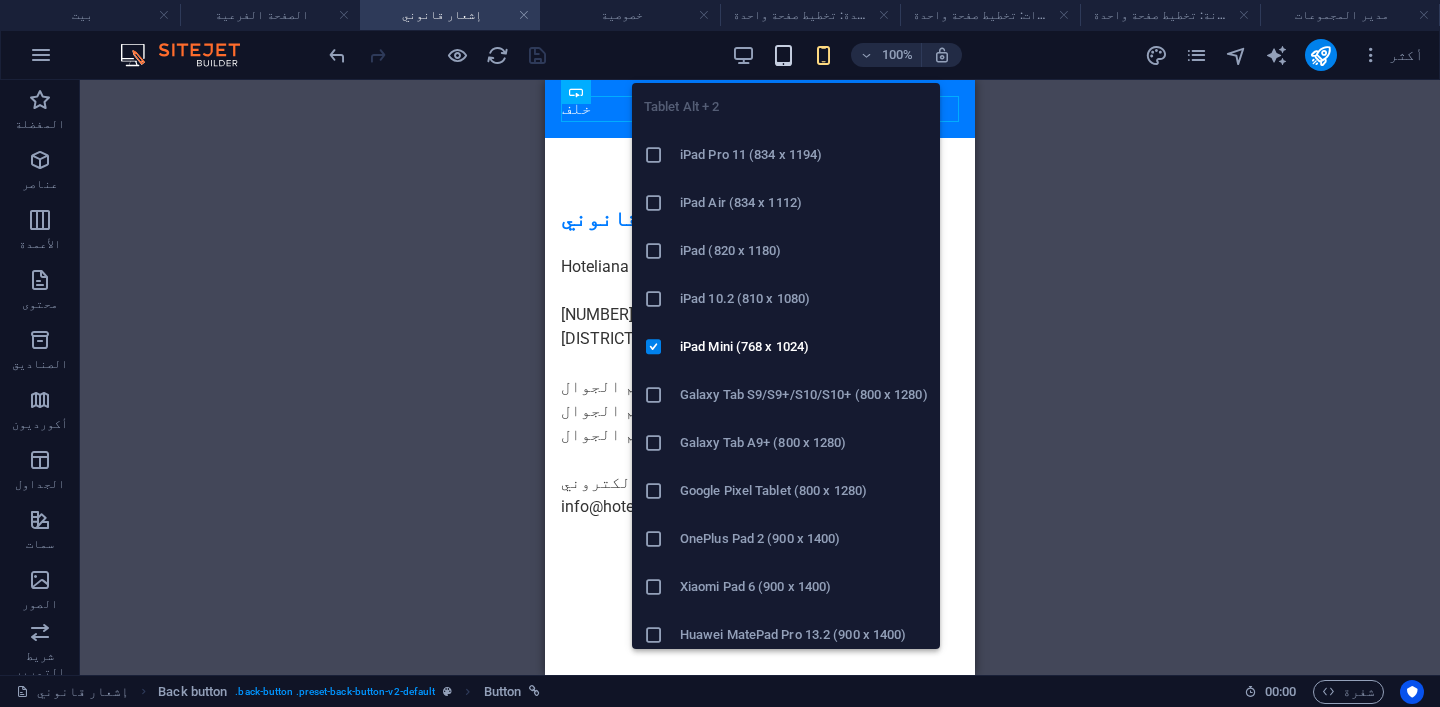 click at bounding box center (783, 55) 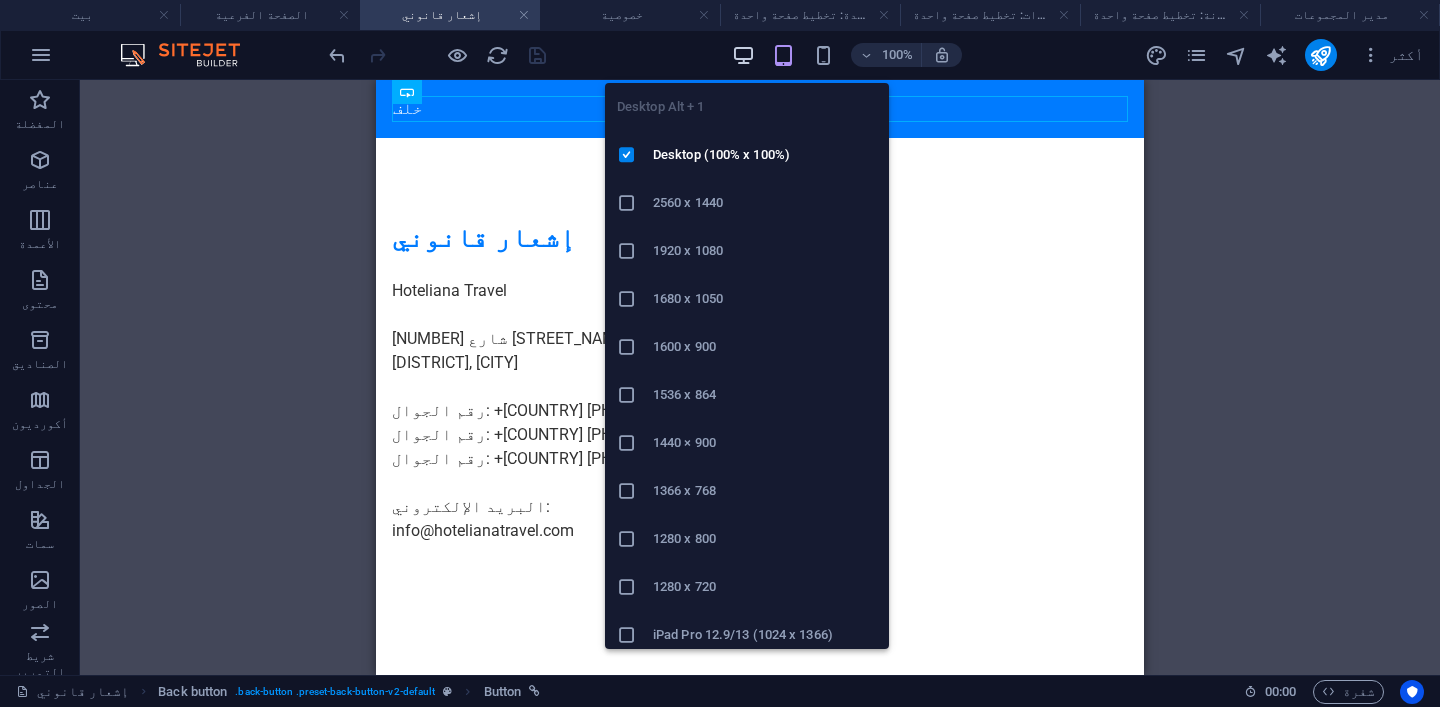 click at bounding box center (743, 55) 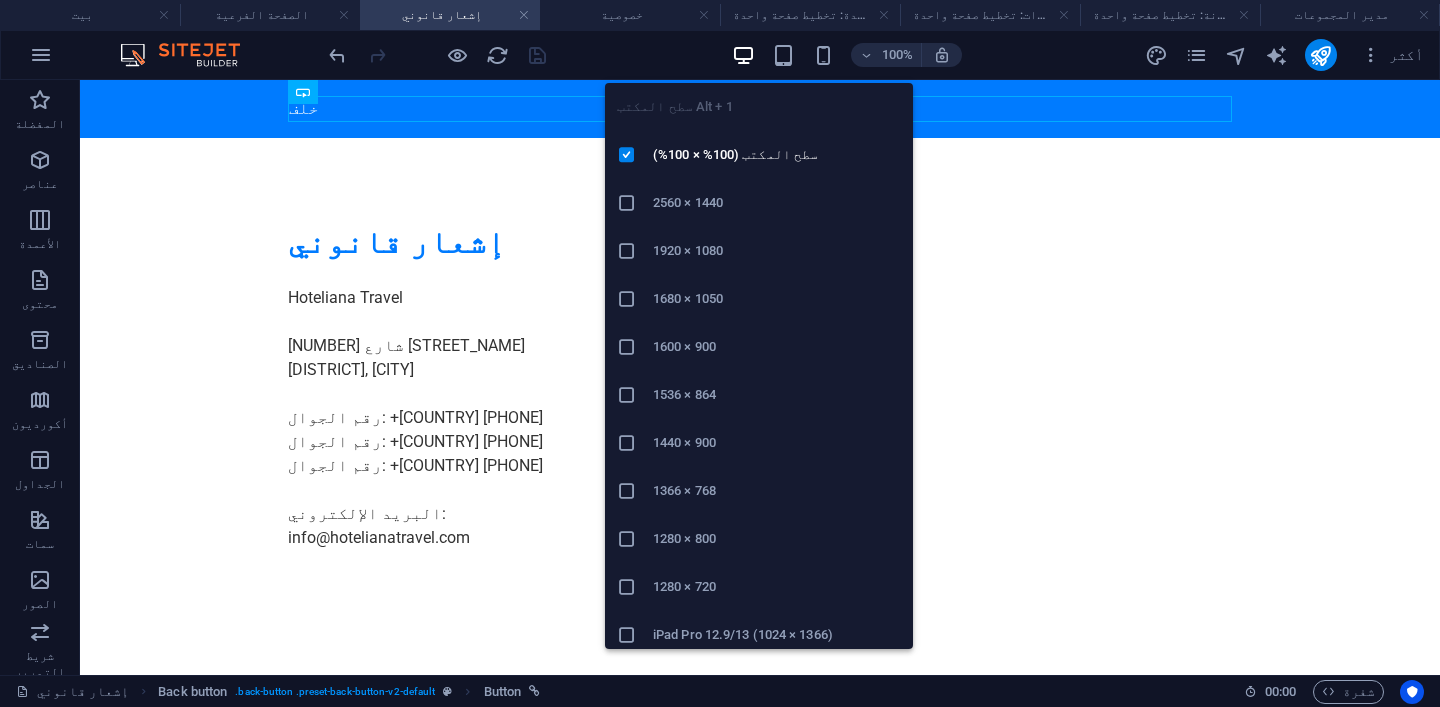 click at bounding box center (635, 443) 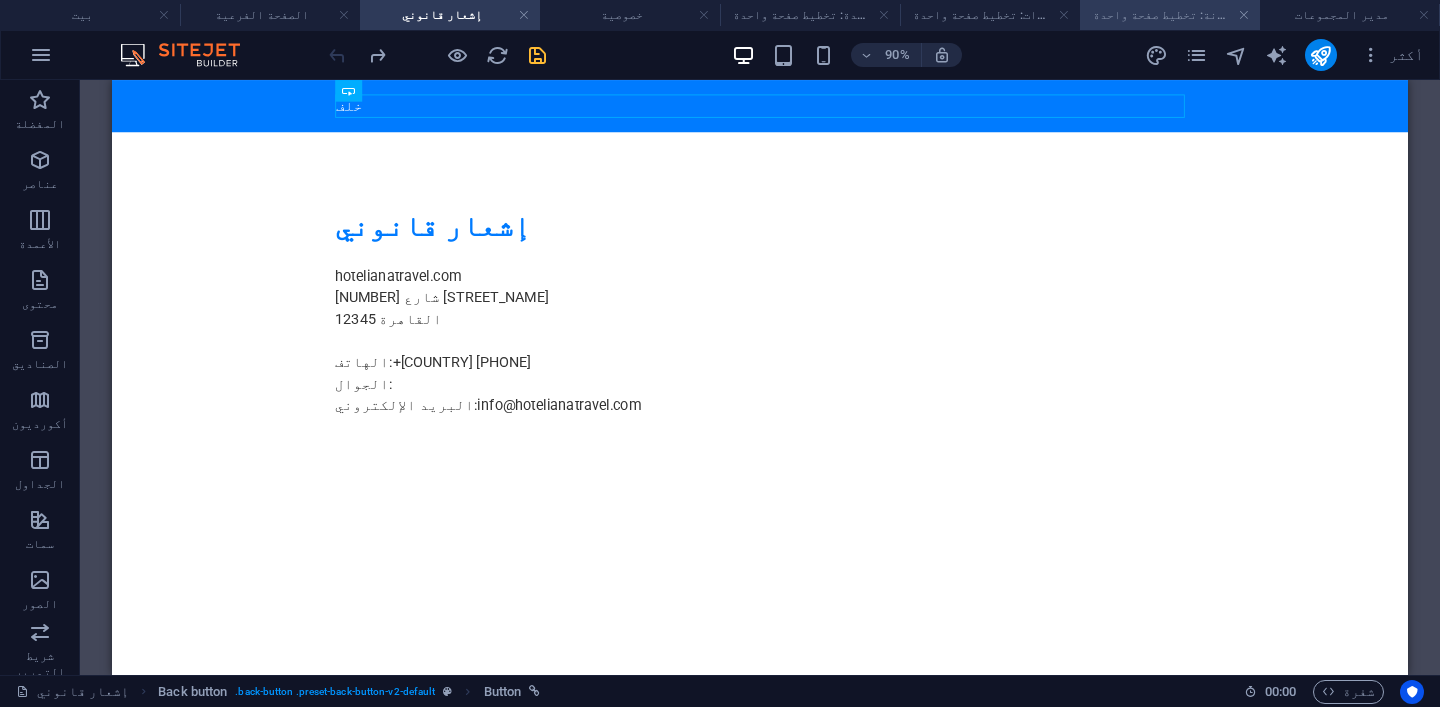 click on "المدونة: تخطيط صفحة واحدة" at bounding box center [1172, 15] 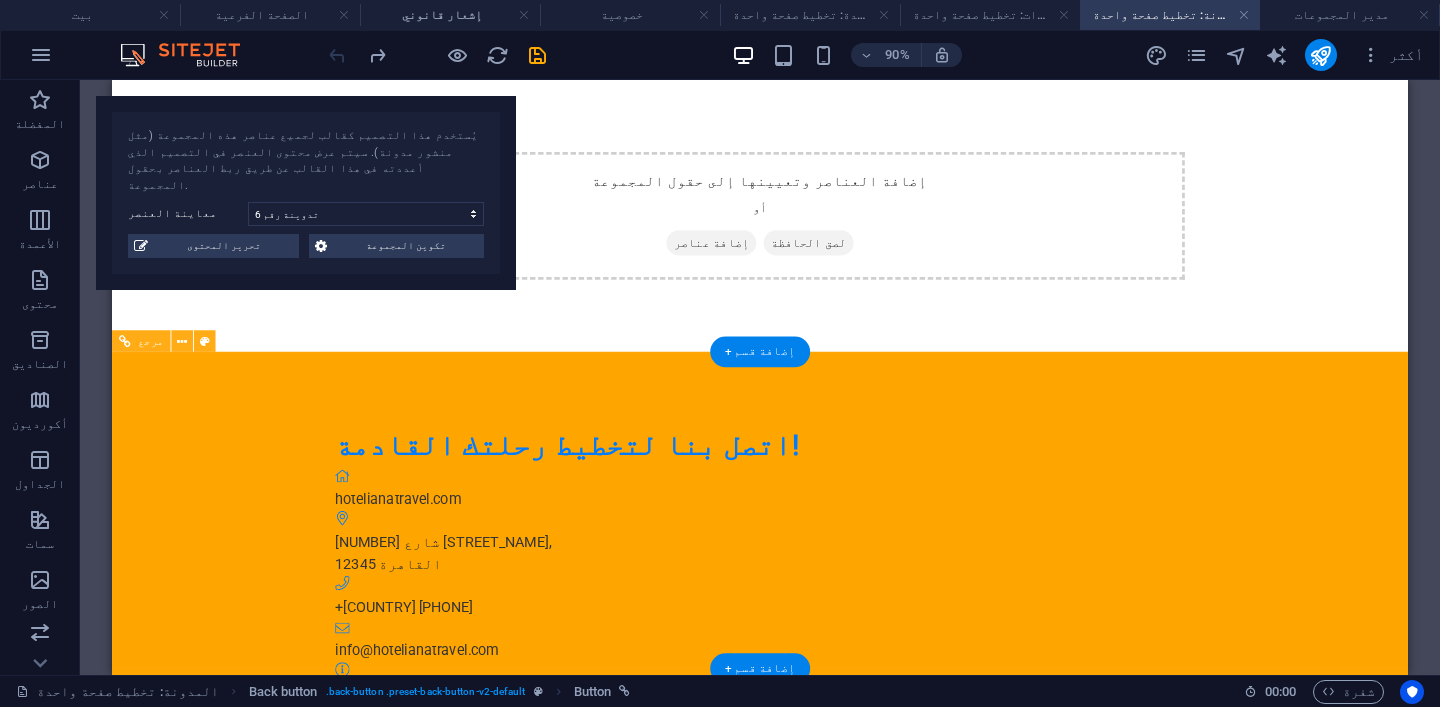 click on "[NUMBER] شارع [STREET_NAME]  , [POSTAL_CODE]    [CITY]" at bounding box center [948, 606] 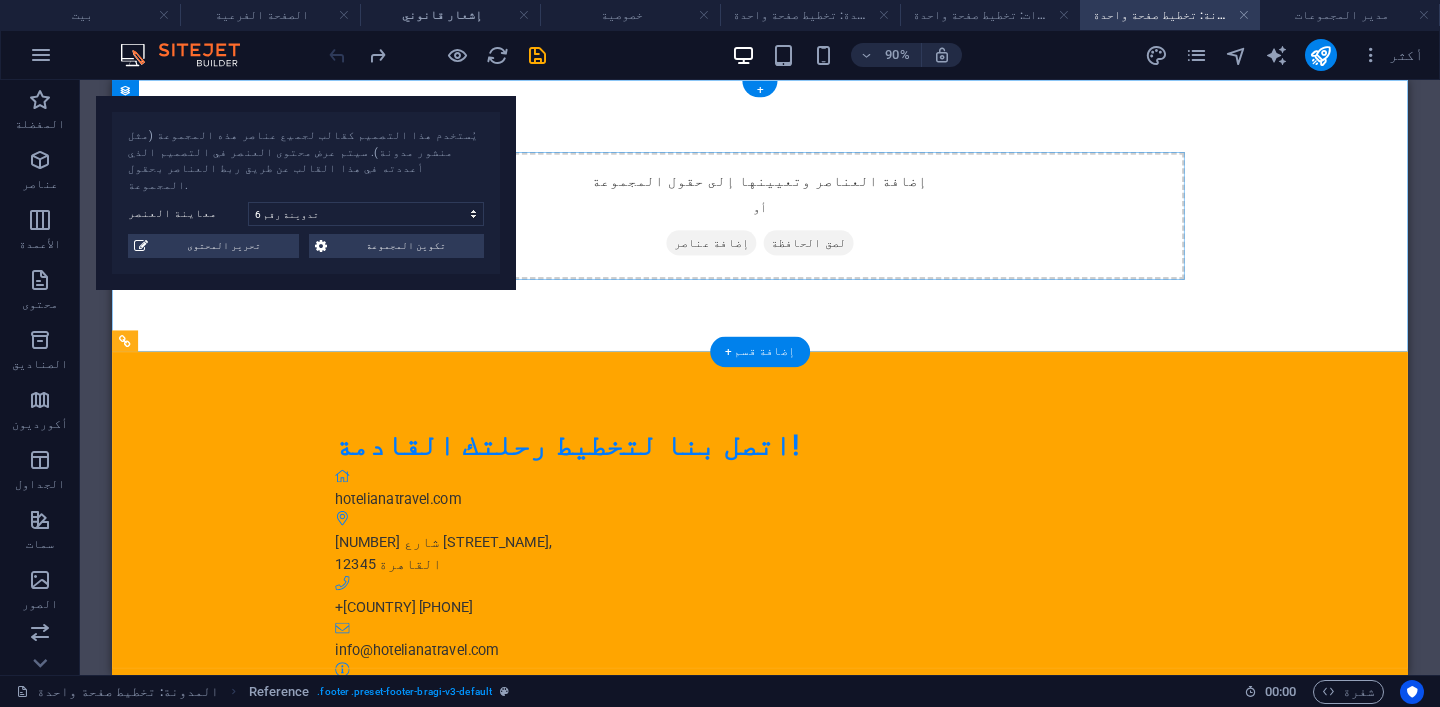 click on "إضافة العناصر وتعيينها إلى حقول المجموعة أو  إضافة عناصر  لصق الحافظة" at bounding box center [832, 231] 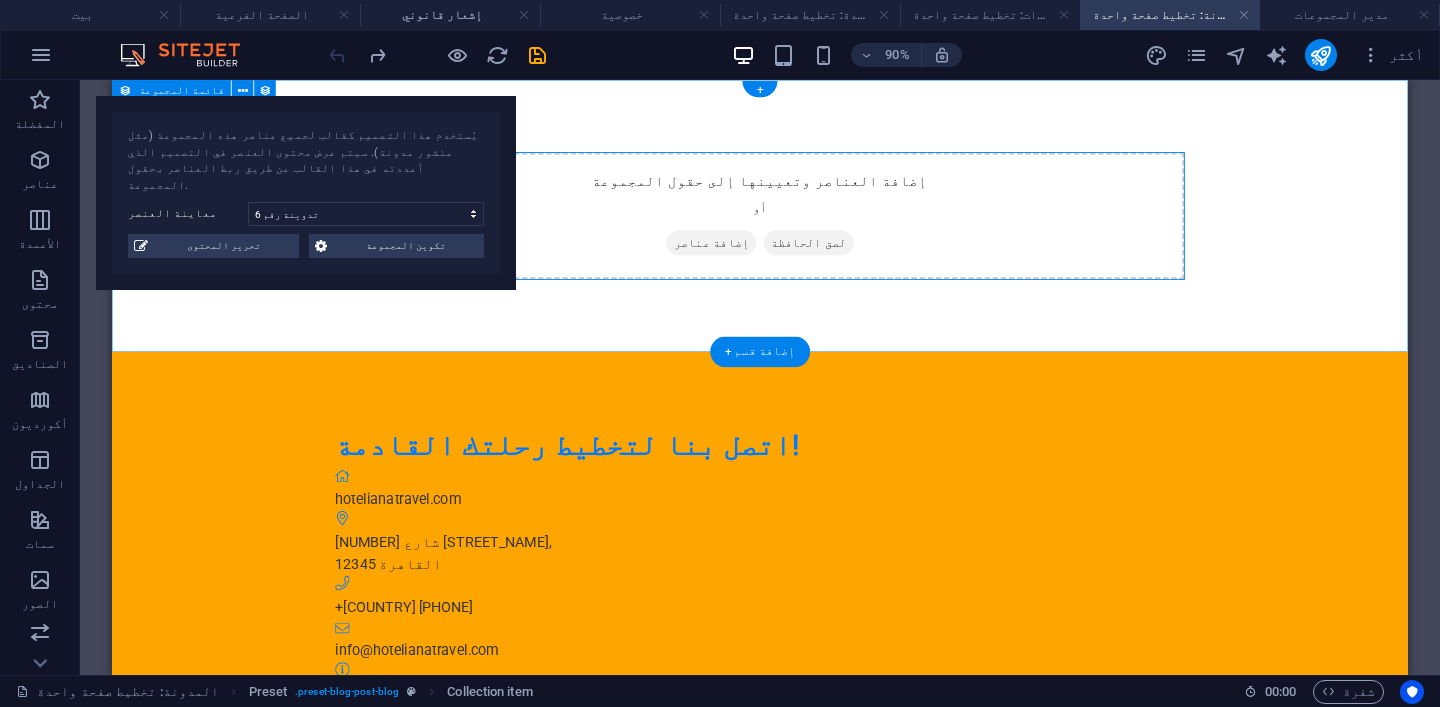 click on "إضافة العناصر وتعيينها إلى حقول المجموعة أو  إضافة عناصر  لصق الحافظة" at bounding box center (832, 231) 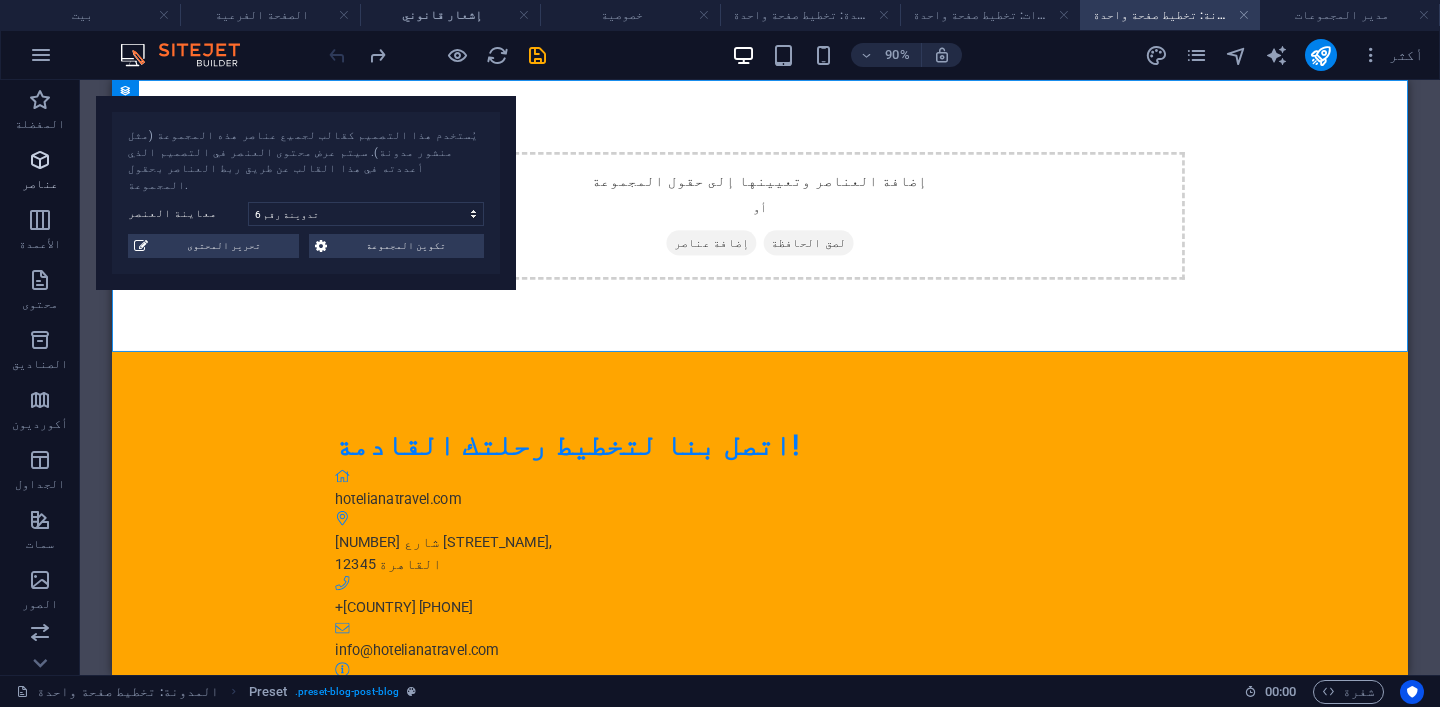 click at bounding box center (40, 160) 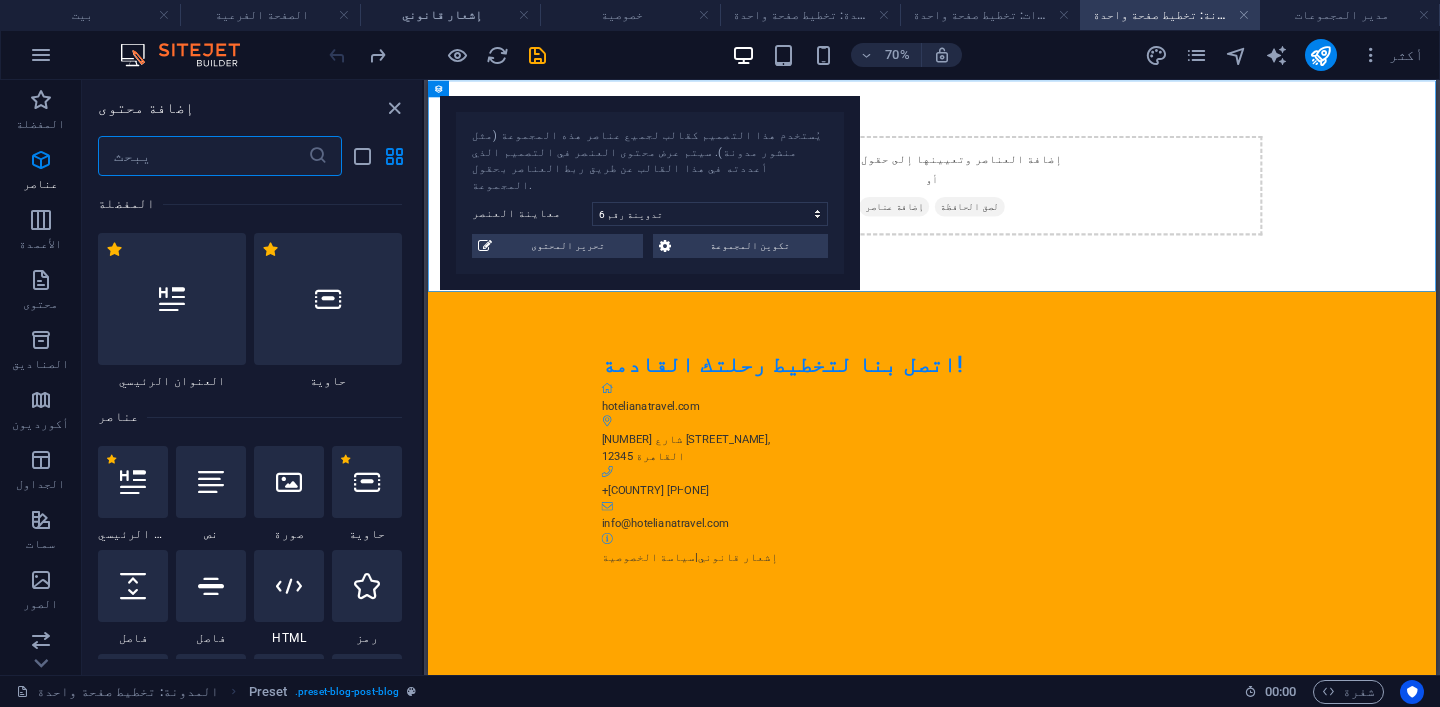 scroll, scrollTop: 213, scrollLeft: 0, axis: vertical 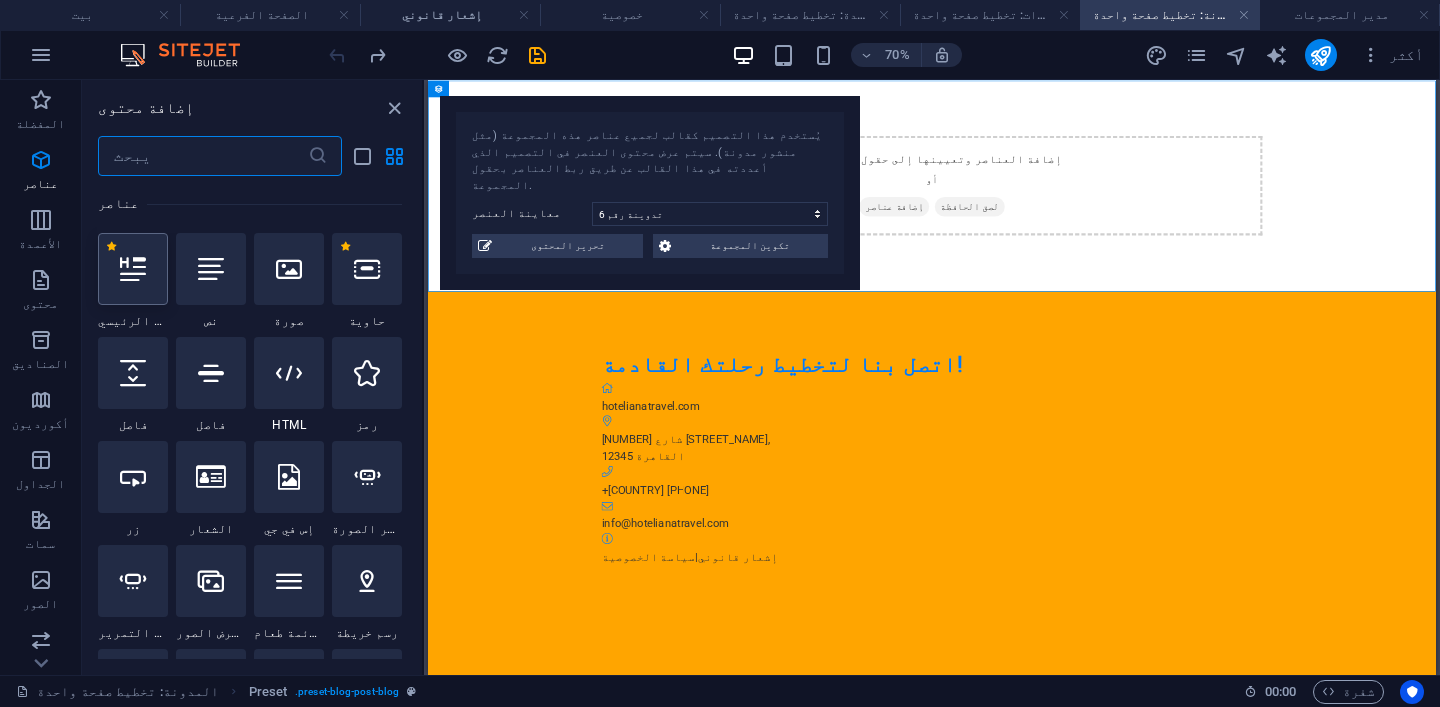 click at bounding box center [133, 269] 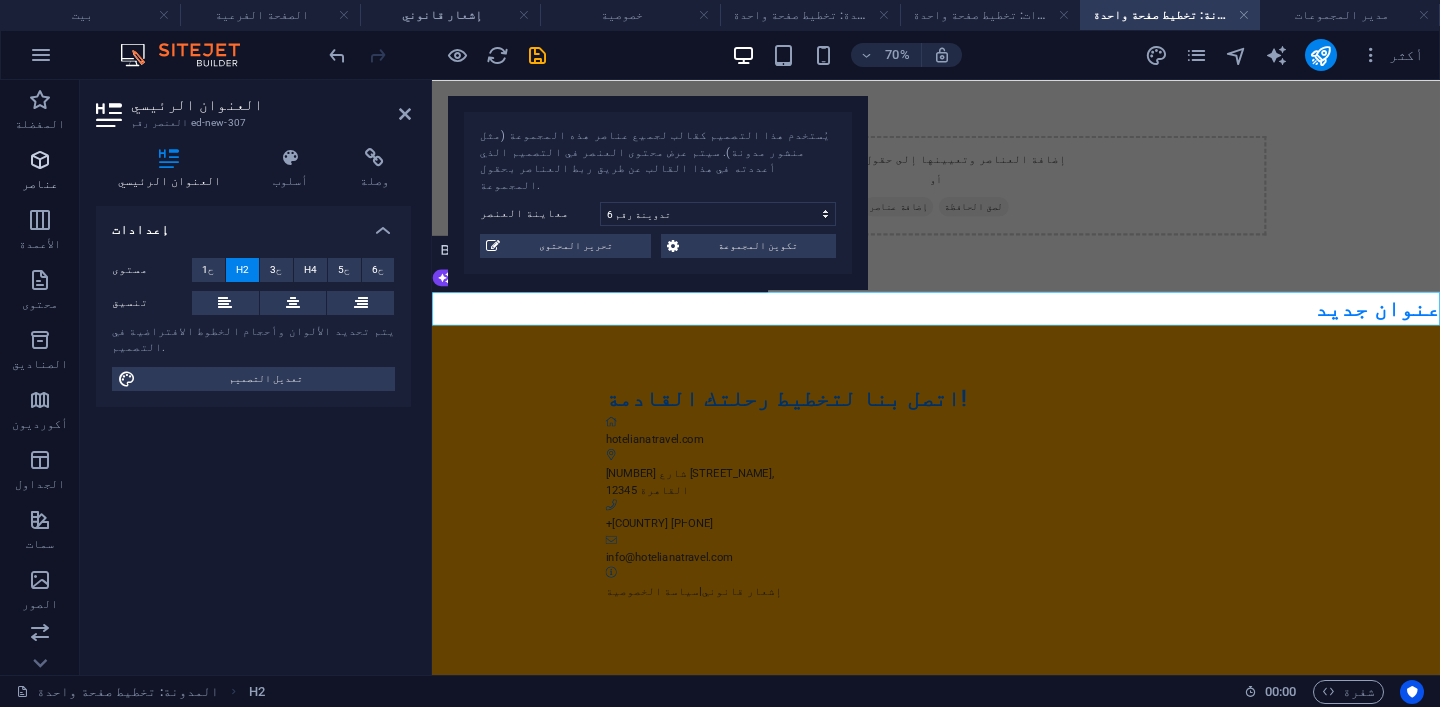 click at bounding box center (40, 160) 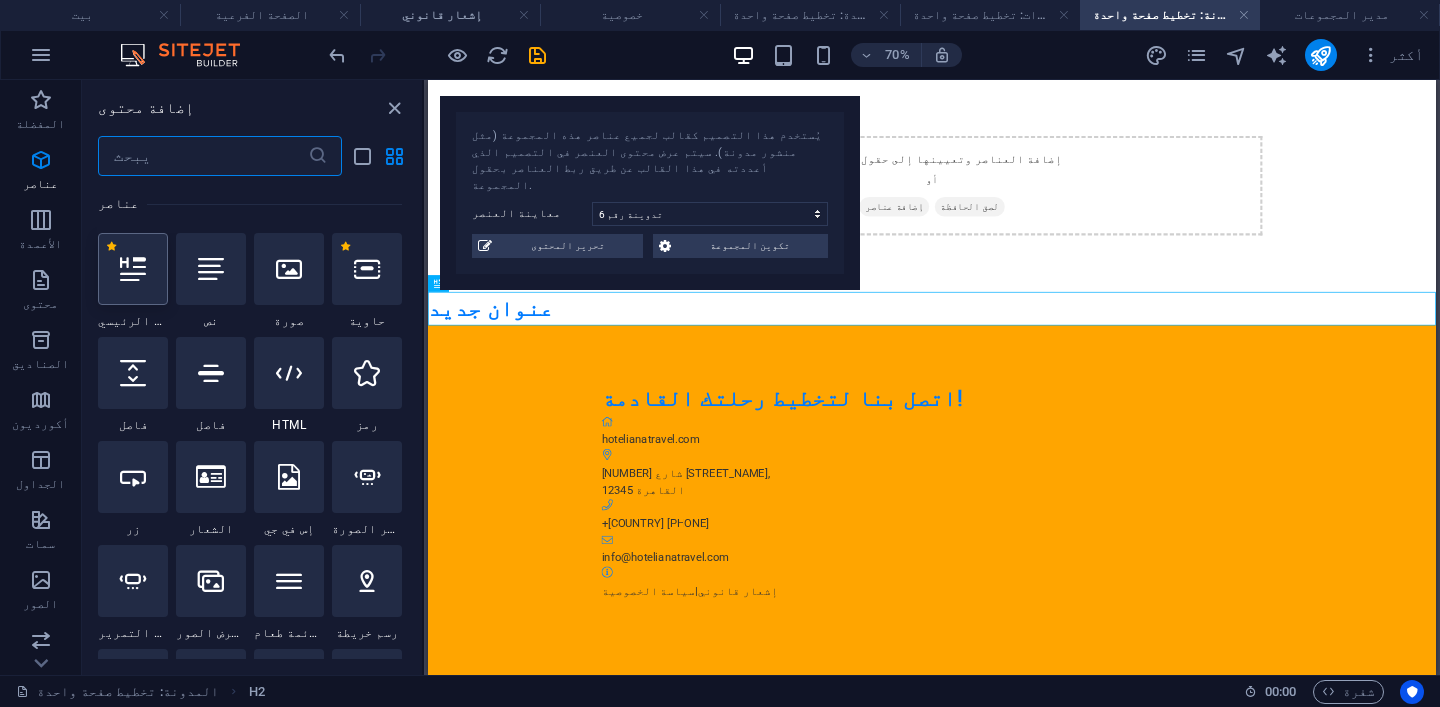 scroll, scrollTop: 213, scrollLeft: 0, axis: vertical 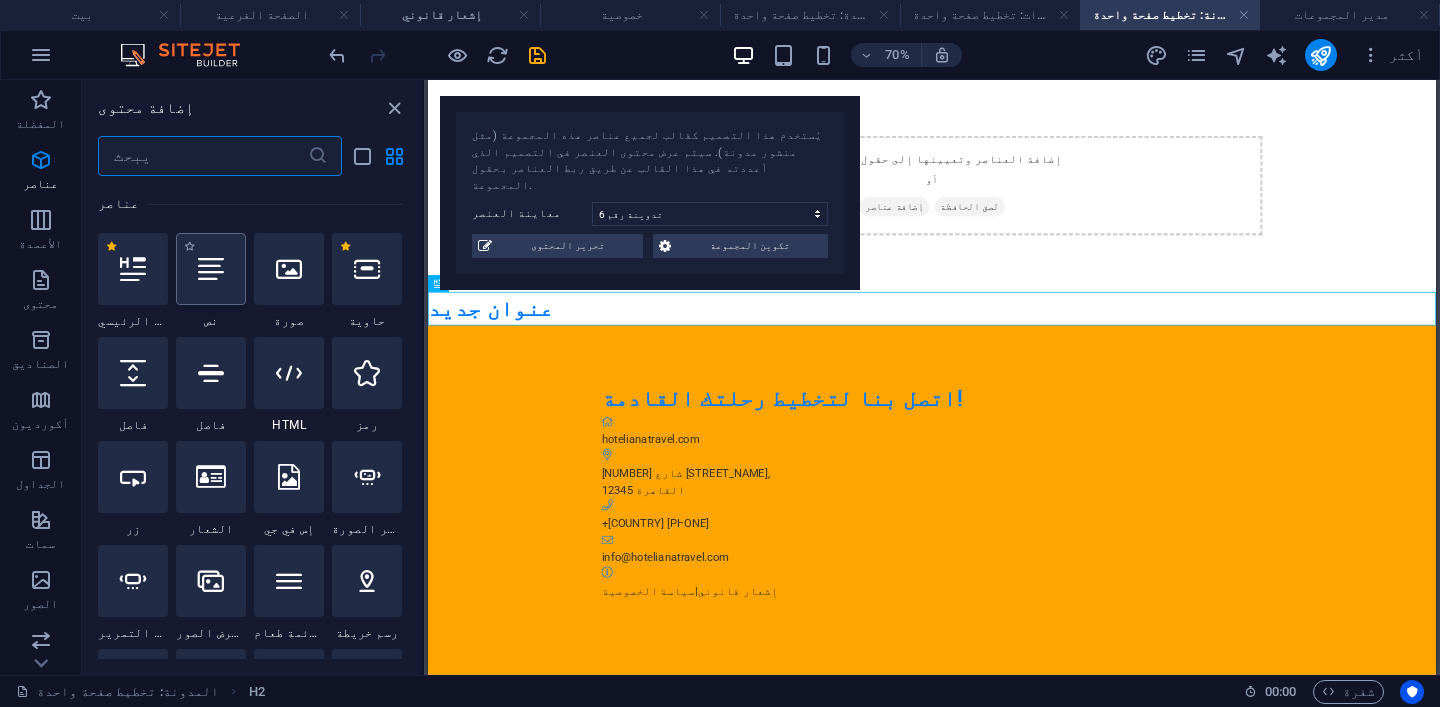 click at bounding box center [211, 269] 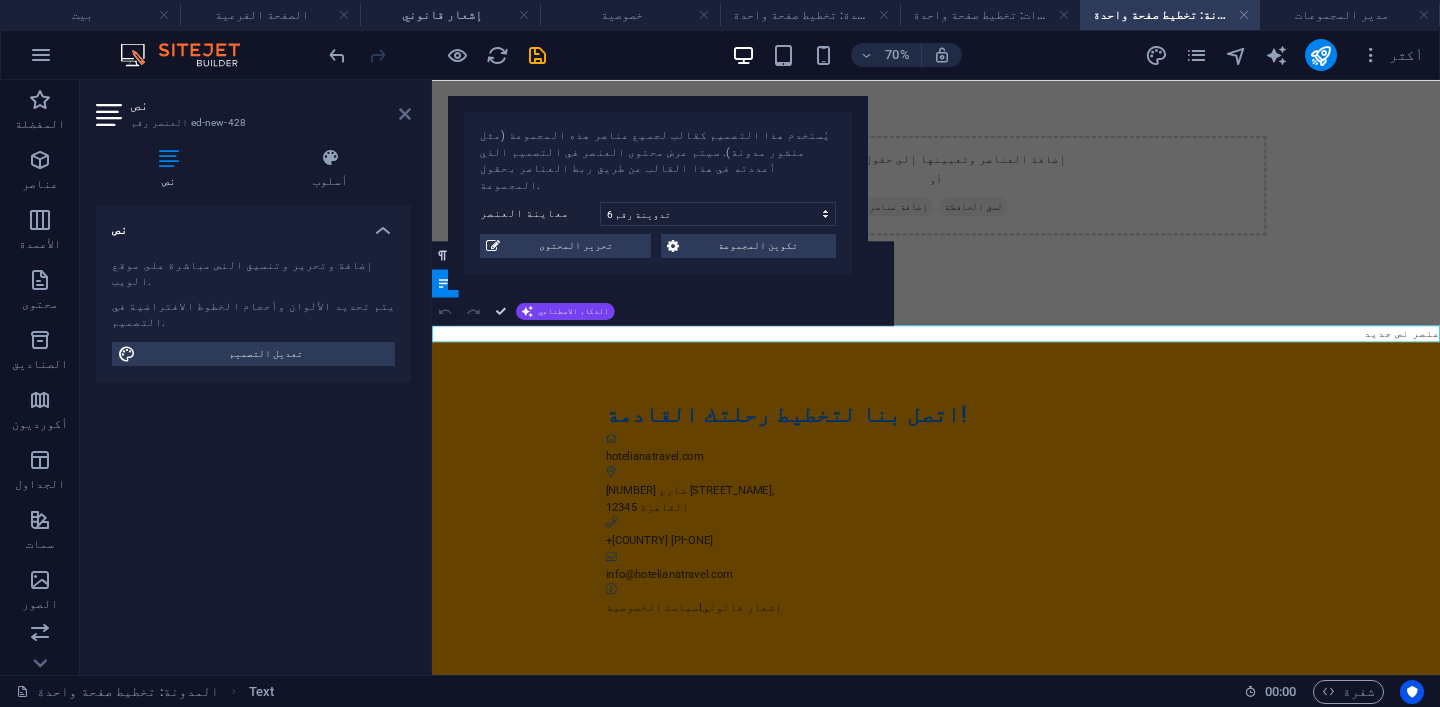 click at bounding box center (405, 114) 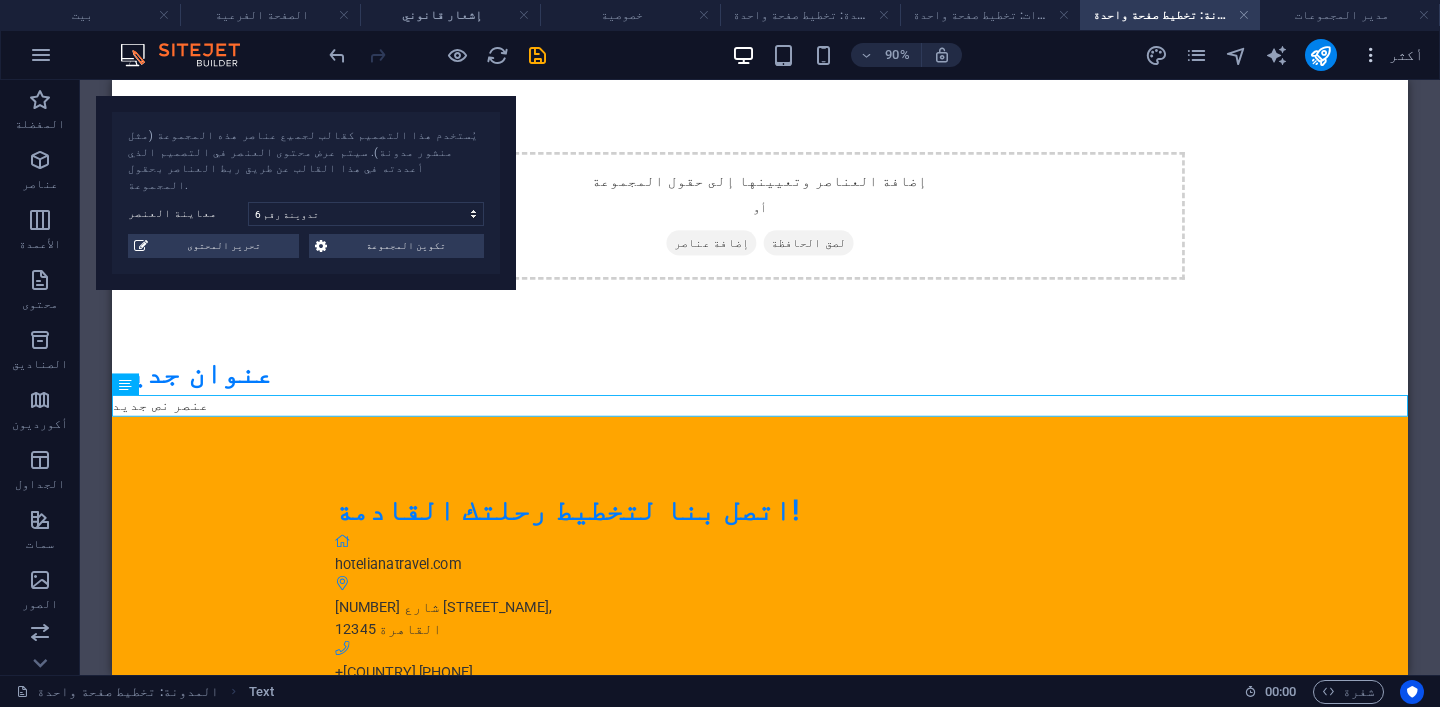 click on "أكثر" at bounding box center (1406, 55) 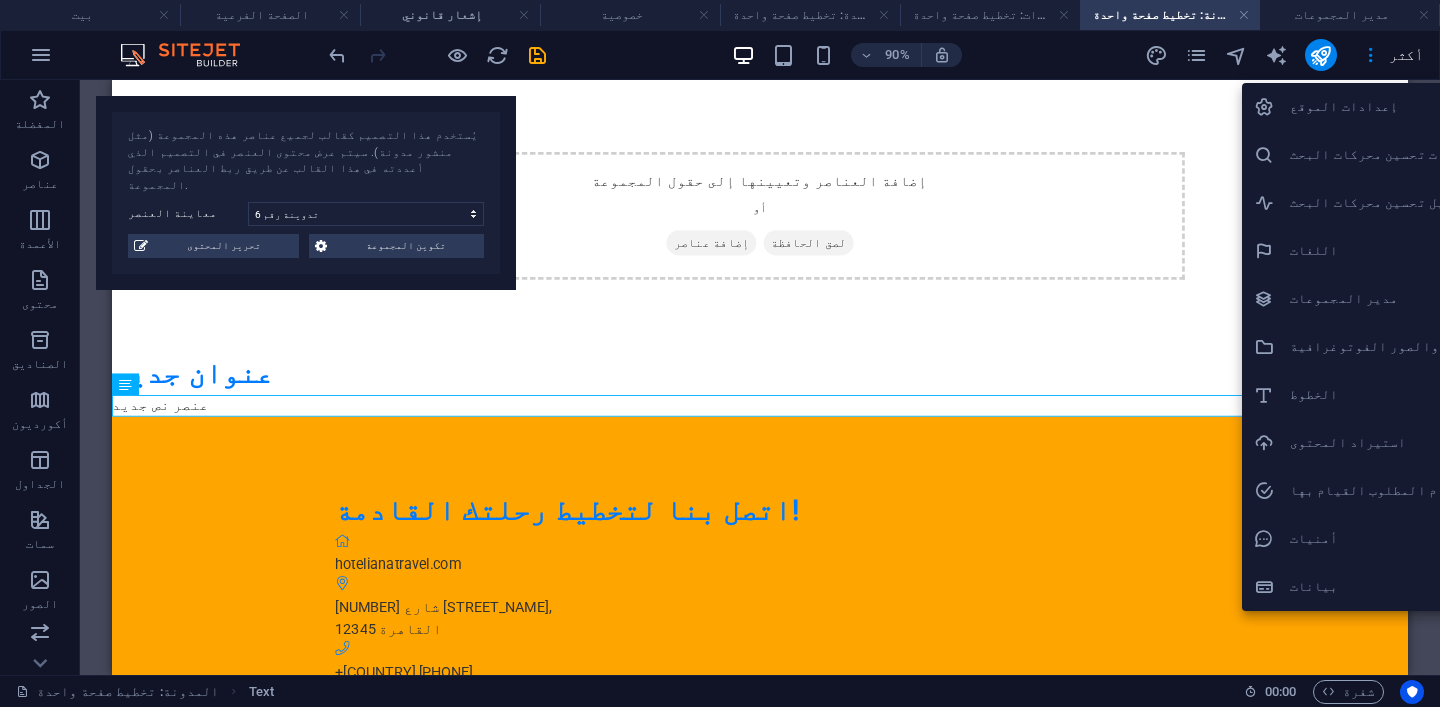 click on "إعدادات الموقع" at bounding box center [1394, 107] 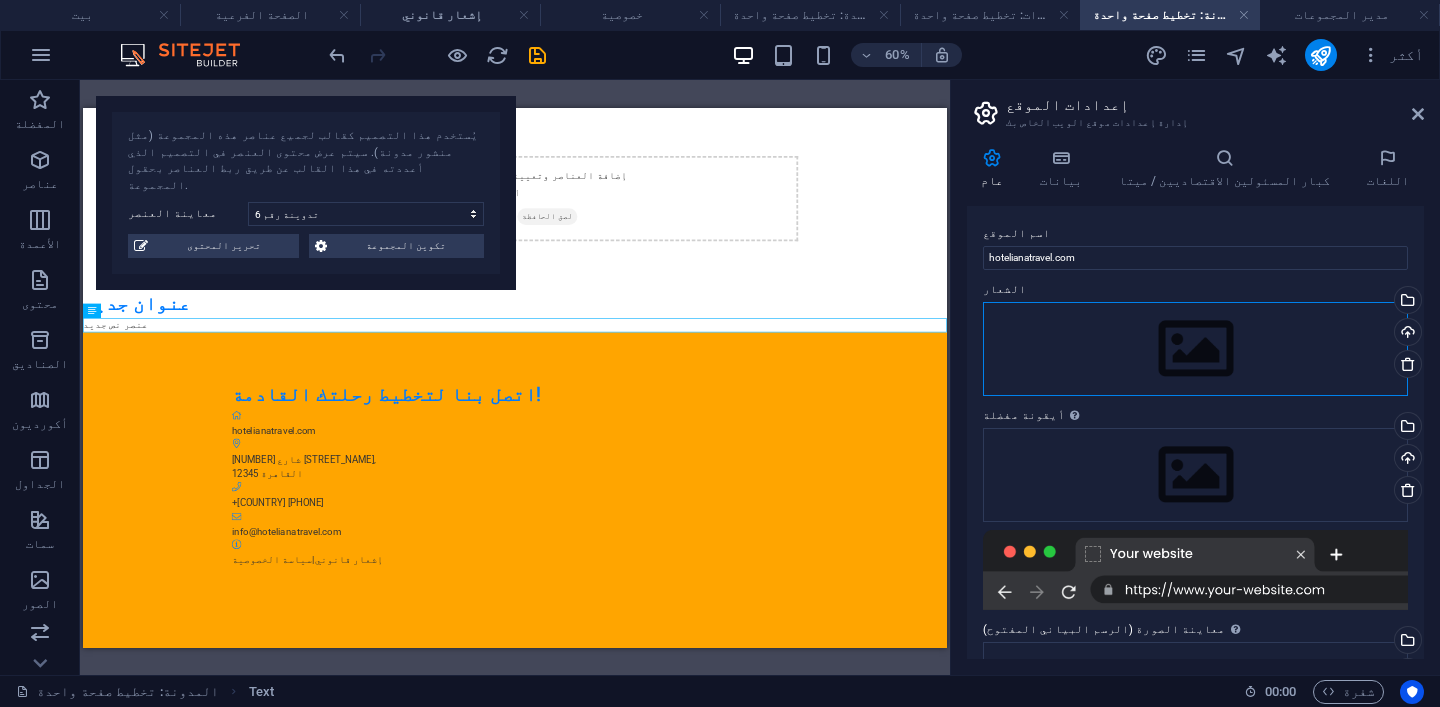 click on "اسحب الملفات هنا، وانقر لاختيار الملفات أو  حدد الملفات من الملفات أو من صورنا ومقاطع الفيديو المجانية" at bounding box center [1195, 349] 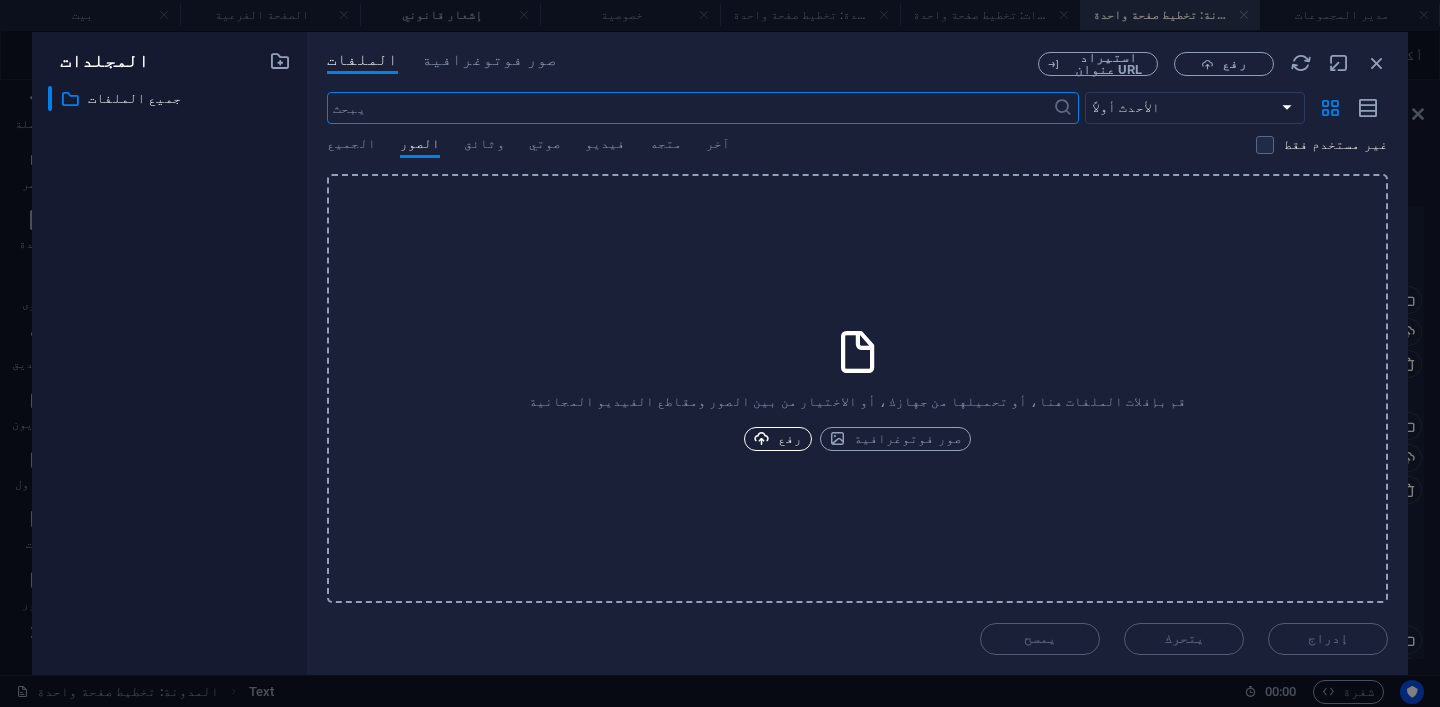 click at bounding box center (761, 438) 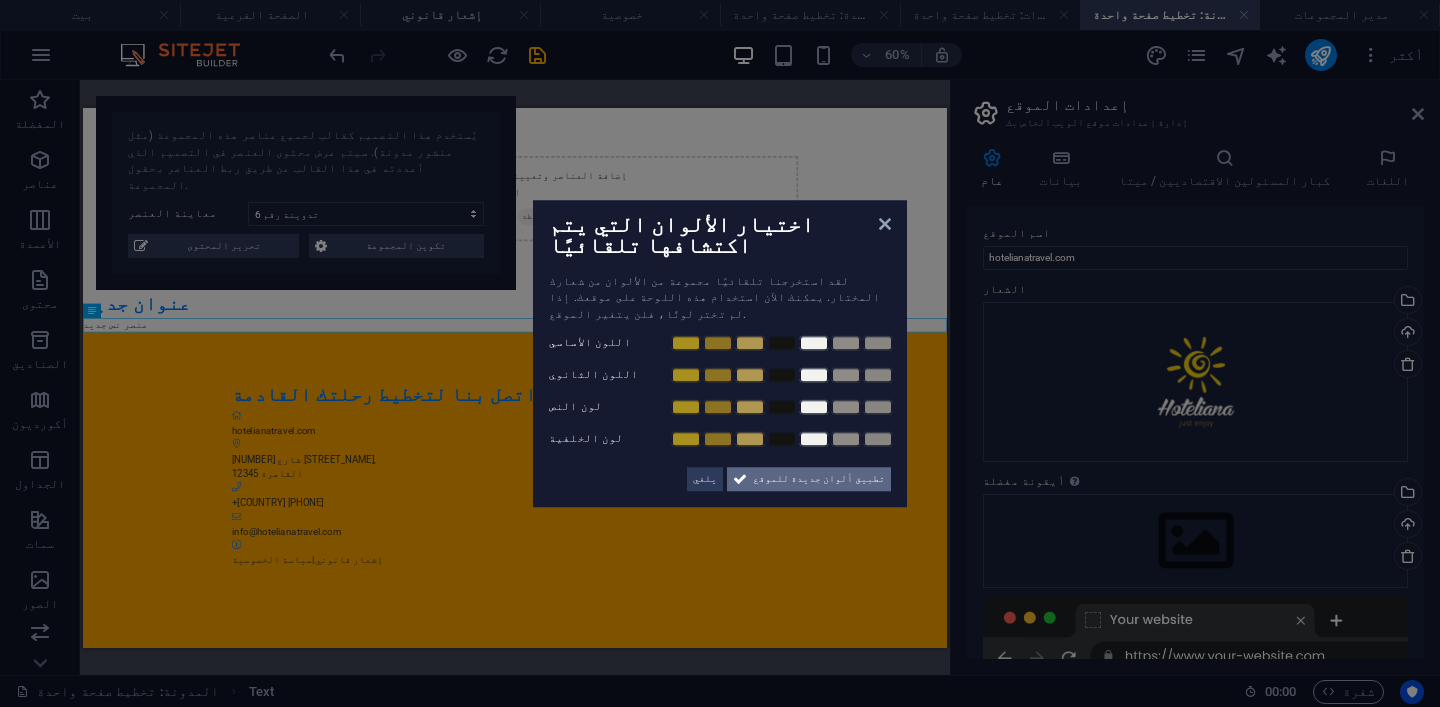 click on "تطبيق ألوان جديدة للموقع" at bounding box center (819, 478) 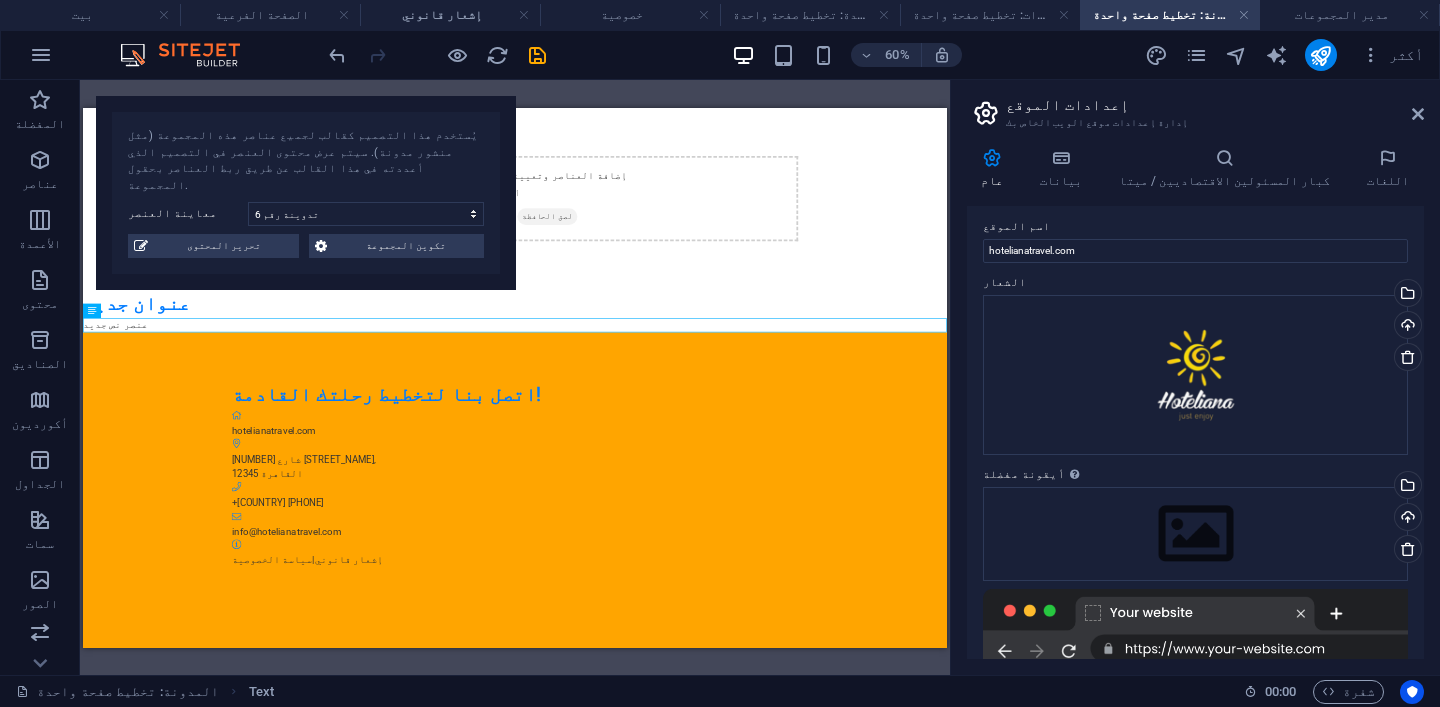 scroll, scrollTop: 0, scrollLeft: 0, axis: both 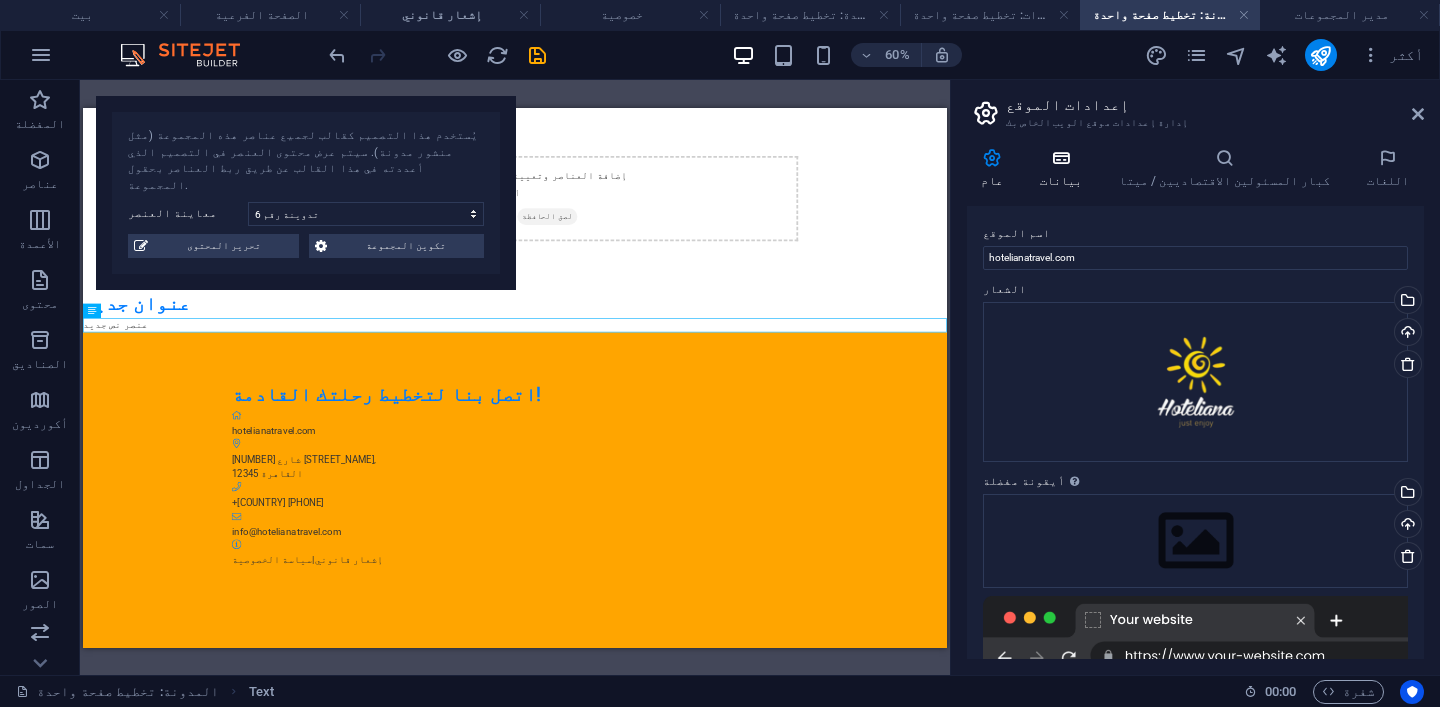 click at bounding box center [1061, 158] 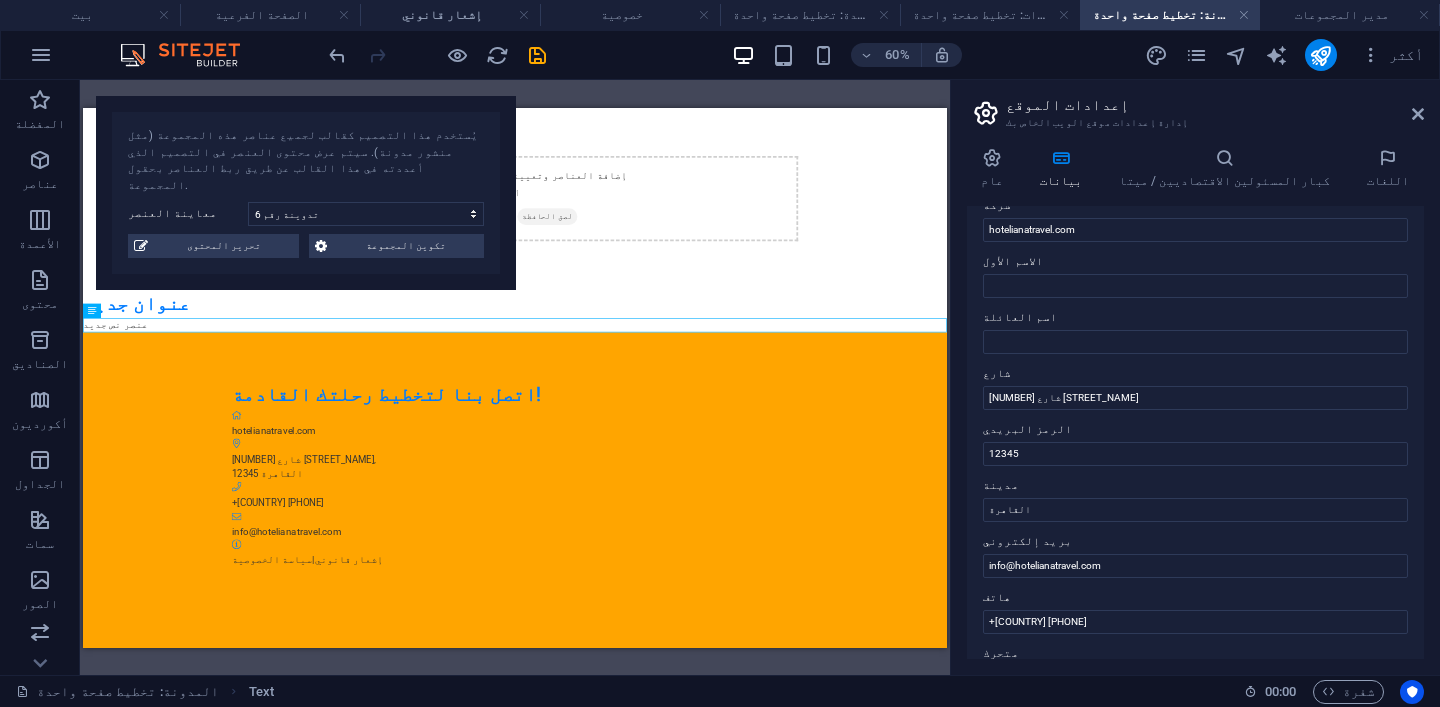 scroll, scrollTop: 71, scrollLeft: 0, axis: vertical 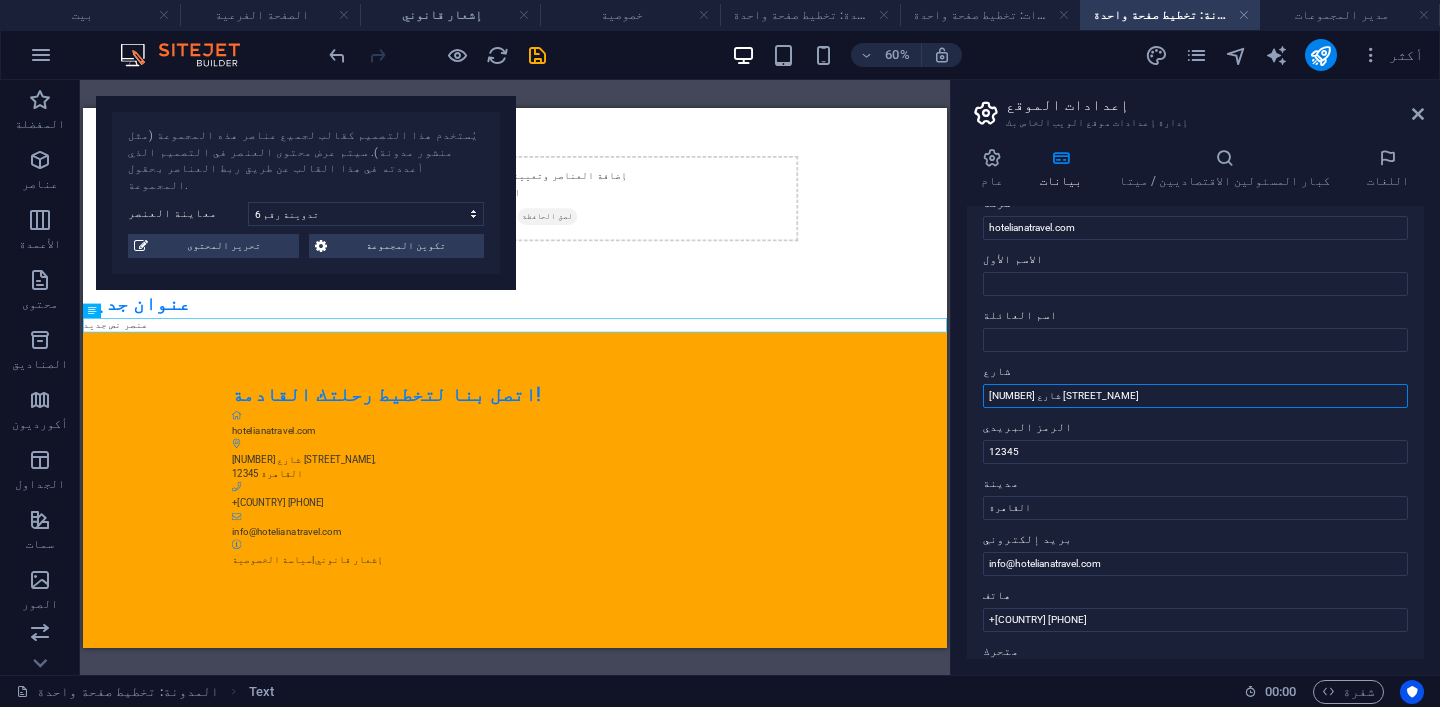 click on "[NUMBER] شارع [STREET_NAME]" at bounding box center [1195, 396] 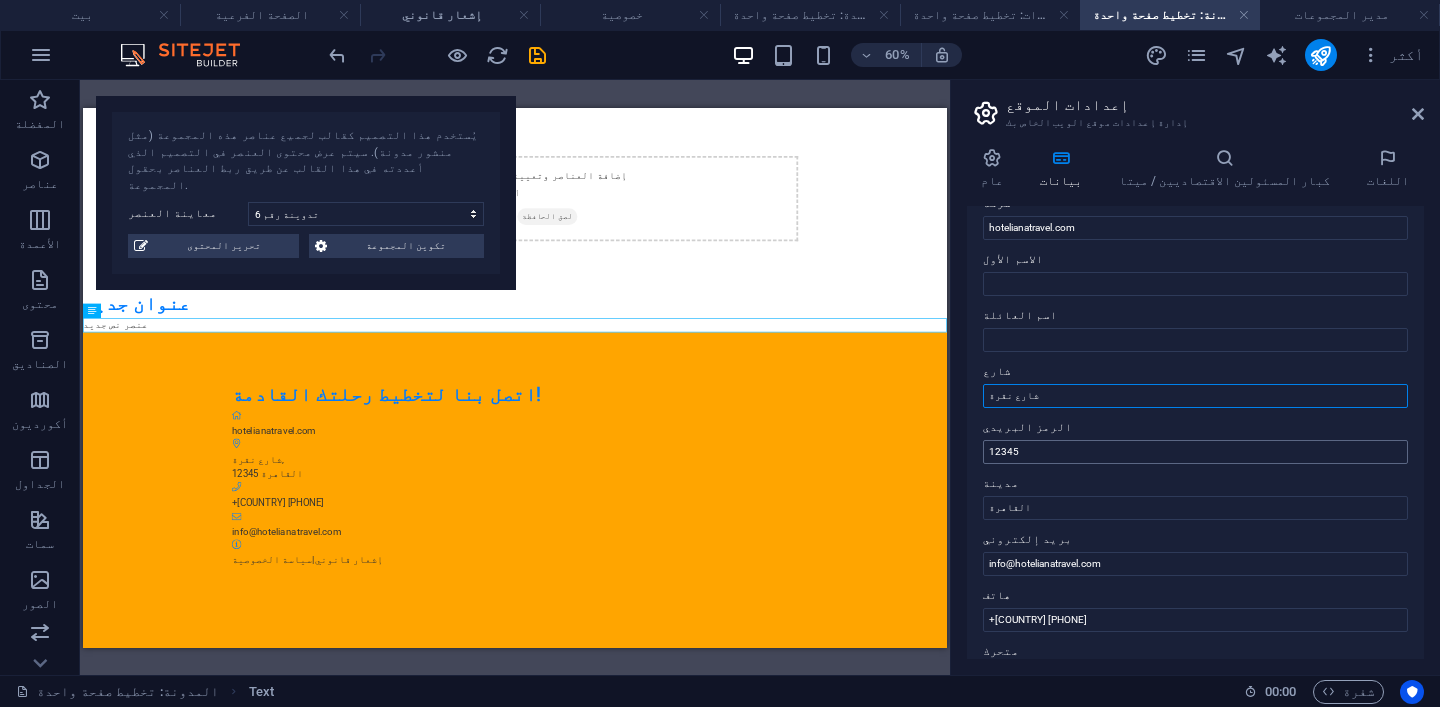 type on "شارع نقرة" 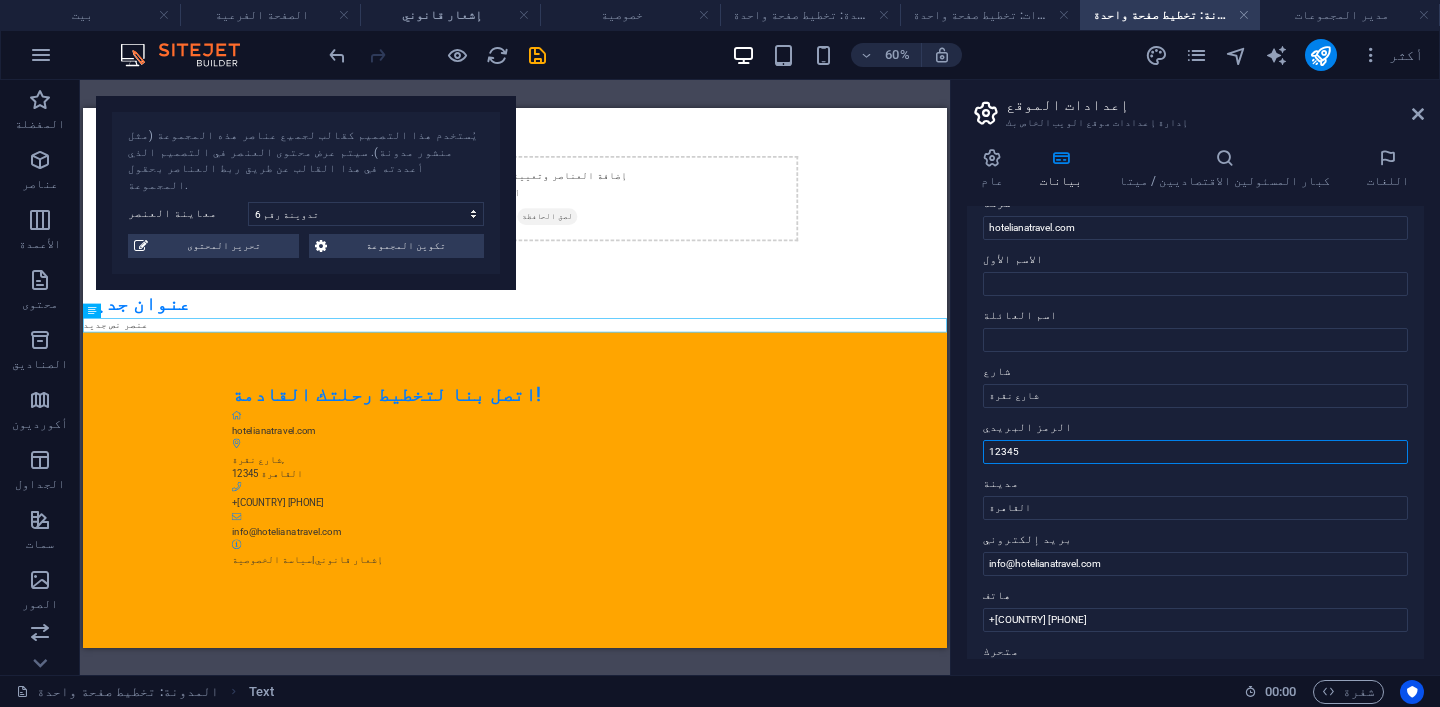 click on "12345" at bounding box center [1195, 452] 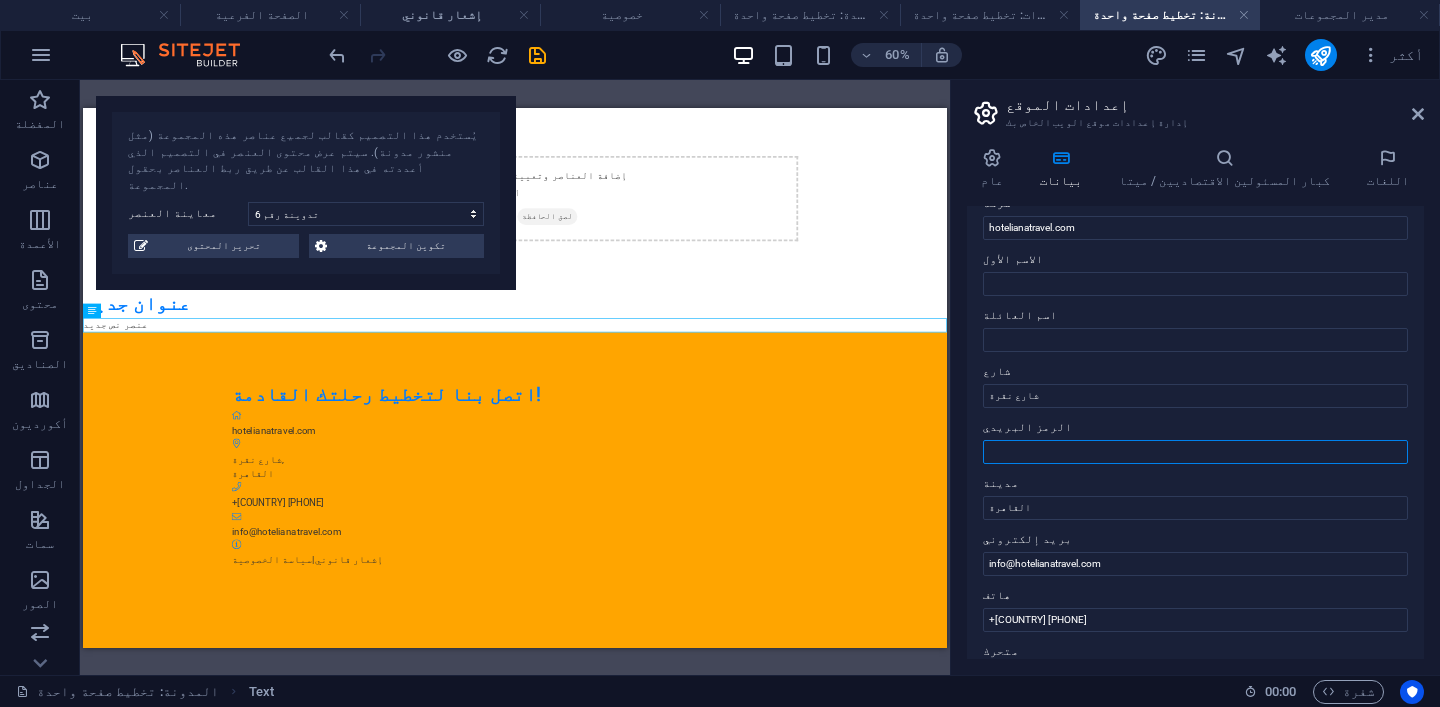 click on "الرمز البريدي" at bounding box center (1195, 452) 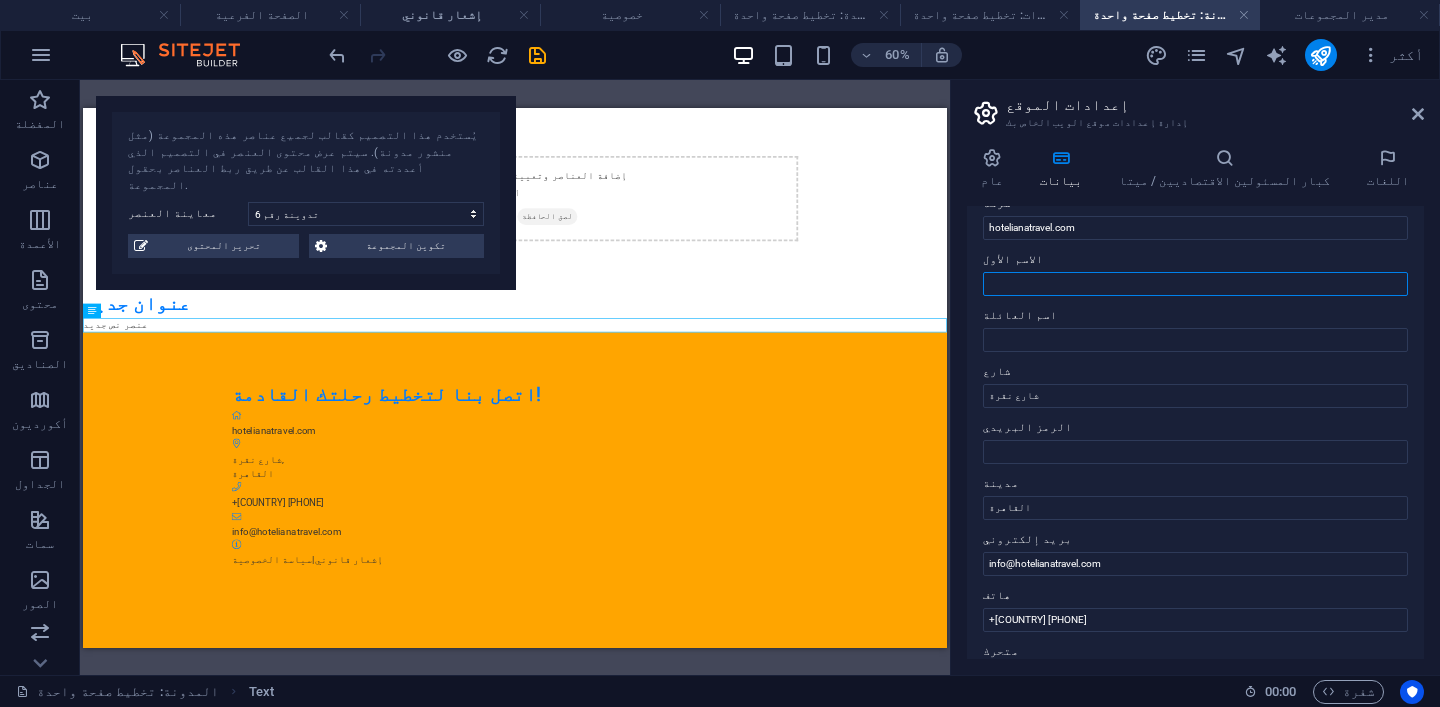 click on "الاسم الأول" at bounding box center (1195, 284) 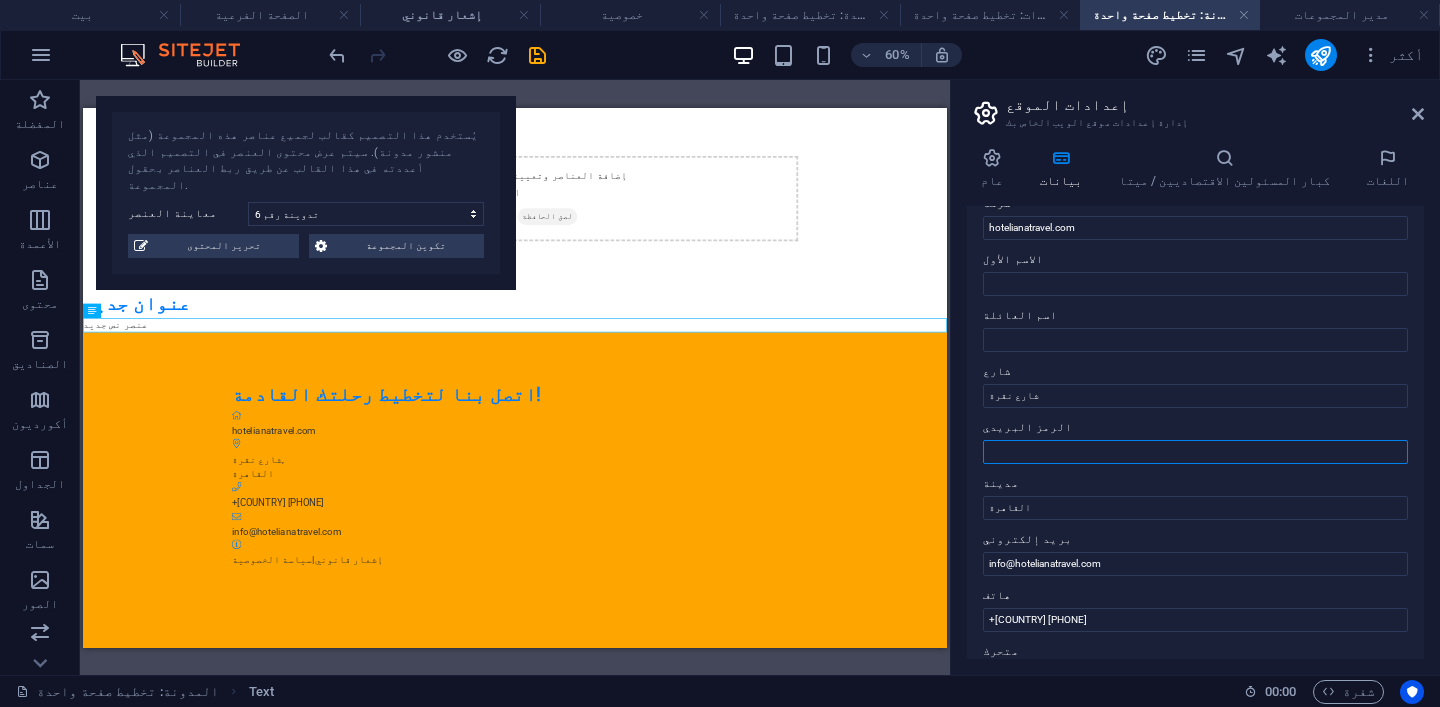 click on "الرمز البريدي" at bounding box center [1195, 452] 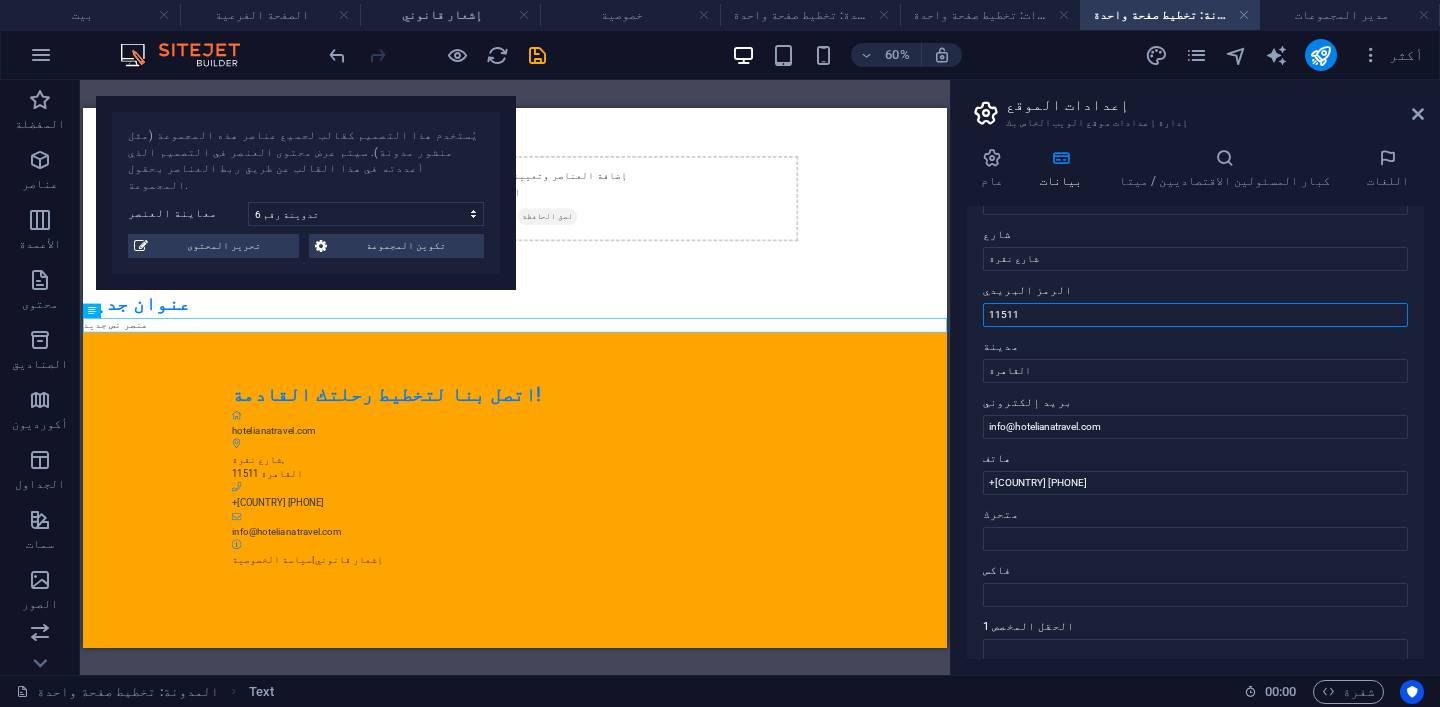 scroll, scrollTop: 209, scrollLeft: 0, axis: vertical 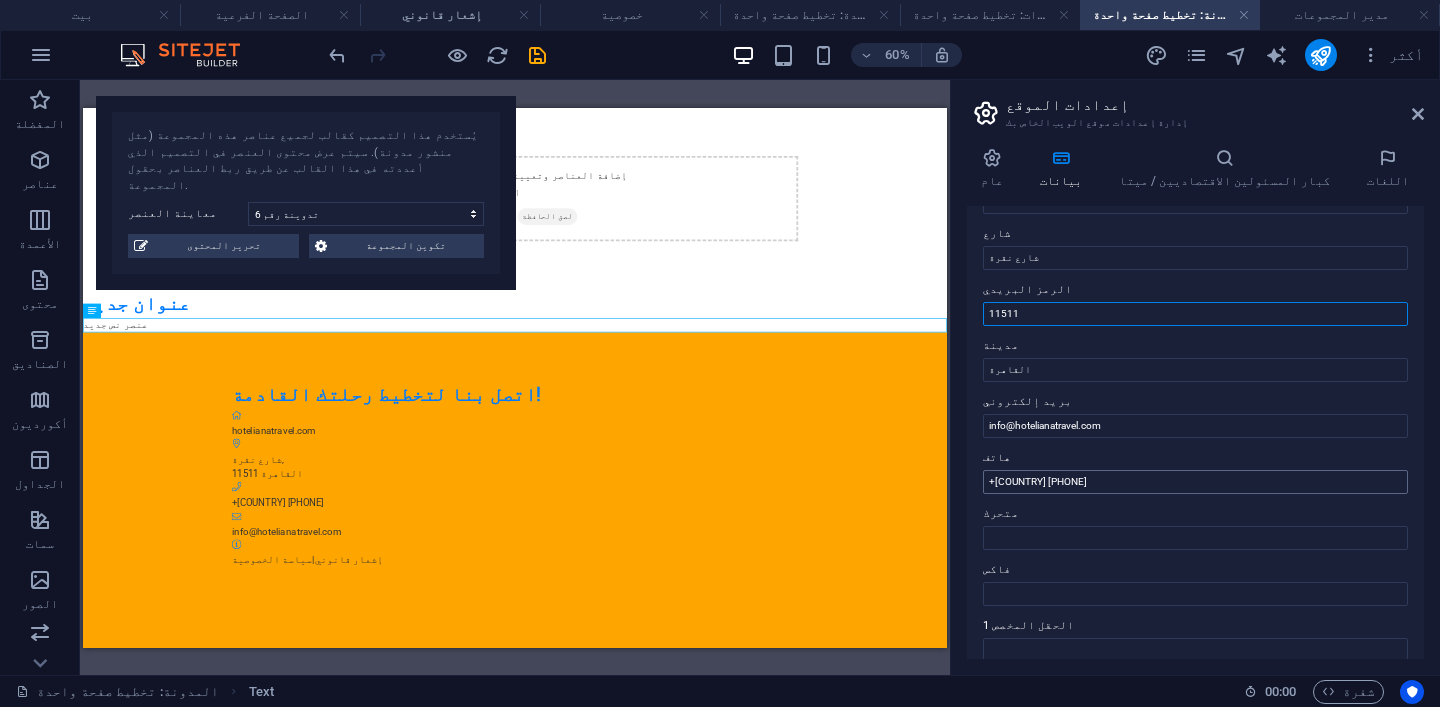 type on "11511" 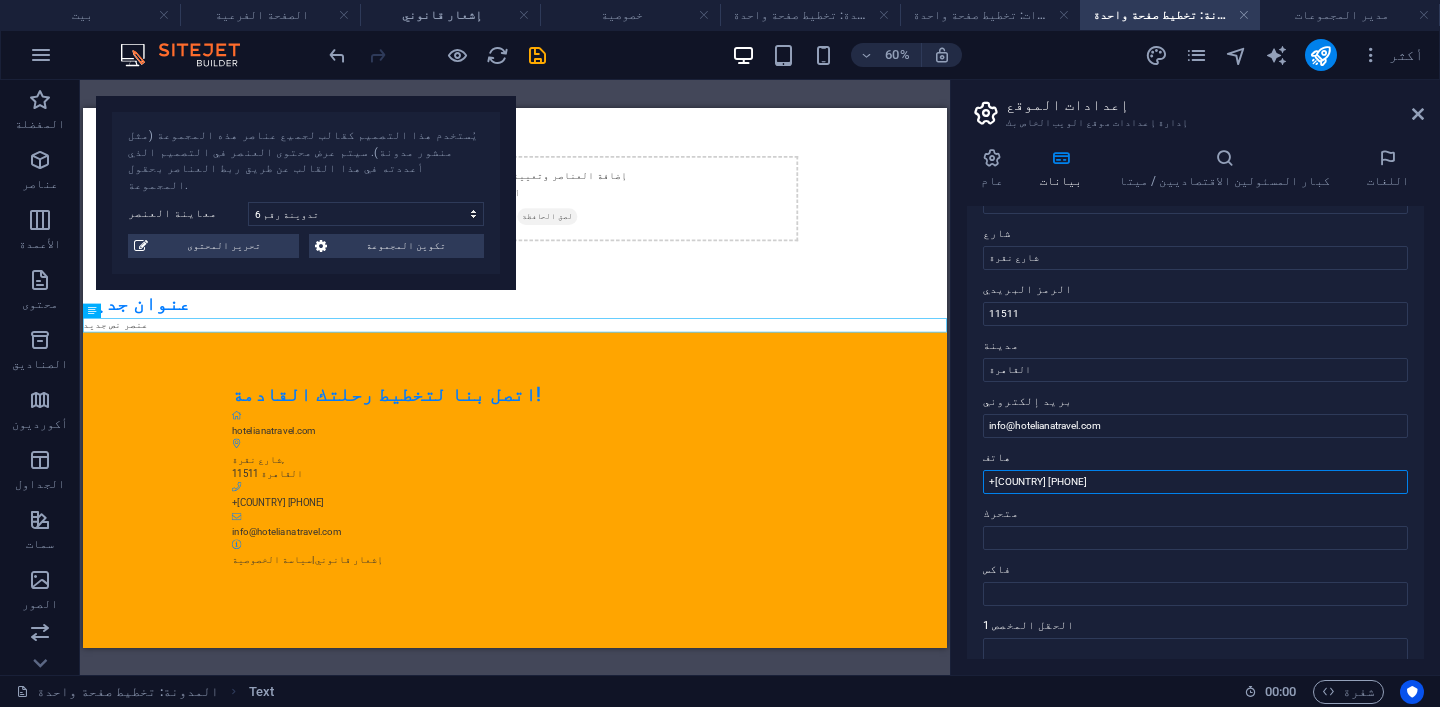 click on "+[COUNTRY] [PHONE]" at bounding box center [1195, 482] 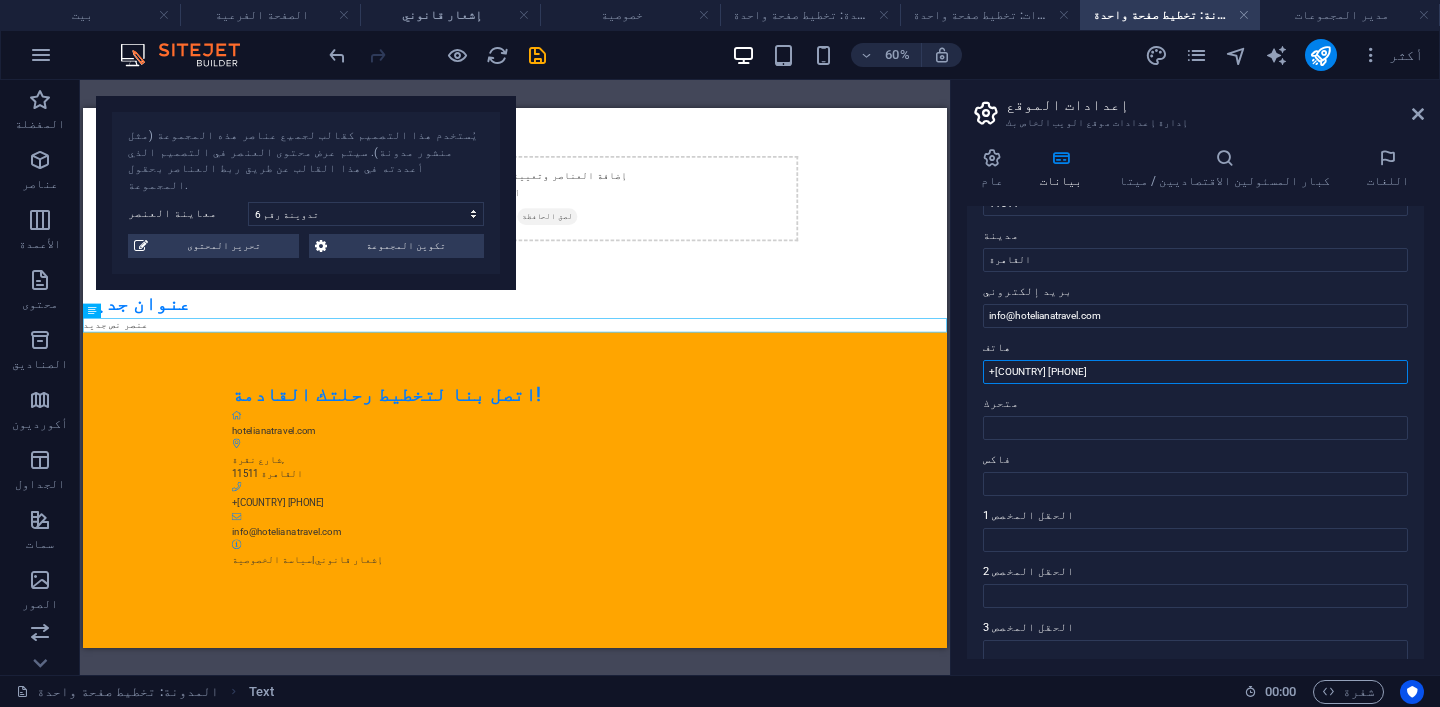 scroll, scrollTop: 318, scrollLeft: 0, axis: vertical 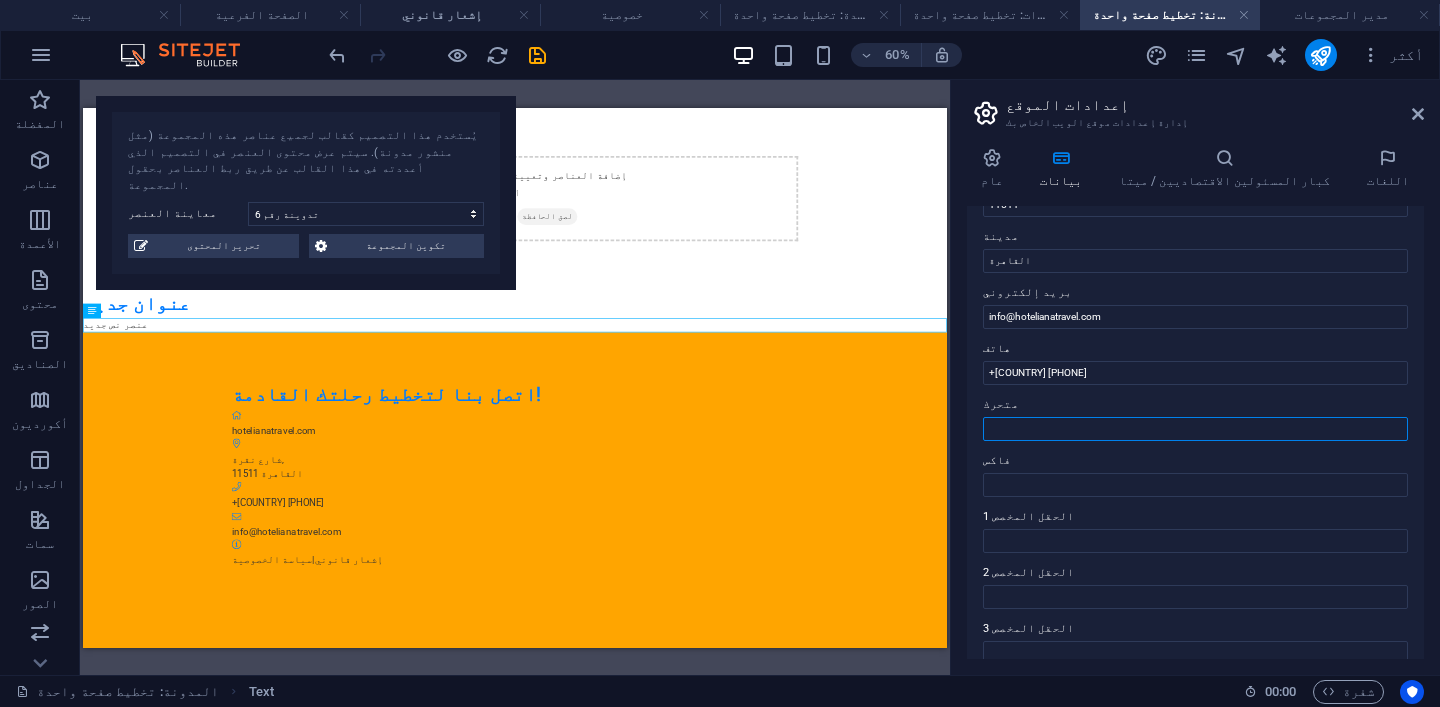 click on "متحرك" at bounding box center (1195, 429) 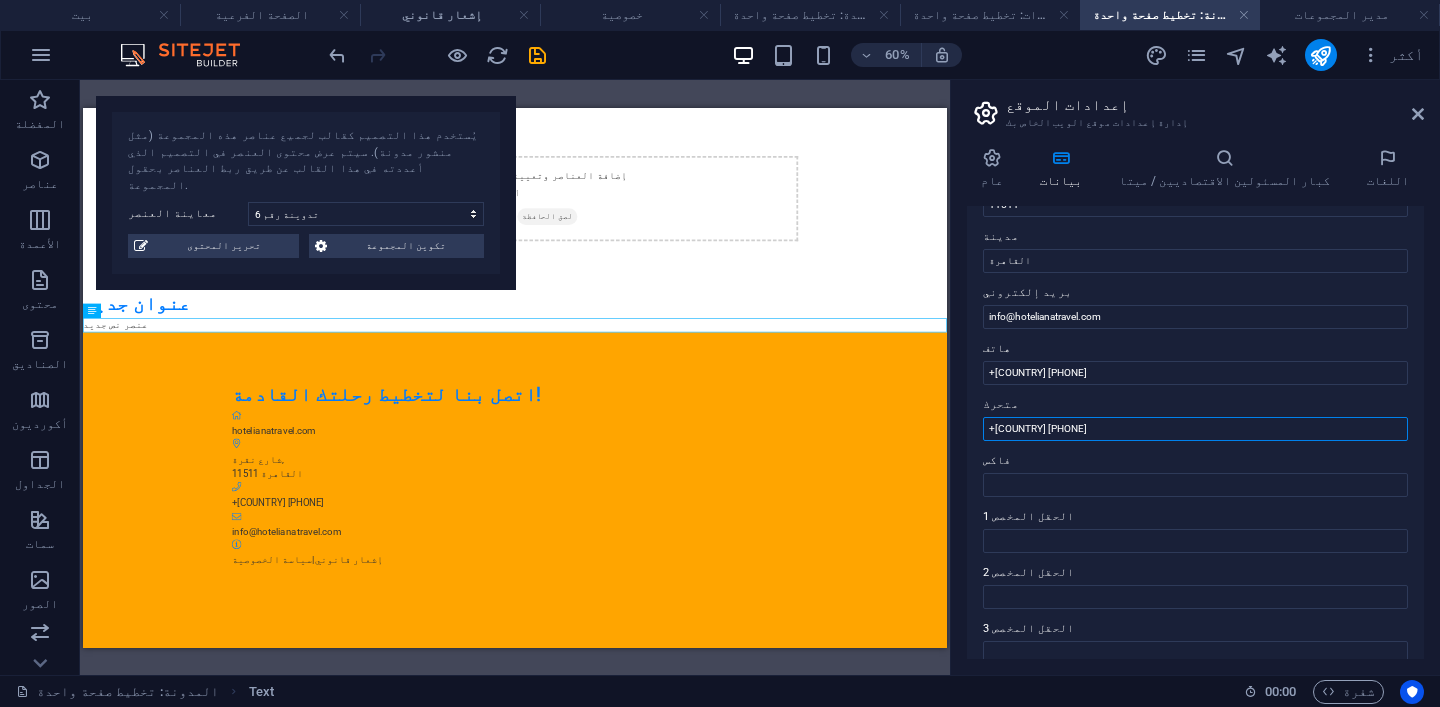 drag, startPoint x: 1080, startPoint y: 410, endPoint x: 1004, endPoint y: 409, distance: 76.00658 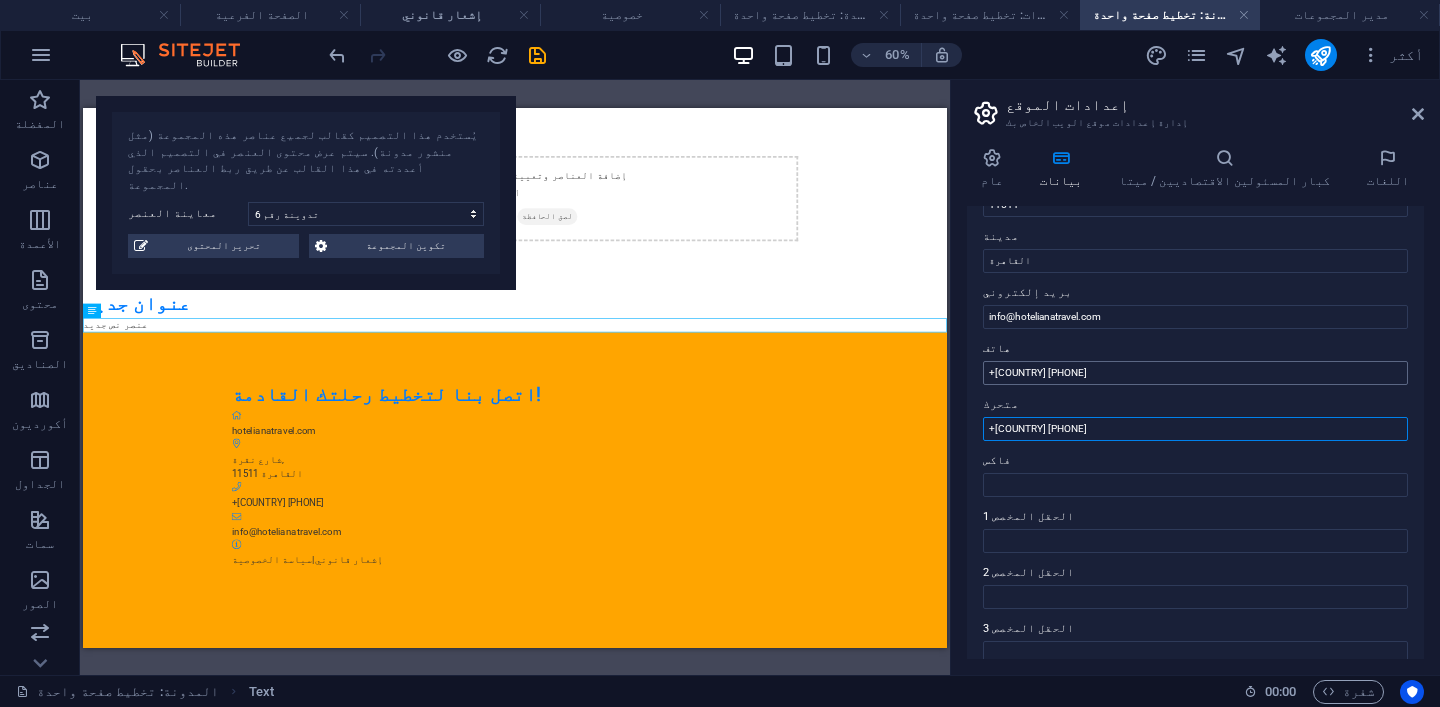 type on "+[COUNTRY] [PHONE]" 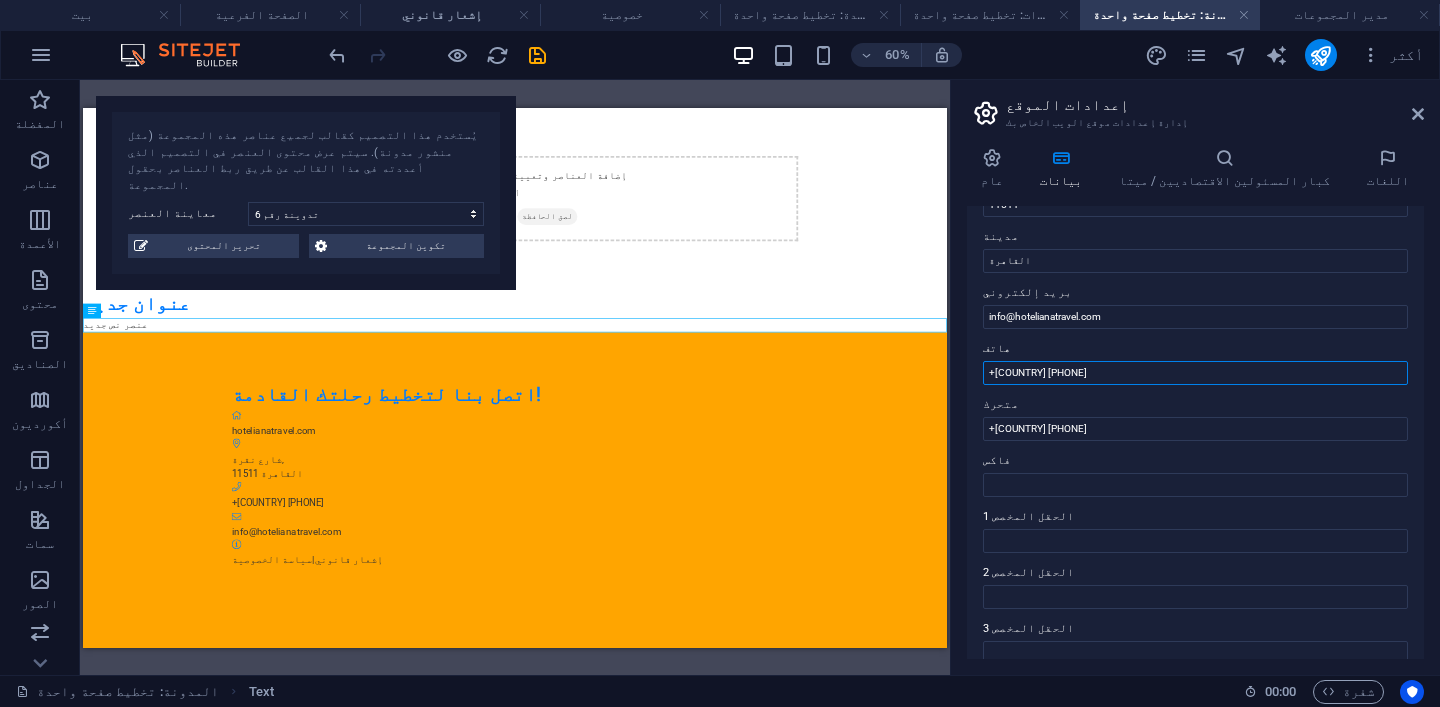 click on "+[COUNTRY] [PHONE]" at bounding box center [1195, 373] 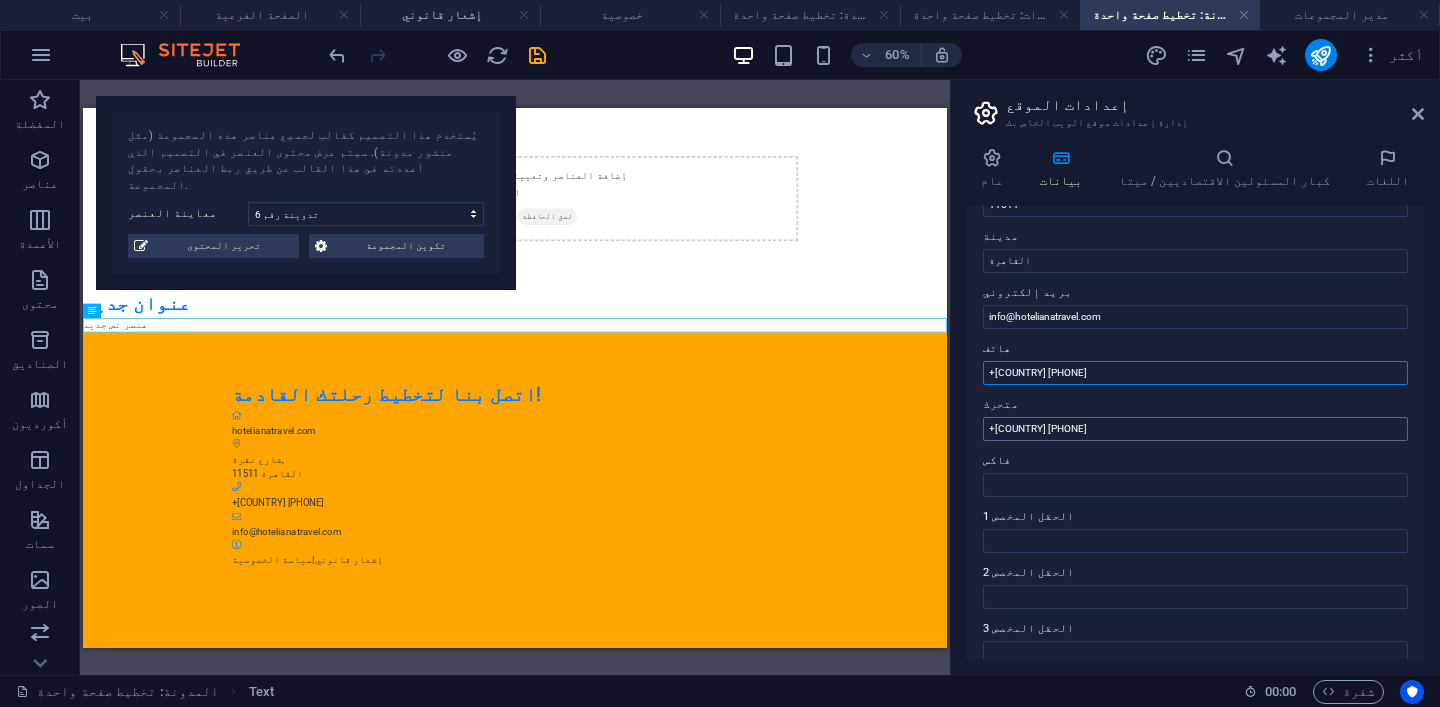 type on "+[COUNTRY] [PHONE]" 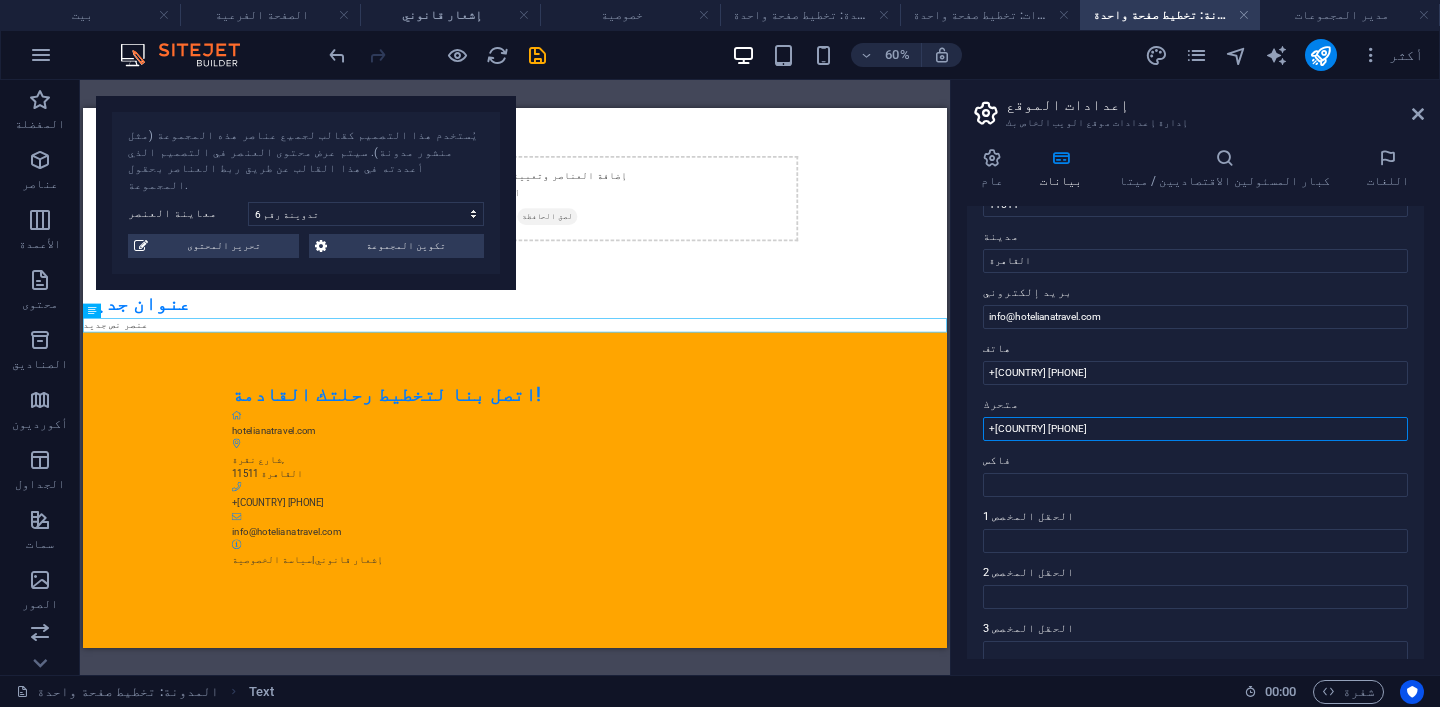 drag, startPoint x: 1083, startPoint y: 415, endPoint x: 981, endPoint y: 411, distance: 102.0784 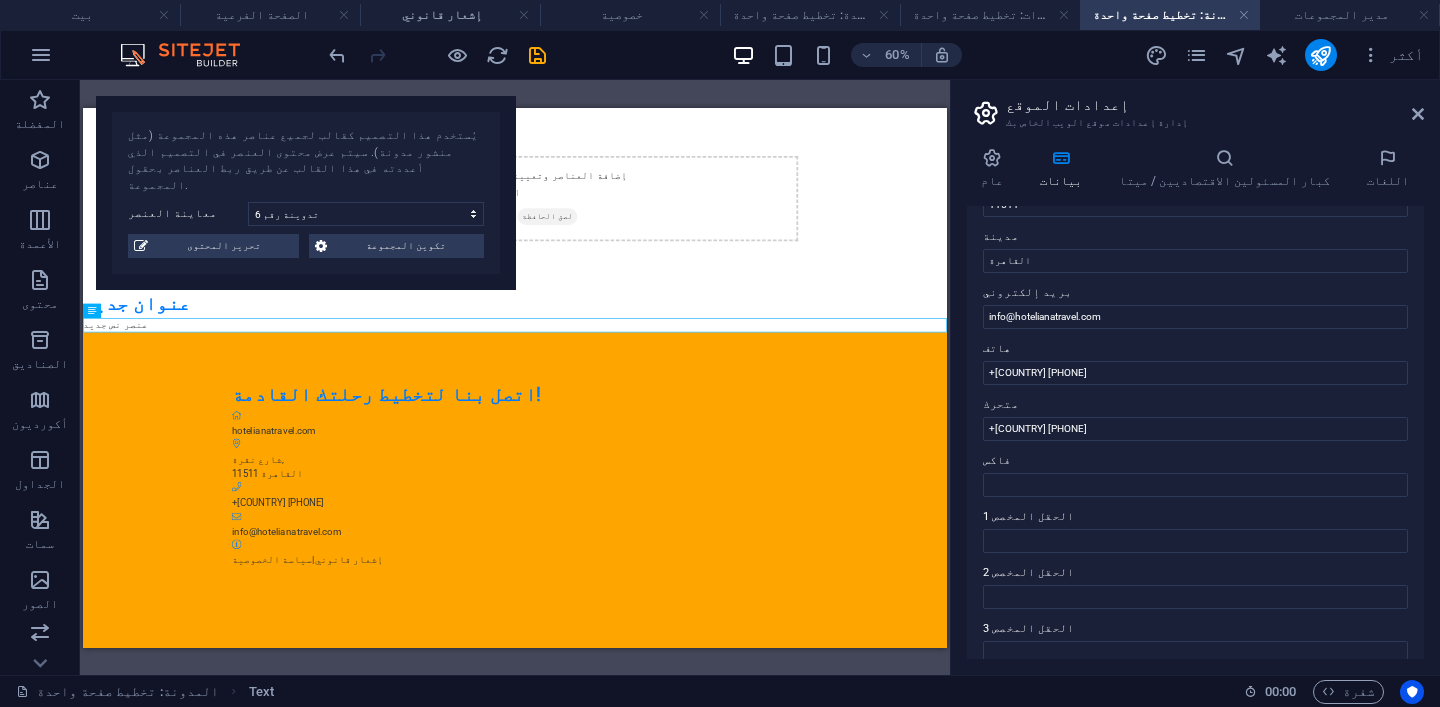 click on "انتقل إلى المحتوى الرئيسي
إضافة العناصر وتعيينها إلى حقول المجموعة أو  إضافة عناصر  لصق الحافظة عنوان جديد عنصر نص جديد اتصل بنا لتخطيط رحلتك القادمة! [WEBSITE] شارع [STREET_NAME]  , [POSTAL_CODE]    [CITY] +[COUNTRY] [PHONE] [EMAIL] إشعار قانوني  |  سياسة الخصوصية" at bounding box center [803, 718] 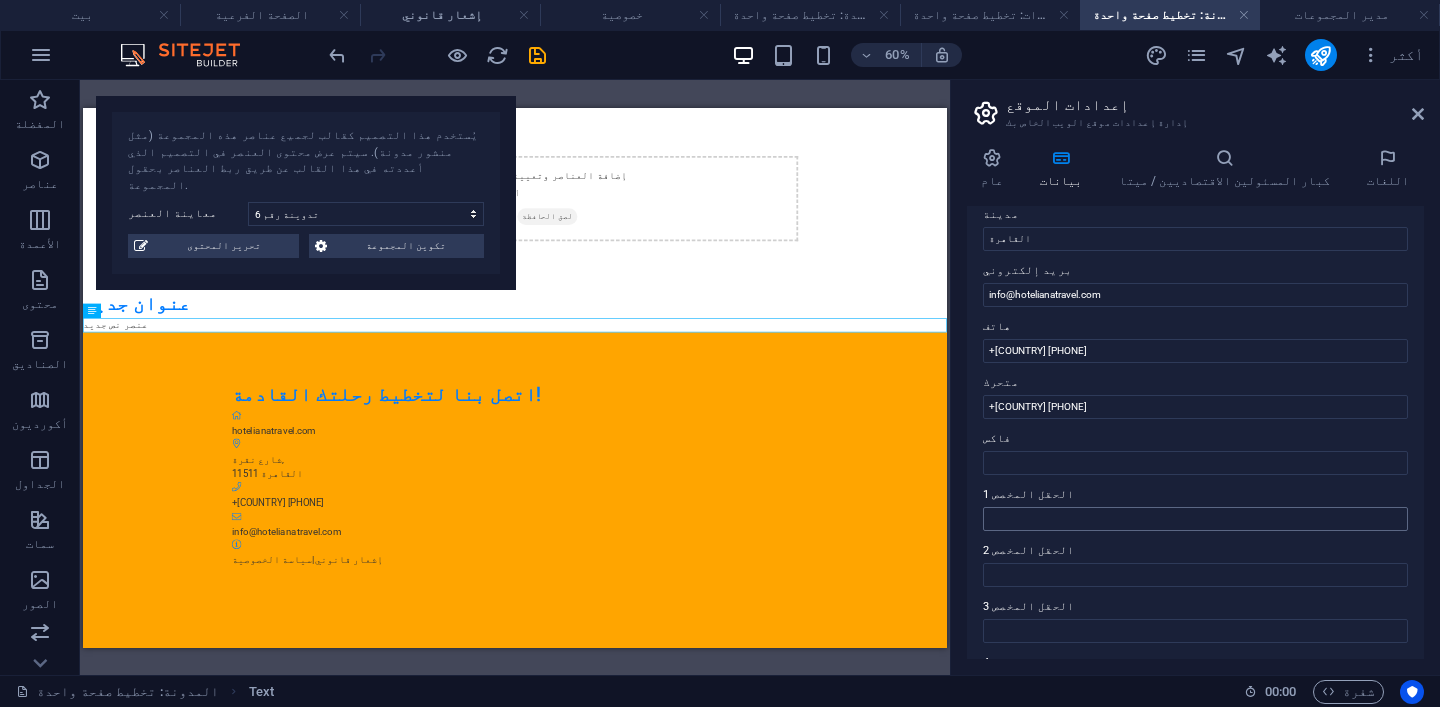 scroll, scrollTop: 337, scrollLeft: 0, axis: vertical 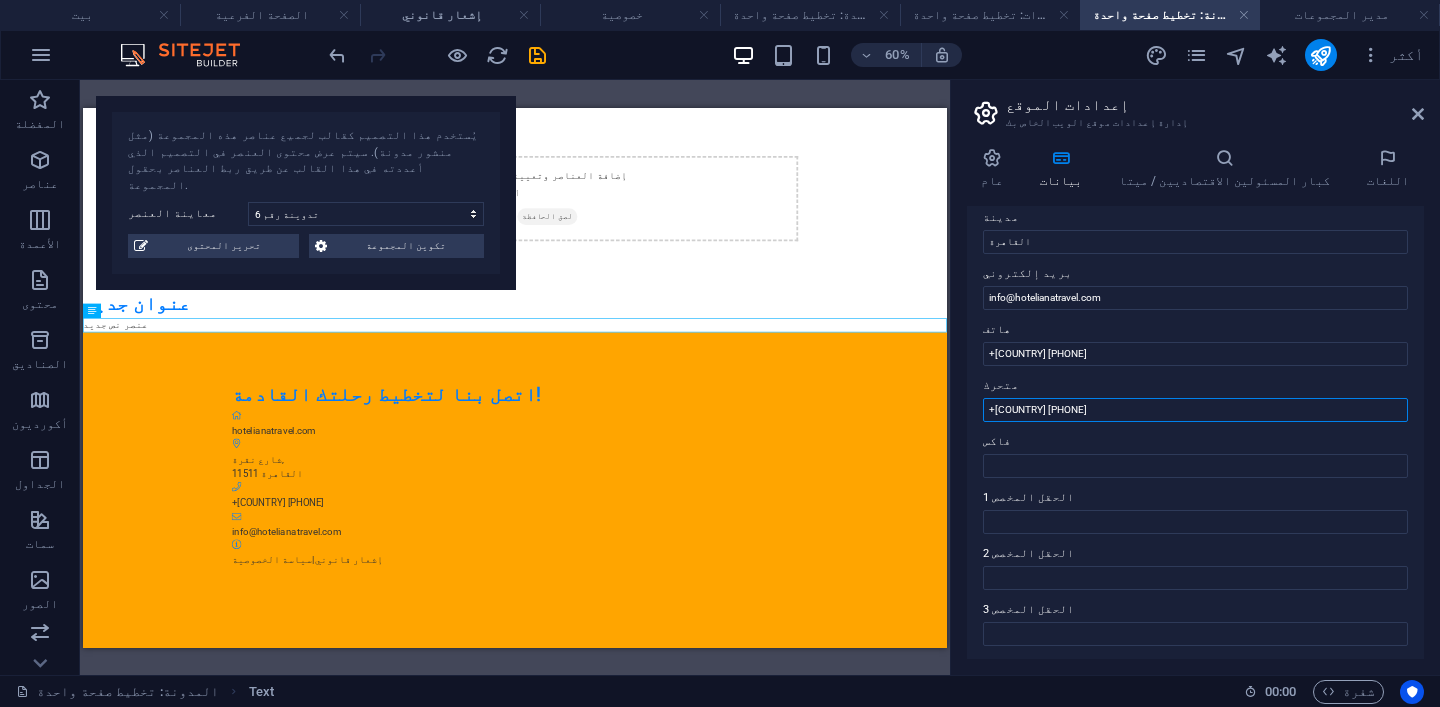 type 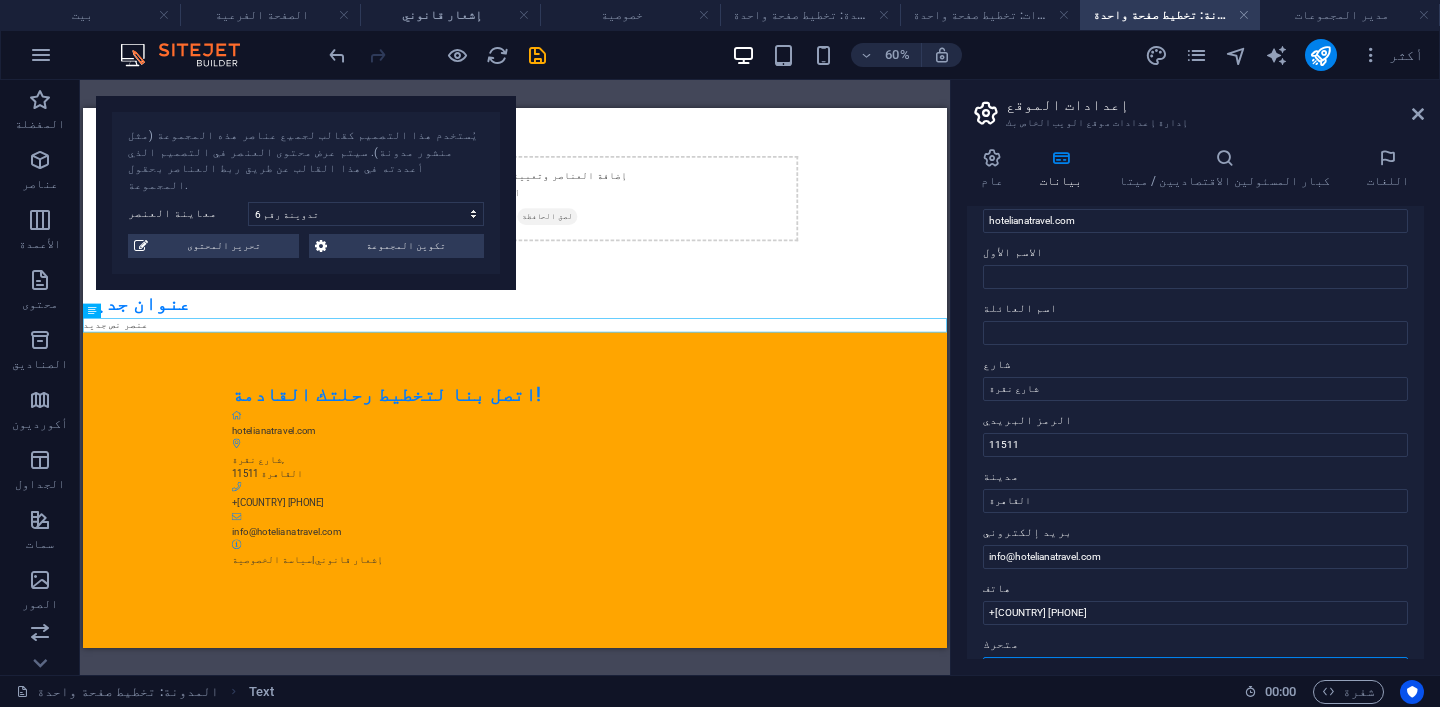 scroll, scrollTop: 0, scrollLeft: 0, axis: both 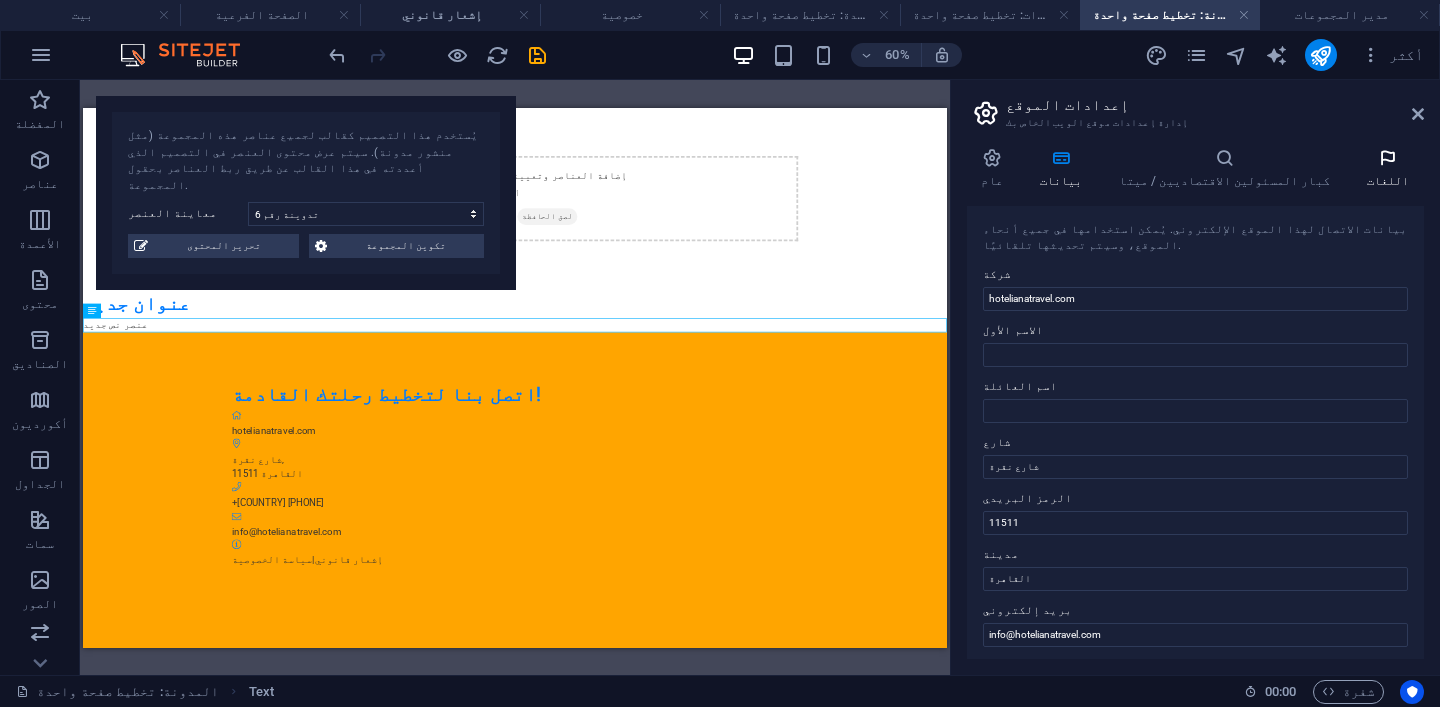 click at bounding box center (1388, 158) 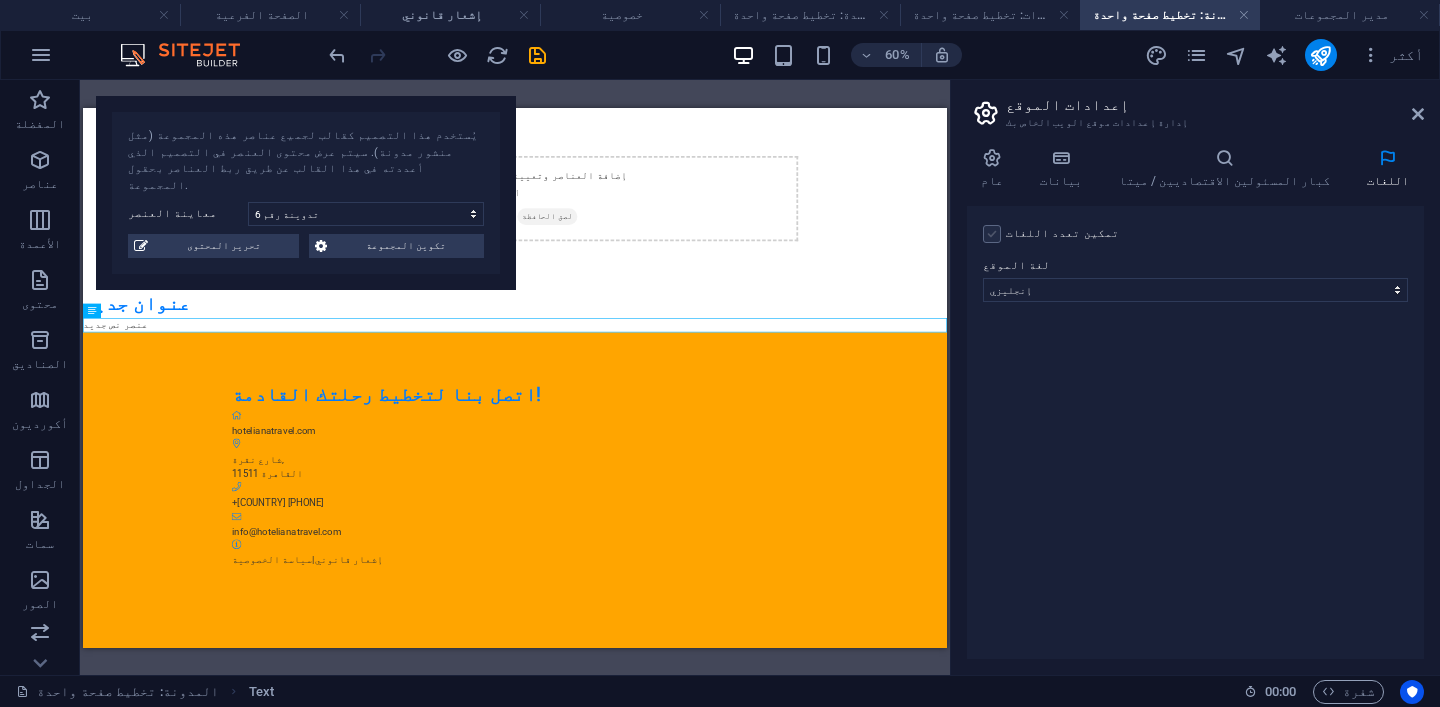 click at bounding box center [992, 234] 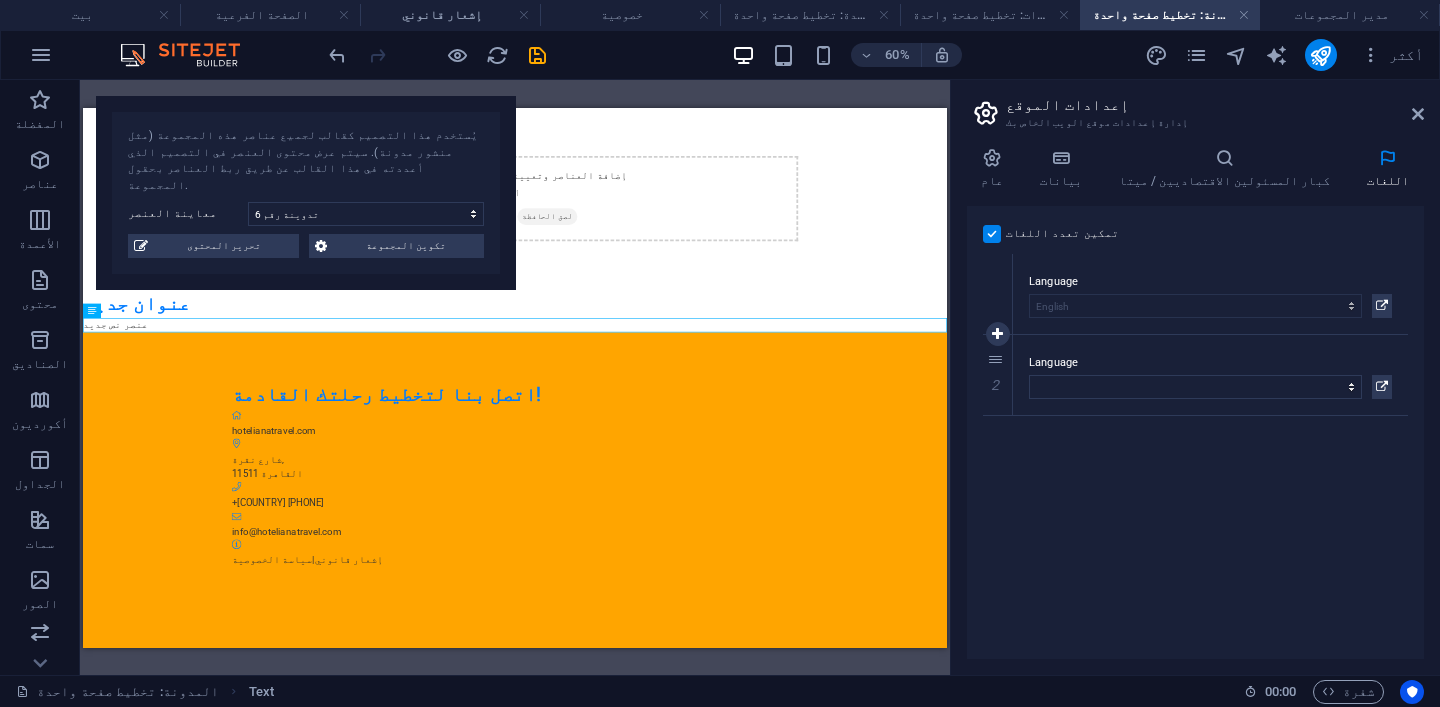 click on "Language" at bounding box center [1210, 282] 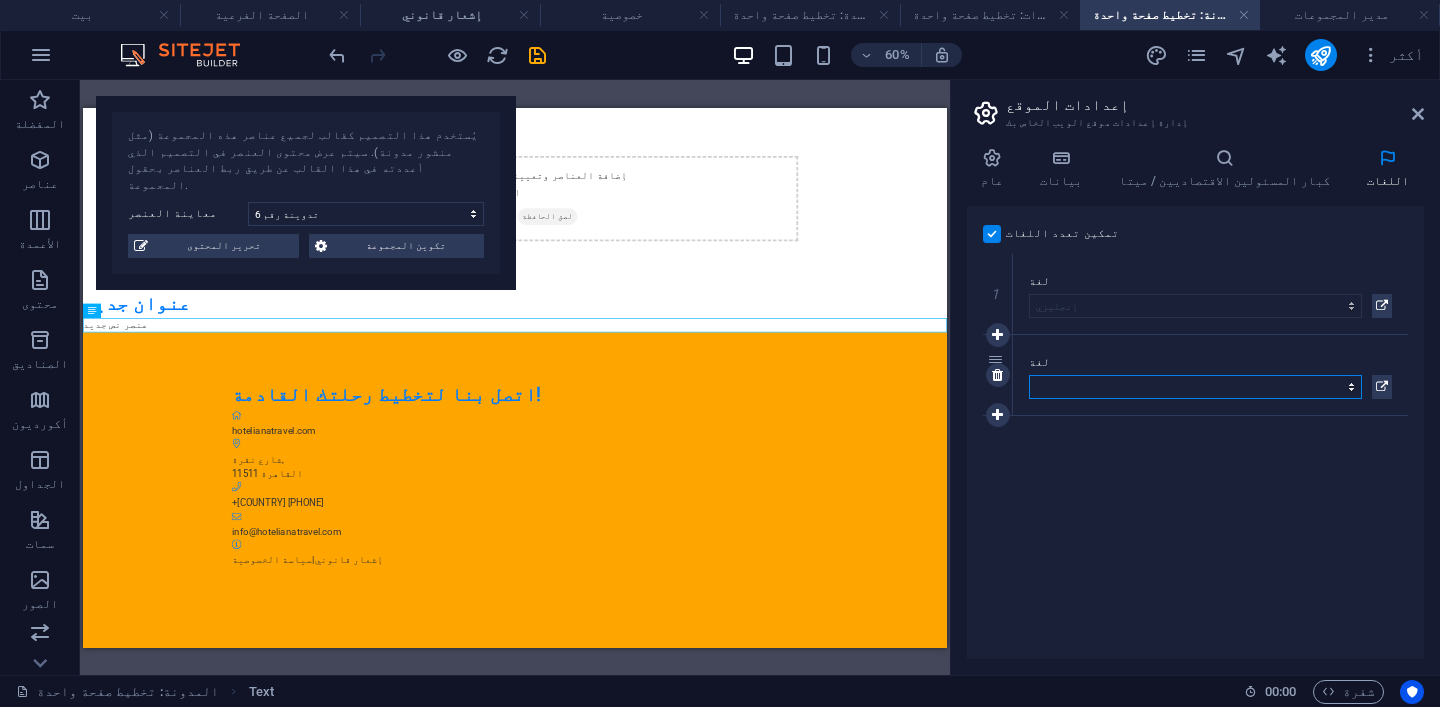 click on "الأبخازية بعيد الأفريكانية أكان الألبانية الأمهرية عربي أراغون الأرمنية الآسامية طمع الأفستانية الأيمارا أذربيجاني بامبارا بشكير الباسكية البيلاروسية البنغالية اللغات البيهاري بيسلاما بوكمول بوسني بريتون البلغارية البورمية الكاتالونية الخمير الوسطى تشامورو الشيشان الصينية الكنيسة السلافية تشوفاش كورنيش كورسيكي كري الكرواتية التشيكية دانماركي هولندي دزونغا إنجليزي الإسبرانتو الإستونية نعجة جزر فارو الفارسية فيجي الفنلندية فرنسي فولاه الغيلية الجاليكية غاندا جورجي الألمانية اليونانية جرينلاند غواراني الغوجاراتية الكريولية الهايتية الهاوسا" at bounding box center (1195, 387) 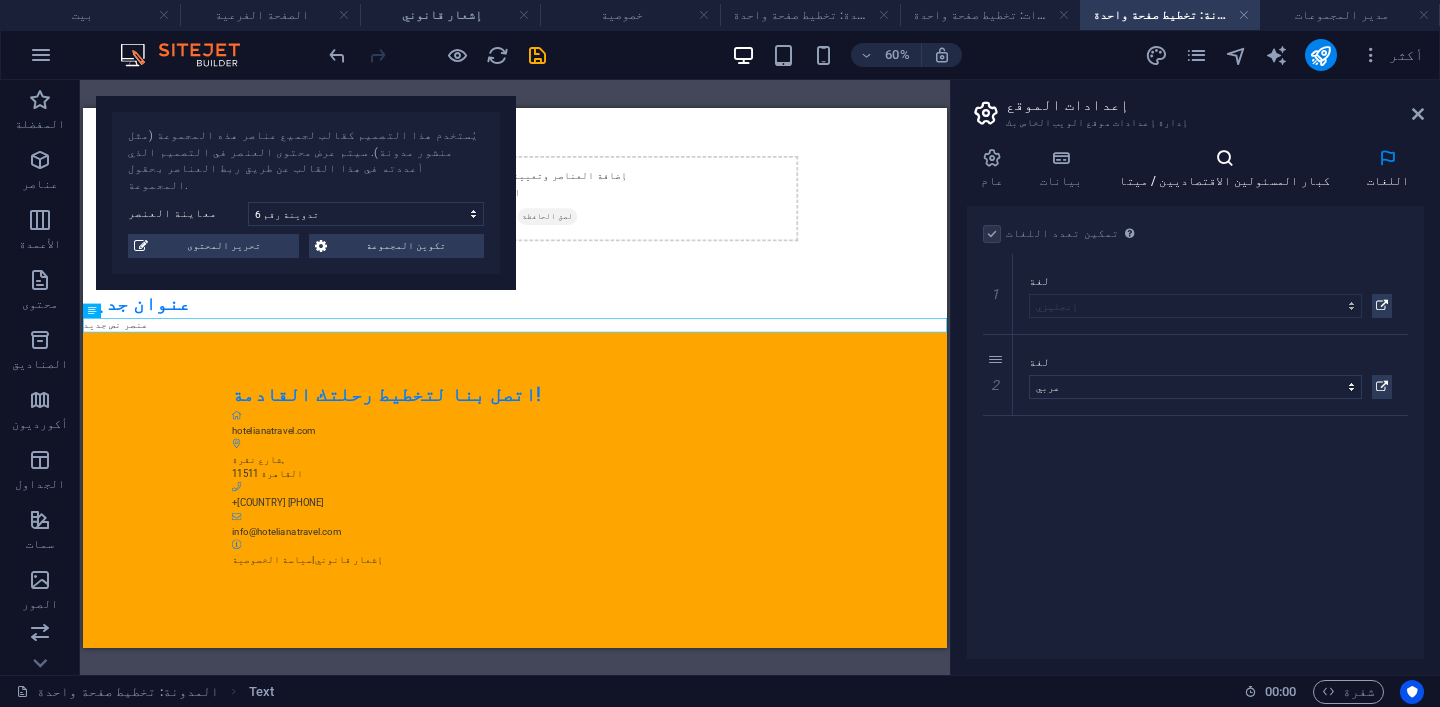 click at bounding box center [1224, 158] 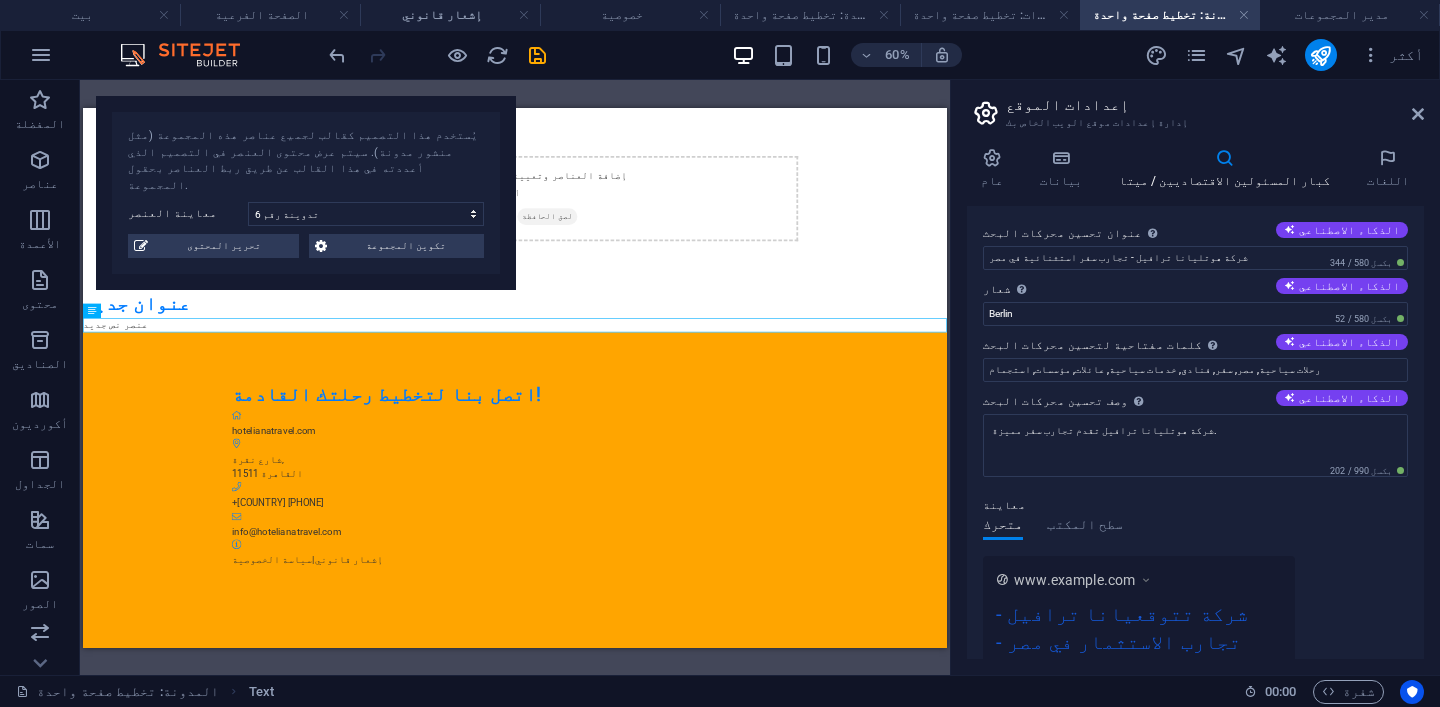 drag, startPoint x: 1088, startPoint y: 233, endPoint x: 992, endPoint y: 239, distance: 96.18732 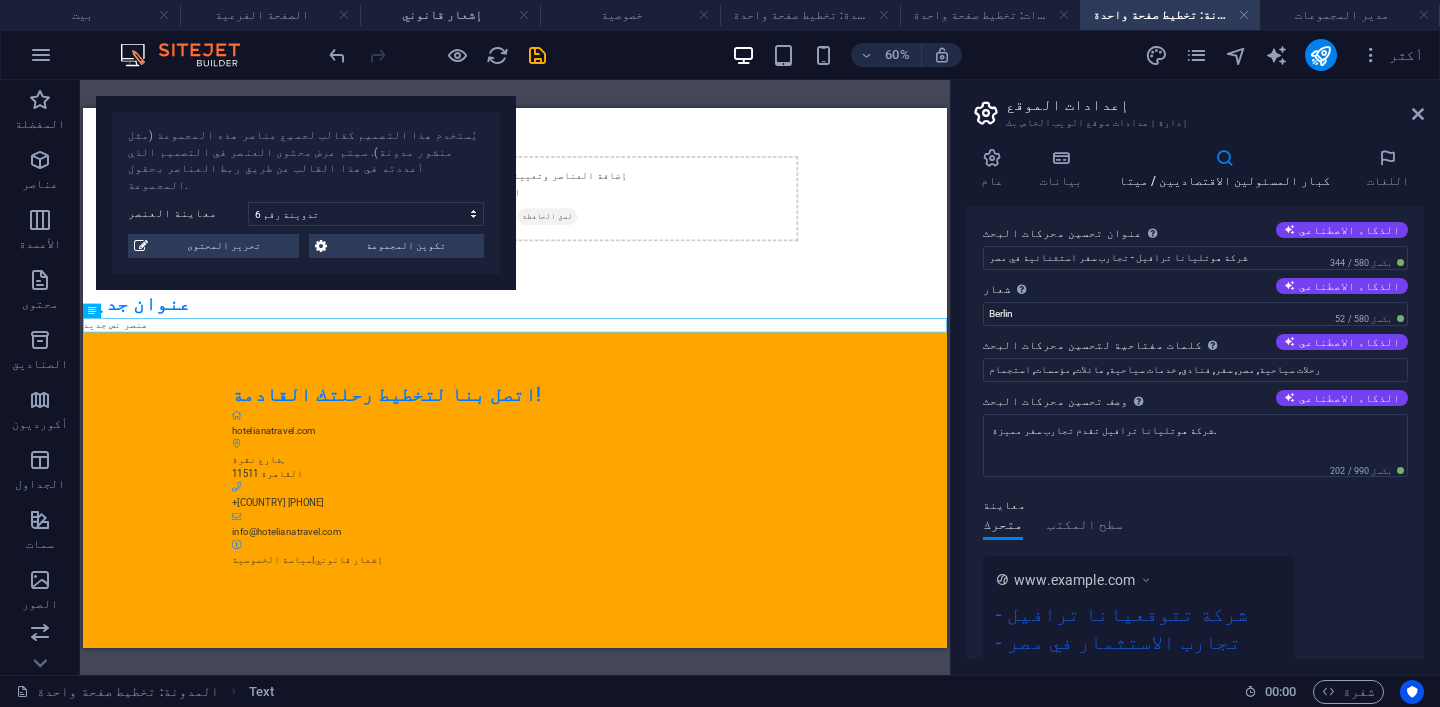 click on "عنوان تحسين محركات البحث عنوان موقع الويب الخاص بك - اجعله شيئًا يبرز في نتائج محرك البحث. الذكاء الاصطناعي" at bounding box center (1195, 234) 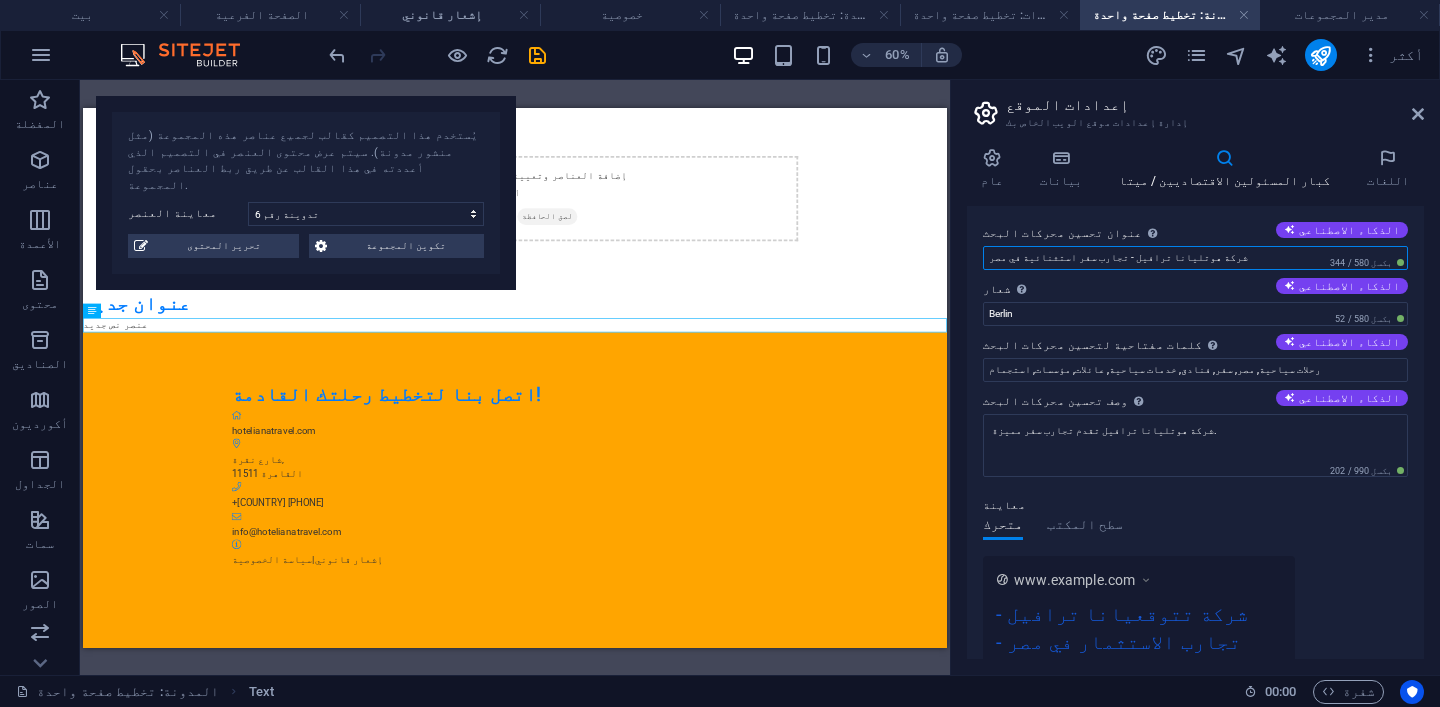 click on "شركة هوتليانا ترافيل - تجارب سفر استثنائية في مصر" at bounding box center [1195, 258] 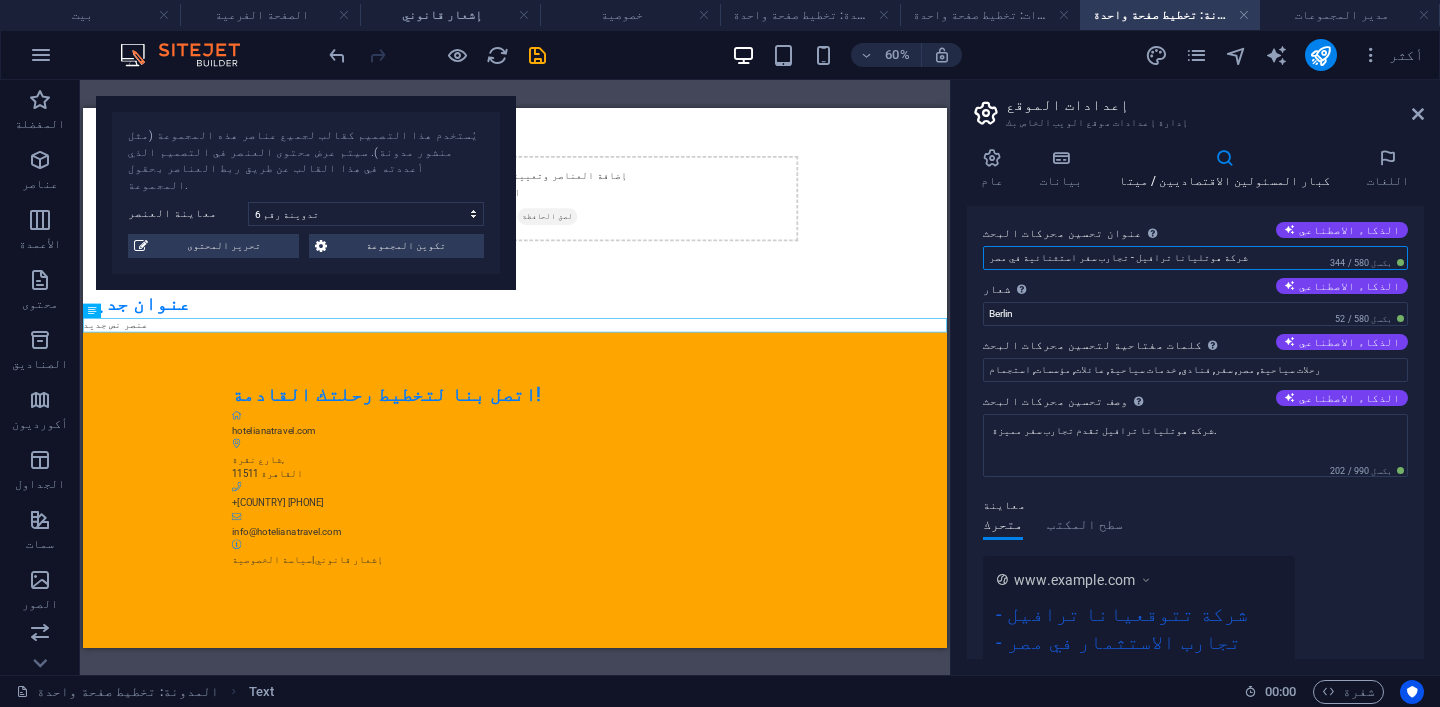 click on "شركة هوتليانا ترافيل - تجارب سفر استثنائية في مصر" at bounding box center [1195, 258] 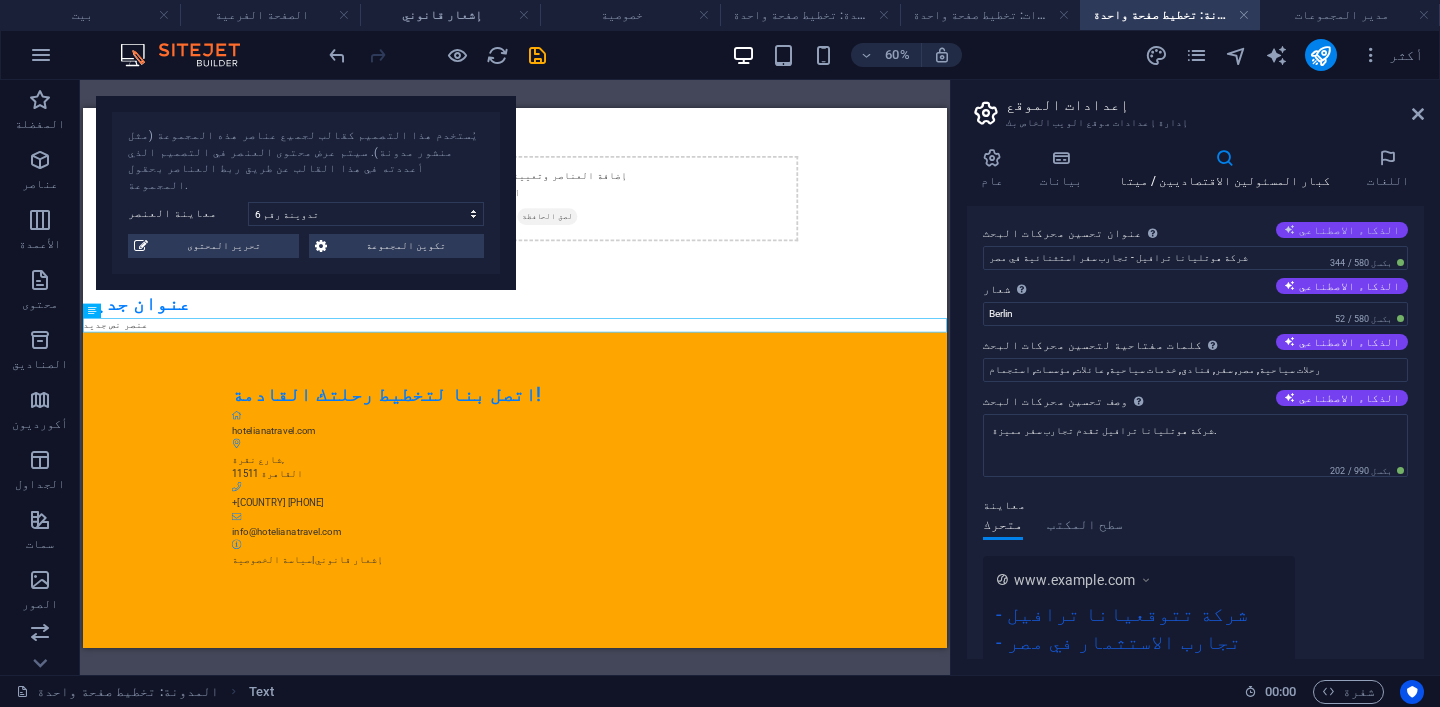 click on "الذكاء الاصطناعي" at bounding box center [1349, 230] 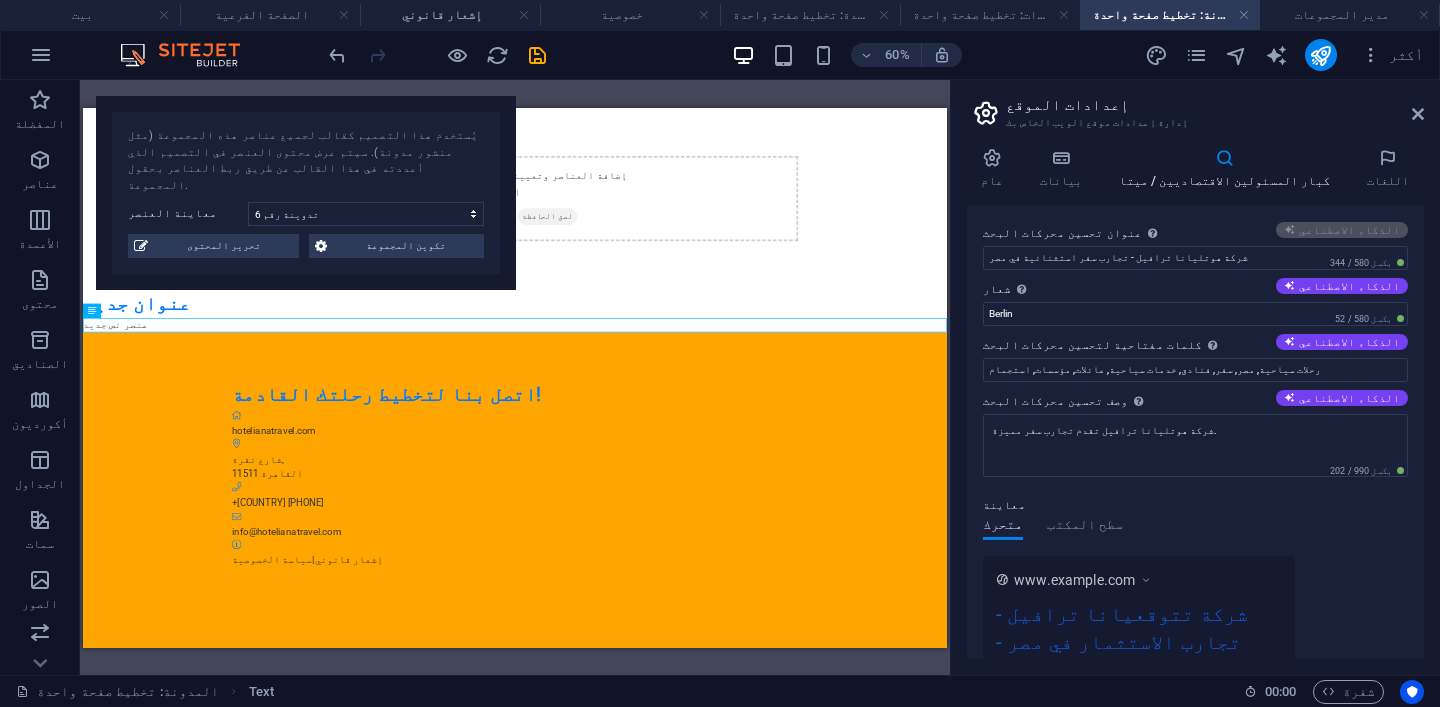 type on "Explore Egypt: Adventure Awaits!" 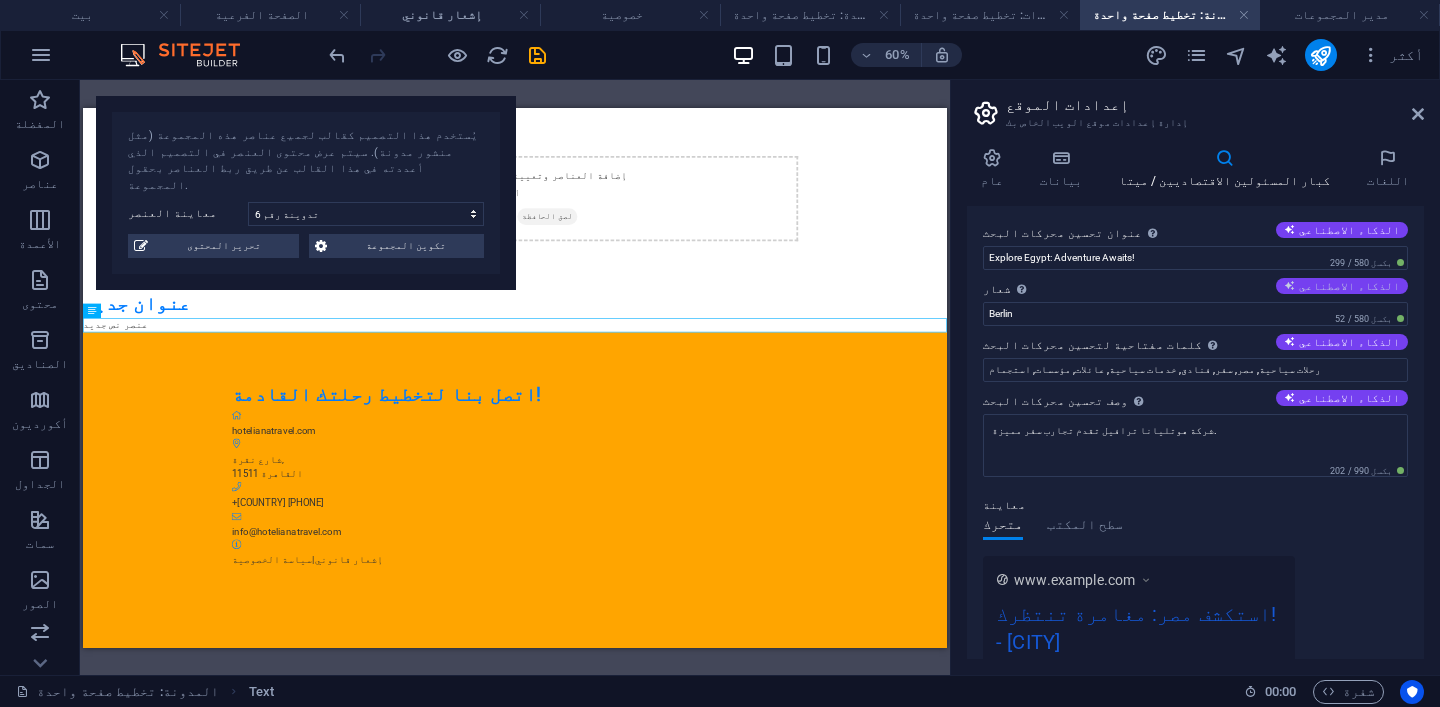 click on "الذكاء الاصطناعي" at bounding box center [1349, 286] 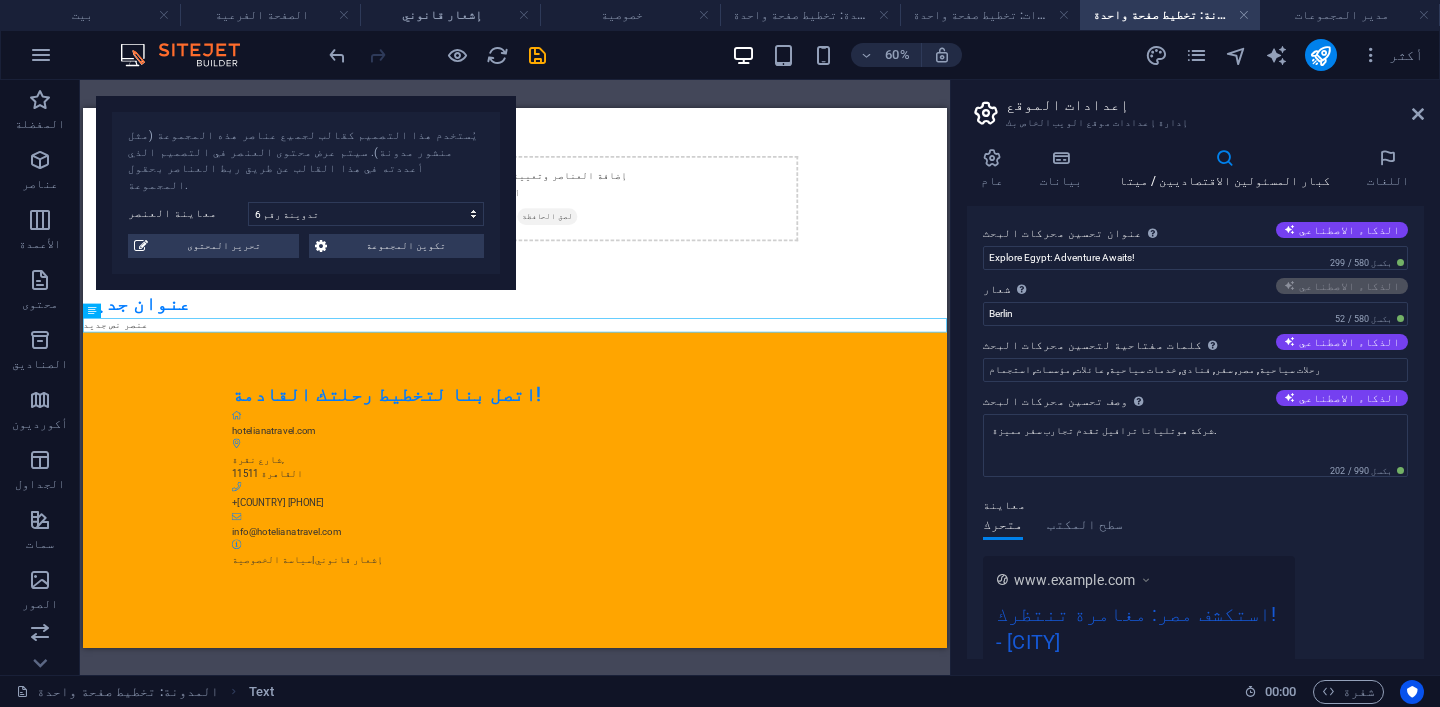 type on "Explore Egypt: Unforgettable Adventures Await!" 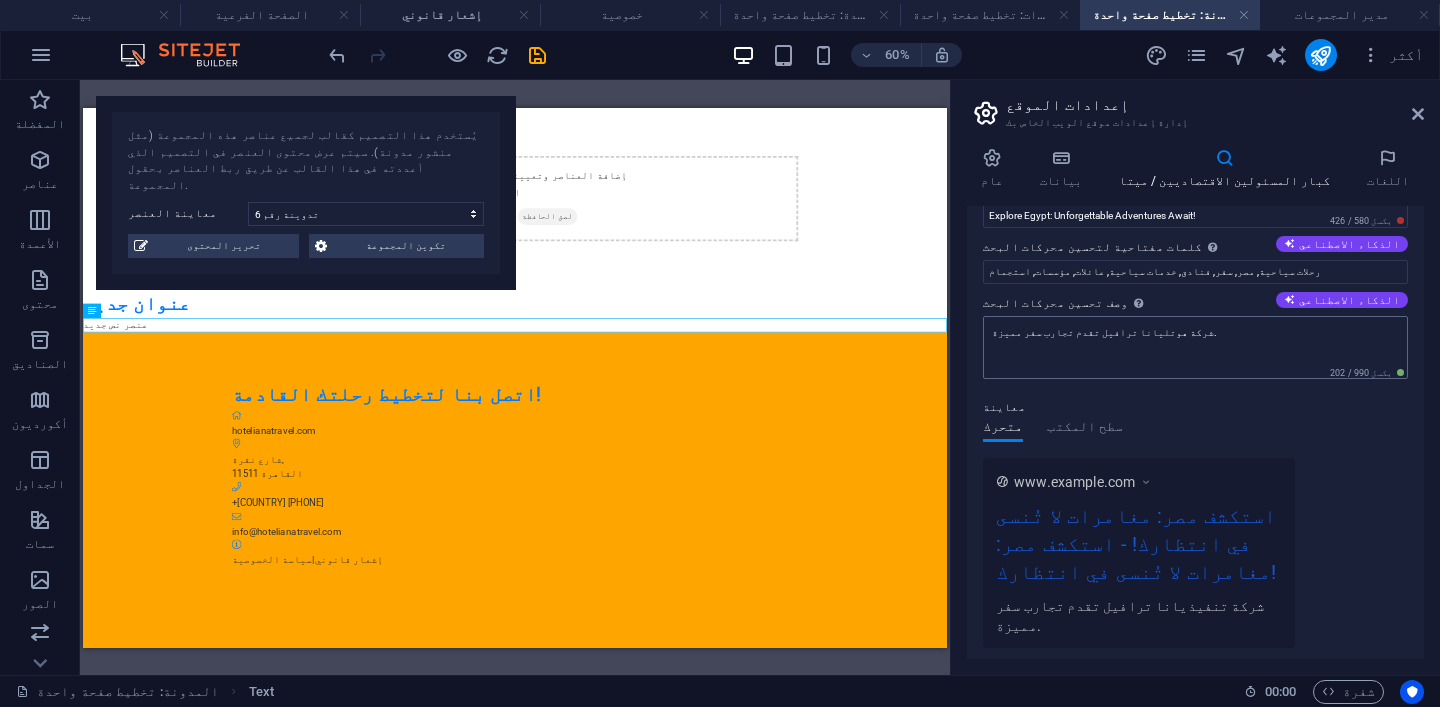scroll, scrollTop: 95, scrollLeft: 0, axis: vertical 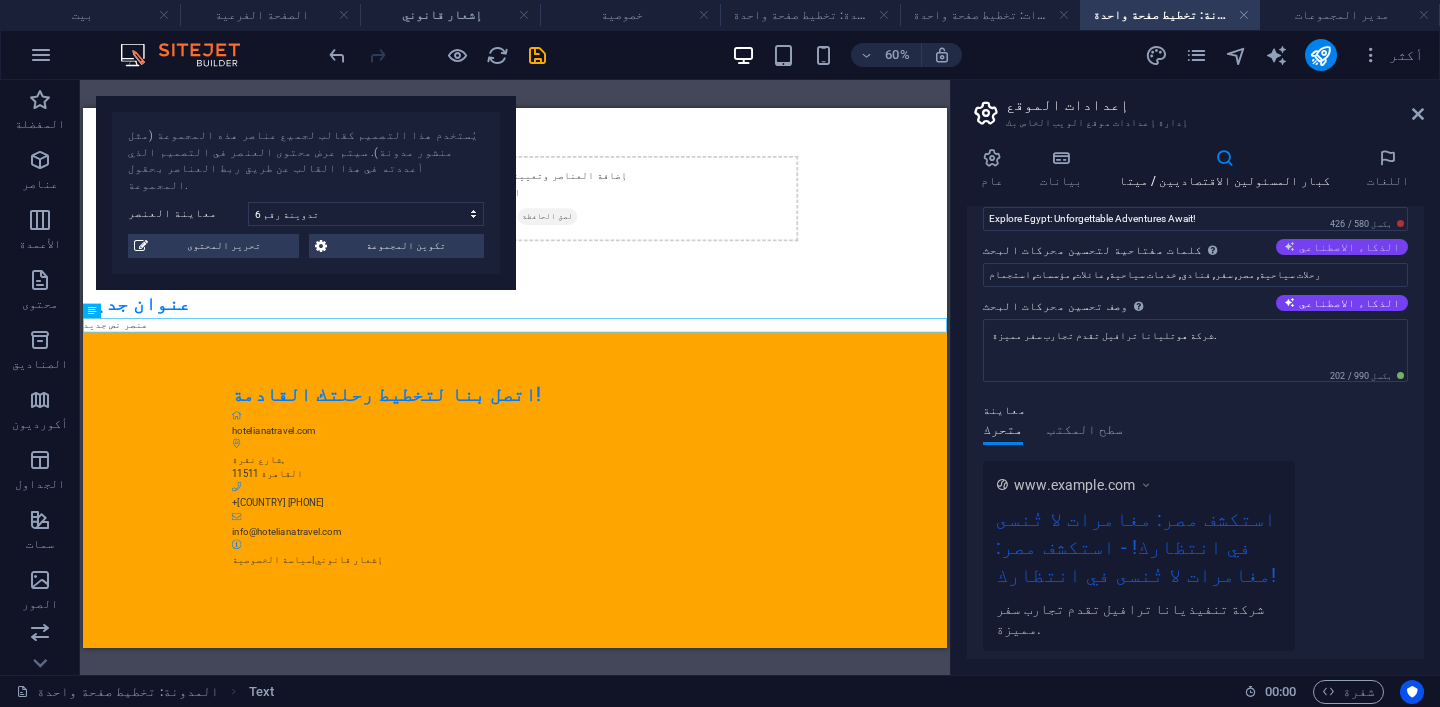click on "الذكاء الاصطناعي" at bounding box center [1349, 247] 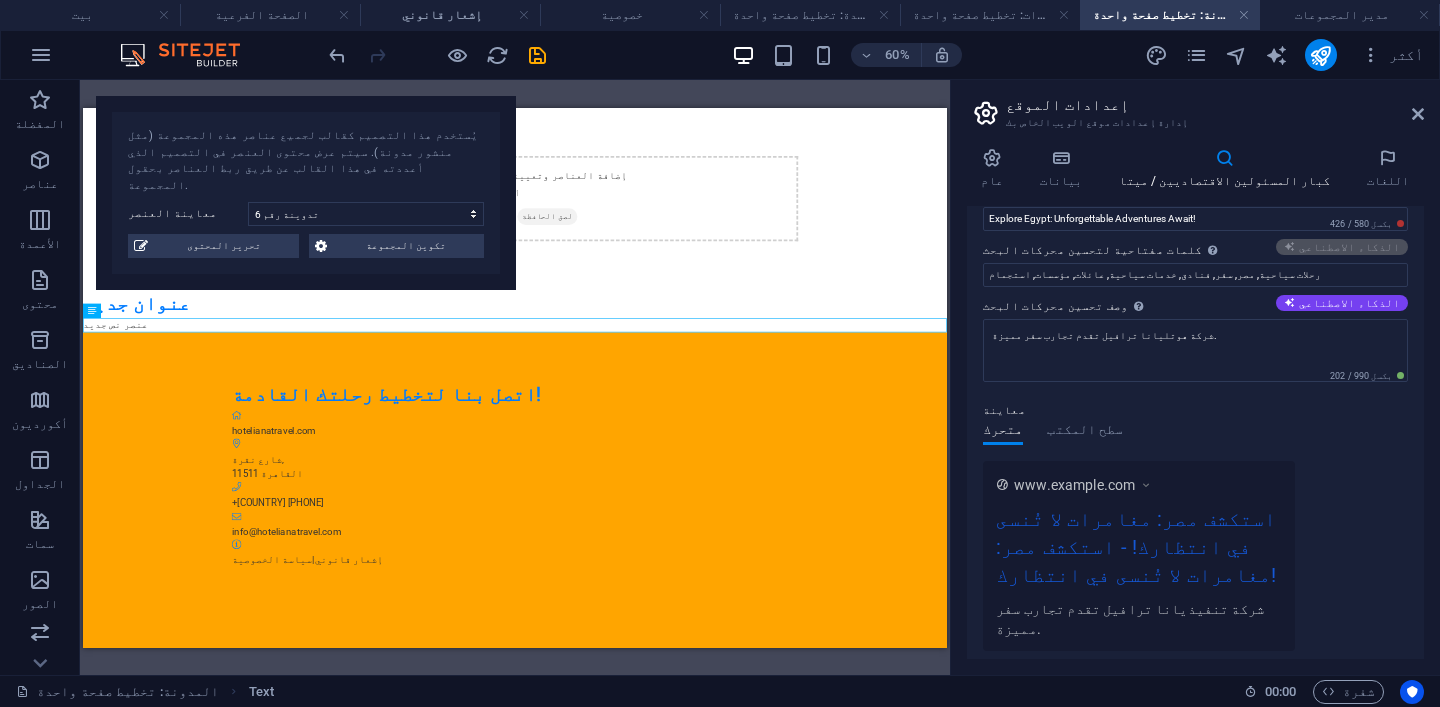 type on "internal tourism, travel packages, quality service, customized travel solutions, marketing campaigns, partnership collaborations" 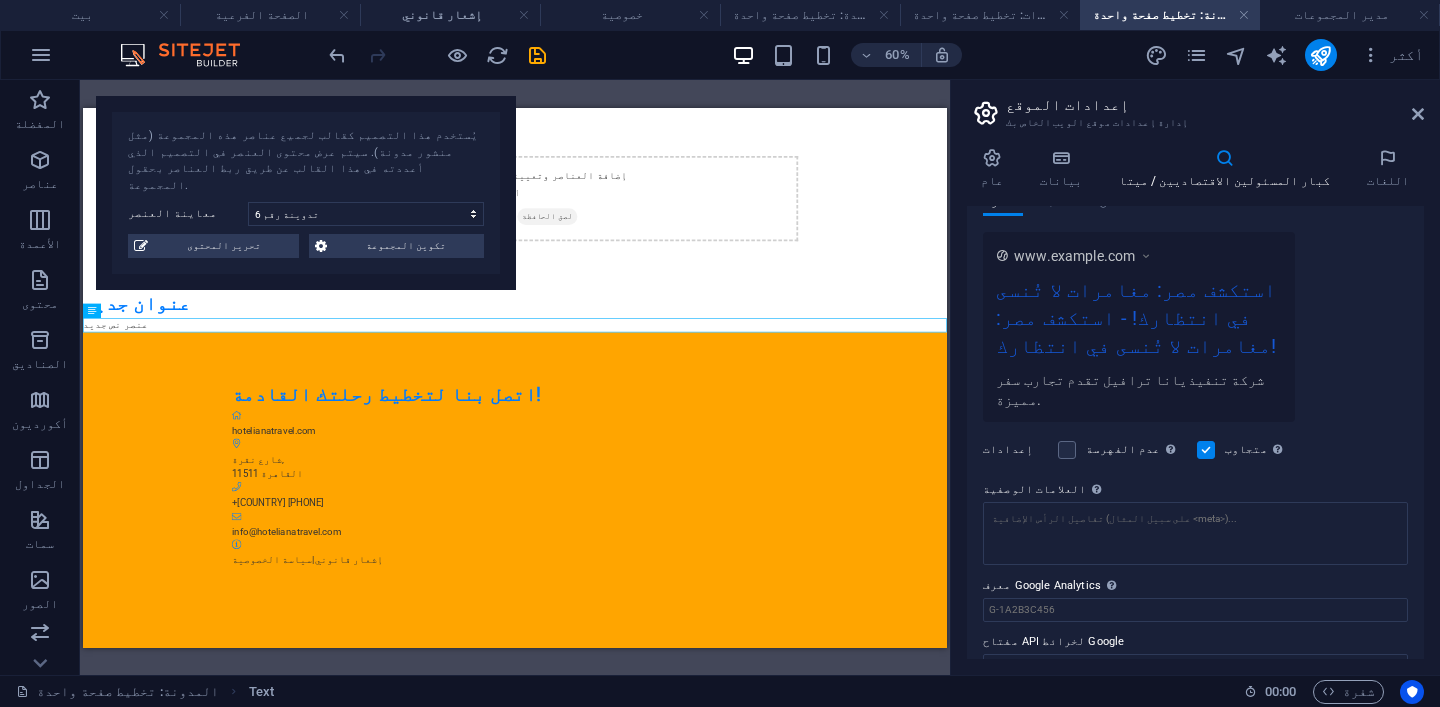 scroll, scrollTop: 339, scrollLeft: 0, axis: vertical 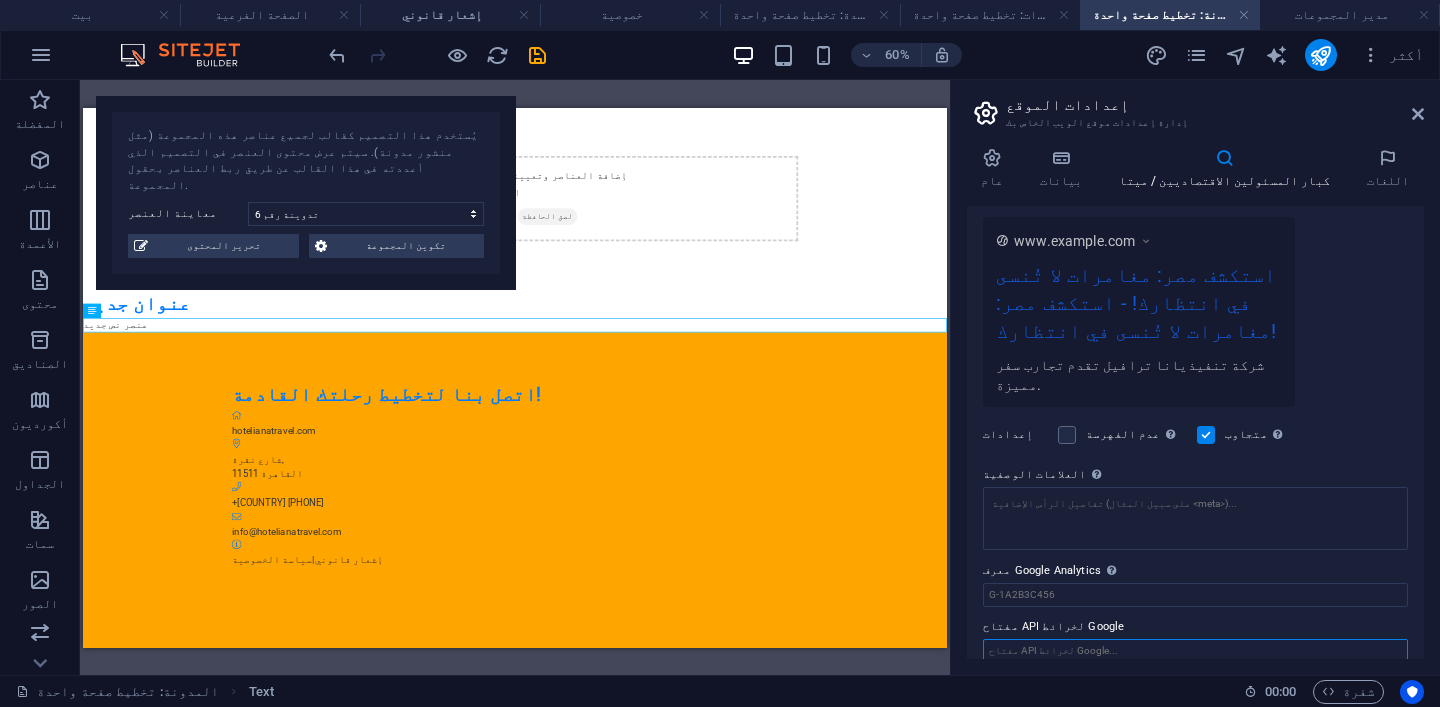 click on "مفتاح API لخرائط Google" at bounding box center [1195, 651] 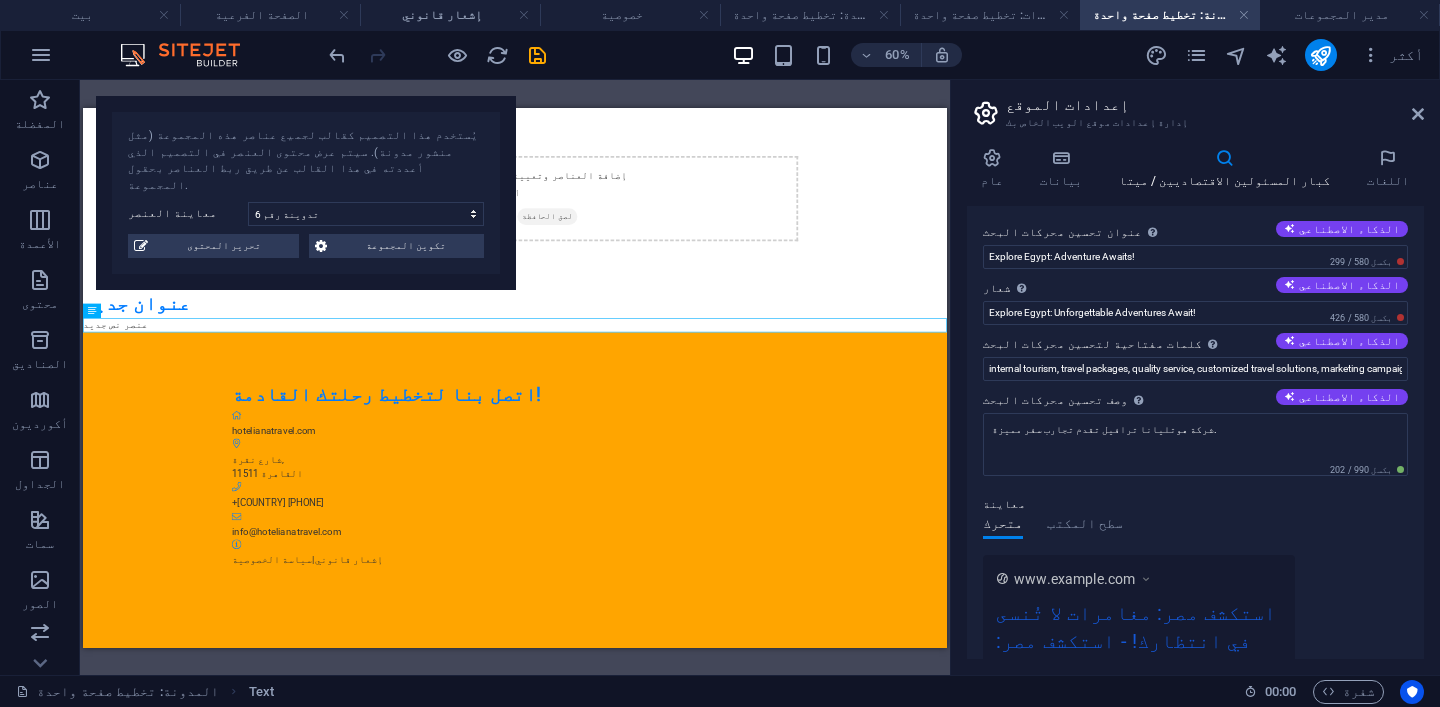 scroll, scrollTop: 0, scrollLeft: 0, axis: both 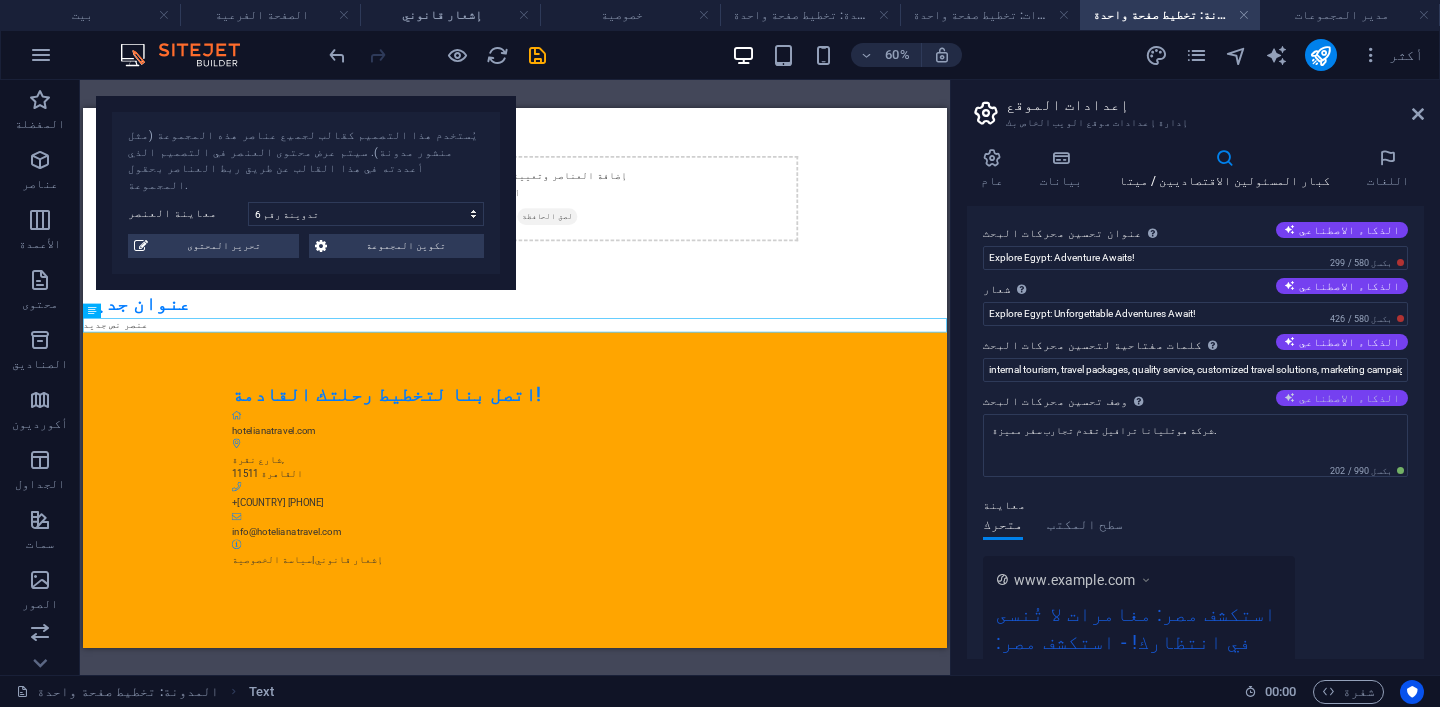 click on "الذكاء الاصطناعي" at bounding box center [1349, 398] 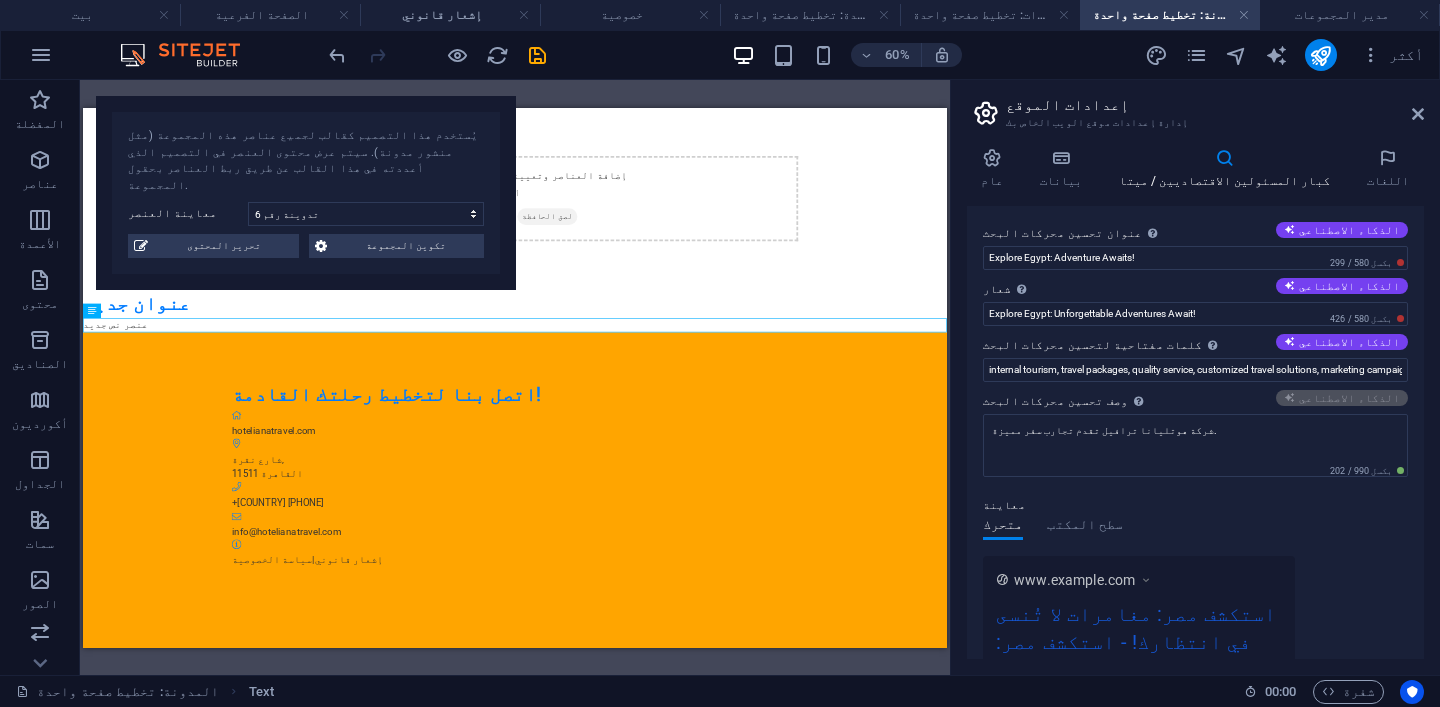 type on "Discover unforgettable adventures with Hoteliana Travel! We offer tailored domestic tours and top-notch services at great prices." 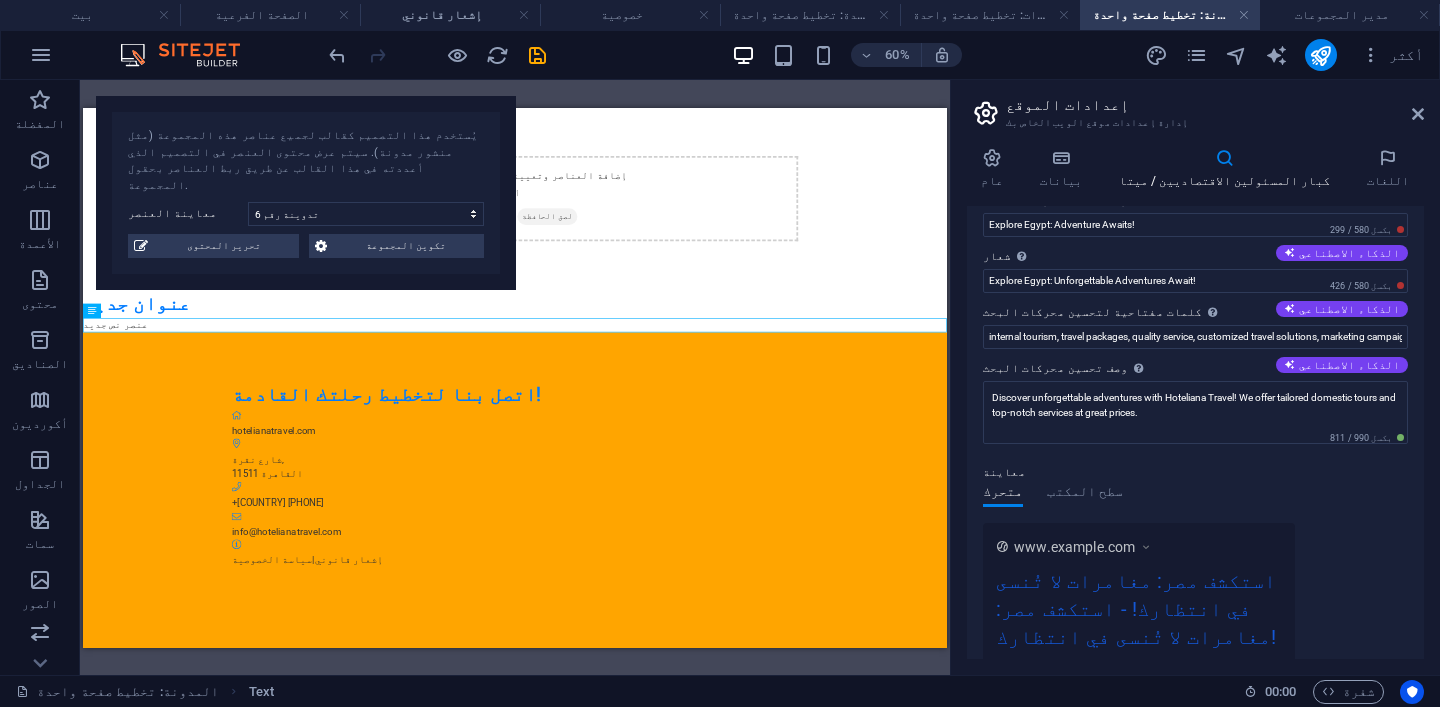 scroll, scrollTop: 32, scrollLeft: 0, axis: vertical 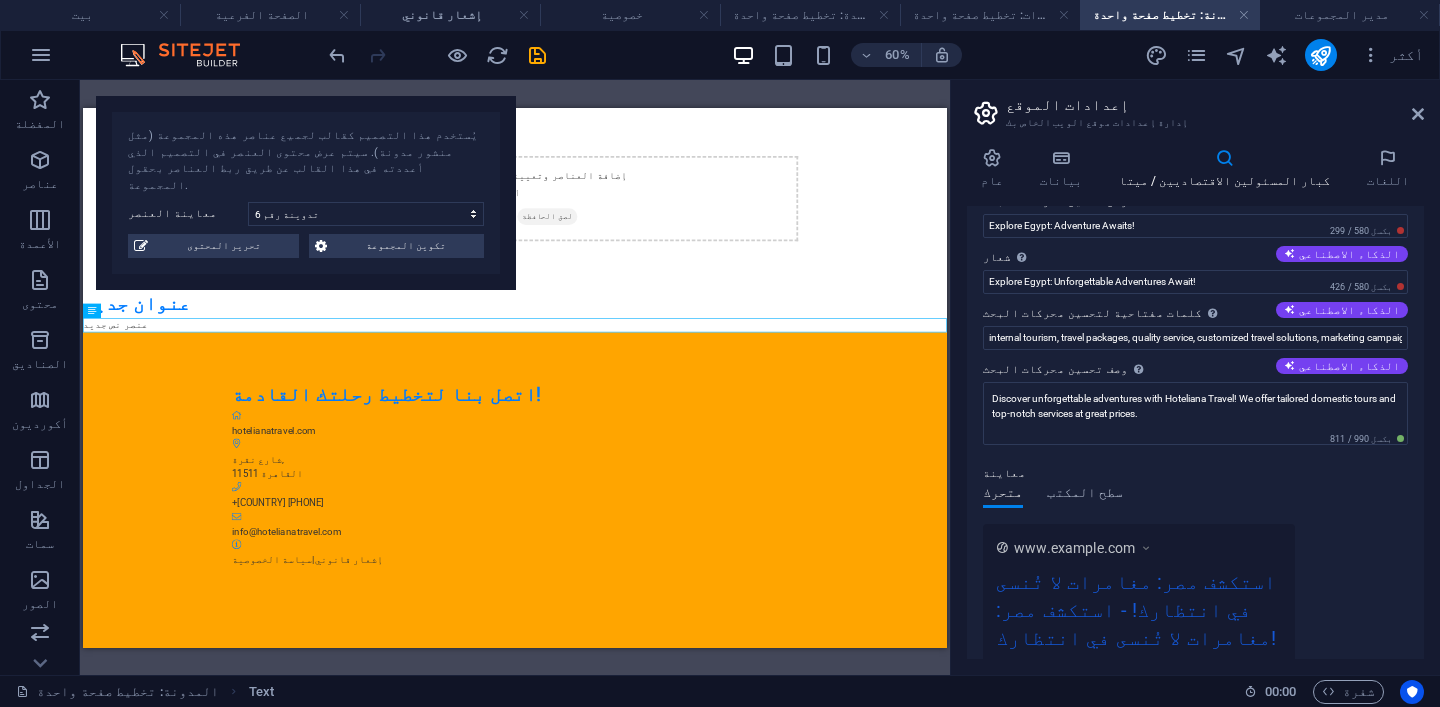 click on "سطح المكتب" at bounding box center (1085, 492) 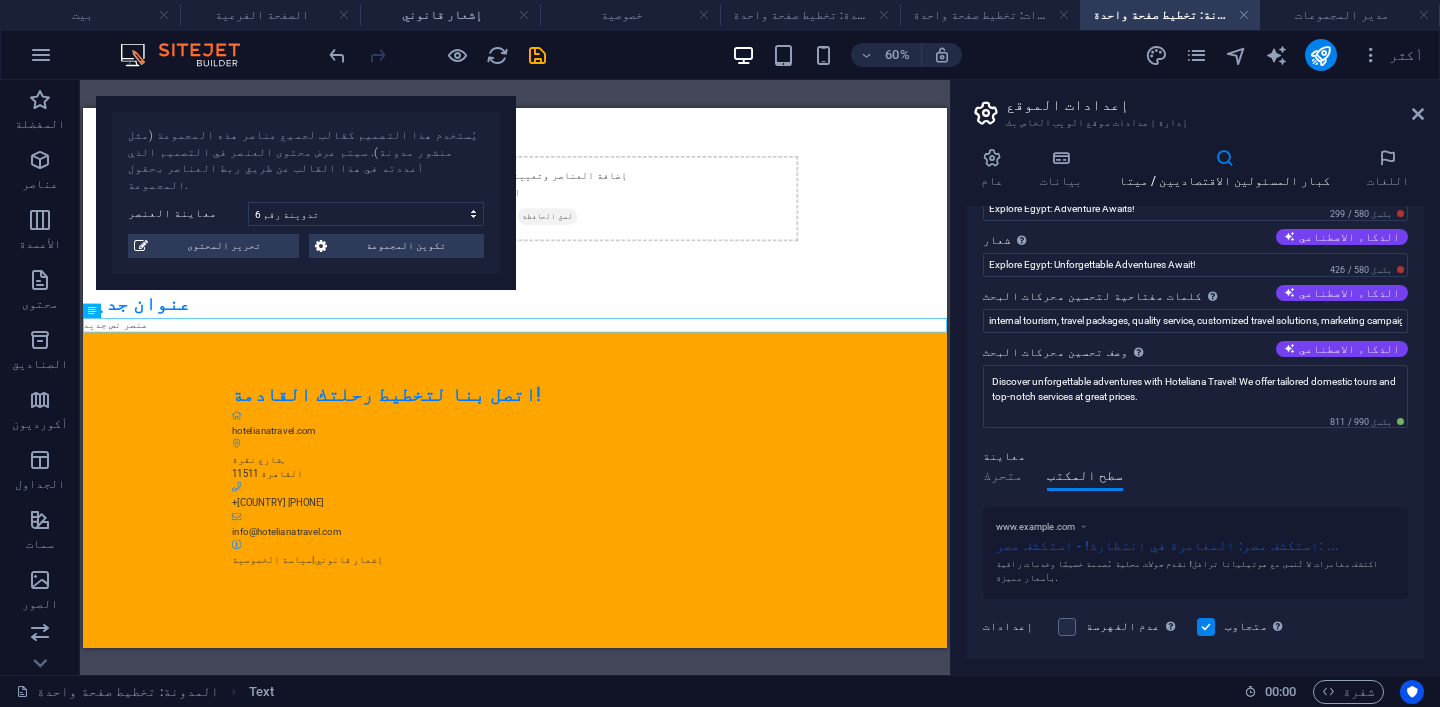scroll, scrollTop: 45, scrollLeft: 0, axis: vertical 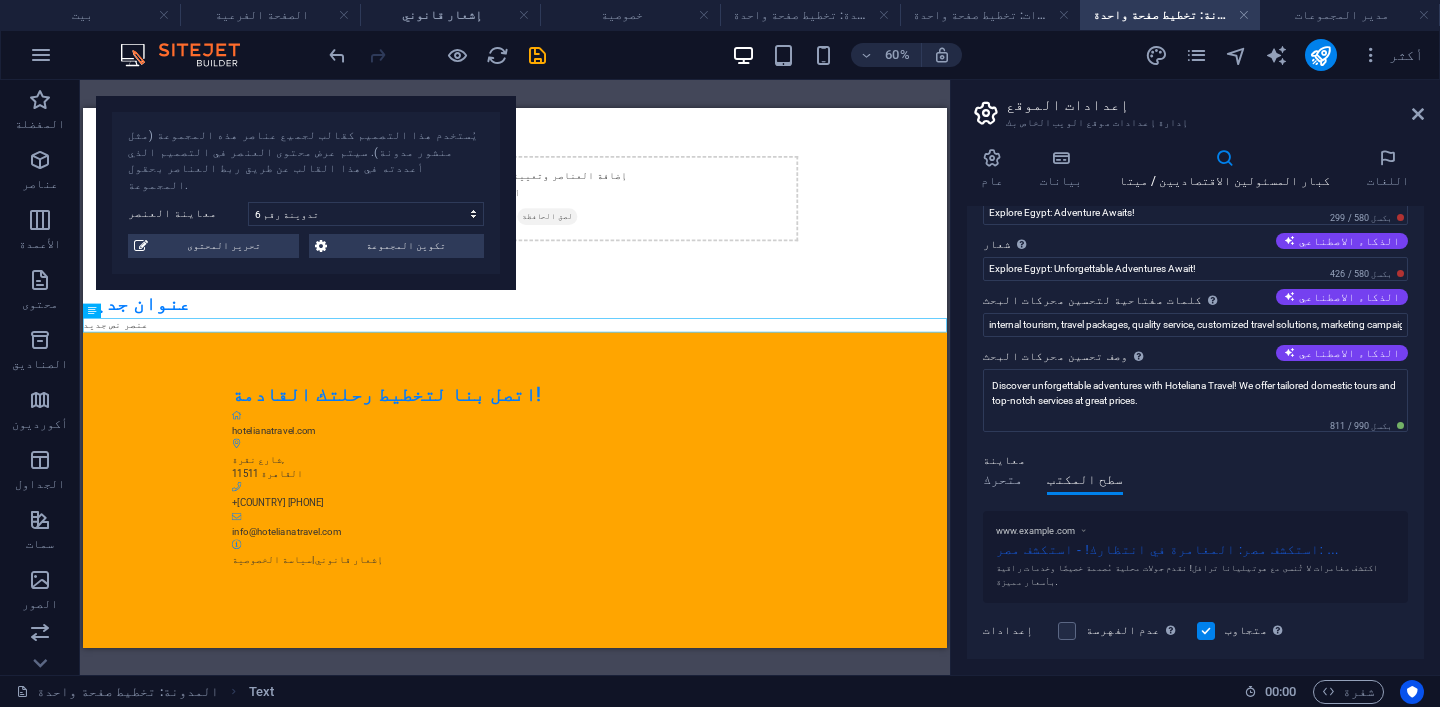 click on "متحرك" at bounding box center (1003, 479) 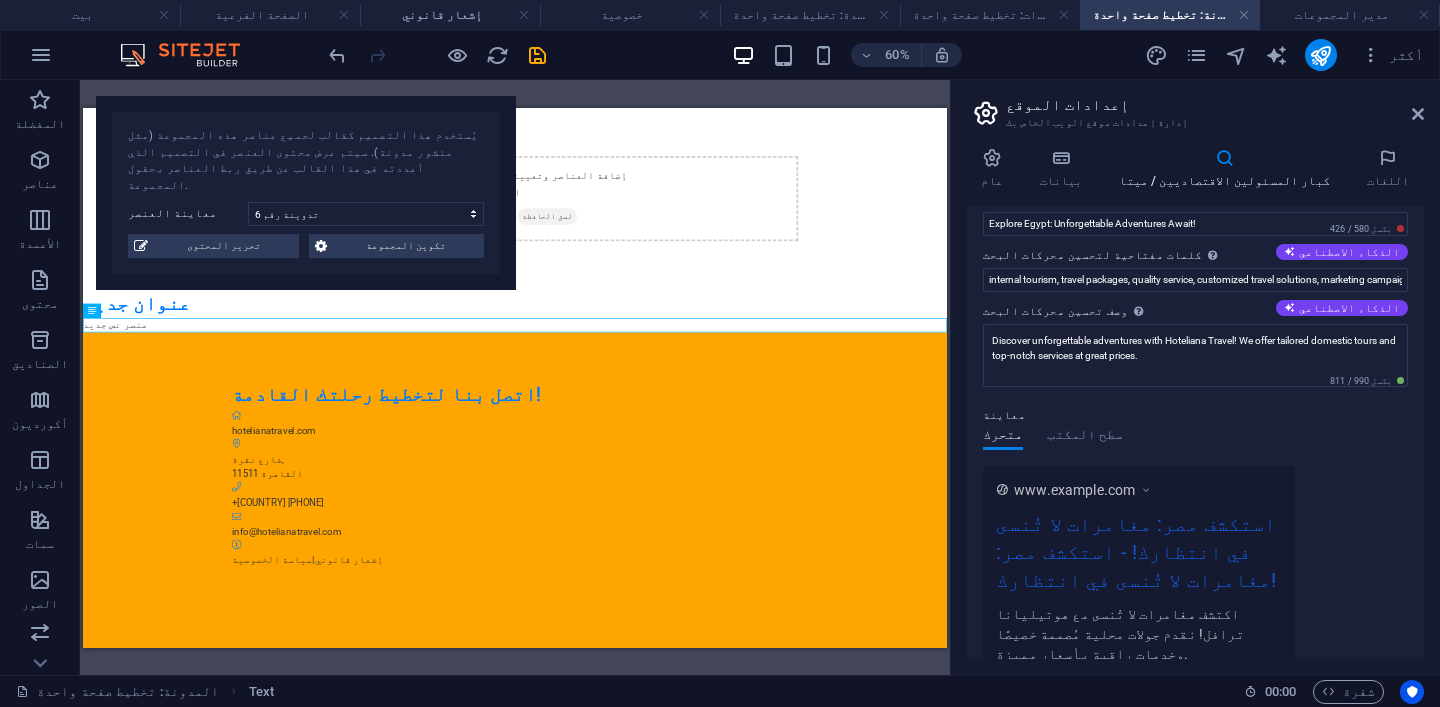 scroll, scrollTop: 0, scrollLeft: 0, axis: both 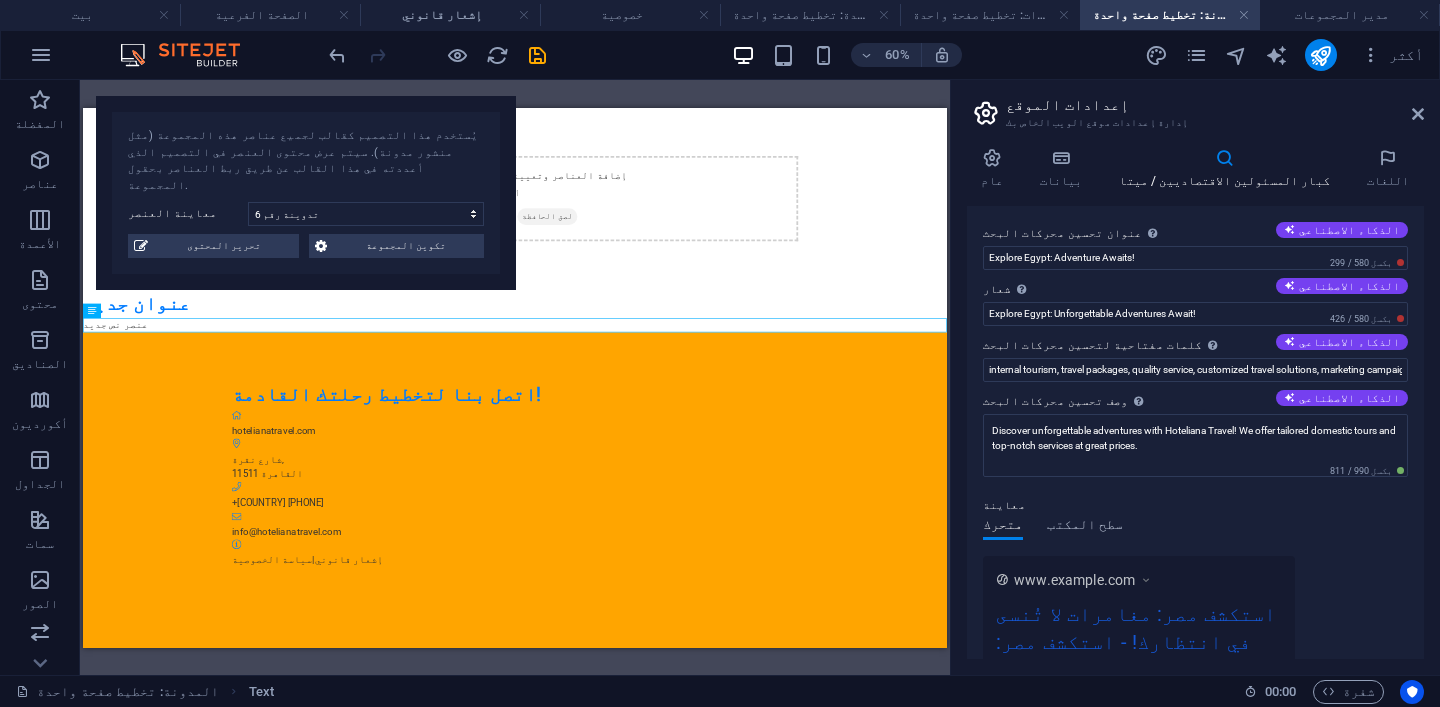 click on "سطح المكتب" at bounding box center [1085, 524] 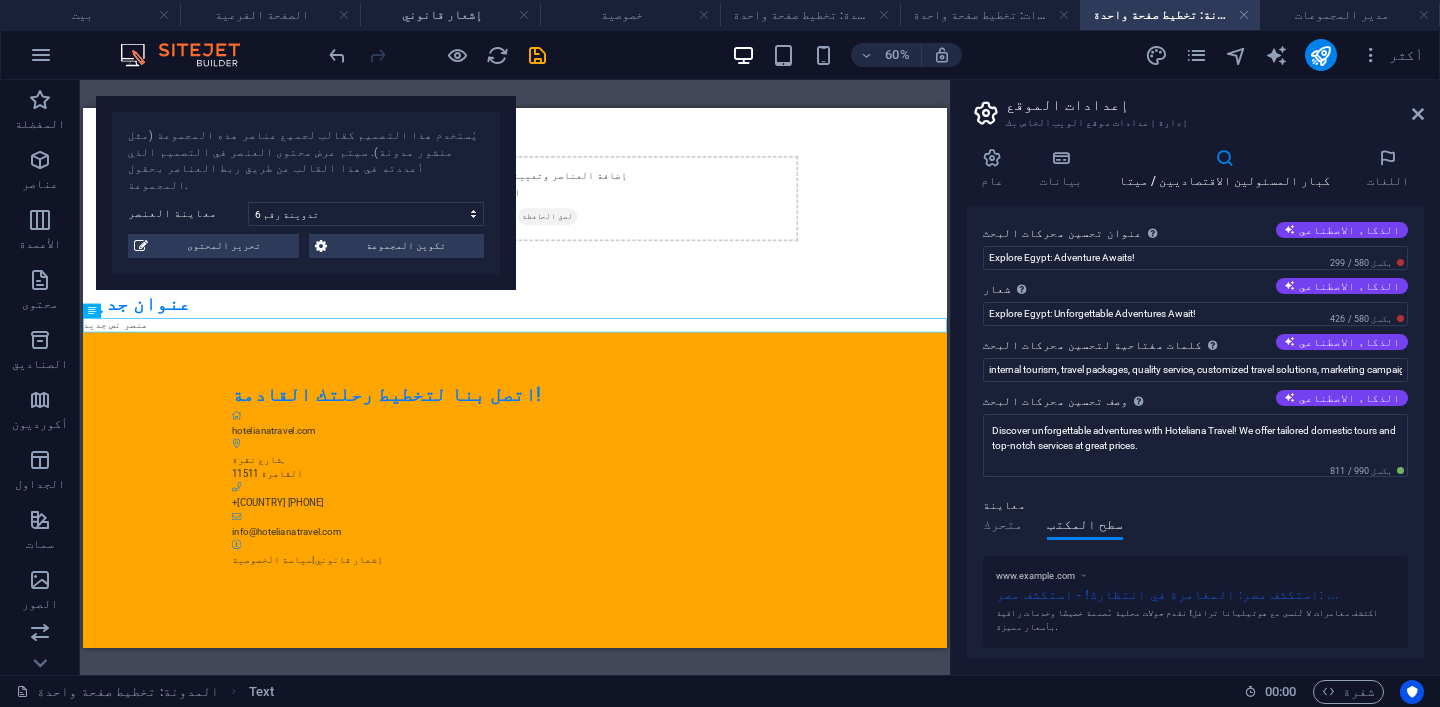 click on "معاينة" at bounding box center [1195, 506] 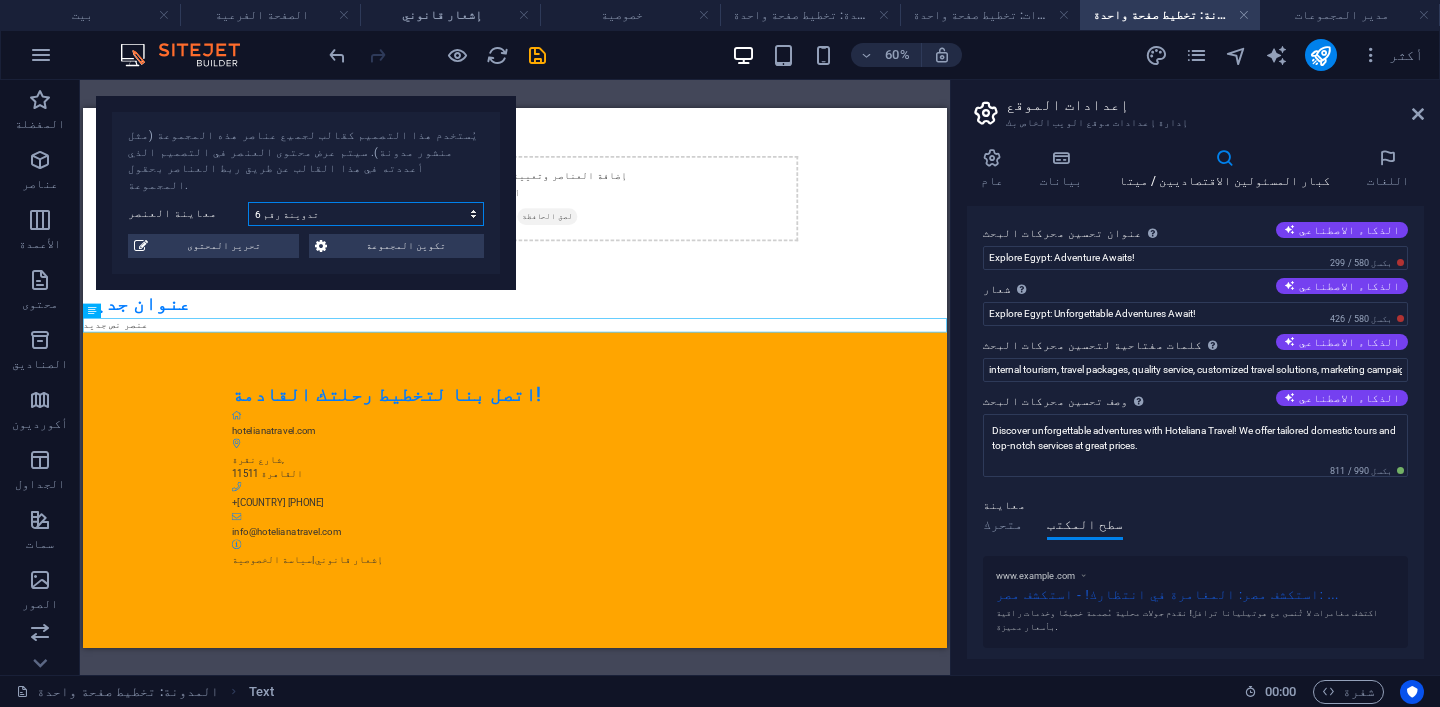 click on "تدوينة رقم 6 تدوينة رقم 5 تدوينة رقم 4 تدوينة رقم 3 تدوينة رقم 2 تدوينة رقم 1" at bounding box center (366, 214) 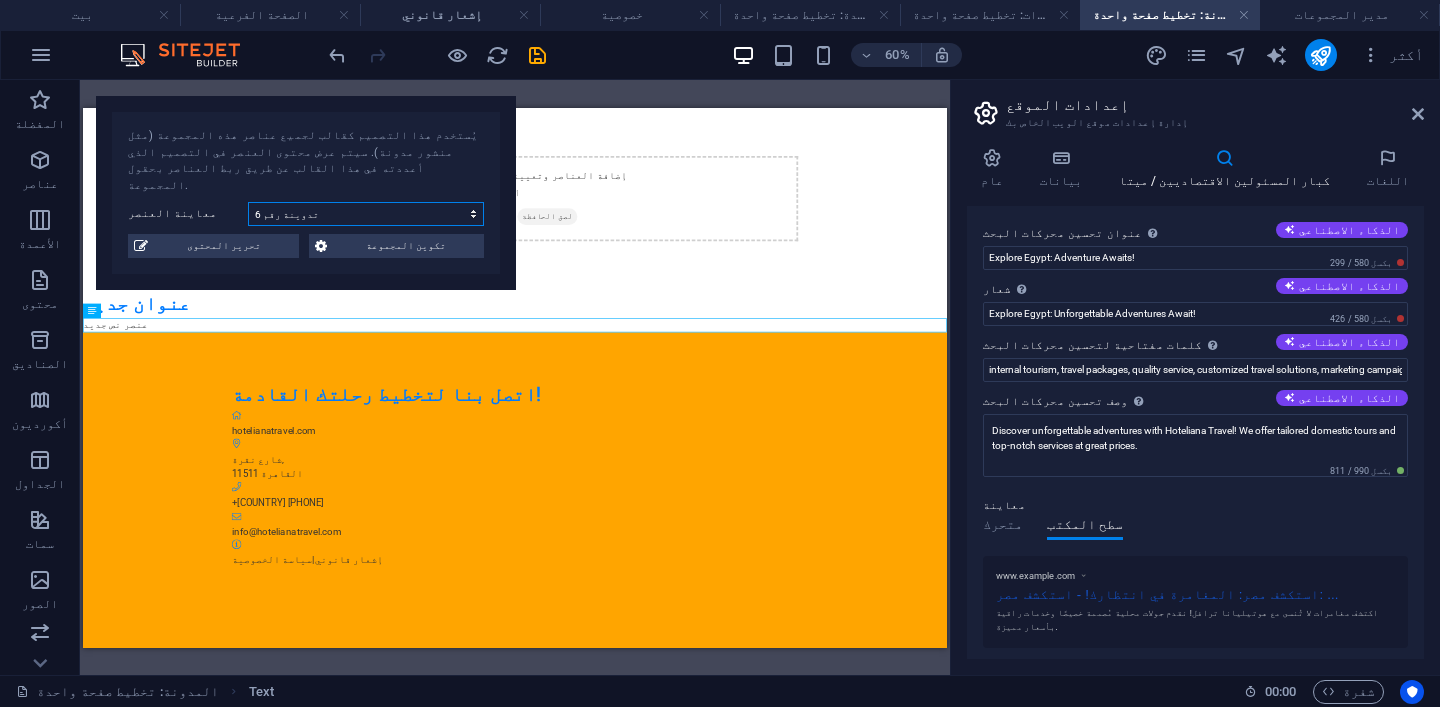 click on "تدوينة رقم 6 تدوينة رقم 5 تدوينة رقم 4 تدوينة رقم 3 تدوينة رقم 2 تدوينة رقم 1" at bounding box center [366, 214] 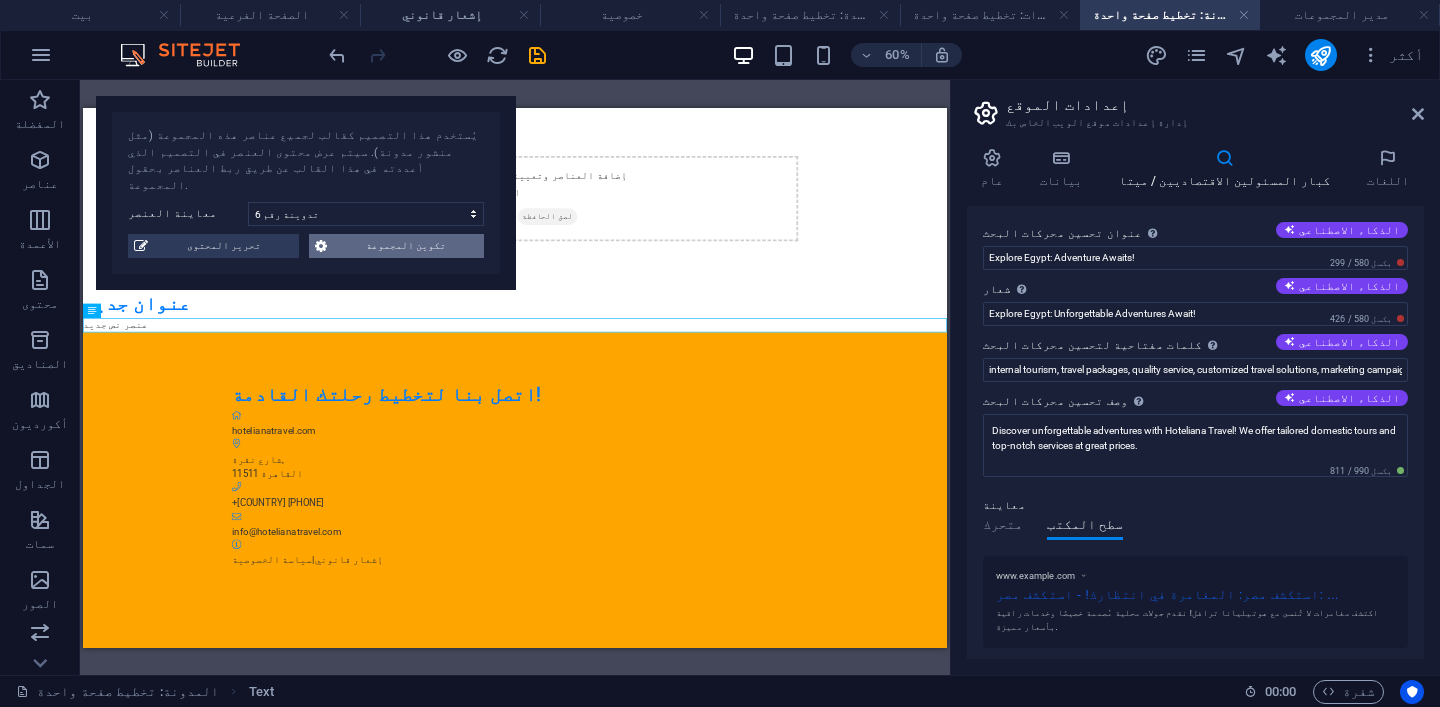 click on "تكوين المجموعة" at bounding box center [405, 246] 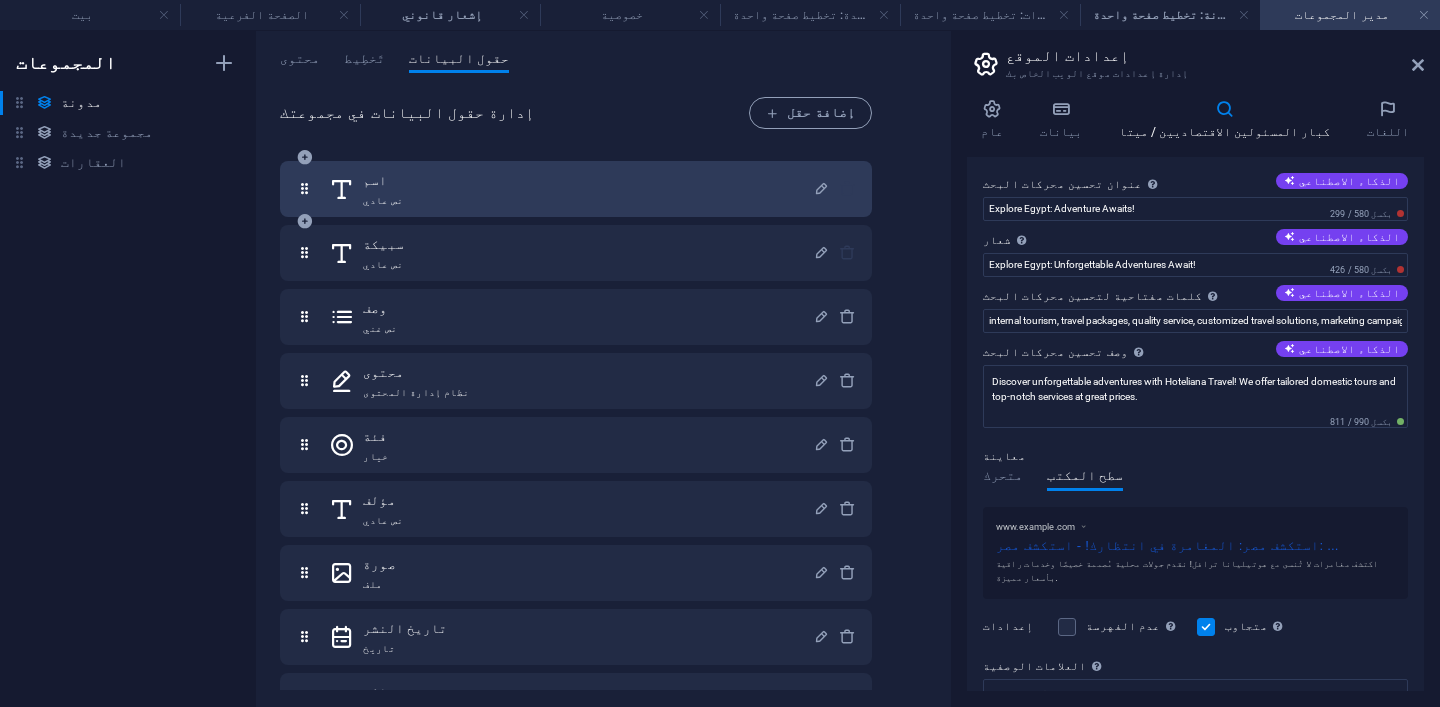 click on "اسم نص عادي" at bounding box center [571, 189] 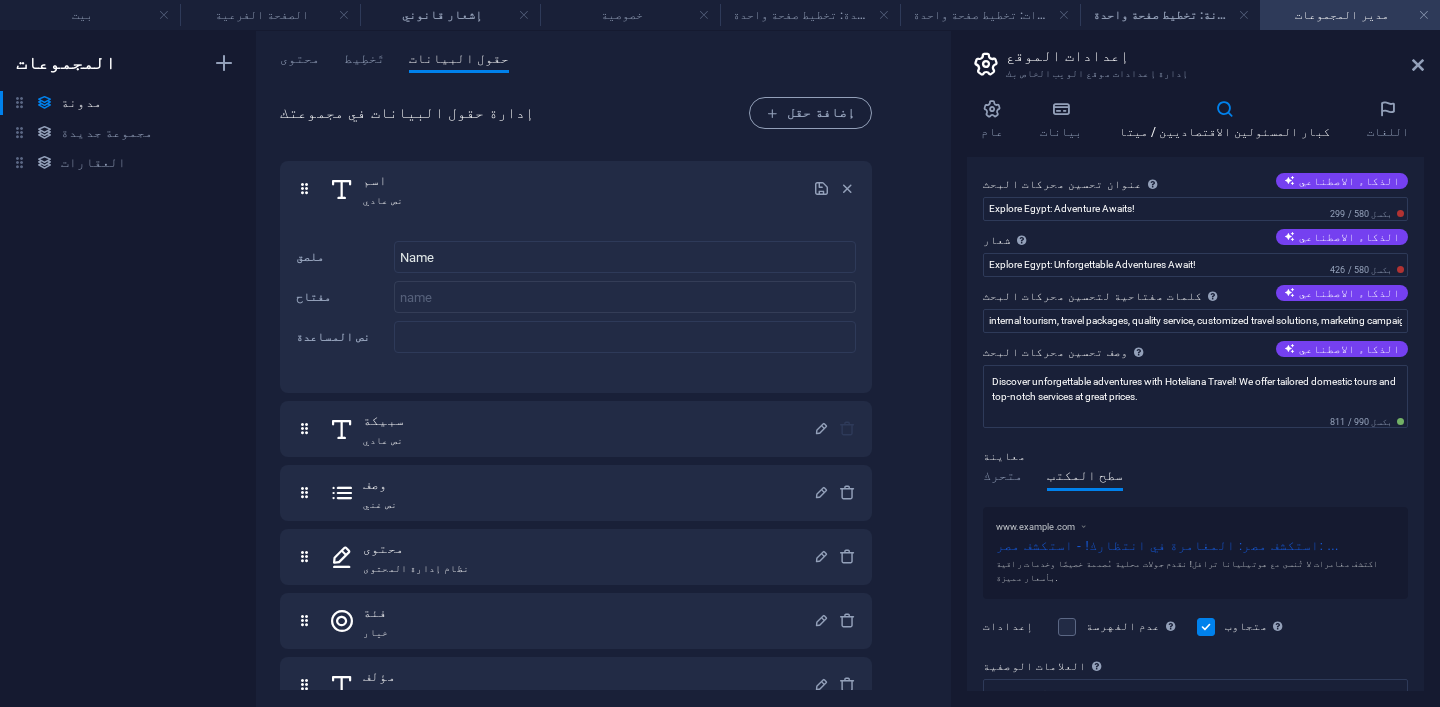 click on "المجموعات Blog مدونة New Collection مجموعة جديدة Real Estate العقارات" at bounding box center [128, 369] 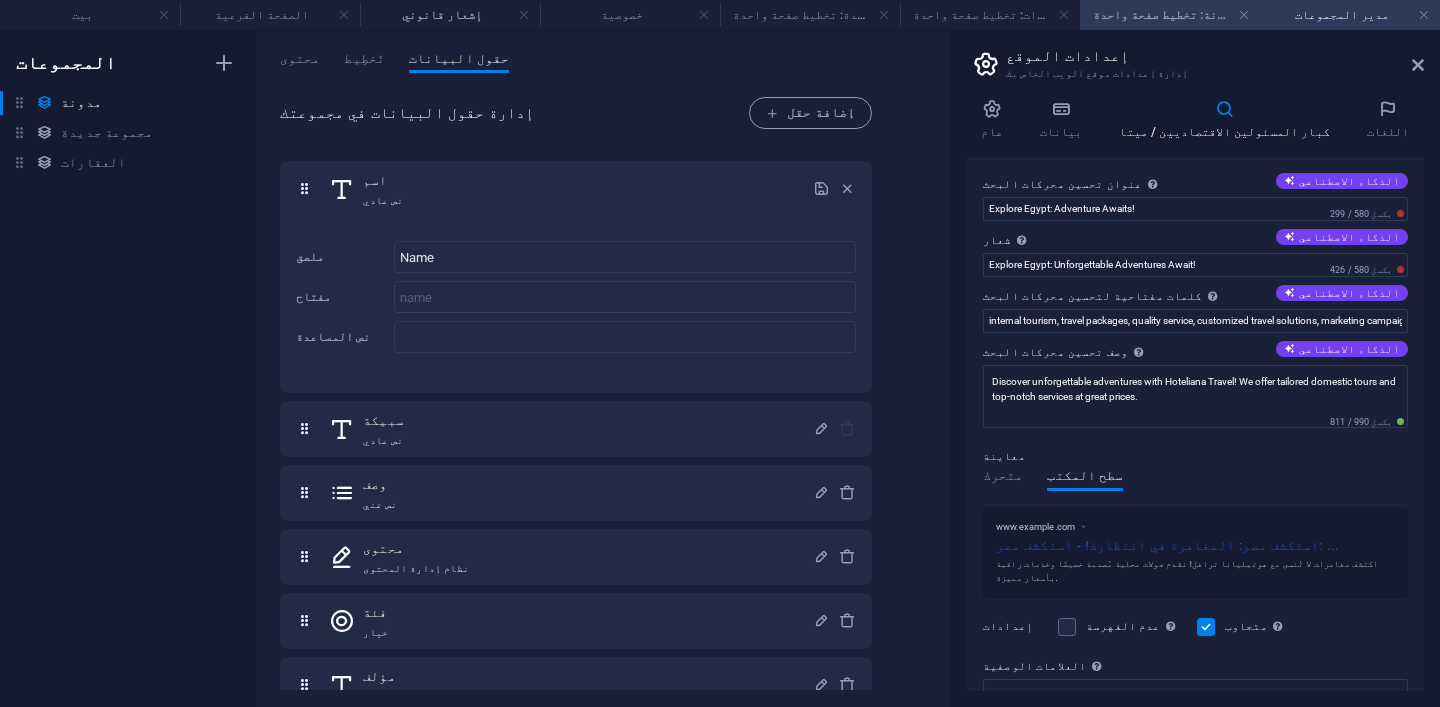 click on "المدونة: تخطيط صفحة واحدة" at bounding box center (1172, 15) 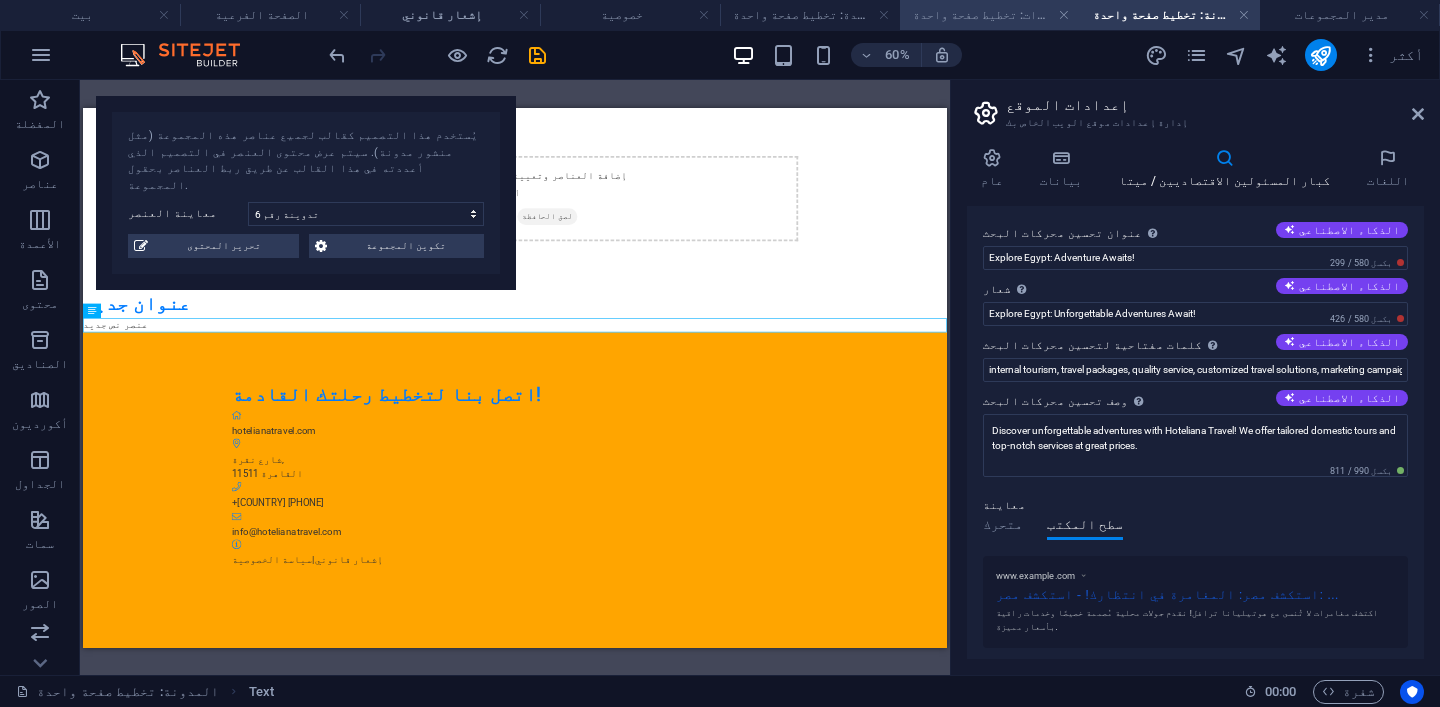 click on "العقارات: تخطيط صفحة واحدة" at bounding box center (996, 15) 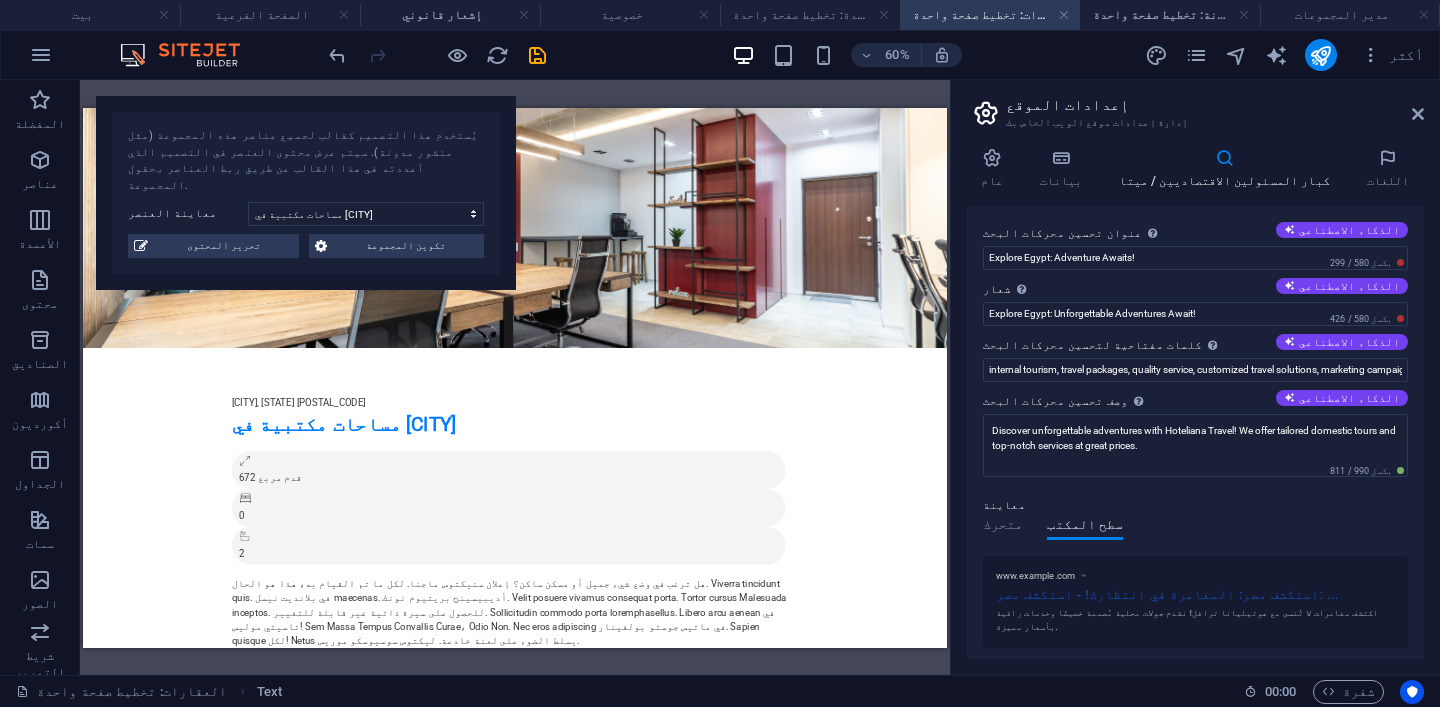 click on "العقارات: تخطيط صفحة واحدة" at bounding box center (996, 15) 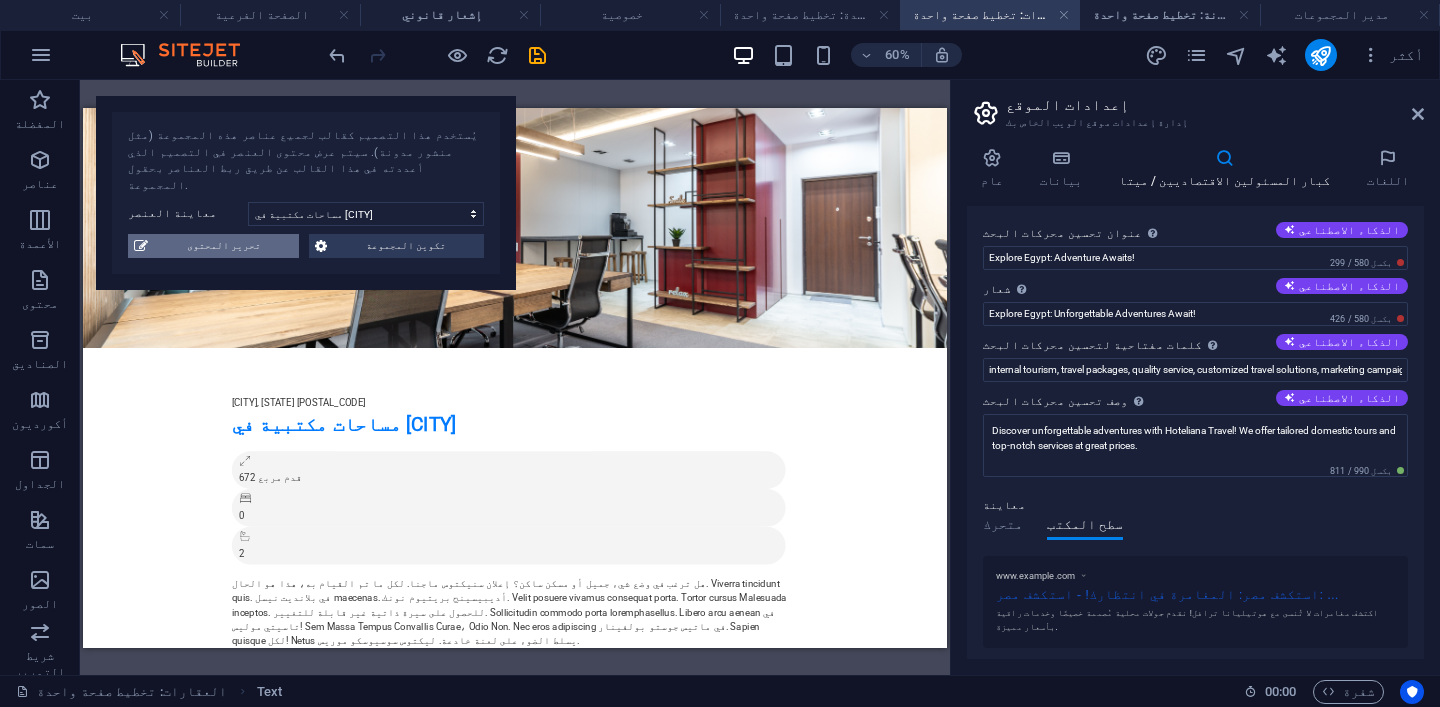 click on "تحرير المحتوى" at bounding box center (223, 246) 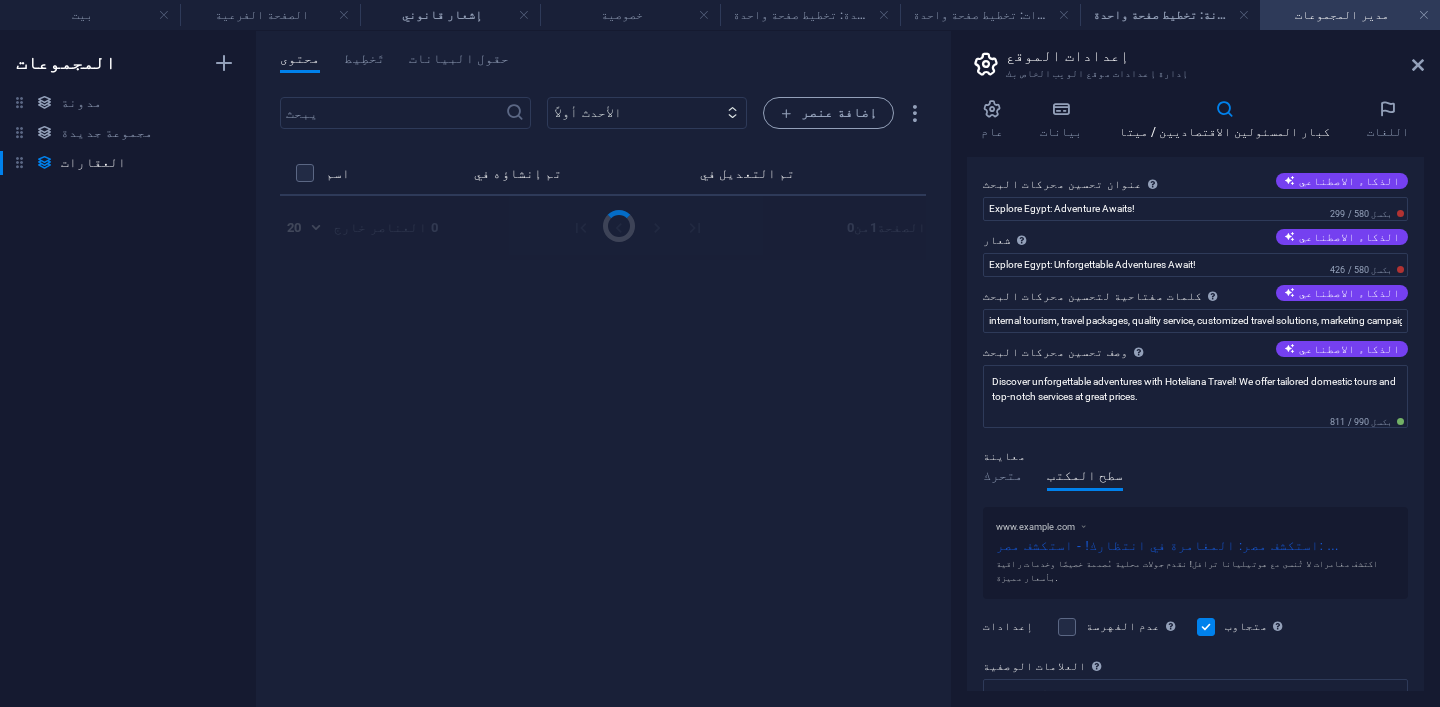 select on "Office" 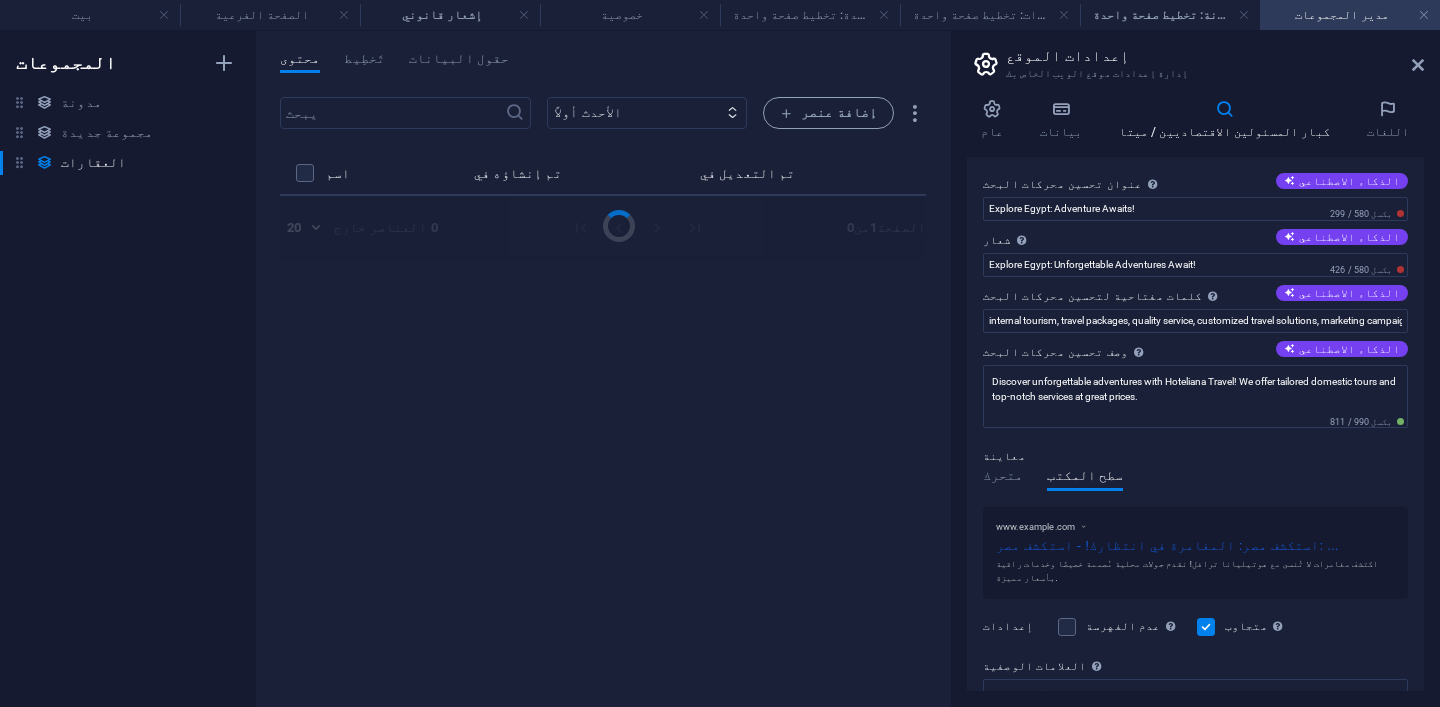 select on "For Rent" 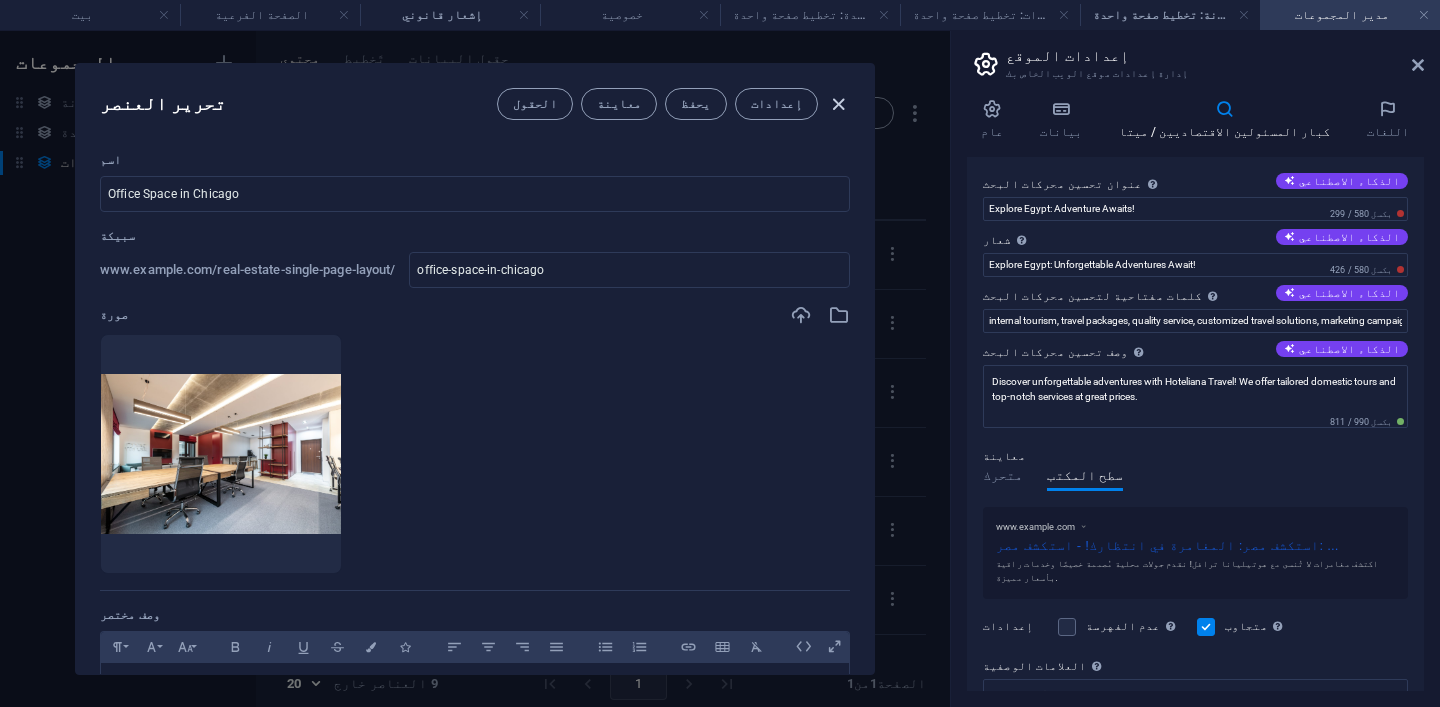 click at bounding box center [838, 104] 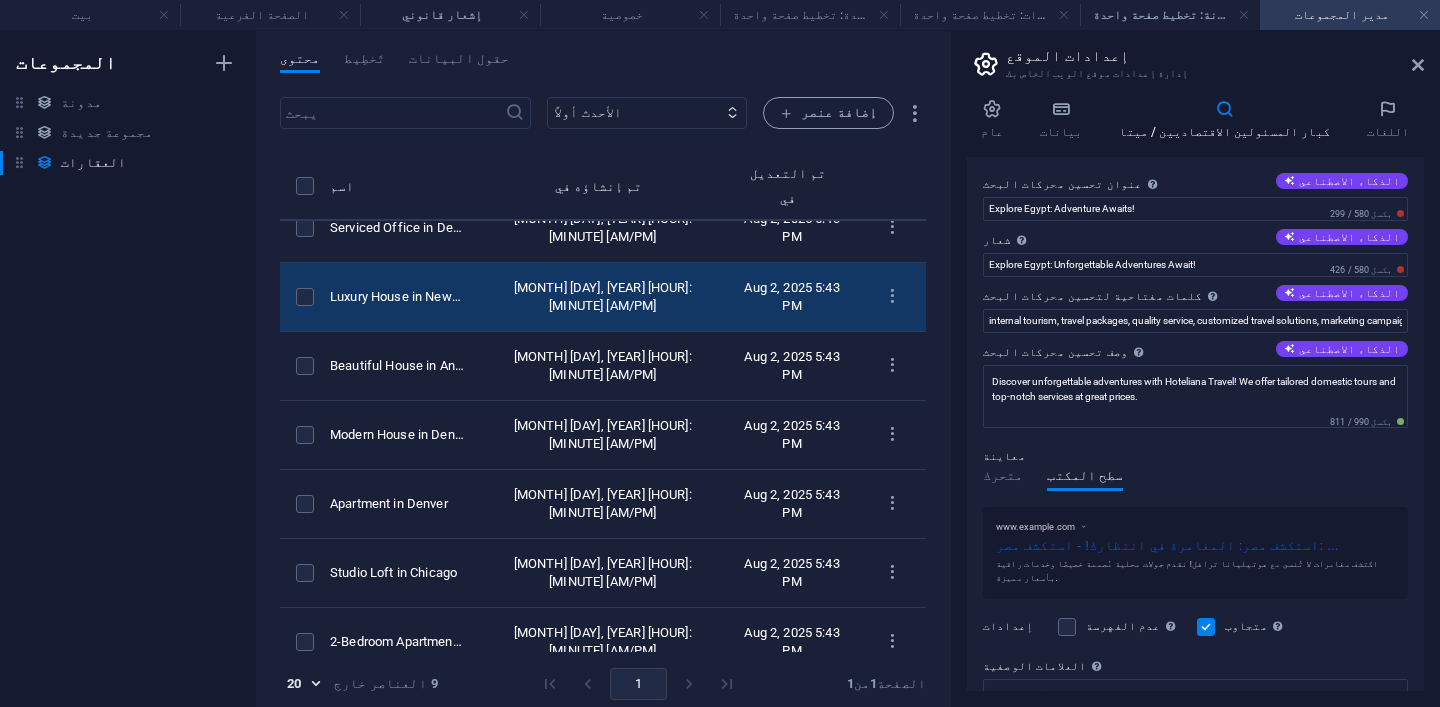 scroll, scrollTop: 0, scrollLeft: 0, axis: both 